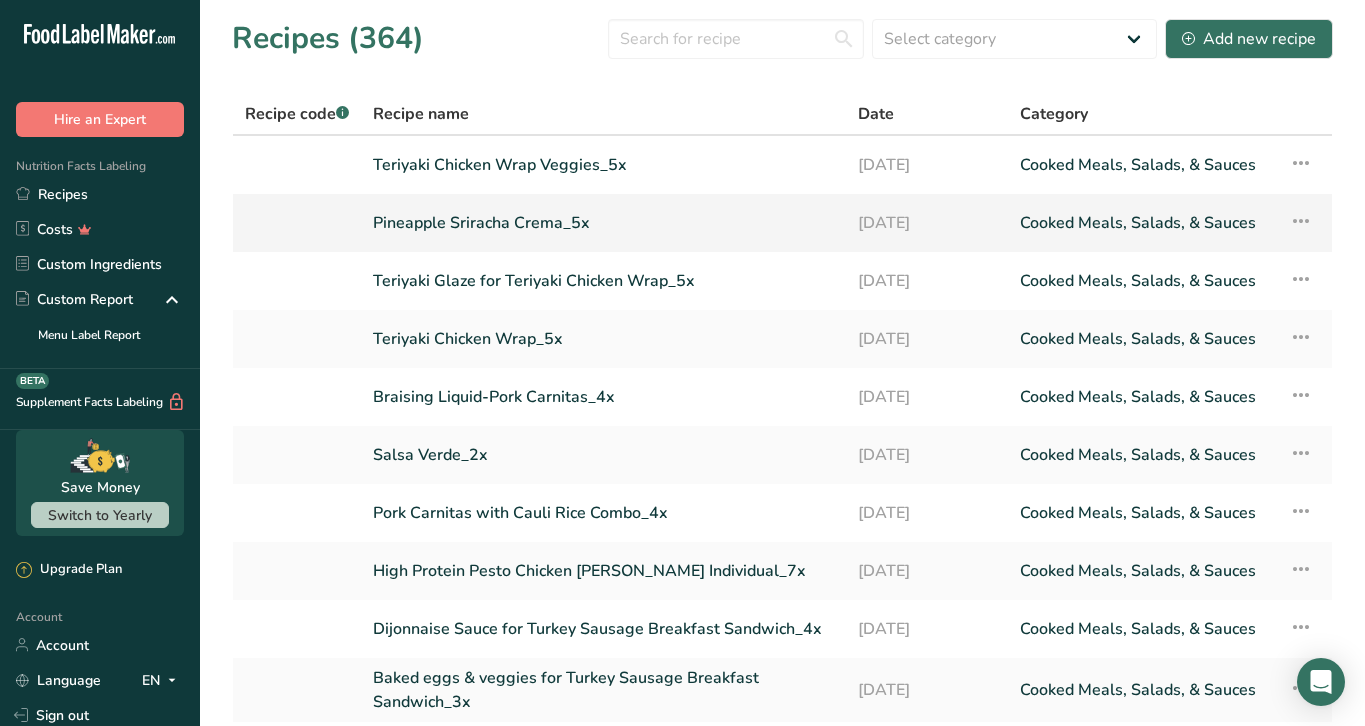 scroll, scrollTop: 0, scrollLeft: 0, axis: both 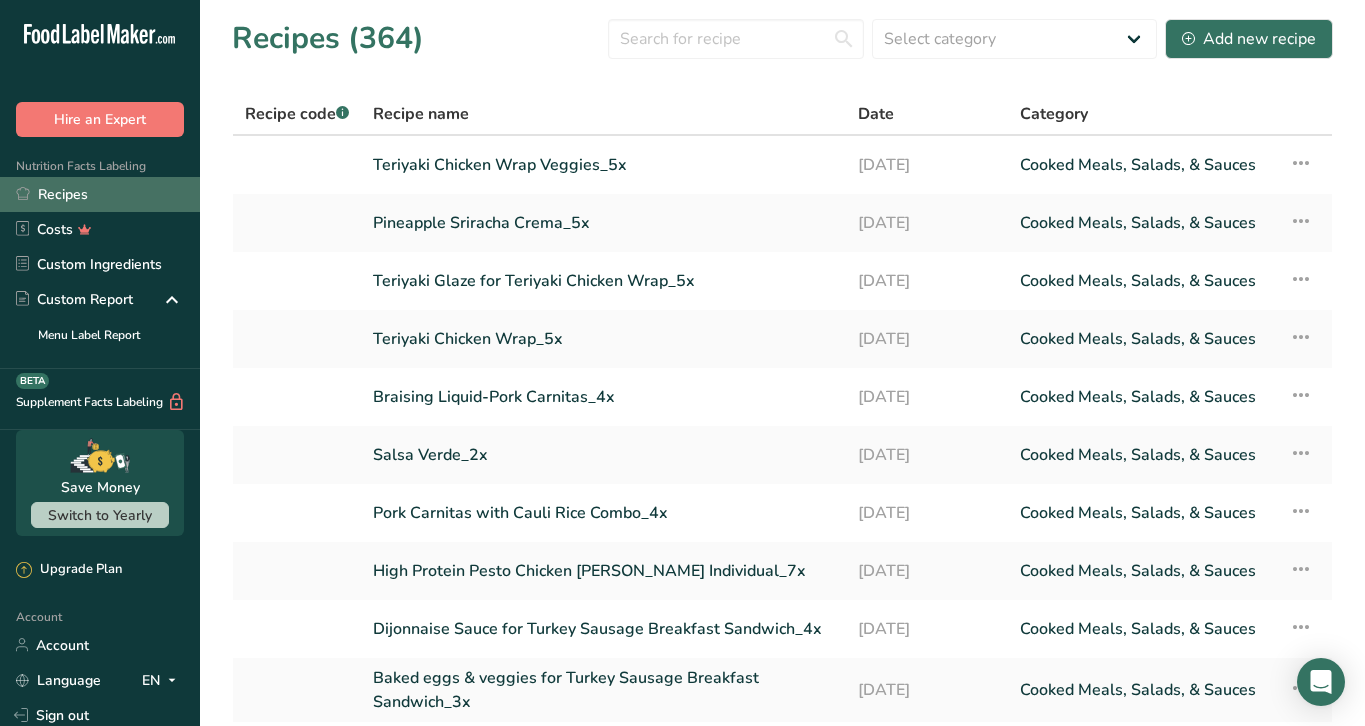 click on "Recipes" at bounding box center [100, 194] 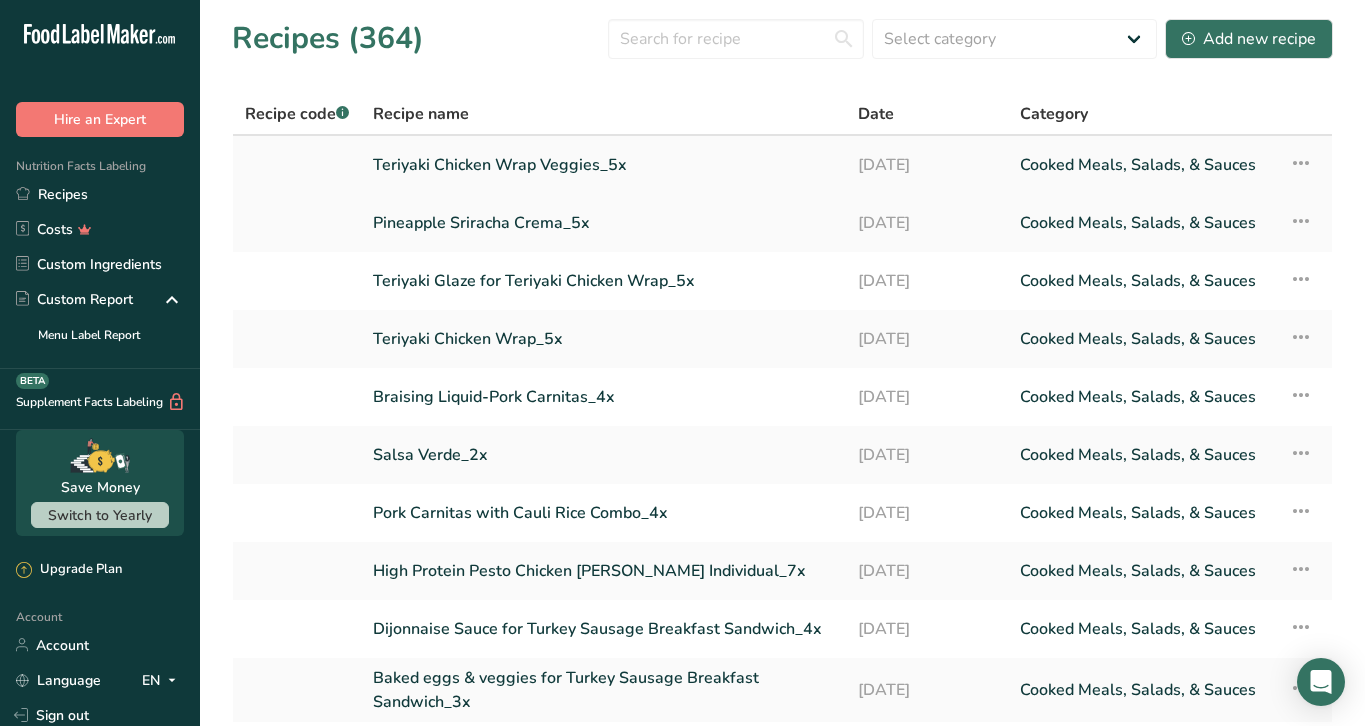 click at bounding box center (1301, 163) 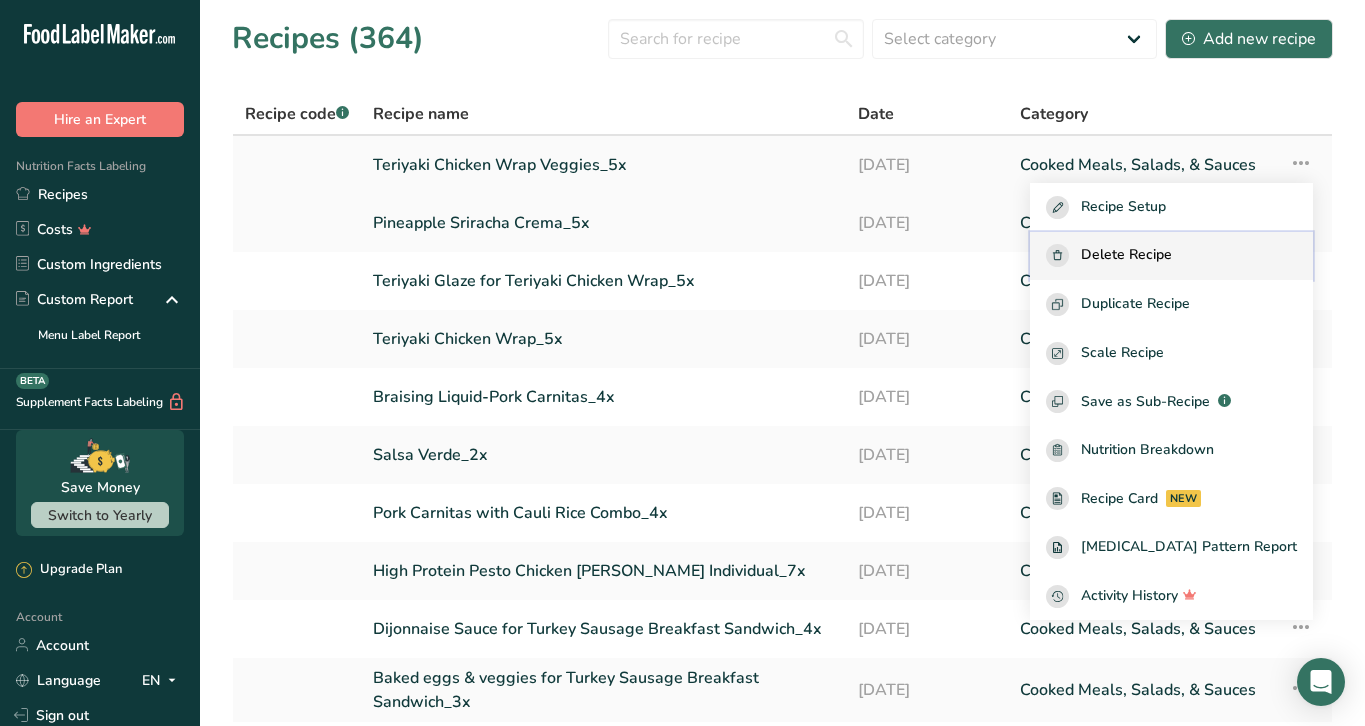click on "Delete Recipe" at bounding box center [1171, 255] 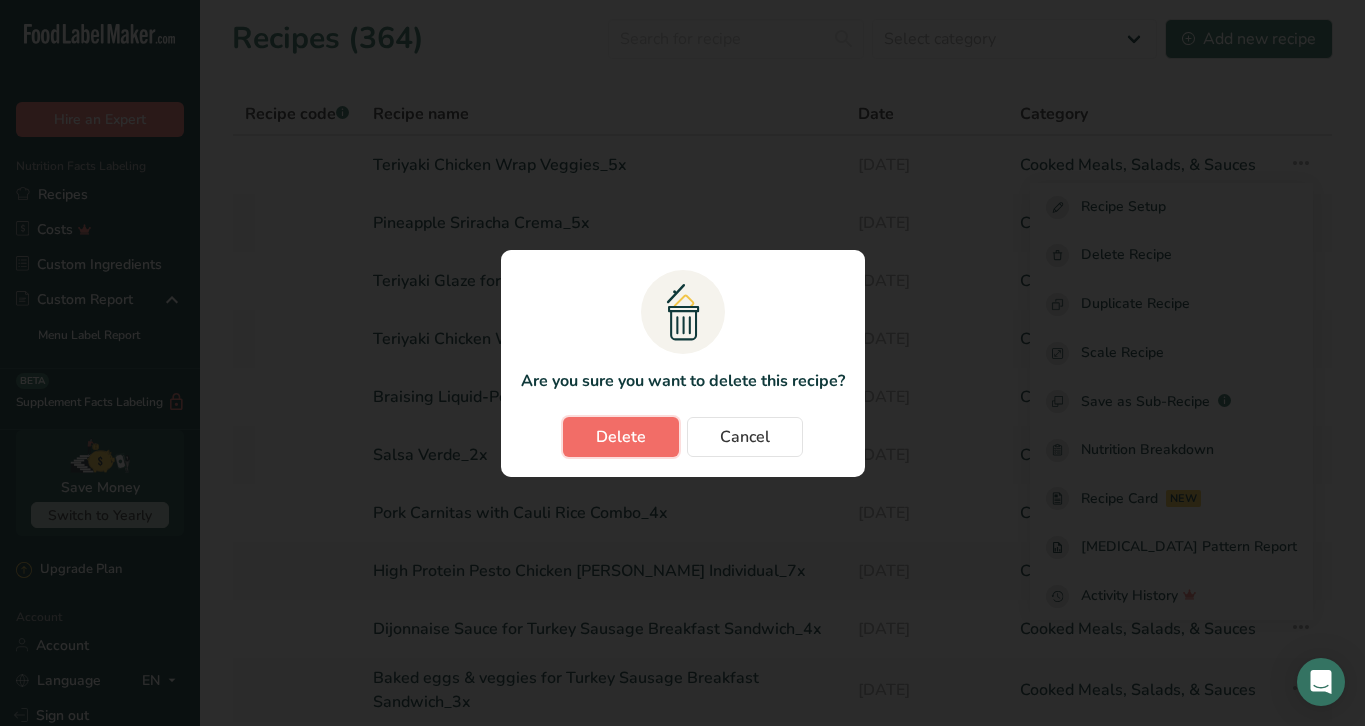 click on "Delete" at bounding box center [621, 437] 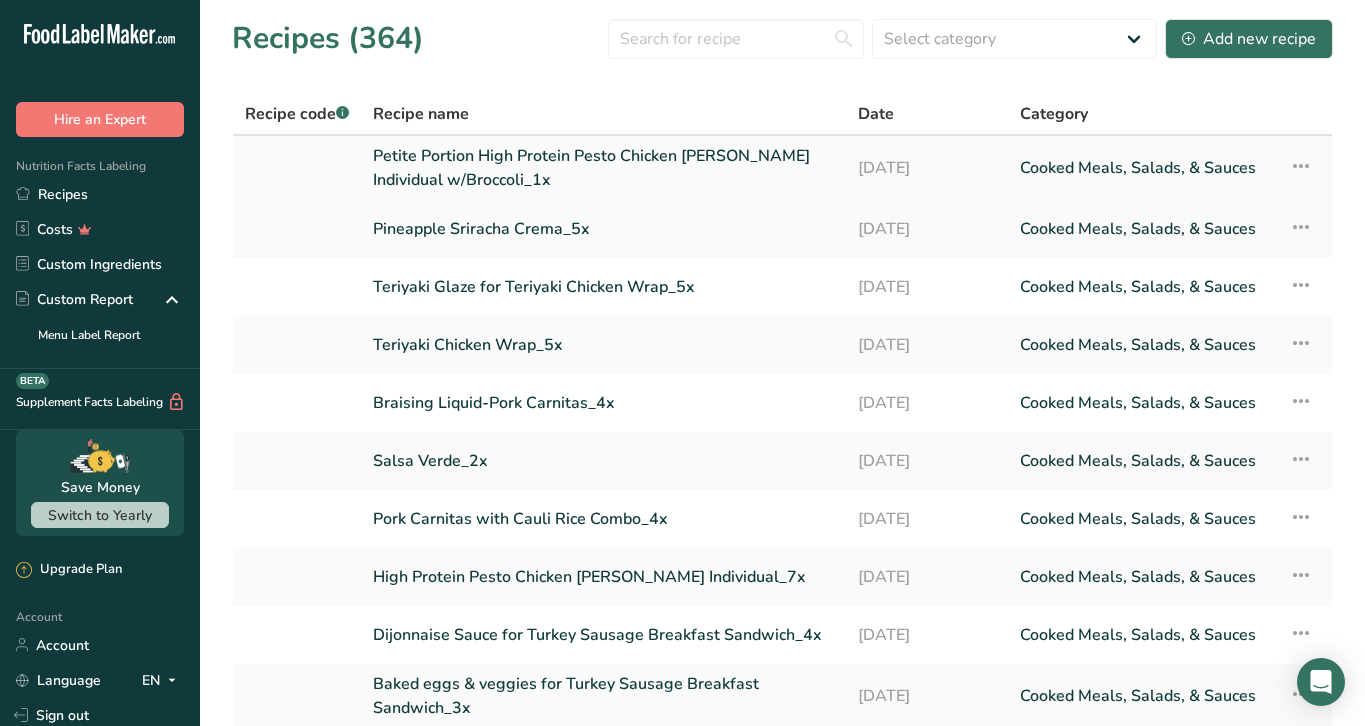 click at bounding box center [1301, 166] 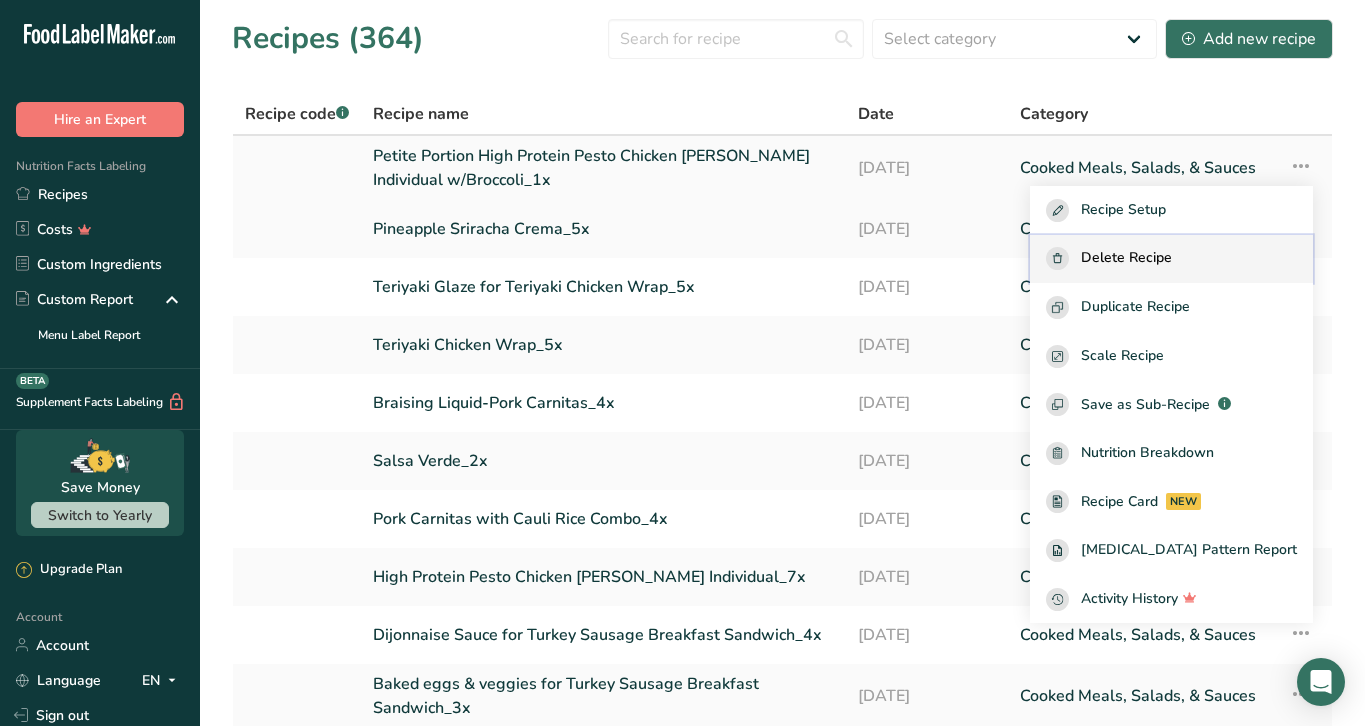 click on "Delete Recipe" at bounding box center (1171, 258) 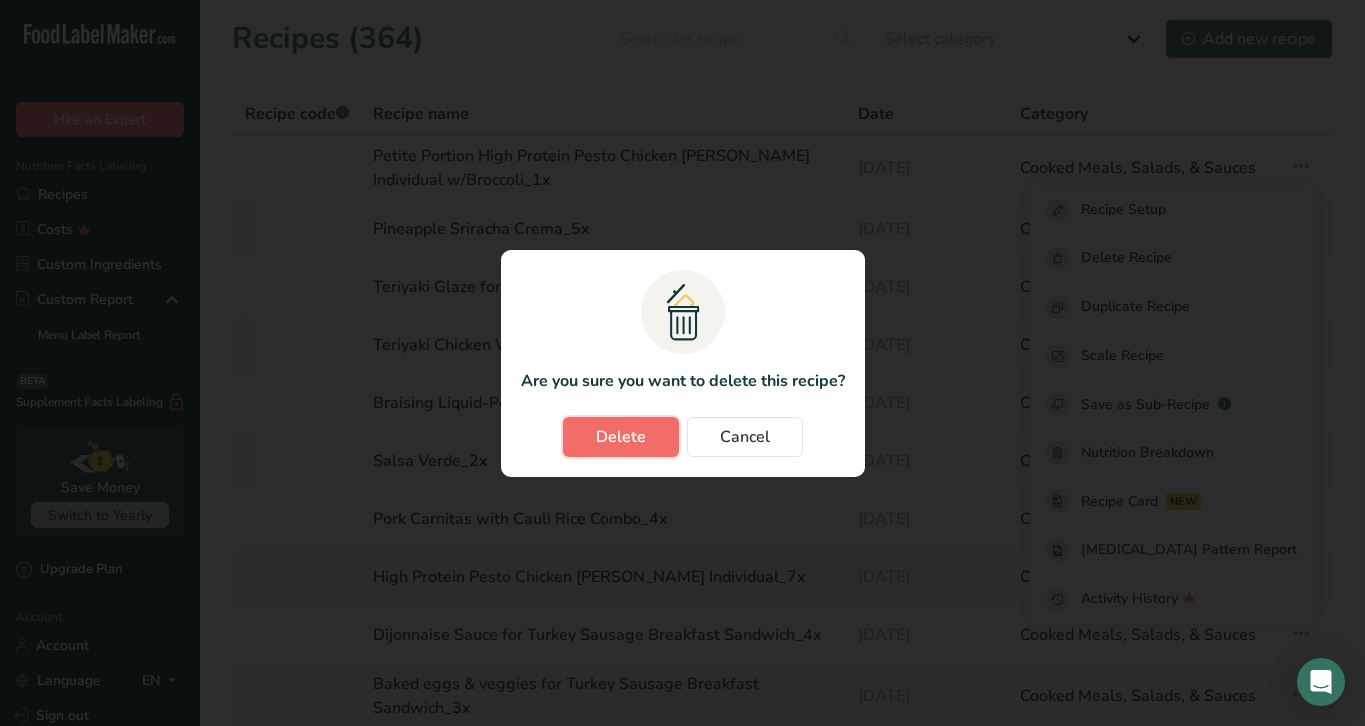 click on "Delete" at bounding box center (621, 437) 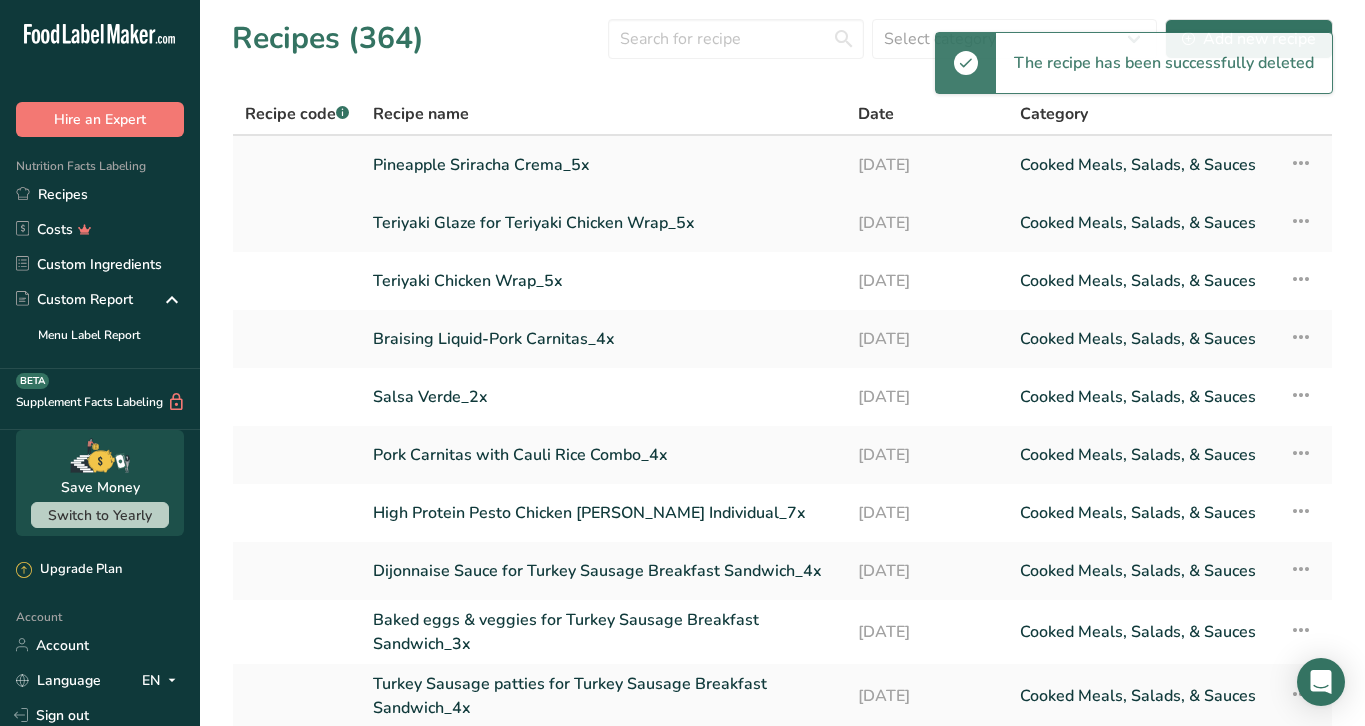 click at bounding box center (1301, 163) 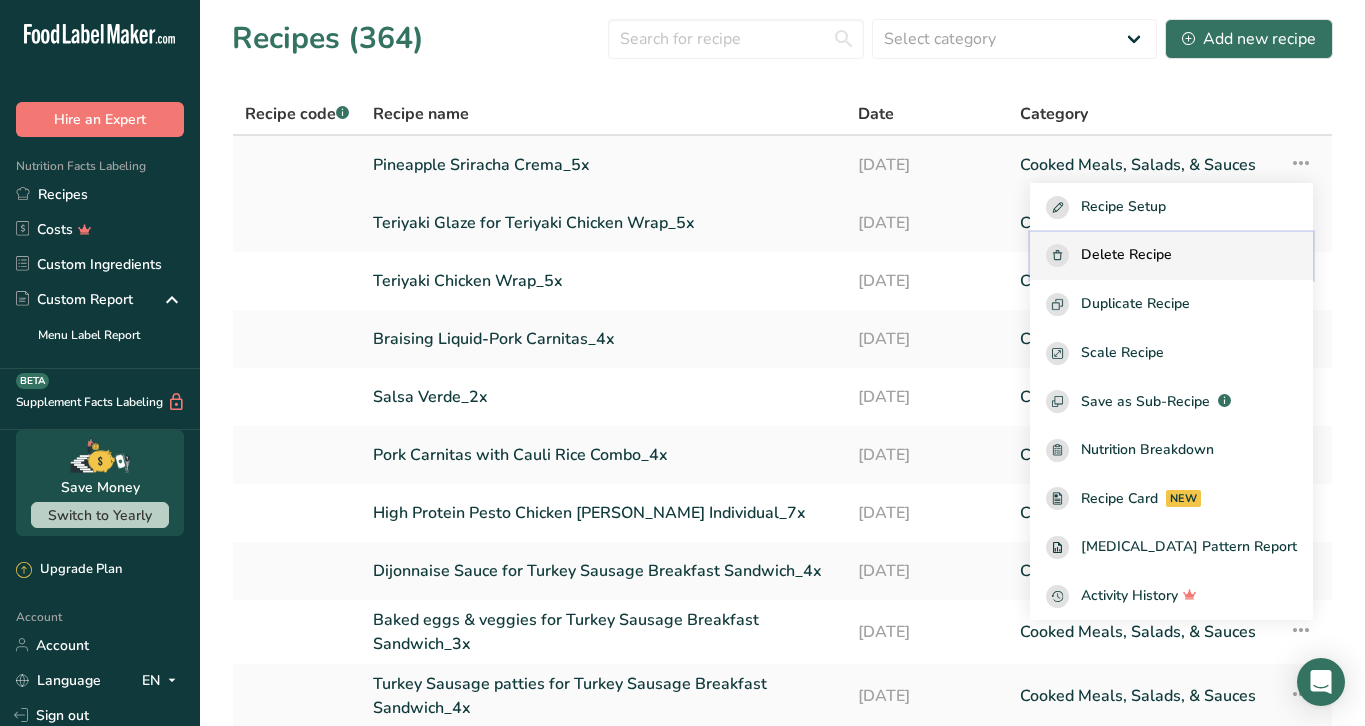 click on "Delete Recipe" at bounding box center [1171, 255] 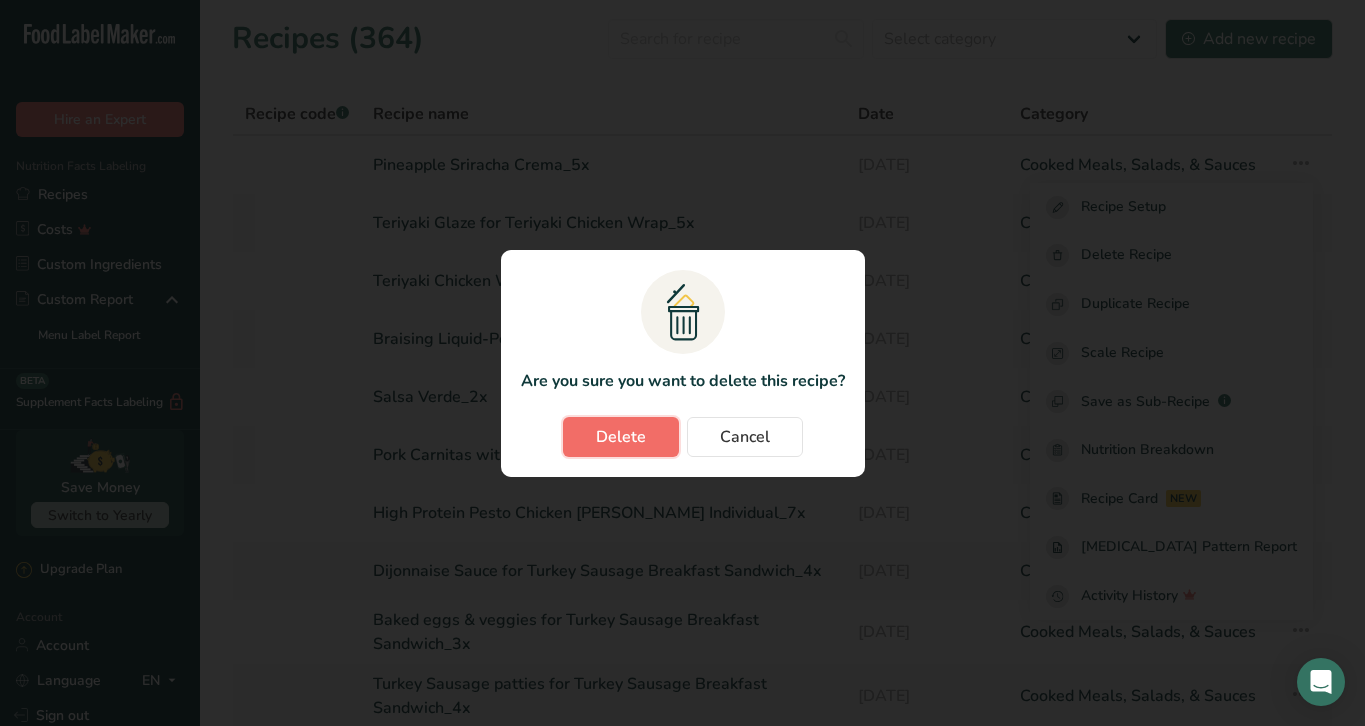 click on "Delete" at bounding box center (621, 437) 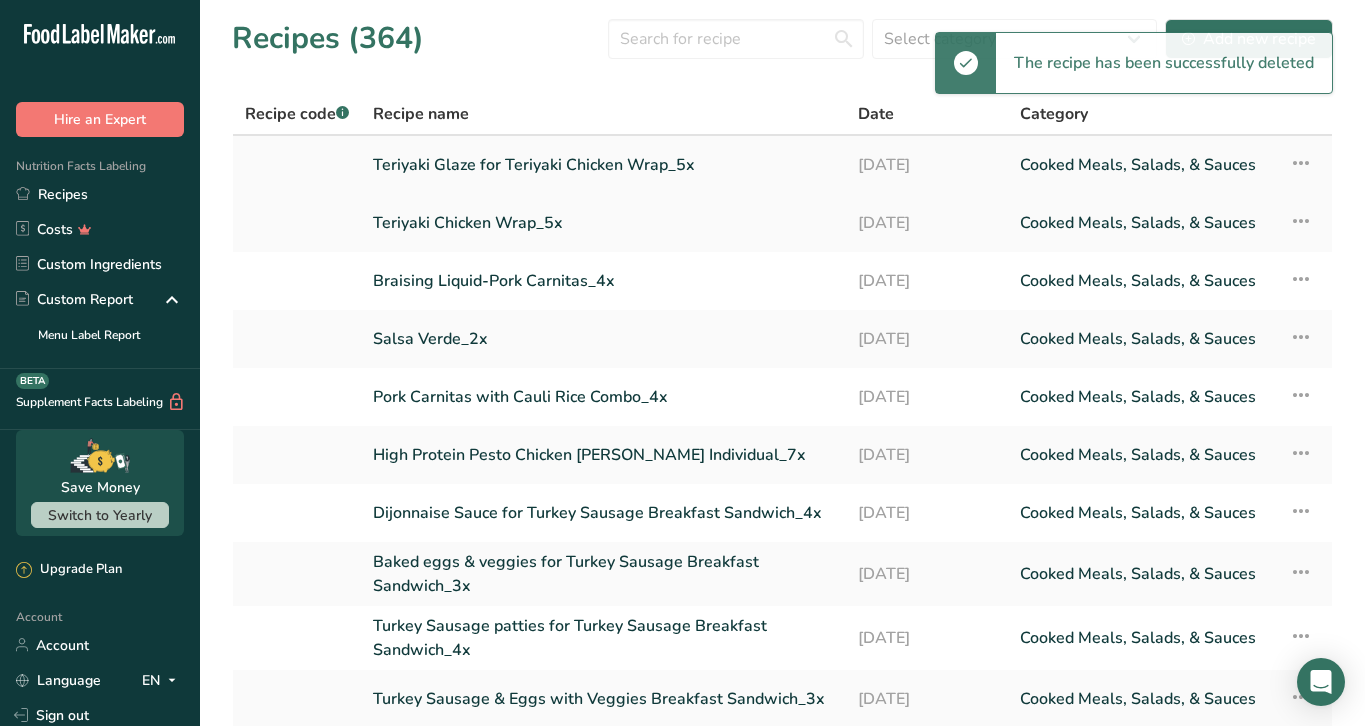click at bounding box center (1301, 163) 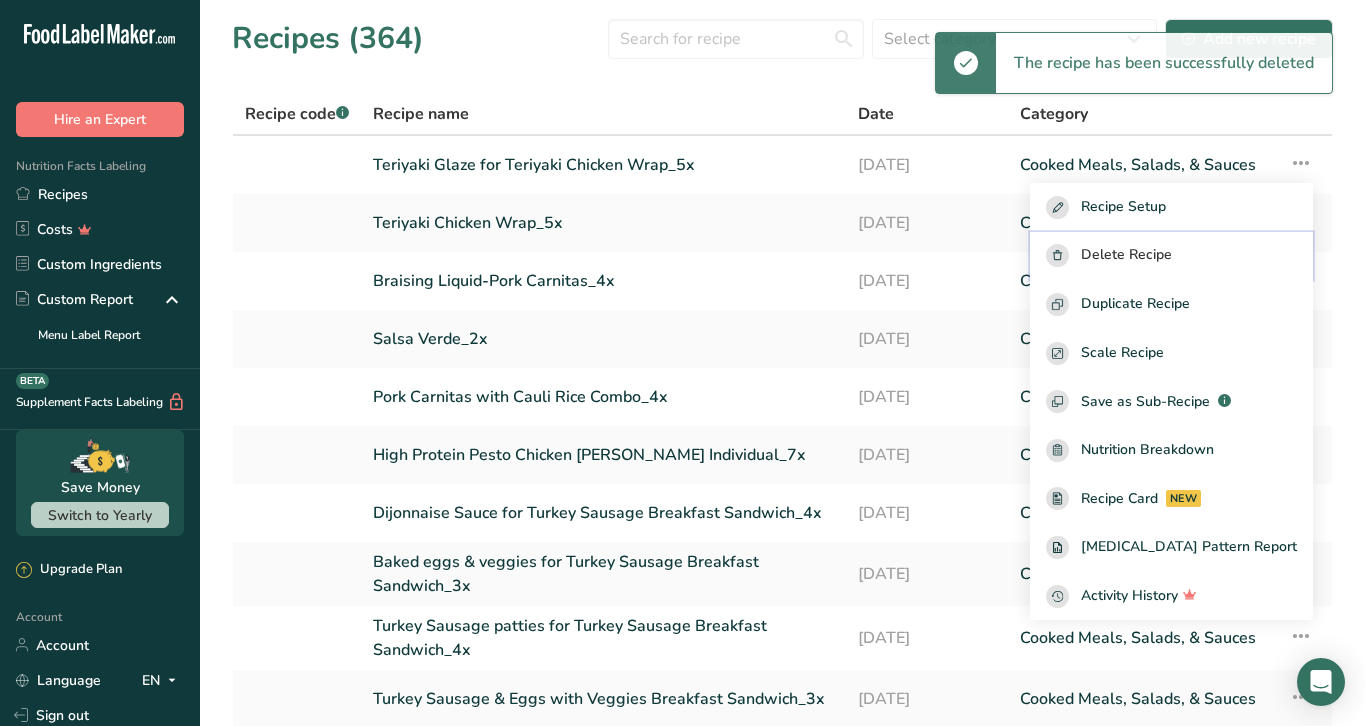 click on "Delete Recipe" at bounding box center (1171, 255) 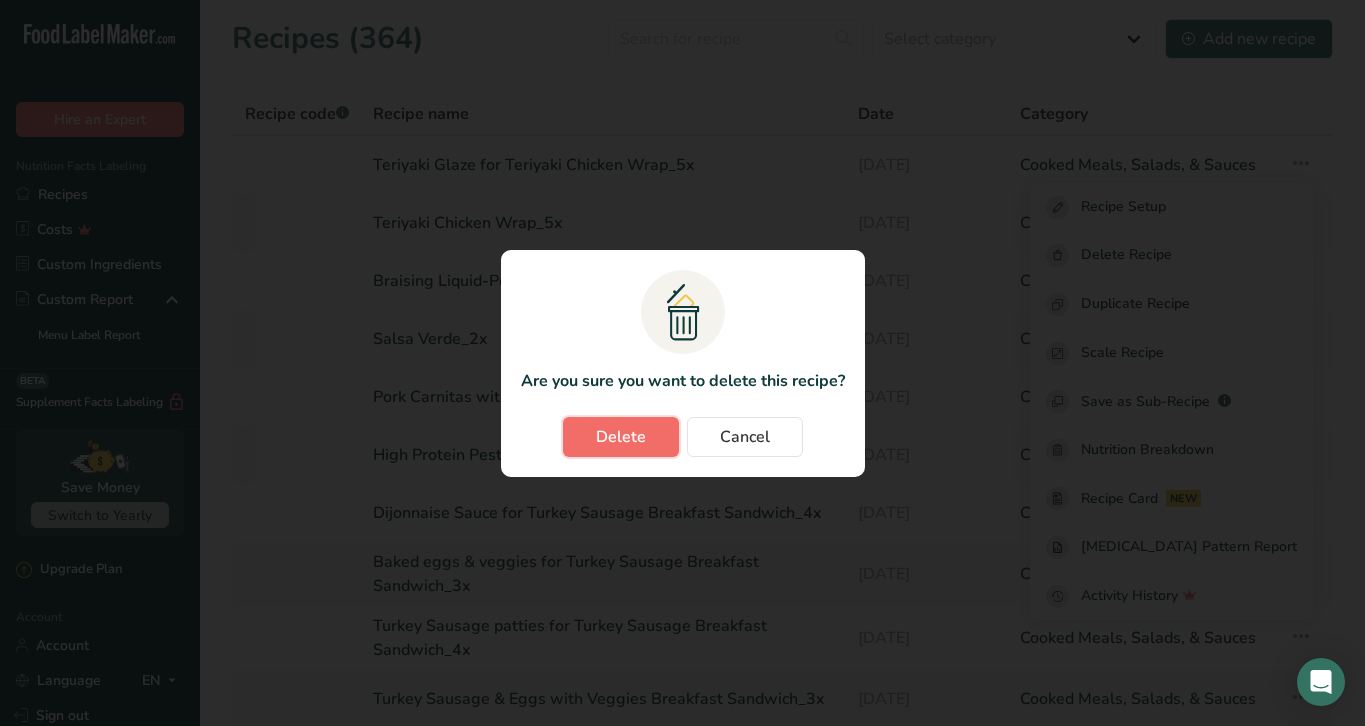 click on "Delete" at bounding box center [621, 437] 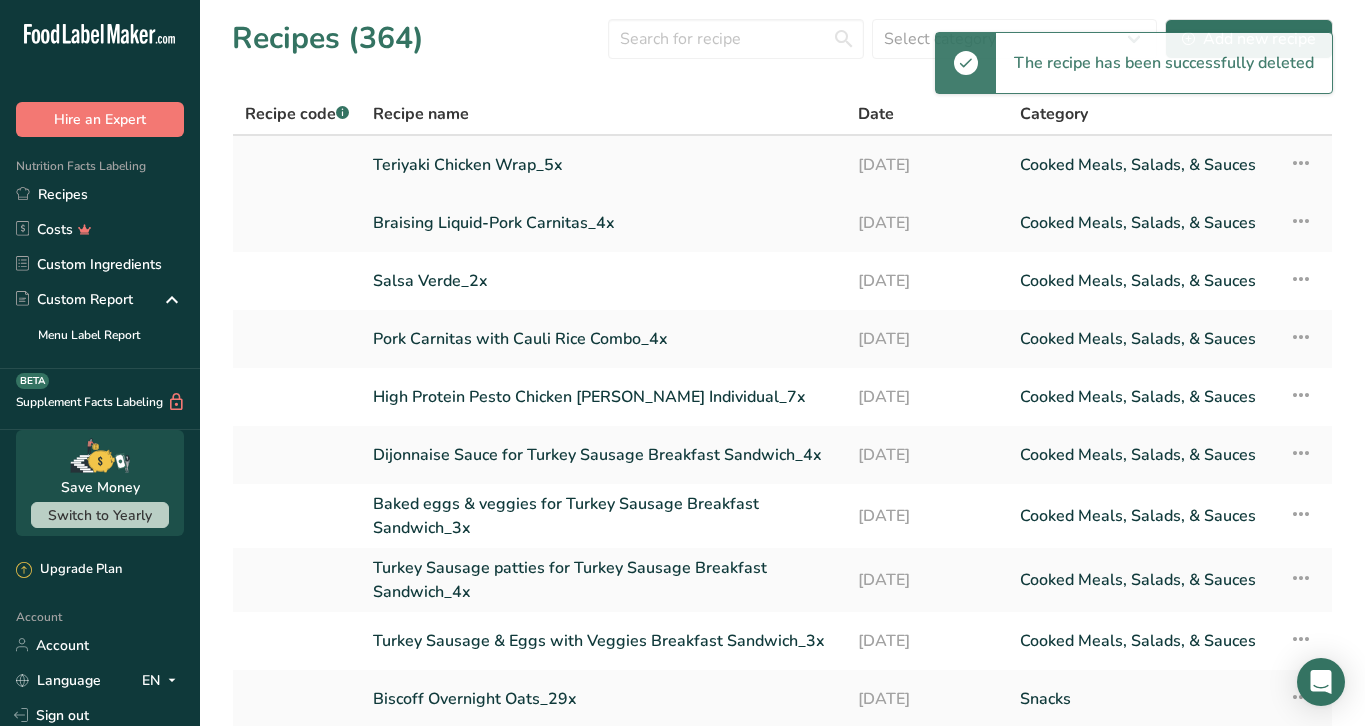 click at bounding box center [1301, 163] 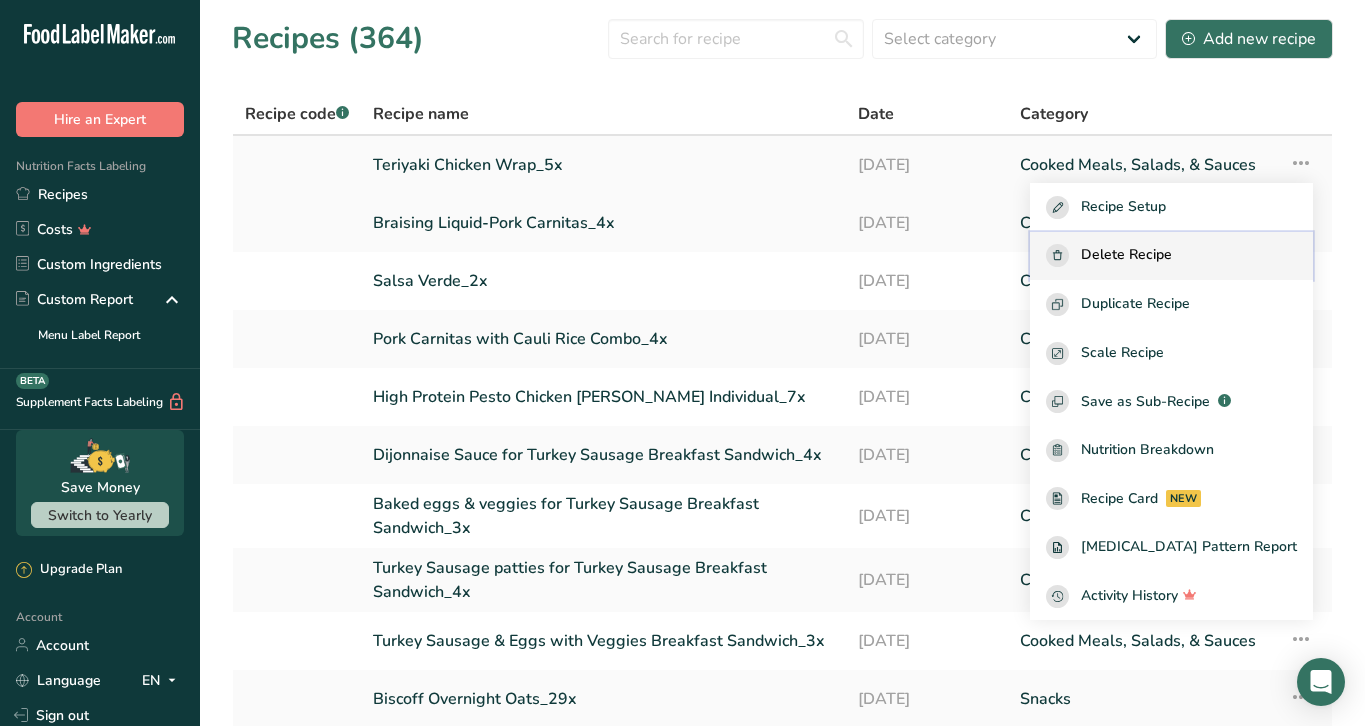 click on "Delete Recipe" at bounding box center [1171, 256] 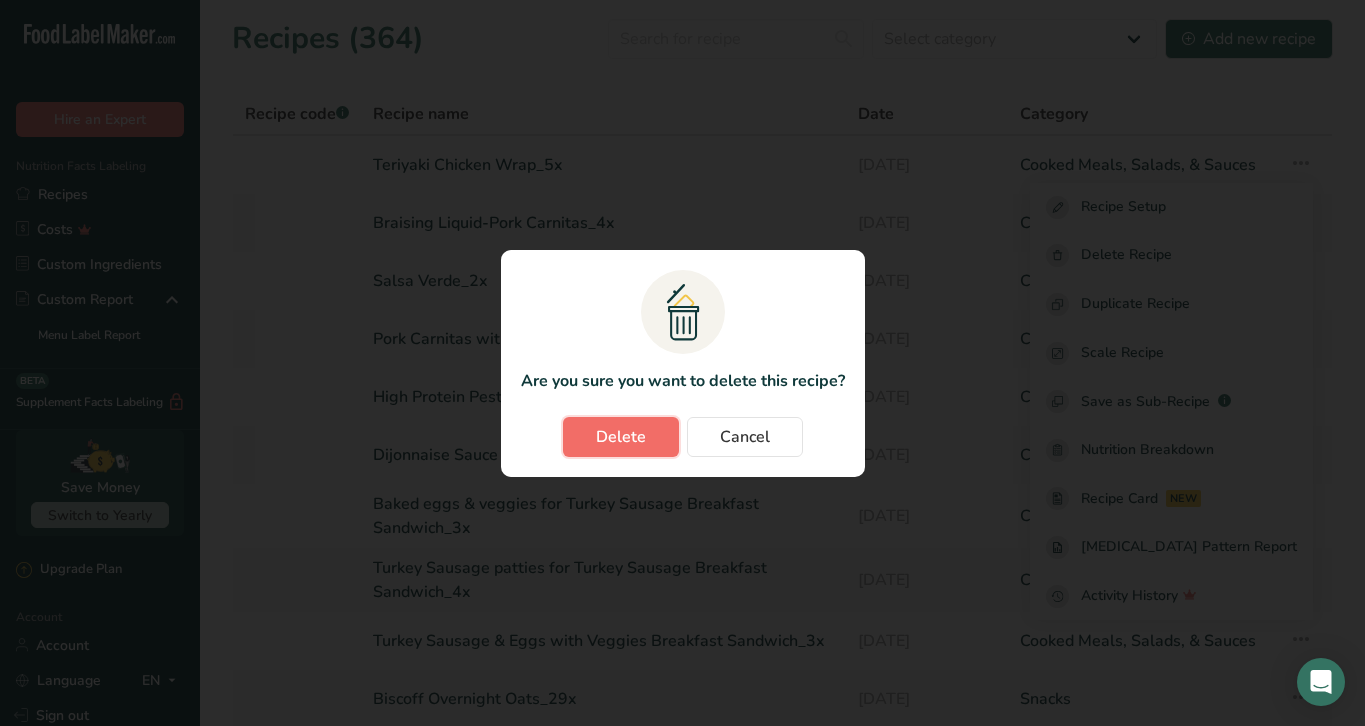 click on "Delete" at bounding box center (621, 437) 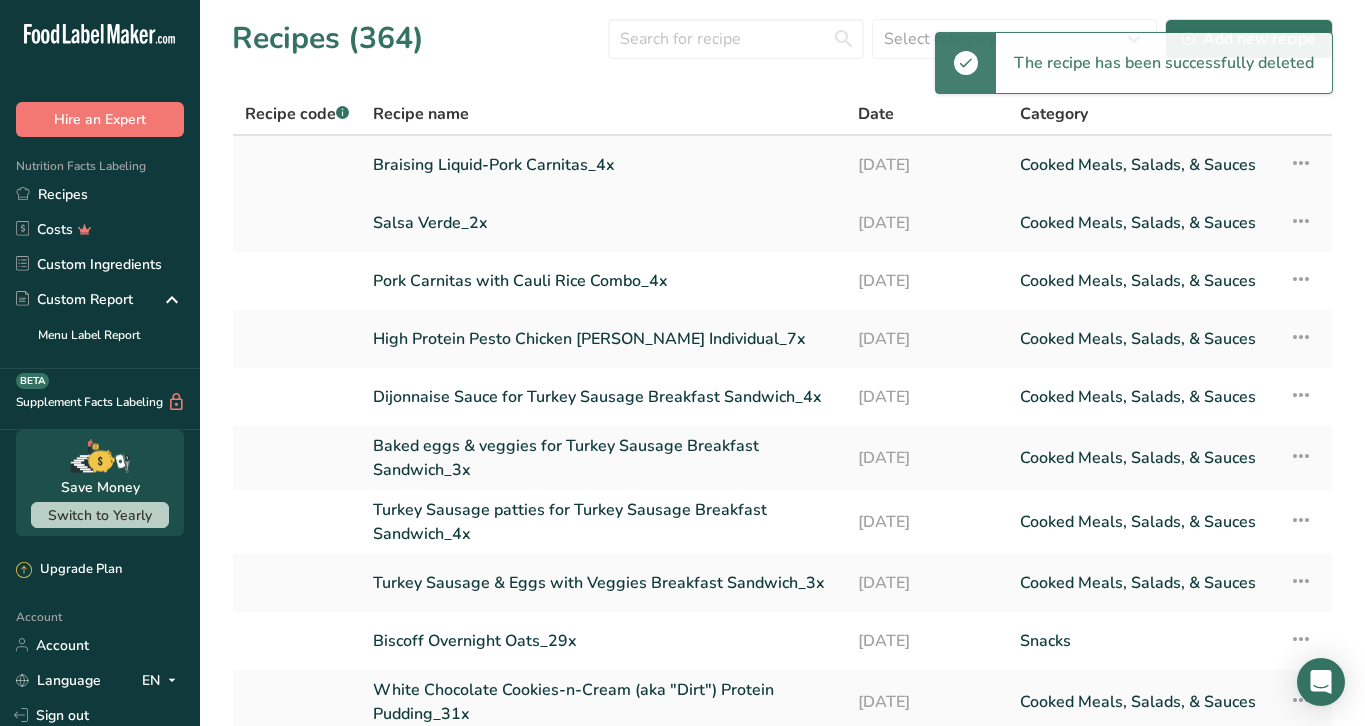 click at bounding box center (1301, 163) 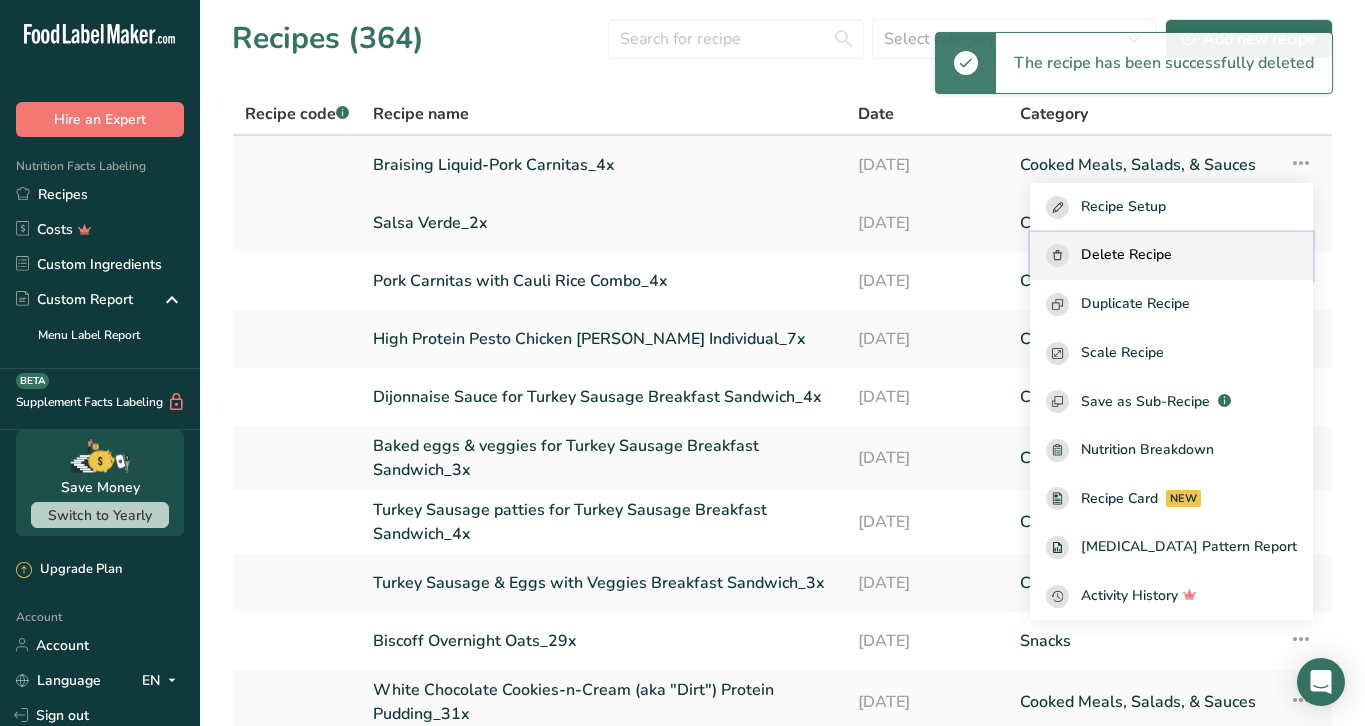 click on "Delete Recipe" at bounding box center (1126, 255) 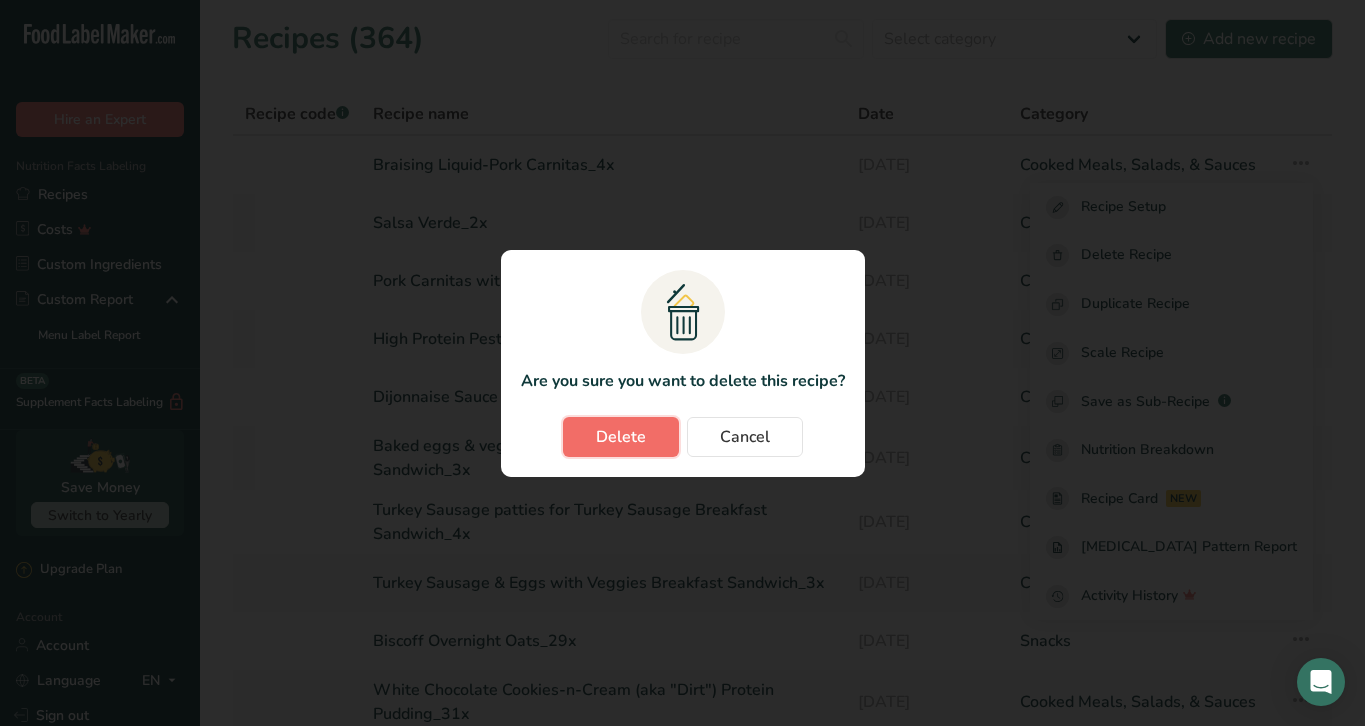 click on "Delete" at bounding box center [621, 437] 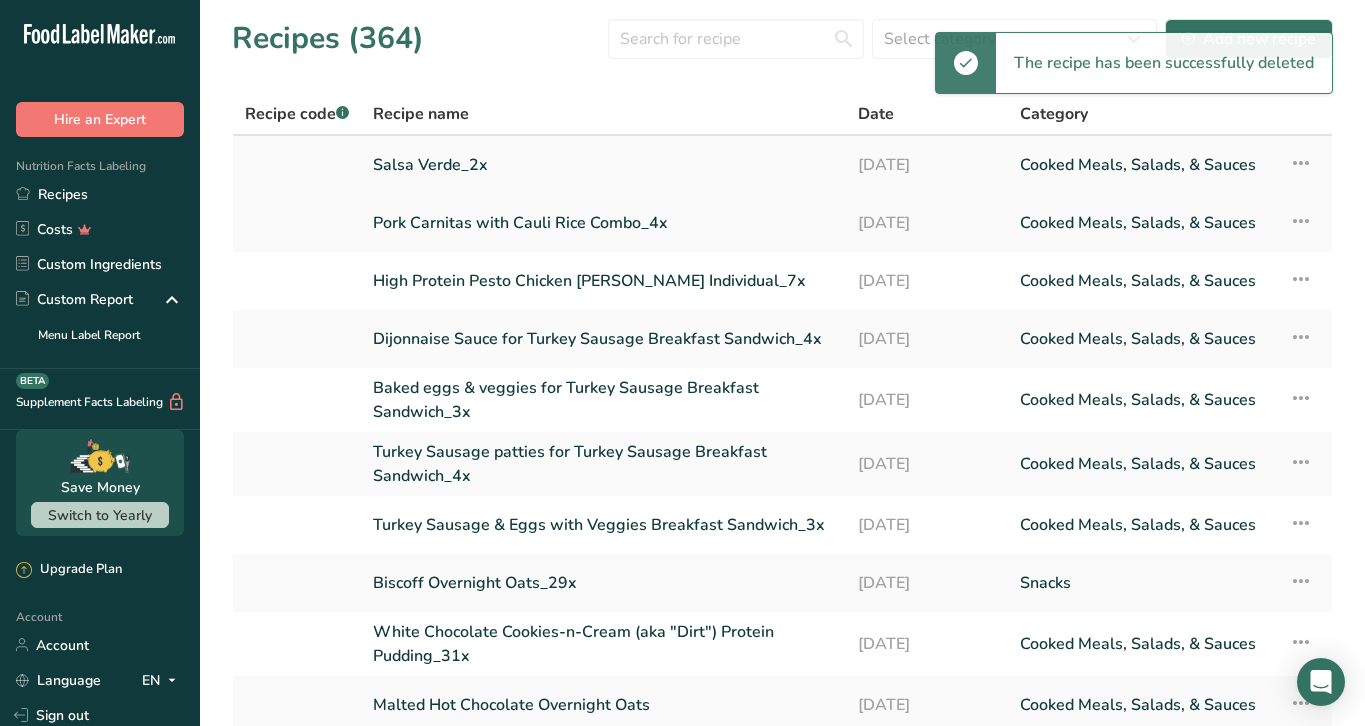 click at bounding box center (1301, 163) 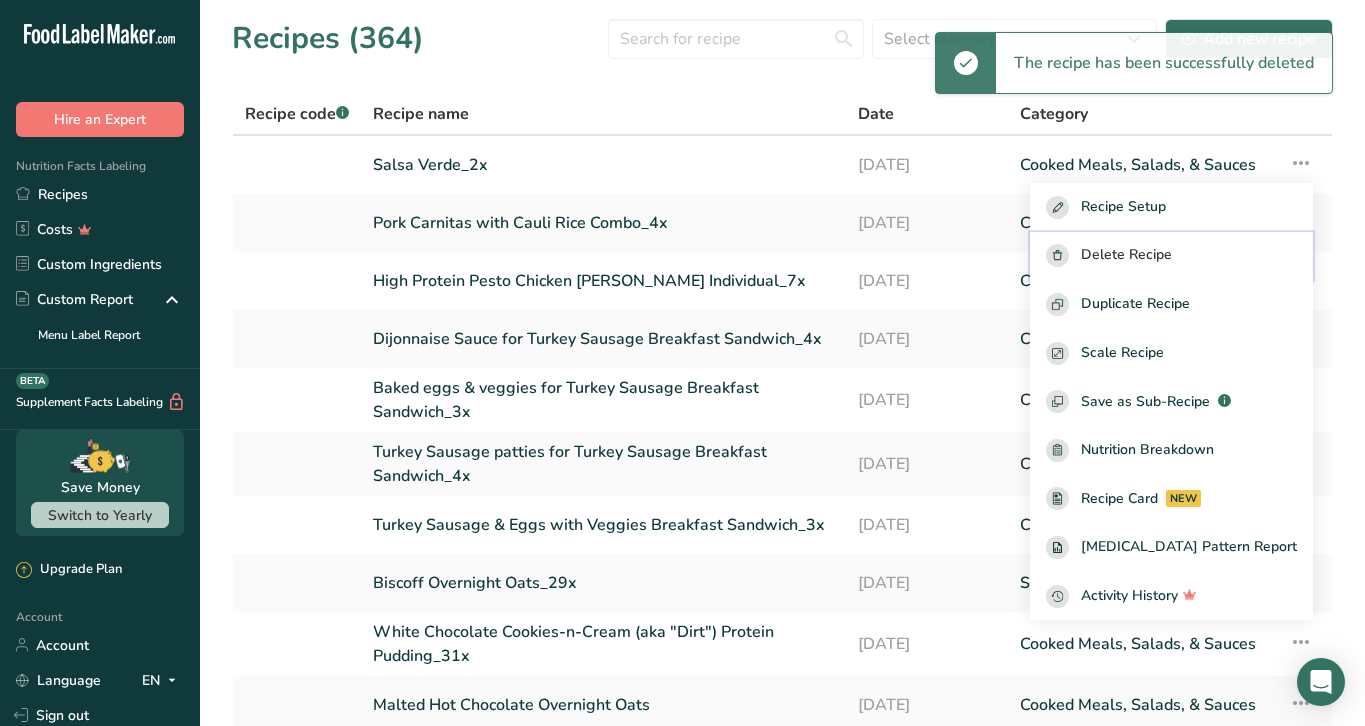 click on "Delete Recipe" at bounding box center (1126, 255) 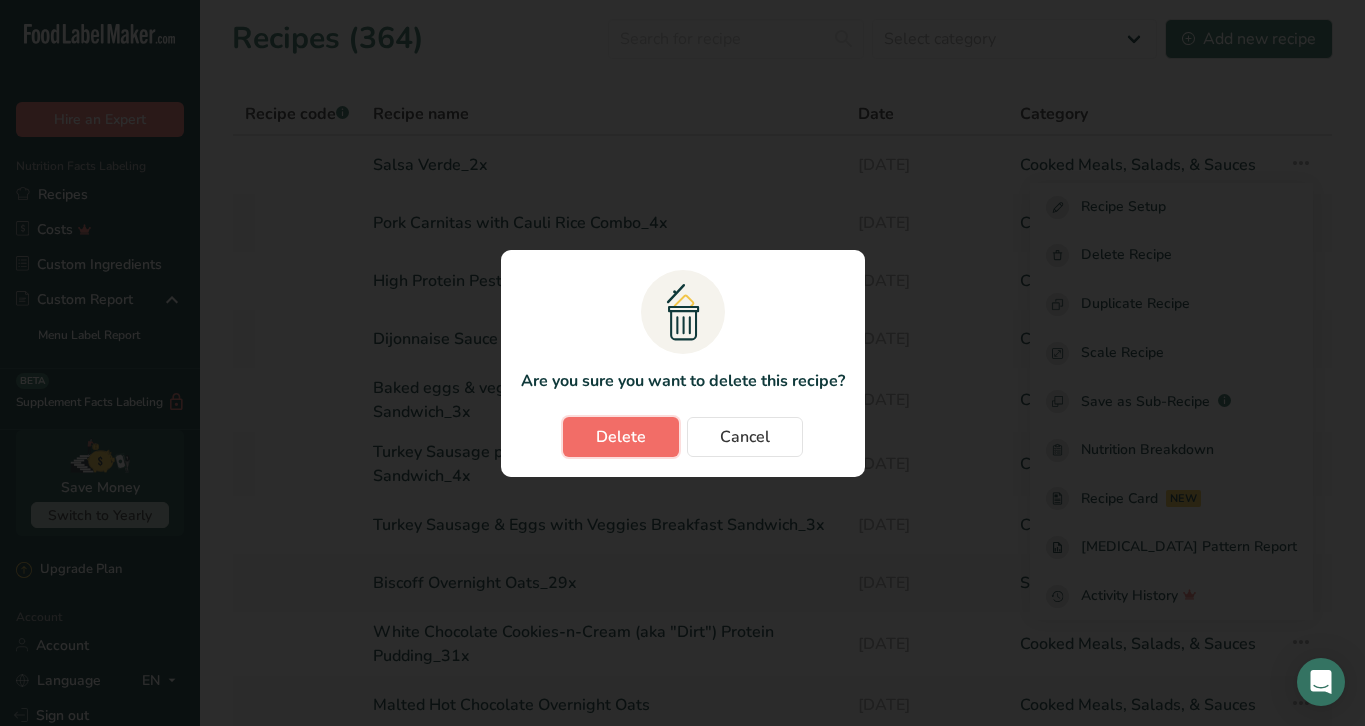 click on "Delete" at bounding box center (621, 437) 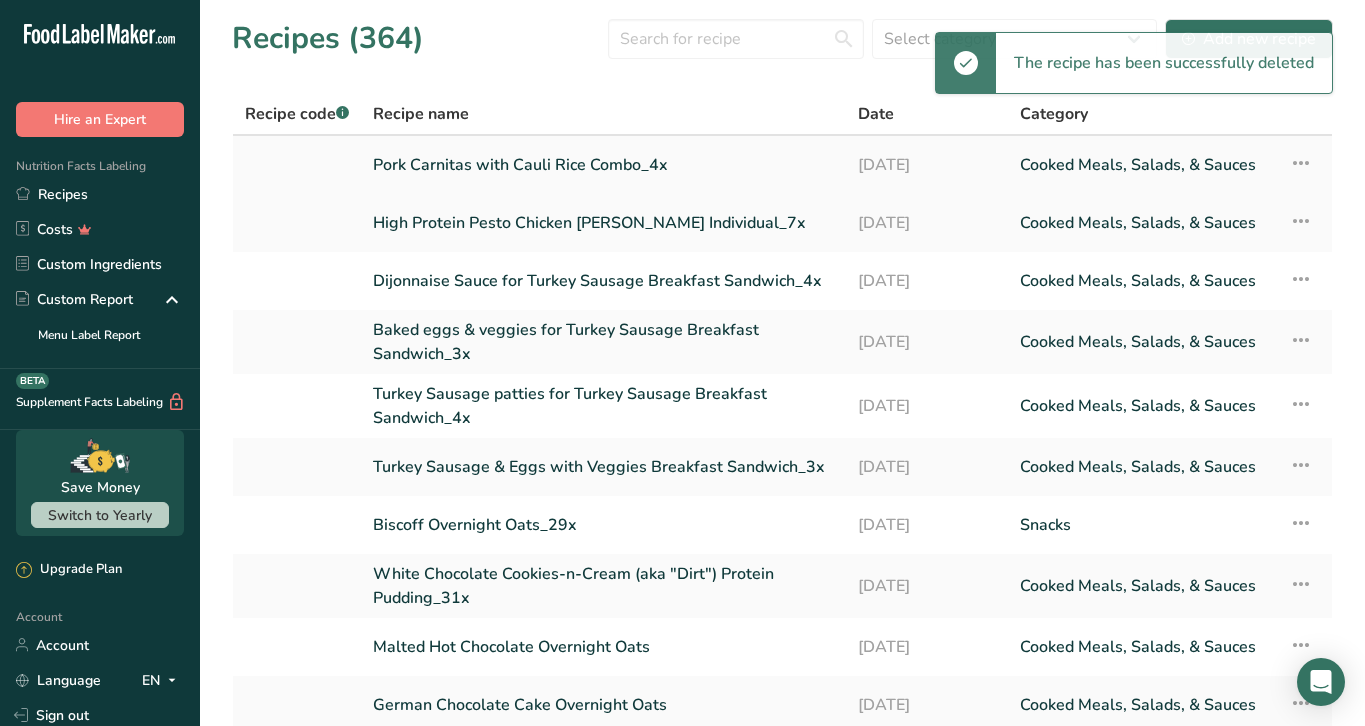 click at bounding box center [1301, 163] 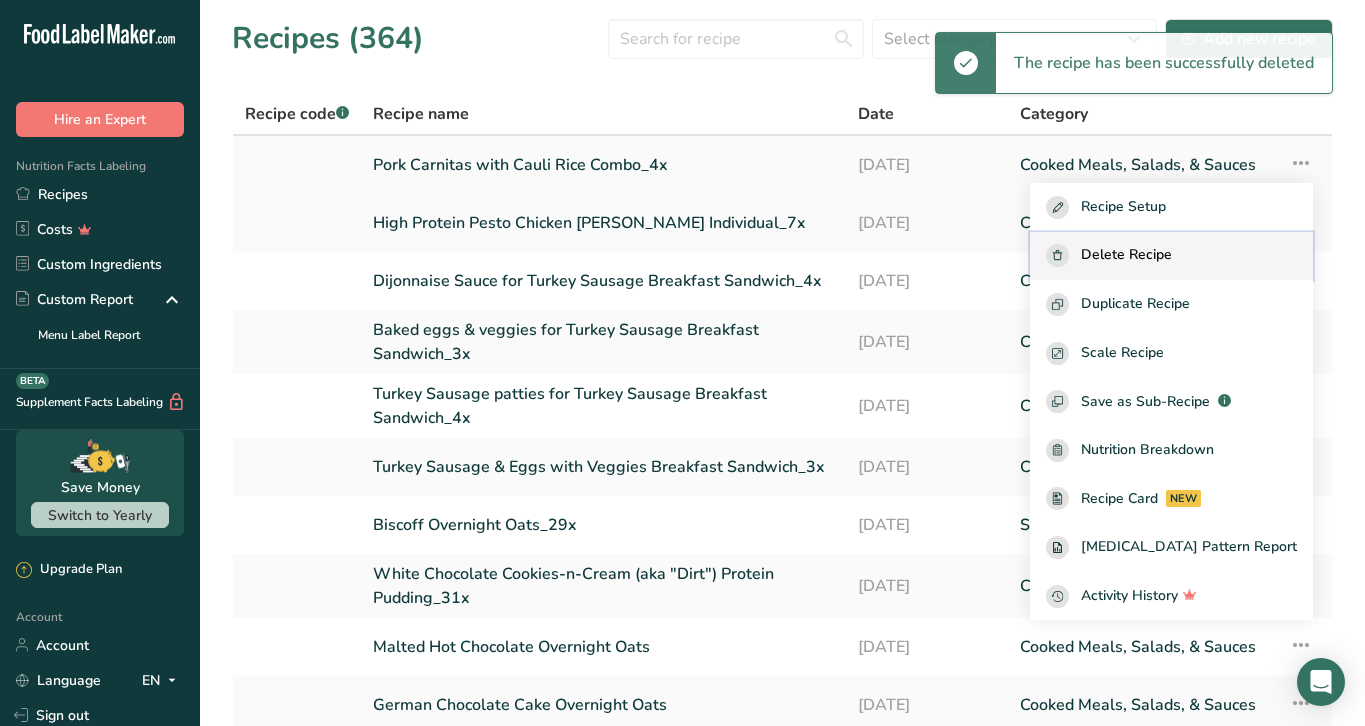 click on "Delete Recipe" at bounding box center (1126, 255) 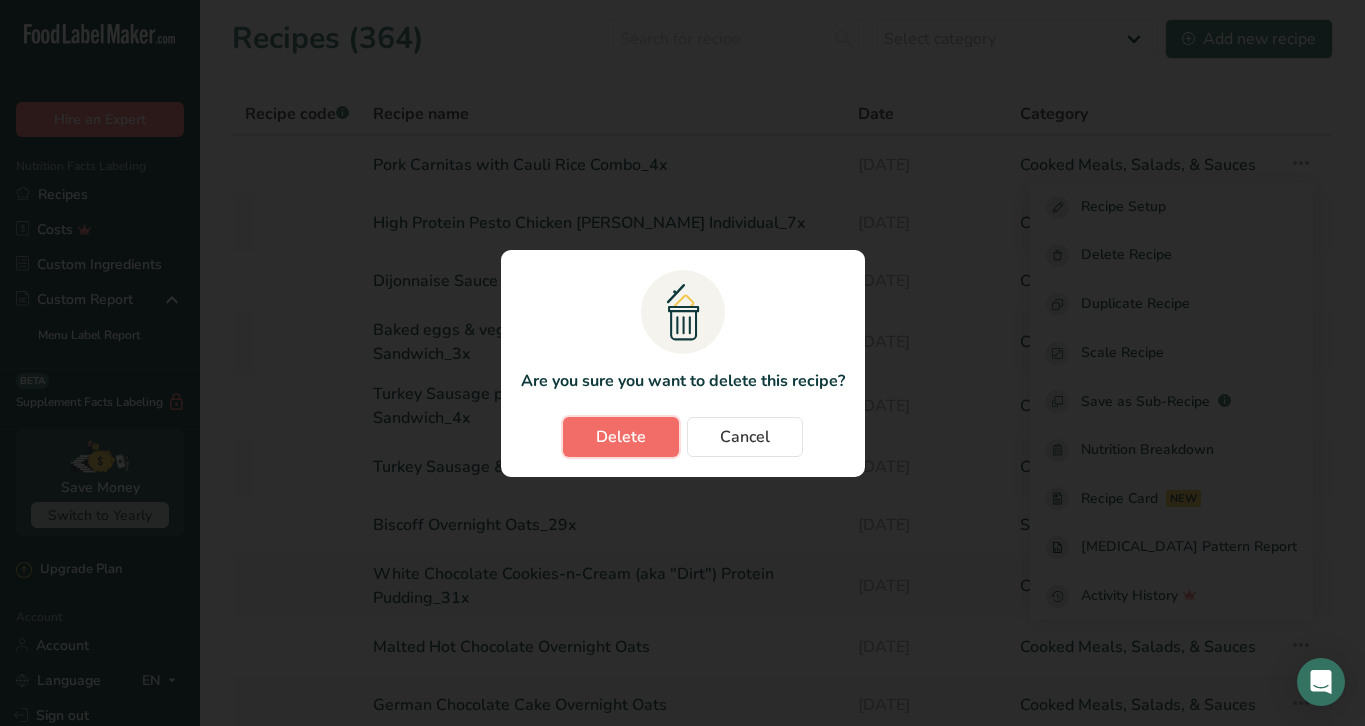 click on "Delete" at bounding box center [621, 437] 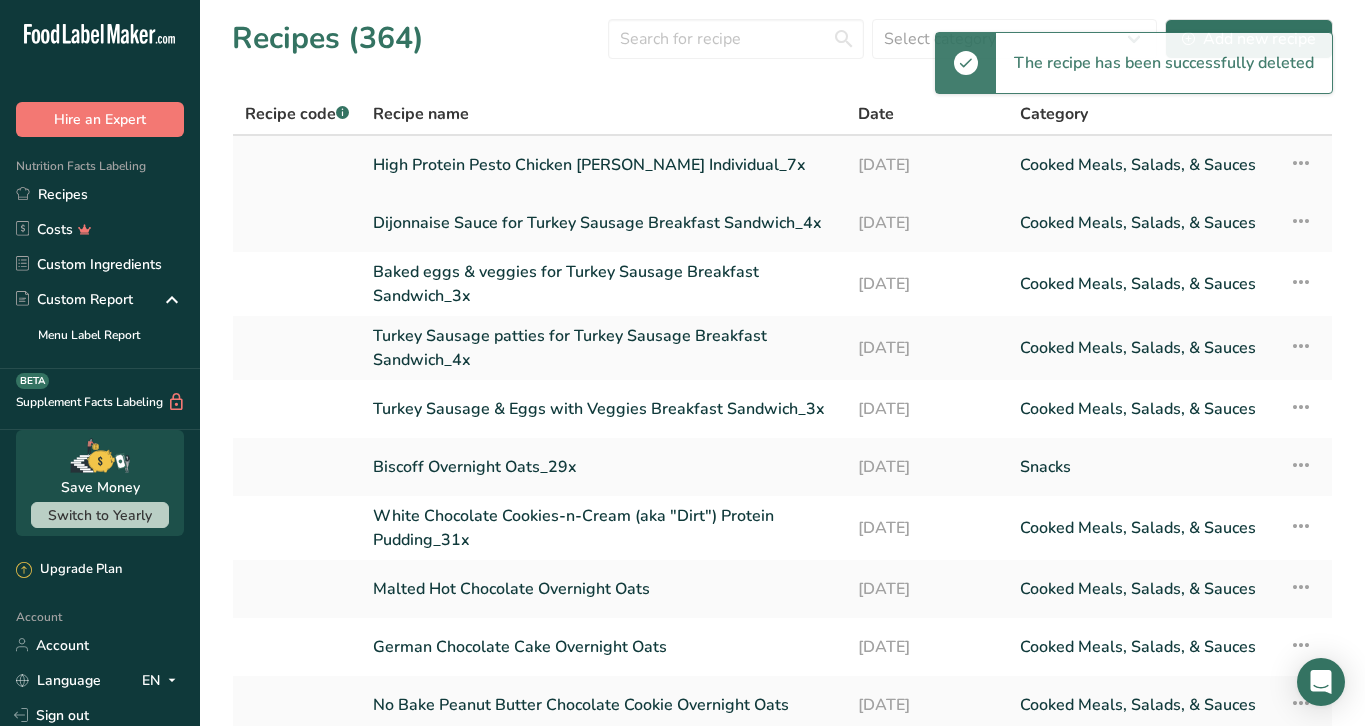 click at bounding box center [1301, 163] 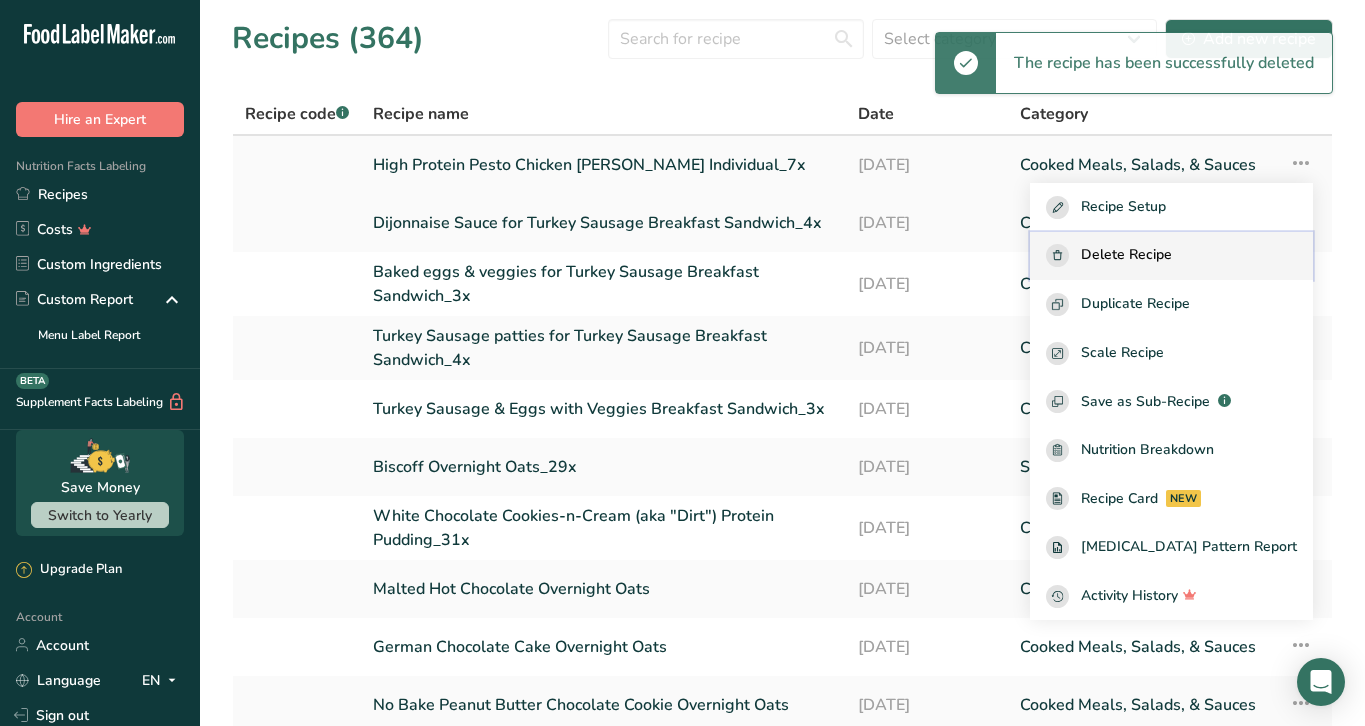 click on "Delete Recipe" at bounding box center [1171, 255] 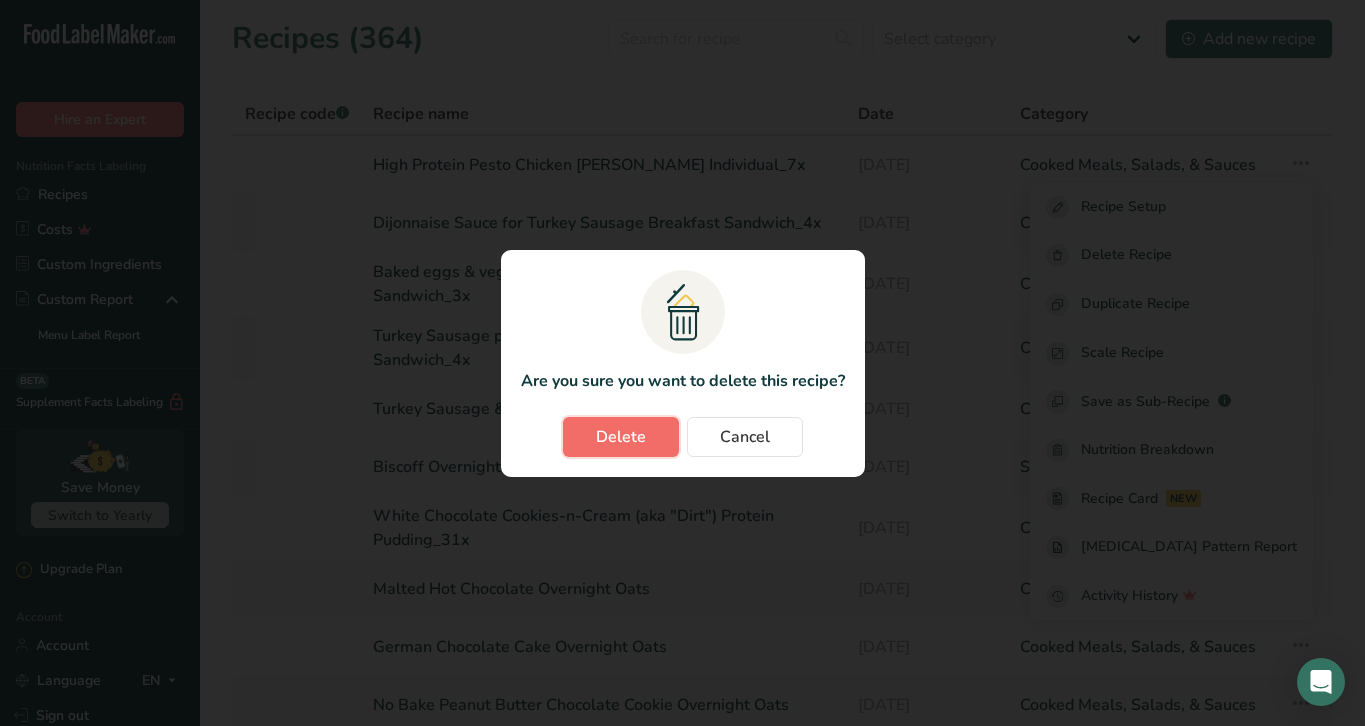 click on "Delete" at bounding box center [621, 437] 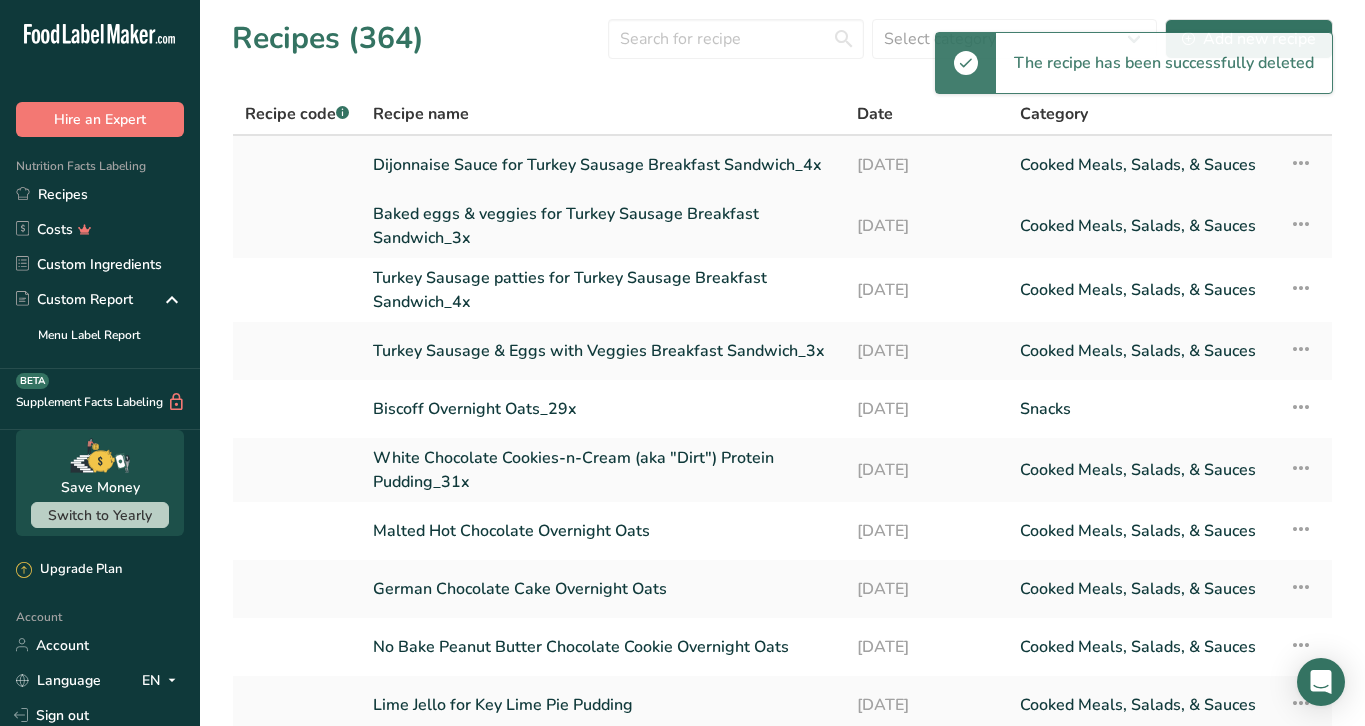 click at bounding box center [1301, 163] 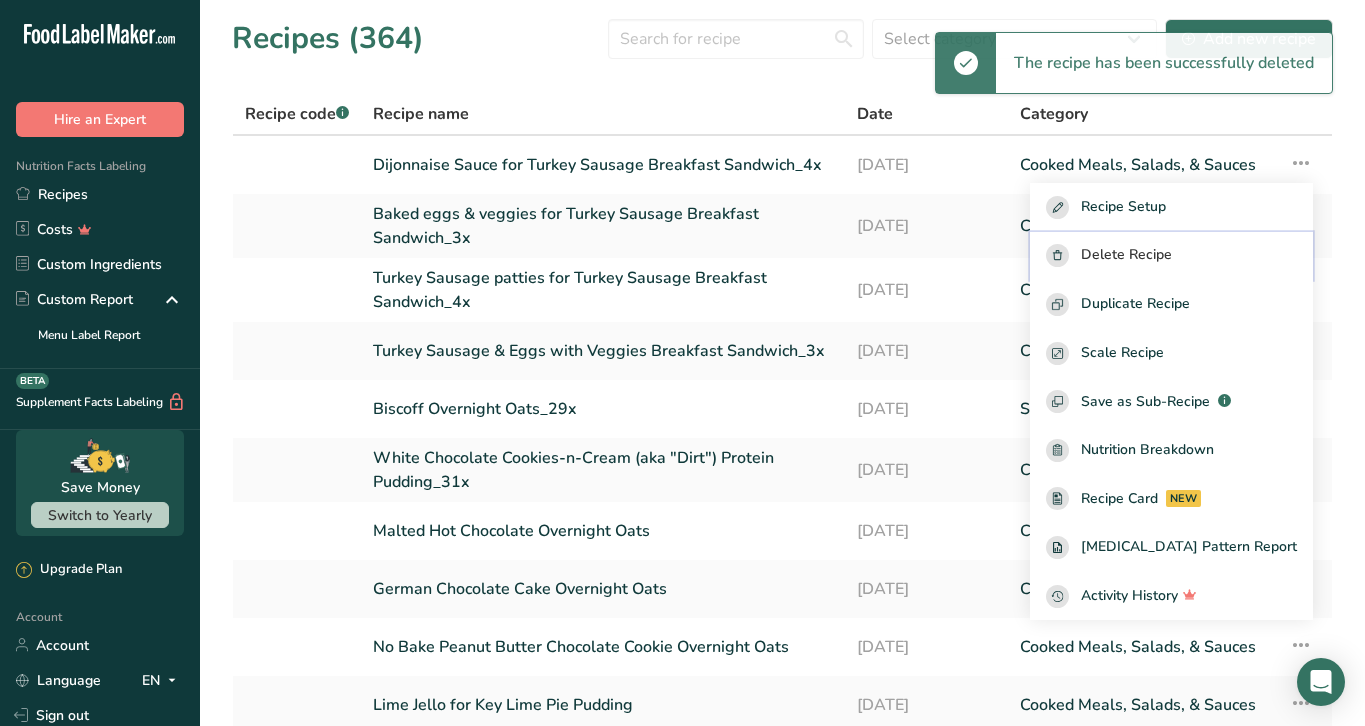 click on "Delete Recipe" at bounding box center [1126, 255] 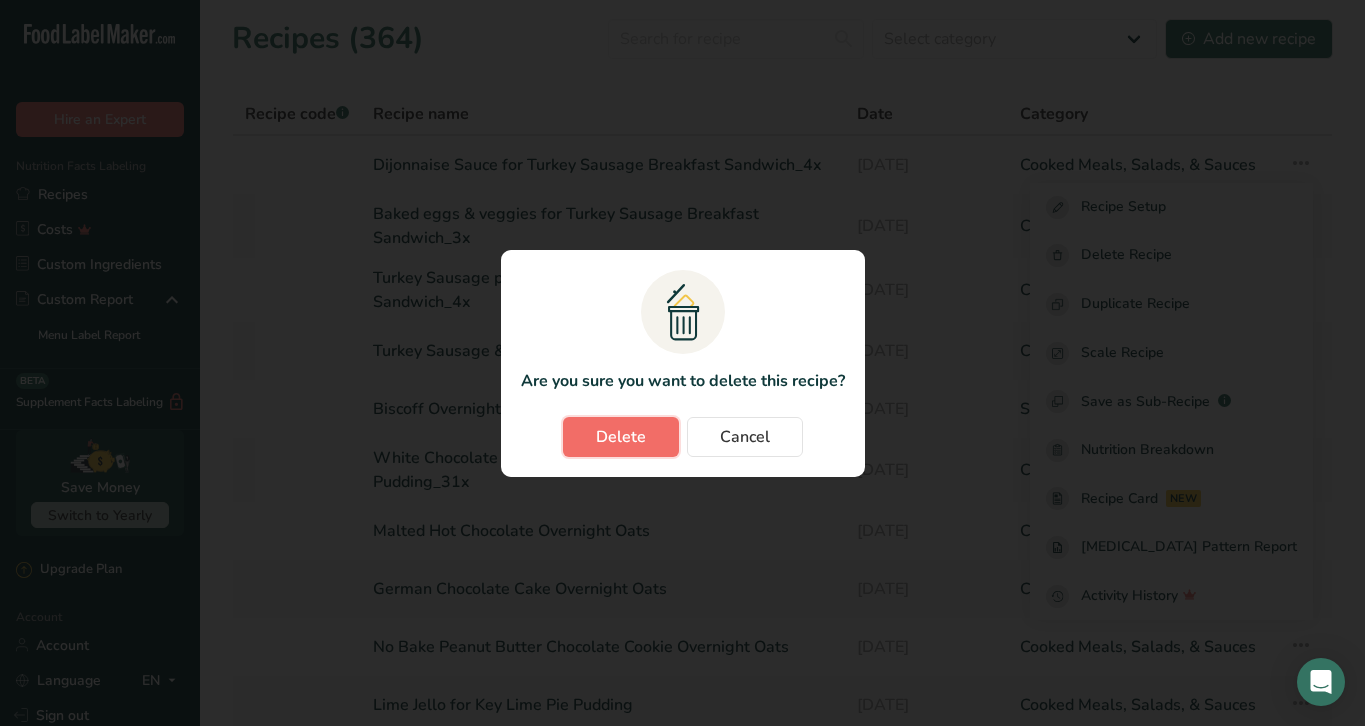 click on "Delete" at bounding box center [621, 437] 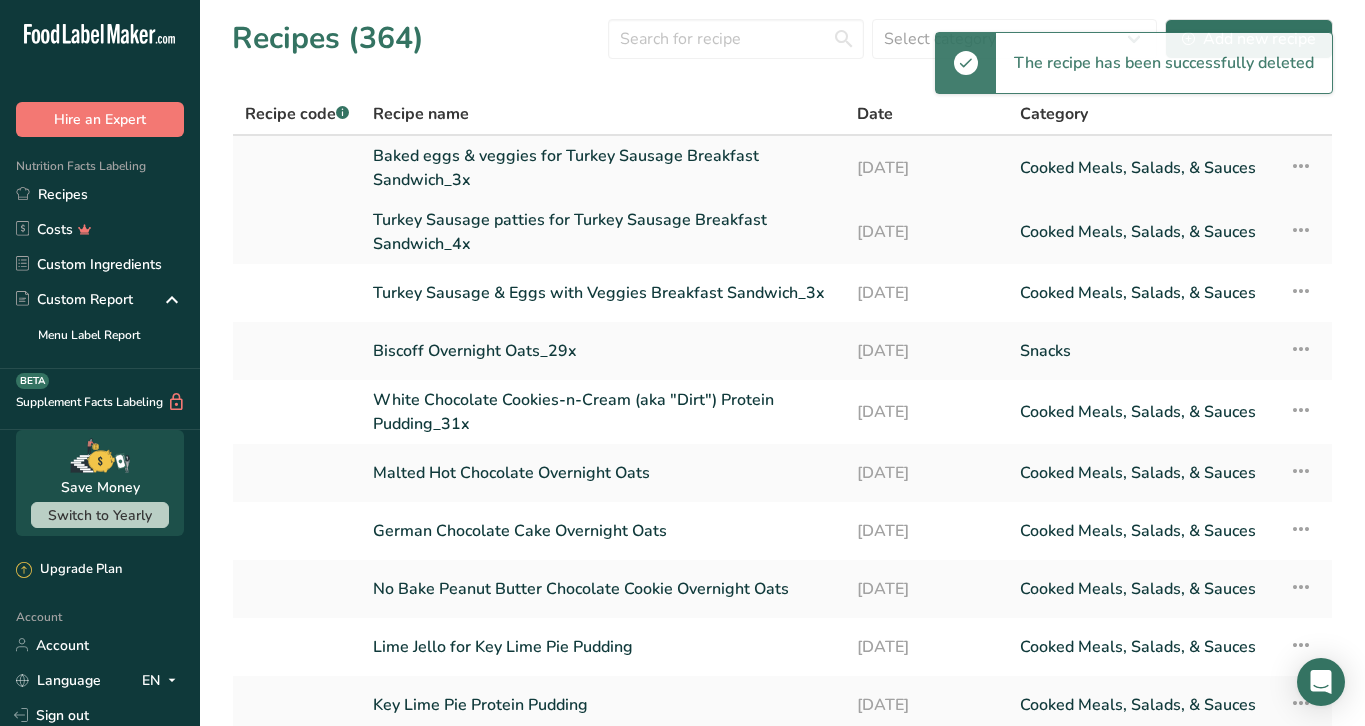 click at bounding box center (1301, 166) 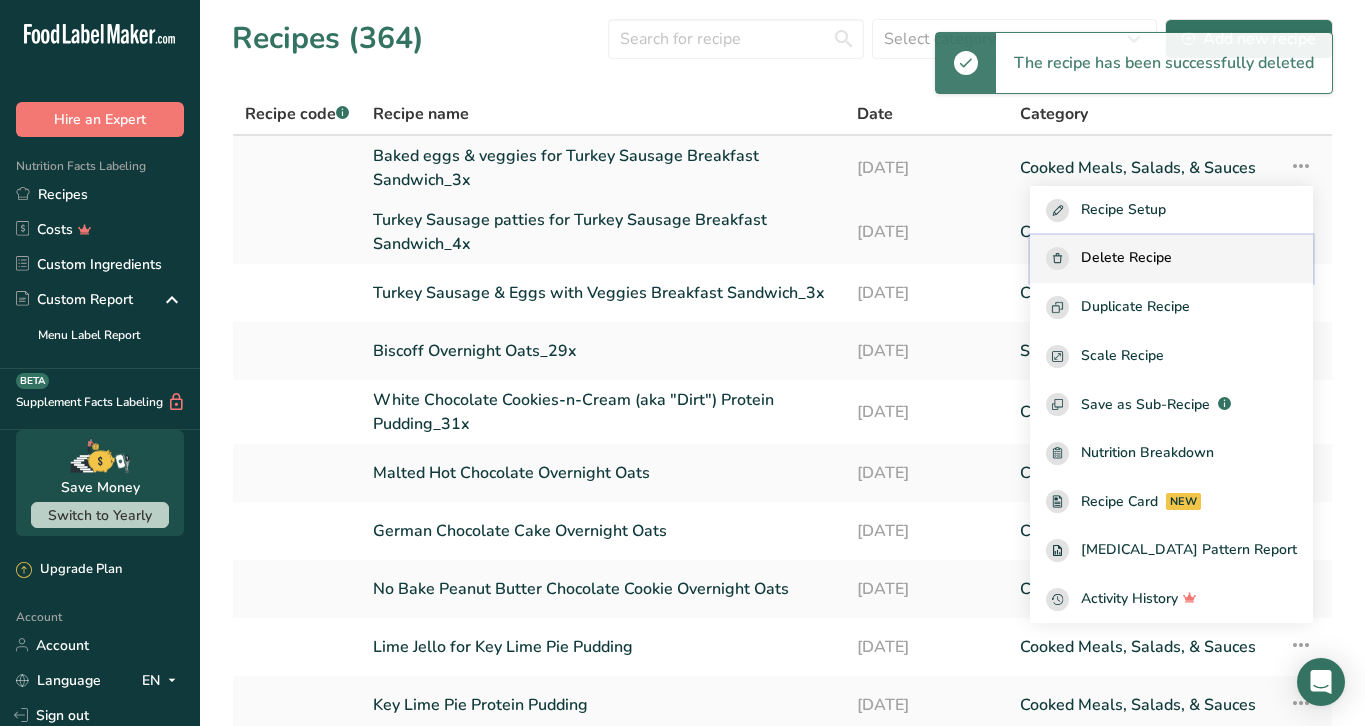click on "Delete Recipe" at bounding box center (1126, 258) 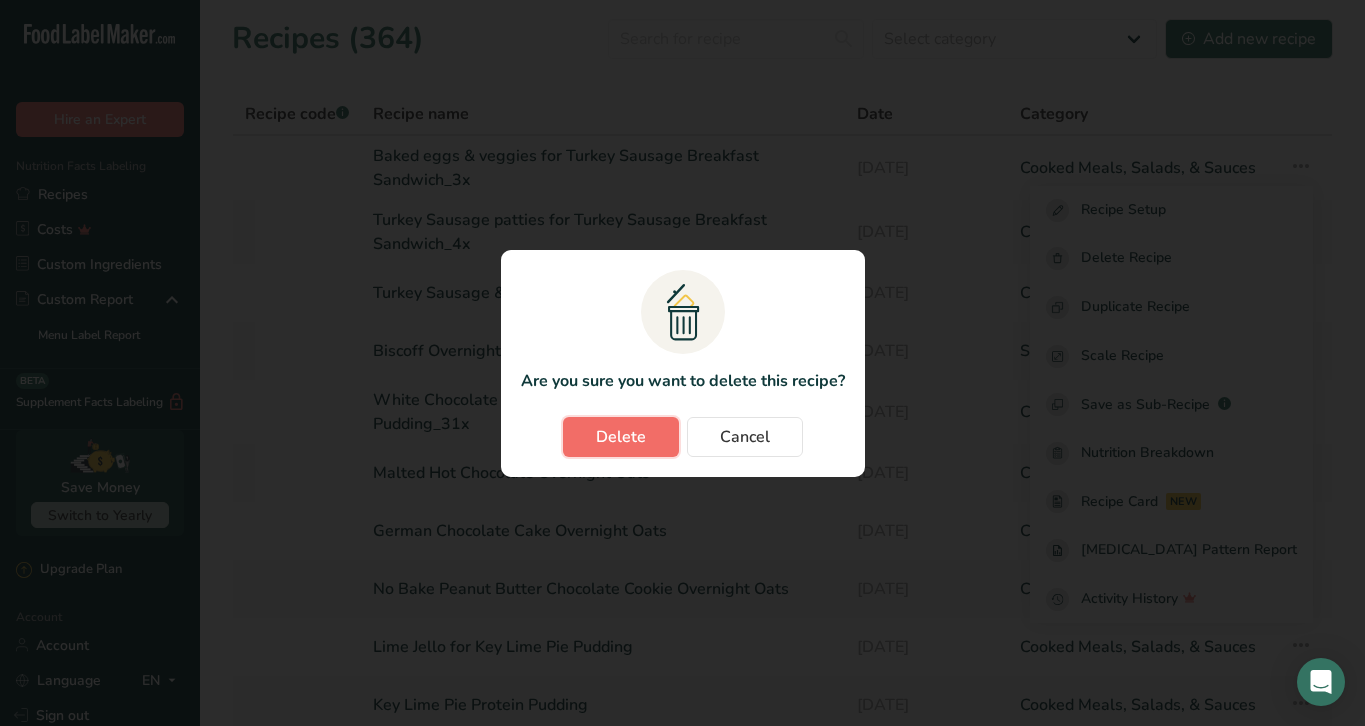 click on "Delete" at bounding box center (621, 437) 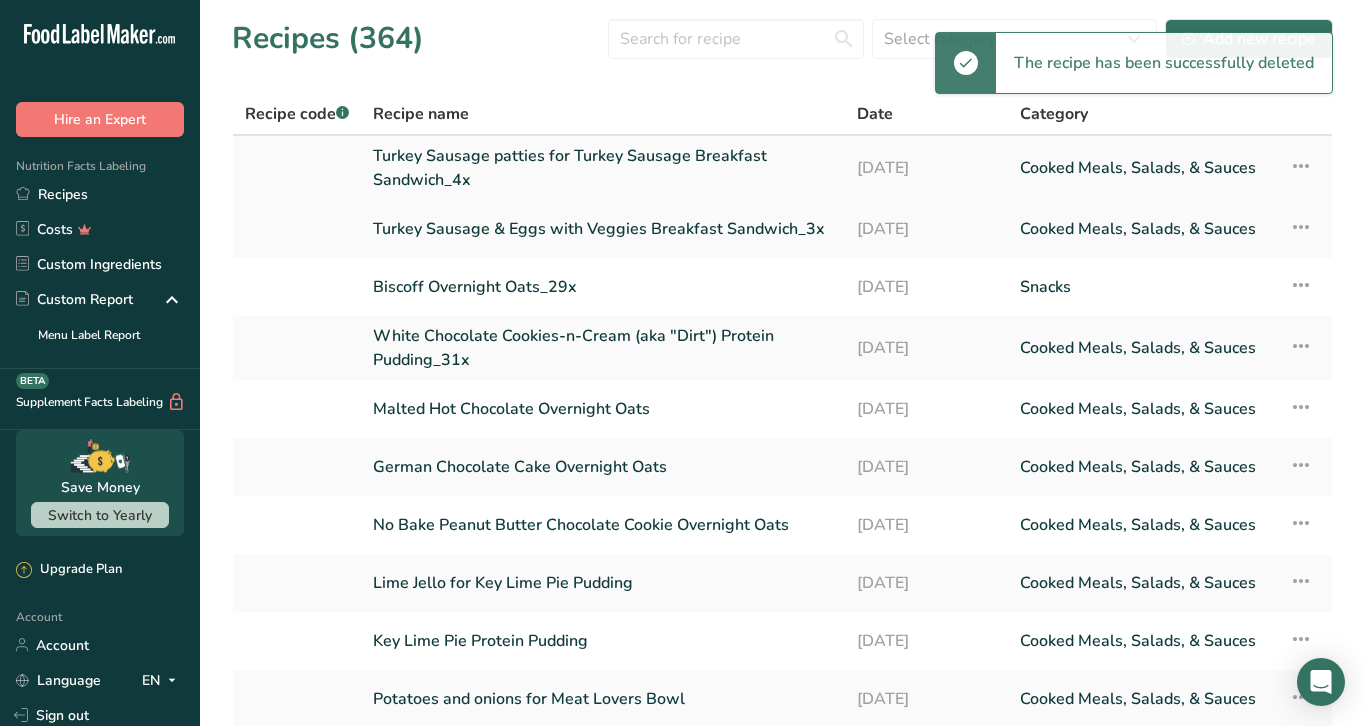 click at bounding box center (1301, 166) 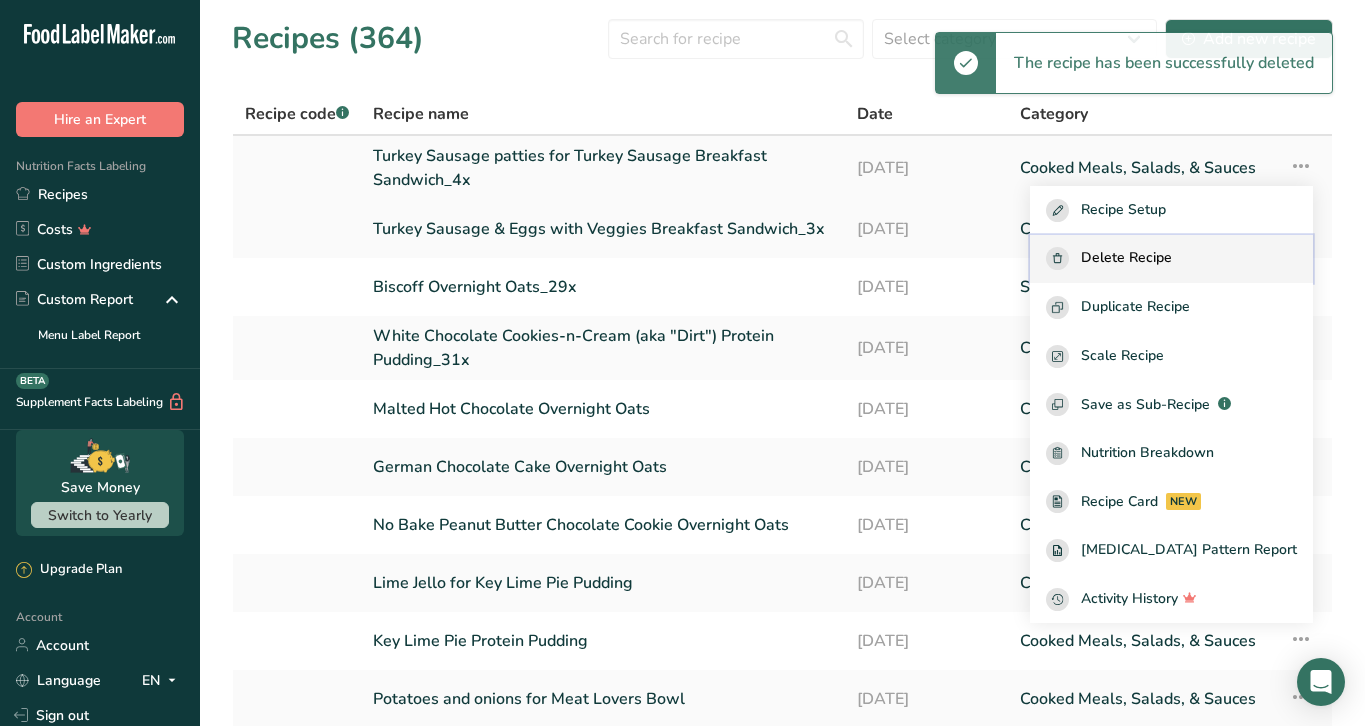 click on "Delete Recipe" at bounding box center (1126, 258) 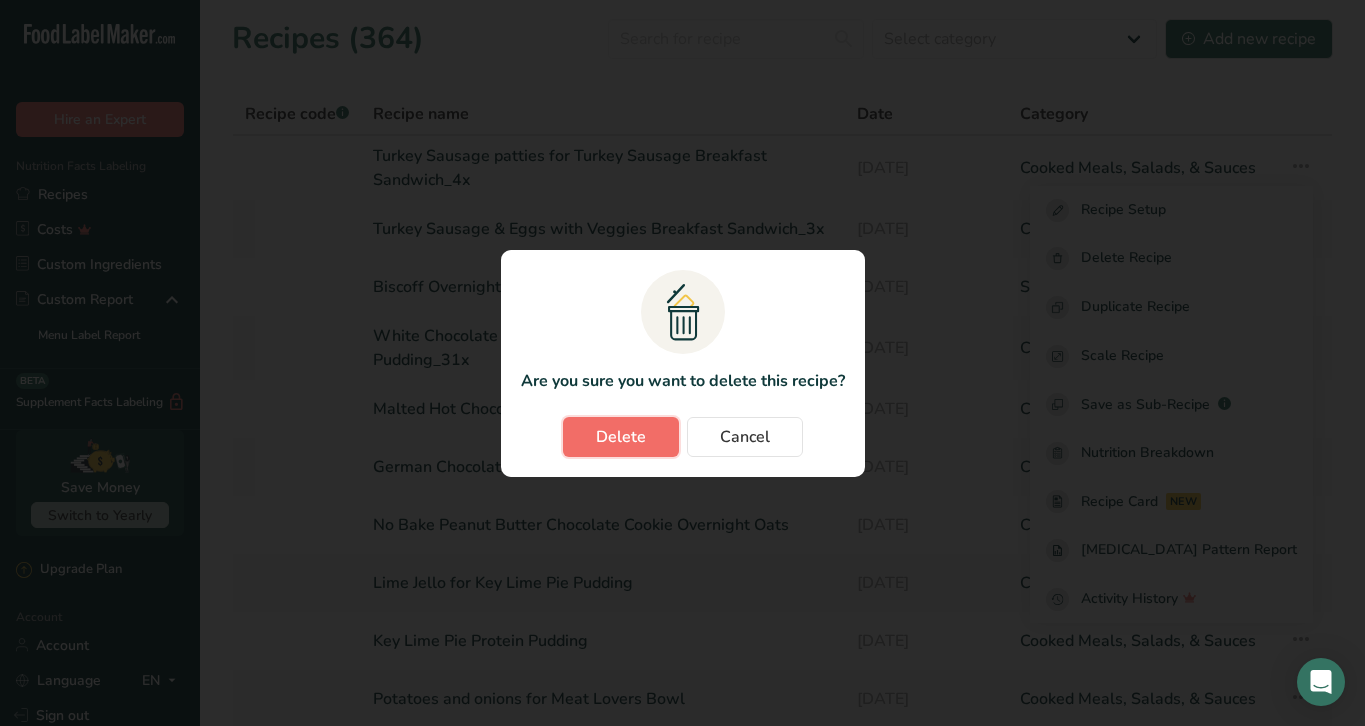 click on "Delete" at bounding box center (621, 437) 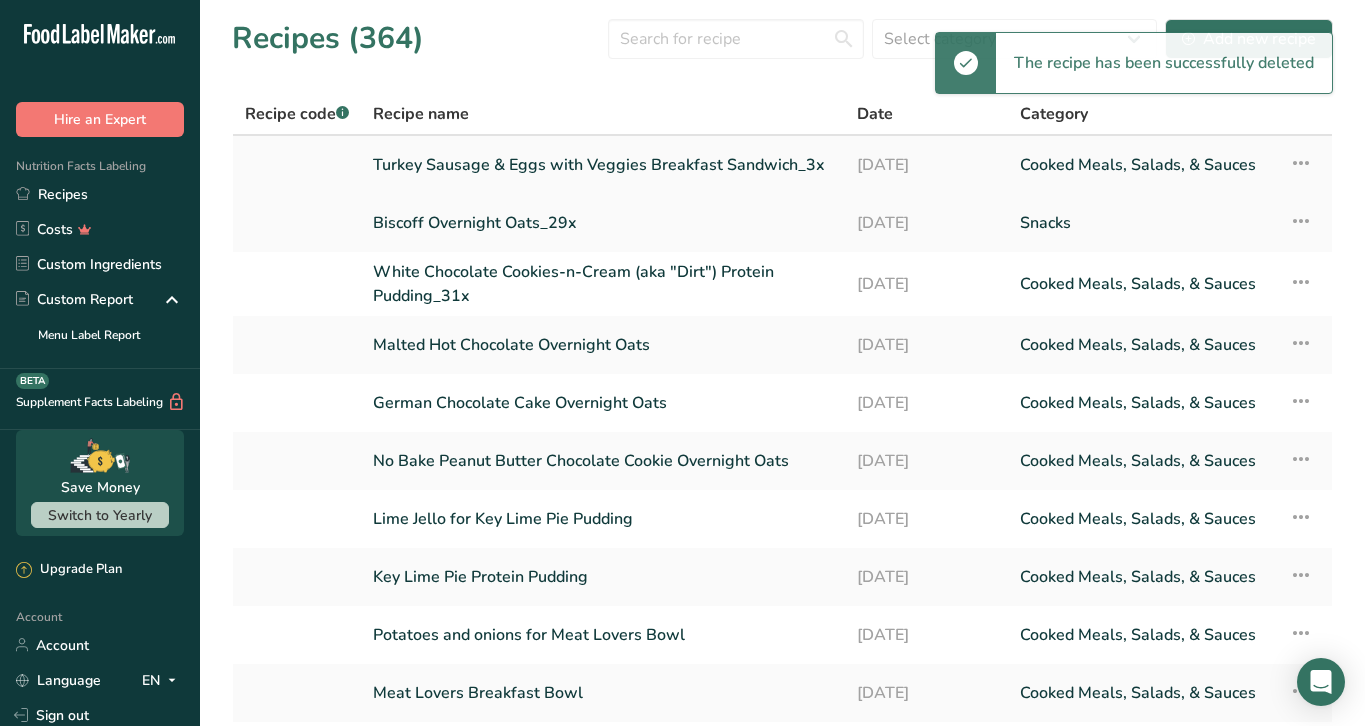 click at bounding box center (1301, 163) 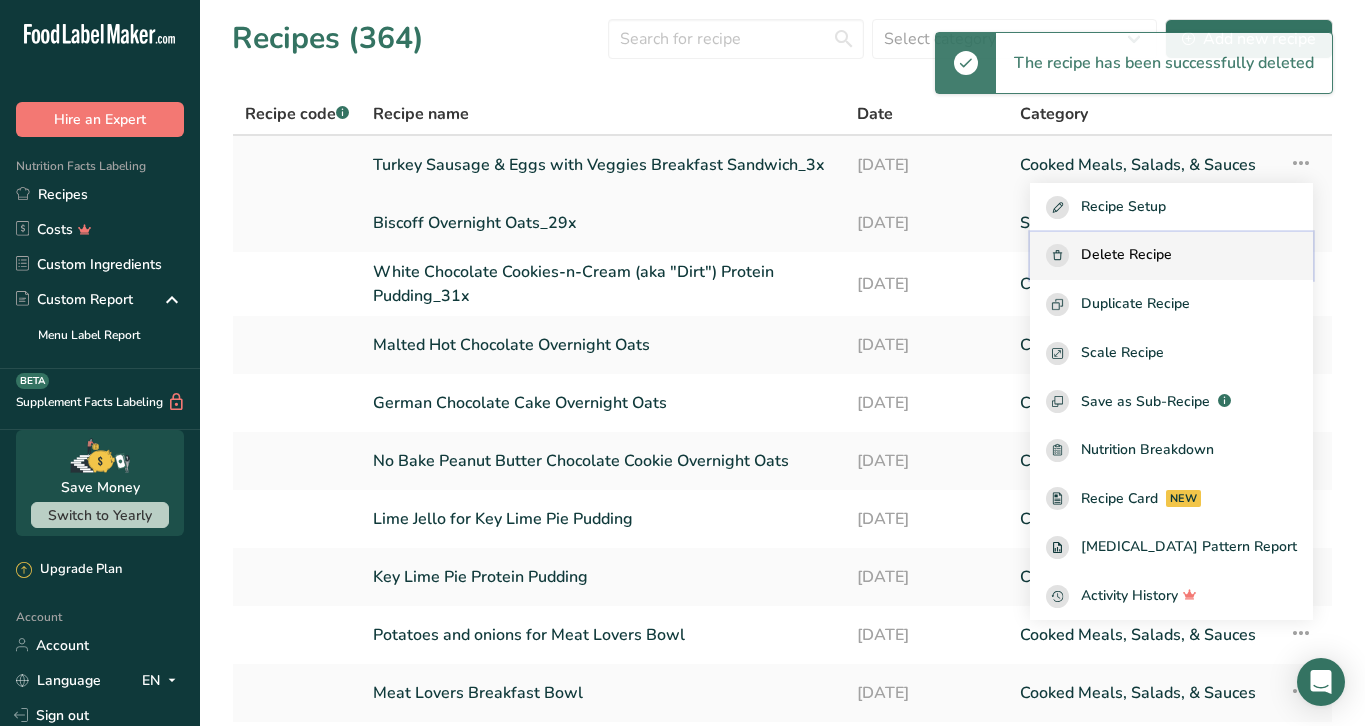 click on "Delete Recipe" at bounding box center (1171, 256) 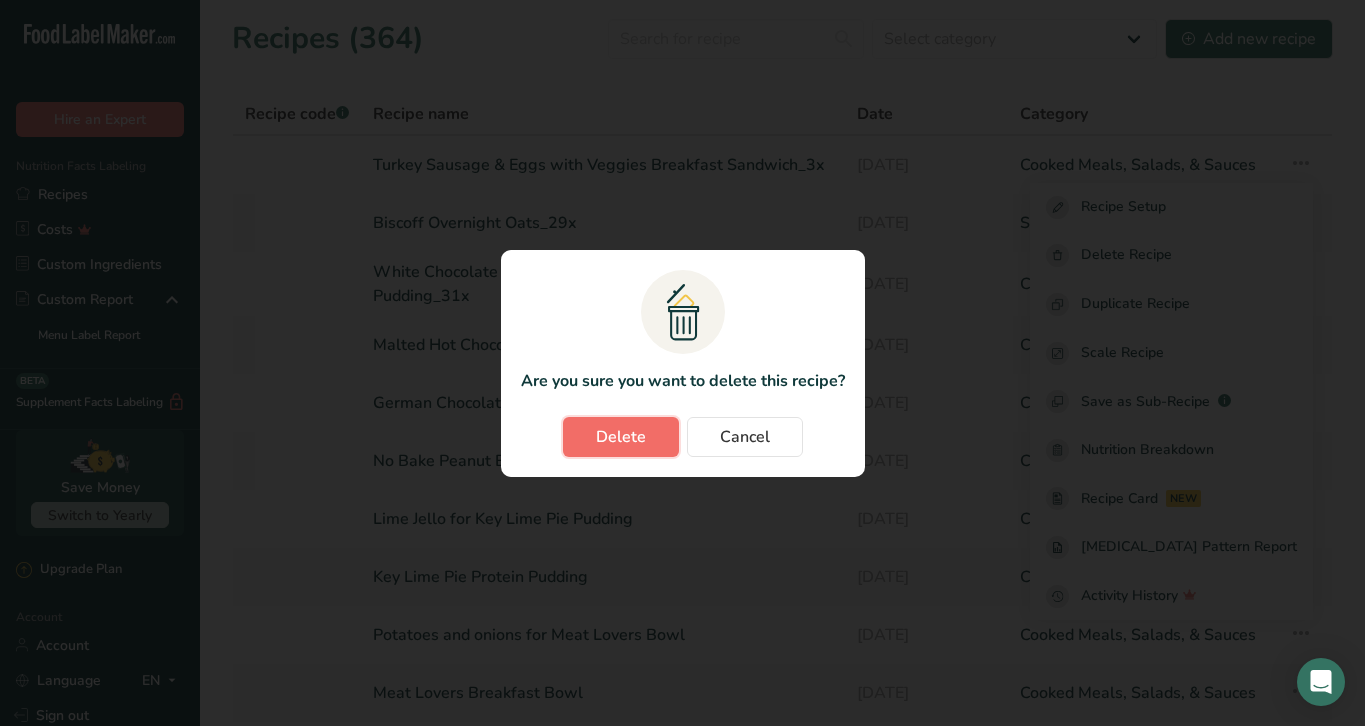 click on "Delete" at bounding box center [621, 437] 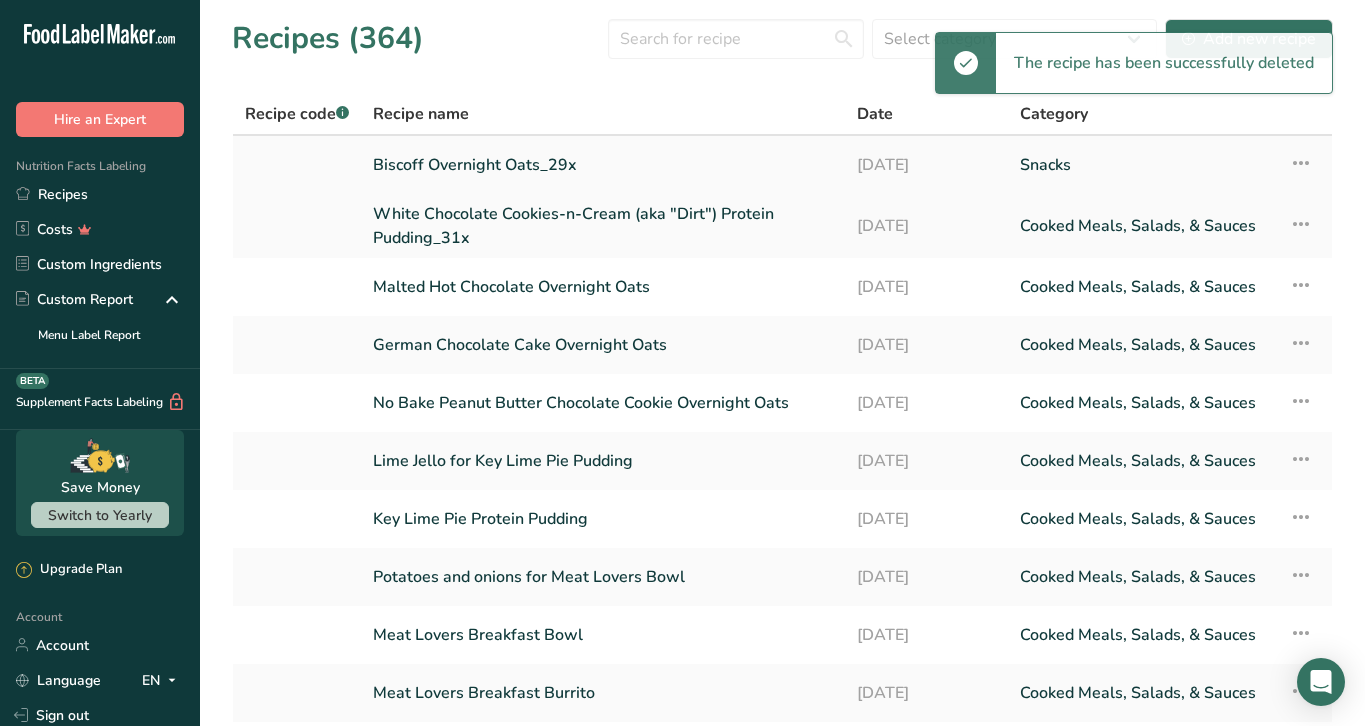 click on "Recipe Setup       Delete Recipe           Duplicate Recipe             Scale Recipe             Save as Sub-Recipe   .a-a{fill:#347362;}.b-a{fill:#fff;}                               Nutrition Breakdown                 Recipe Card
NEW
Amino Acids Pattern Report           Activity History" at bounding box center (1304, 165) 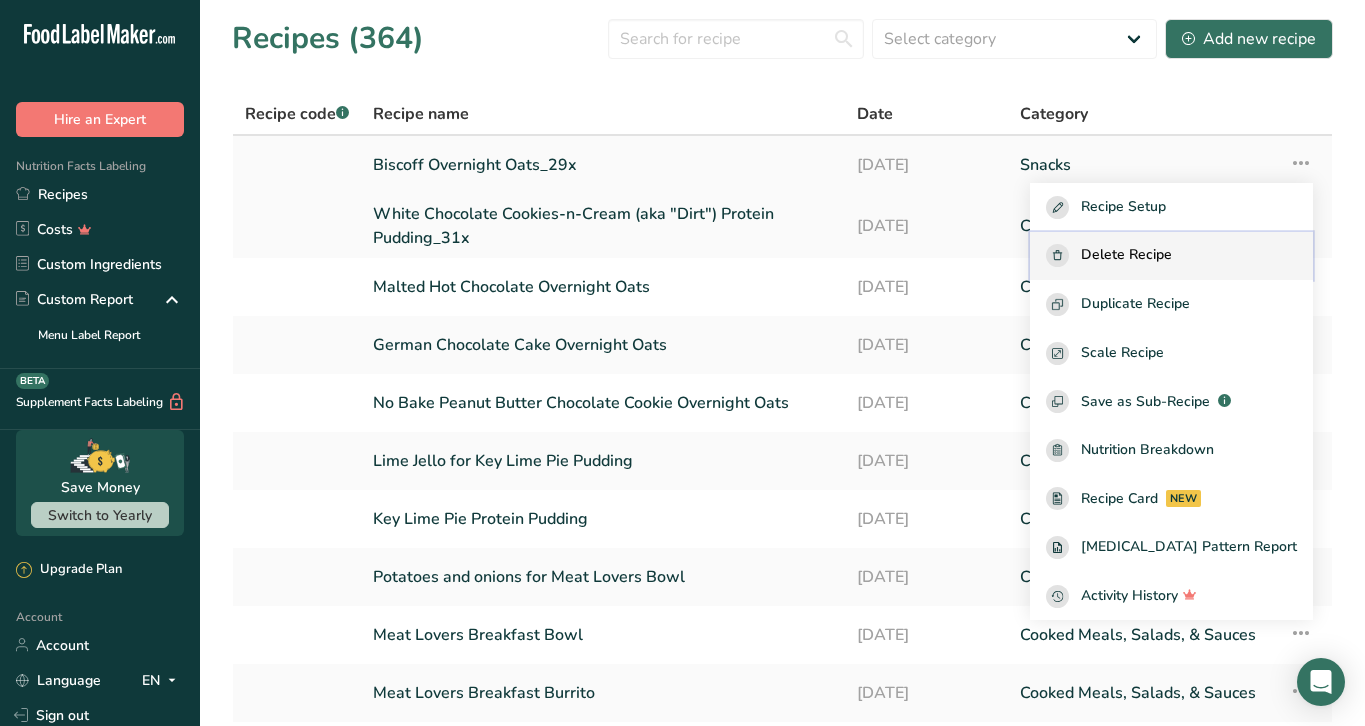 click on "Delete Recipe" at bounding box center [1126, 255] 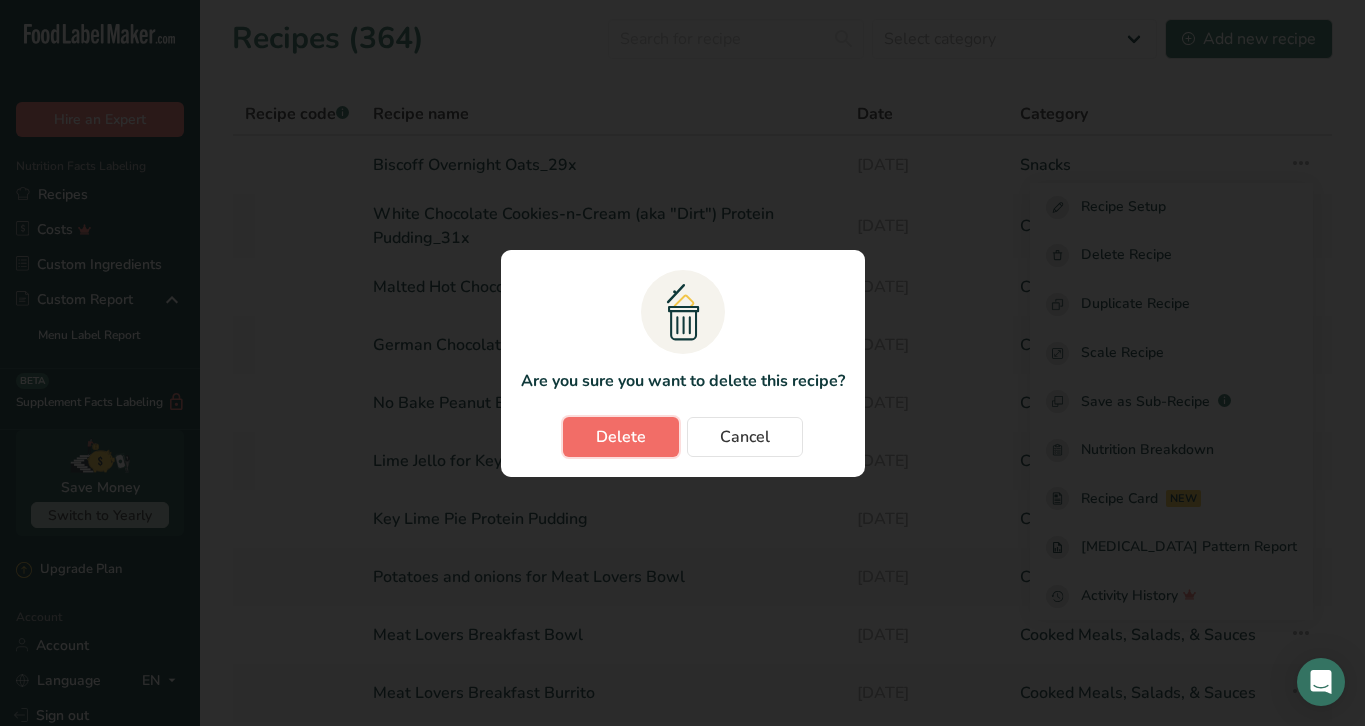 click on "Delete" at bounding box center (621, 437) 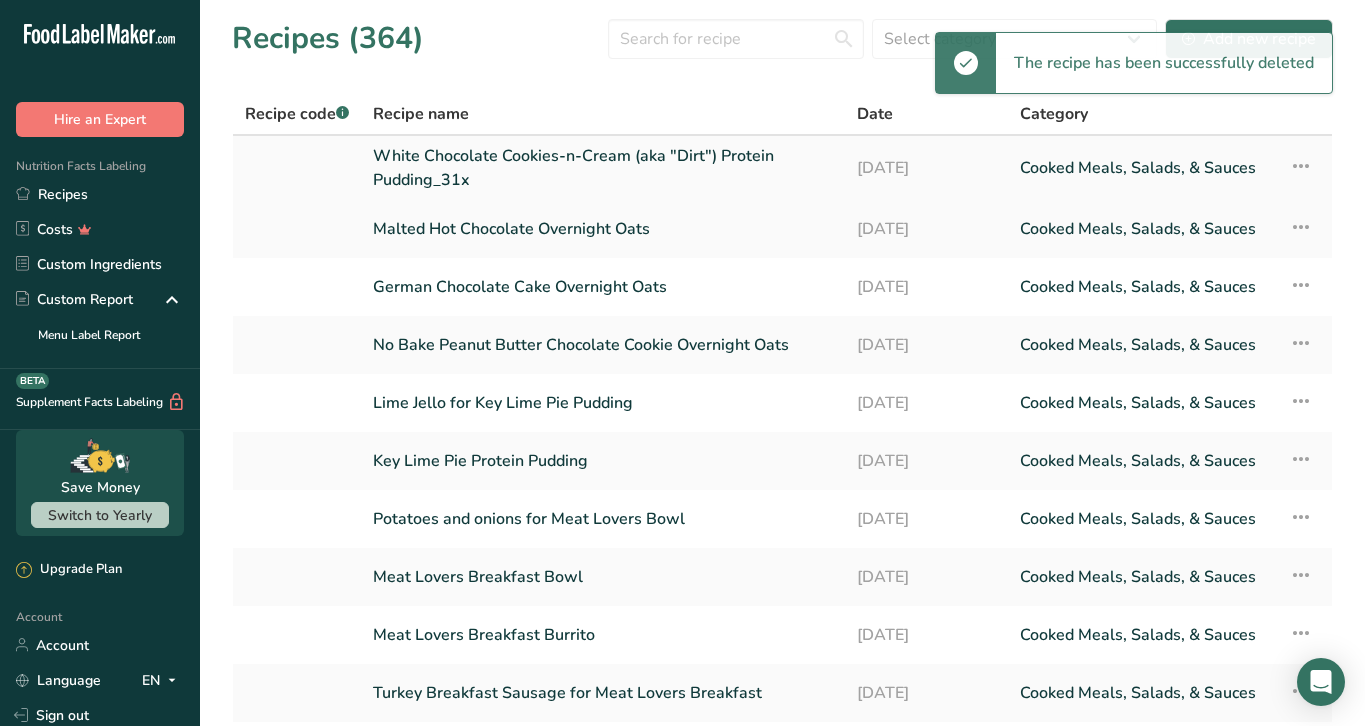 click at bounding box center [1301, 166] 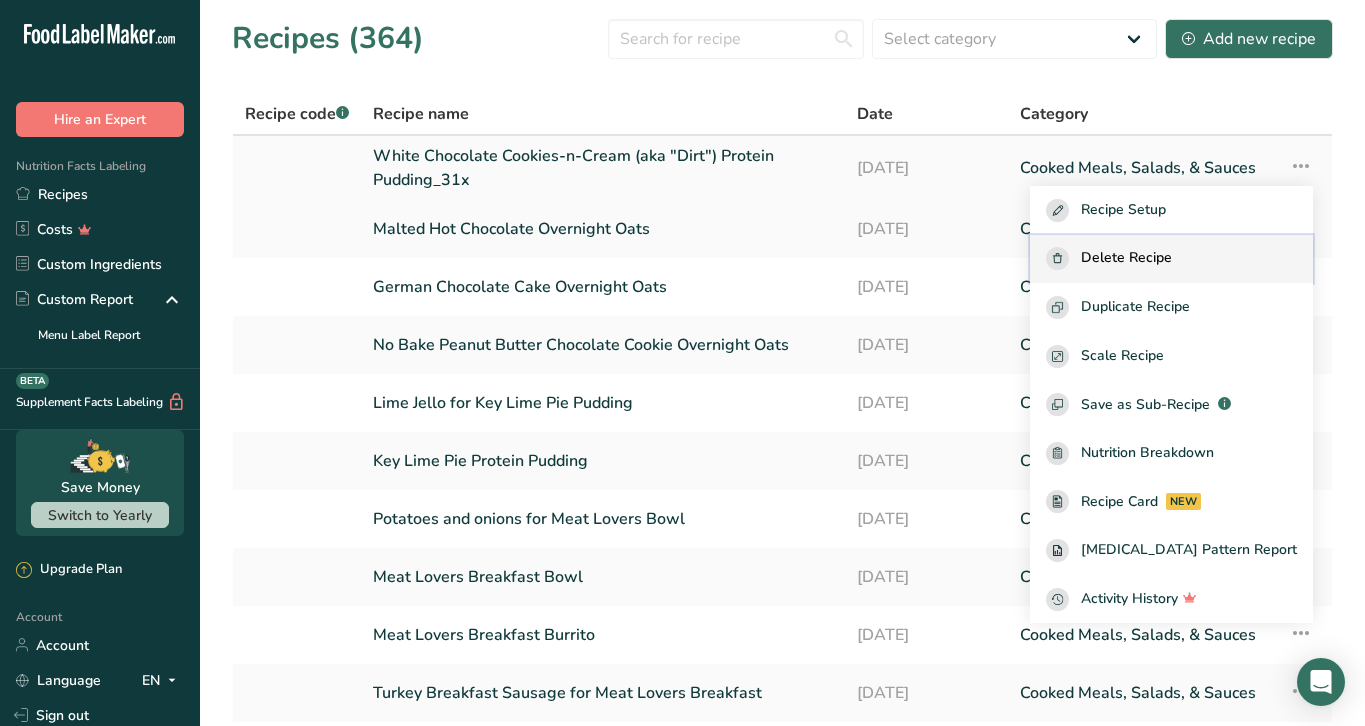 click on "Delete Recipe" at bounding box center (1126, 258) 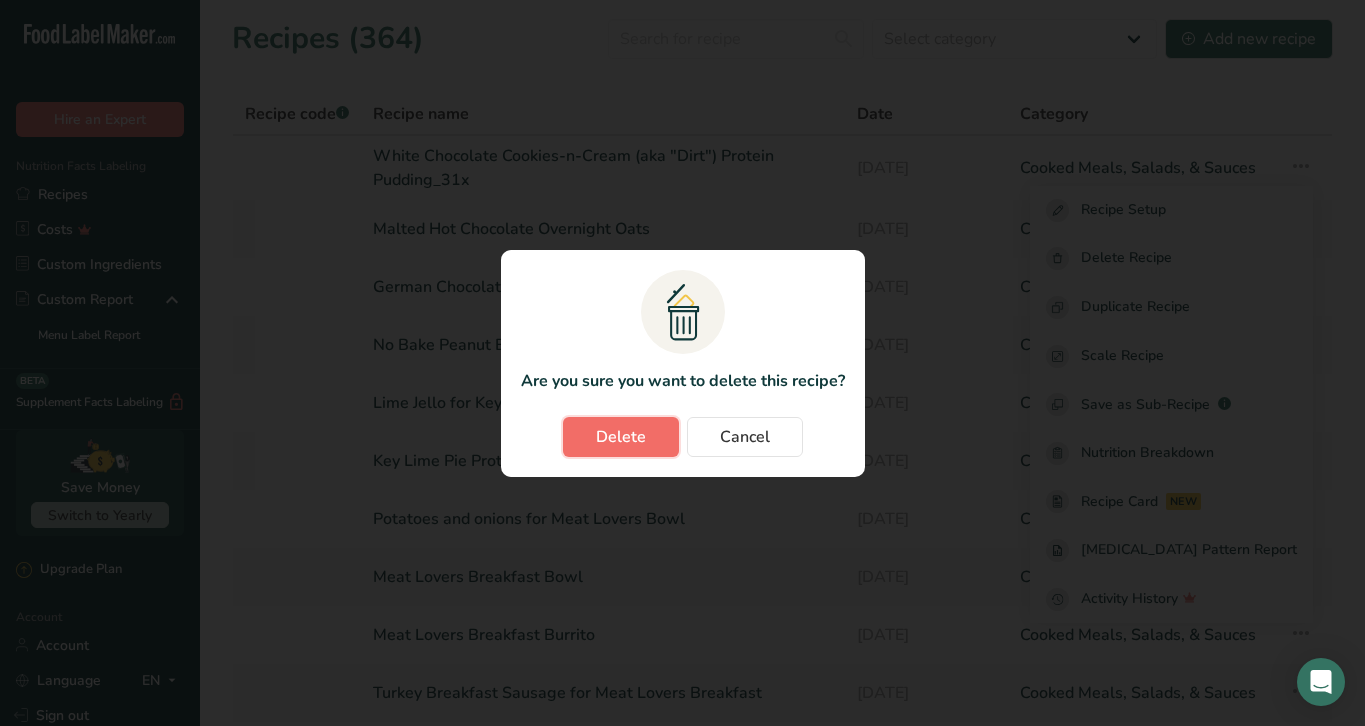 click on "Delete" at bounding box center [621, 437] 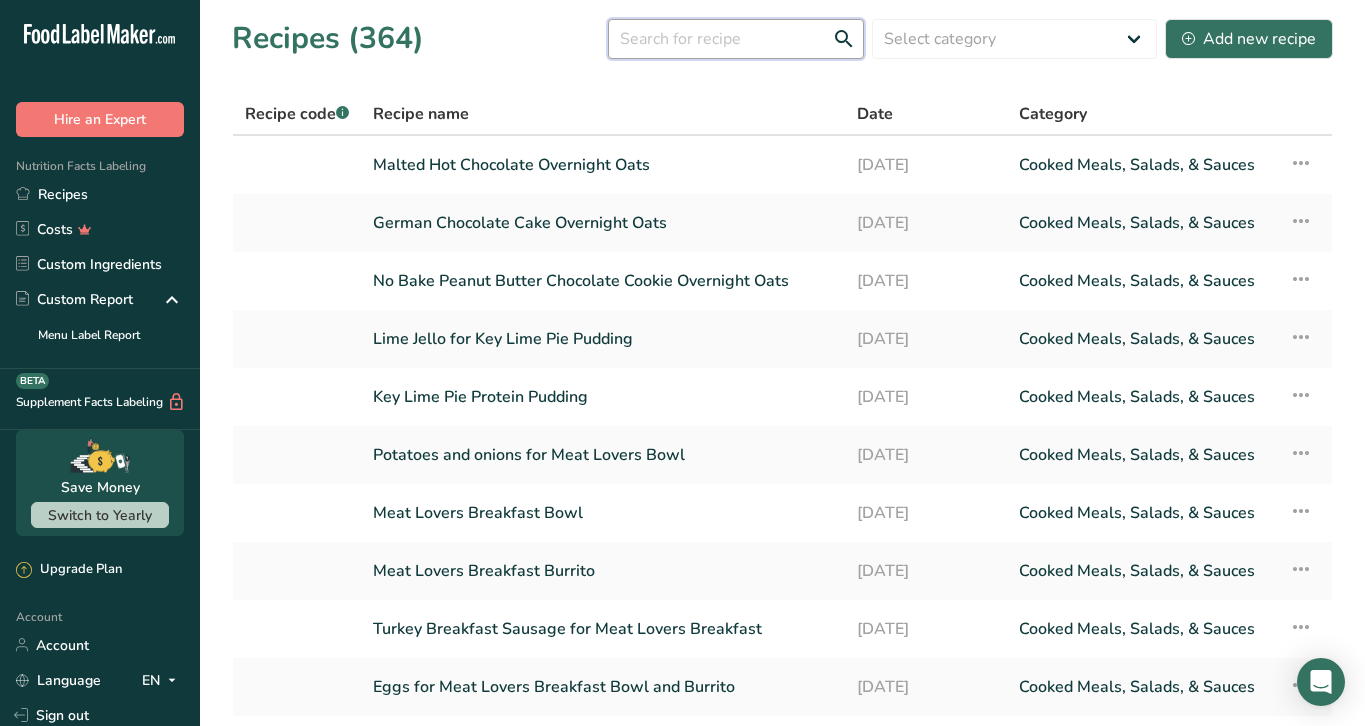 click at bounding box center [736, 39] 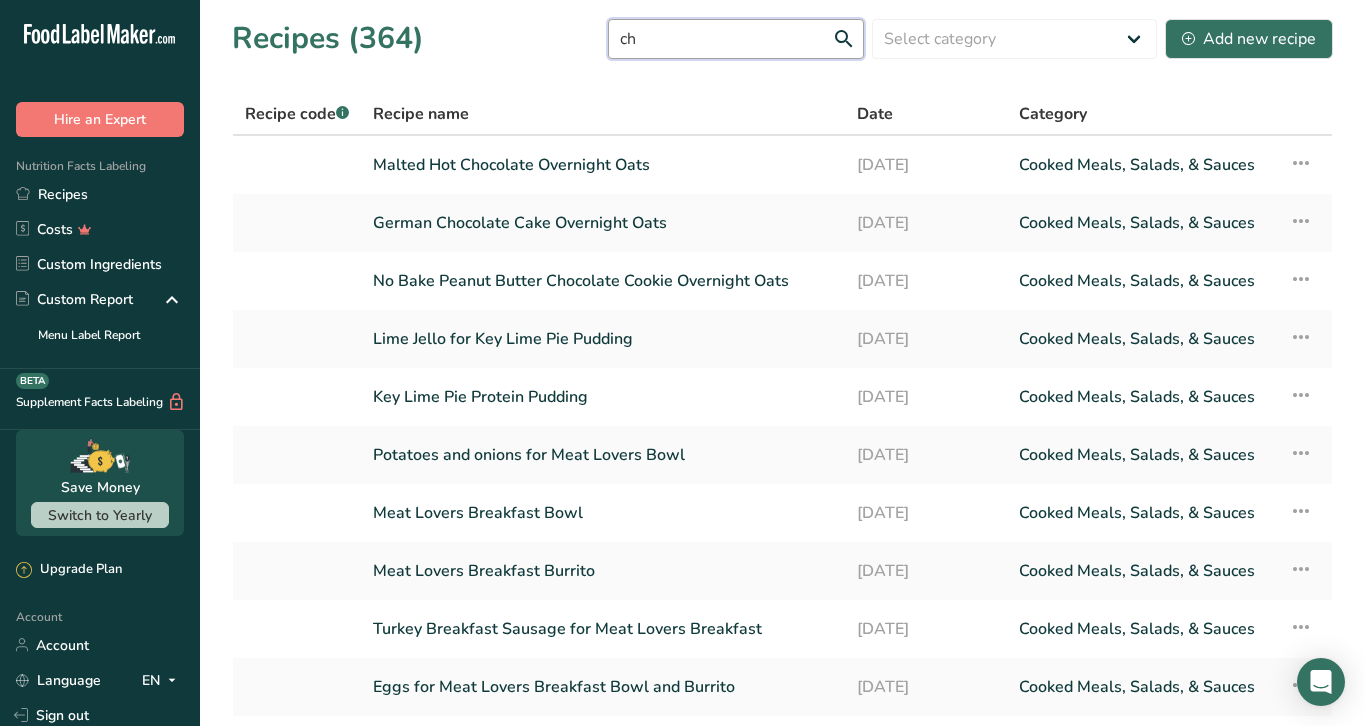 type on "c" 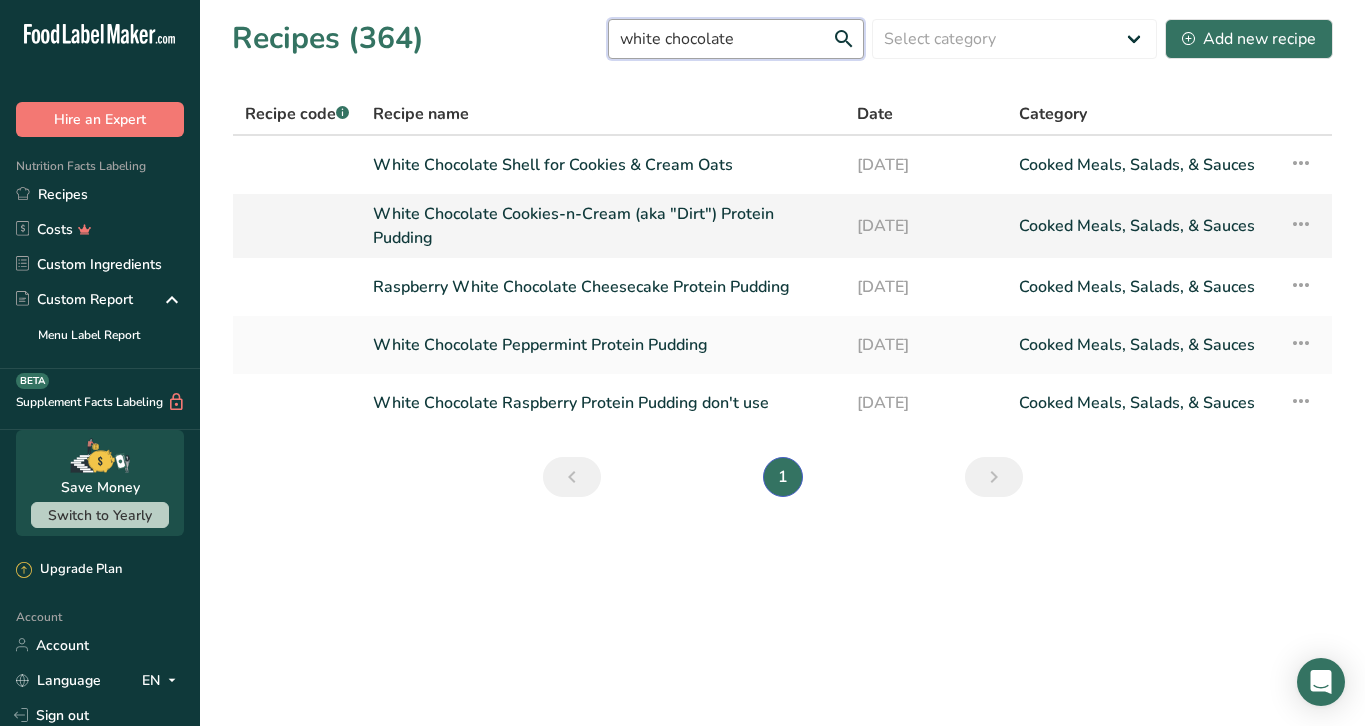 type on "white chocolate" 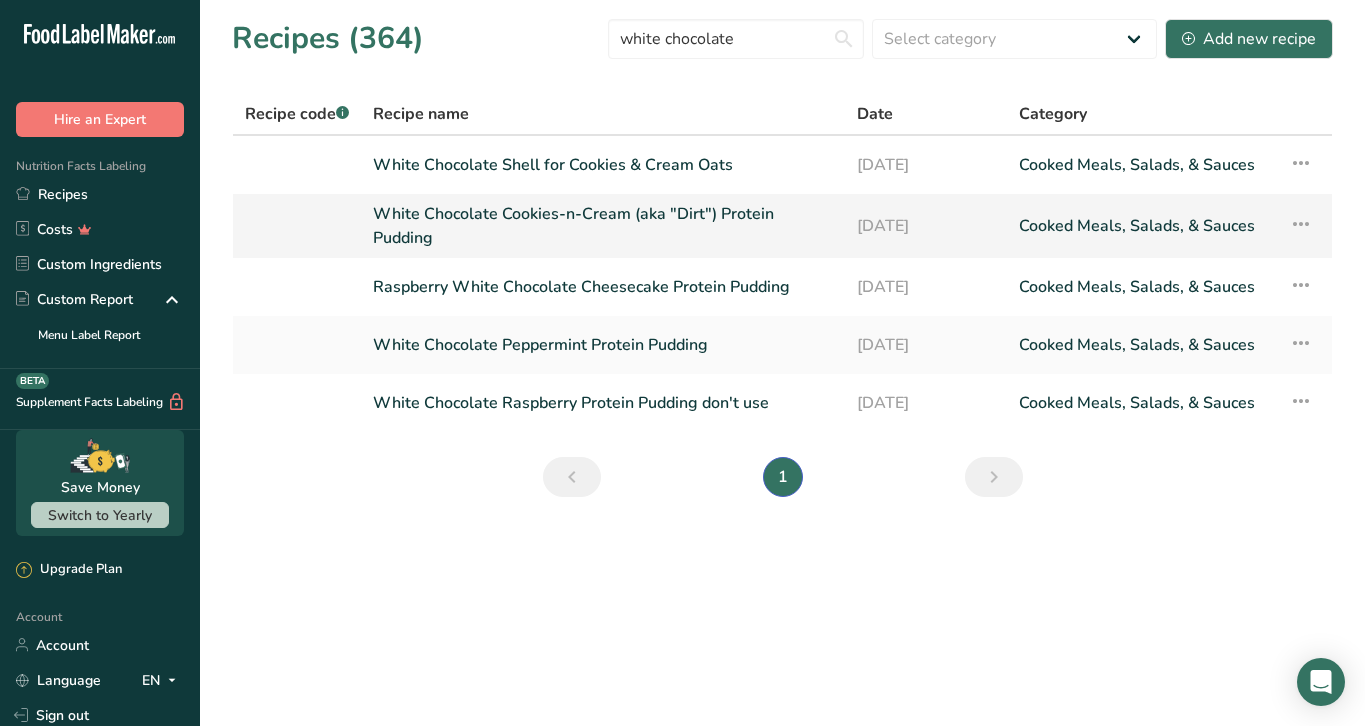 click on "White Chocolate Cookies-n-Cream (aka "Dirt") Protein Pudding" at bounding box center [603, 226] 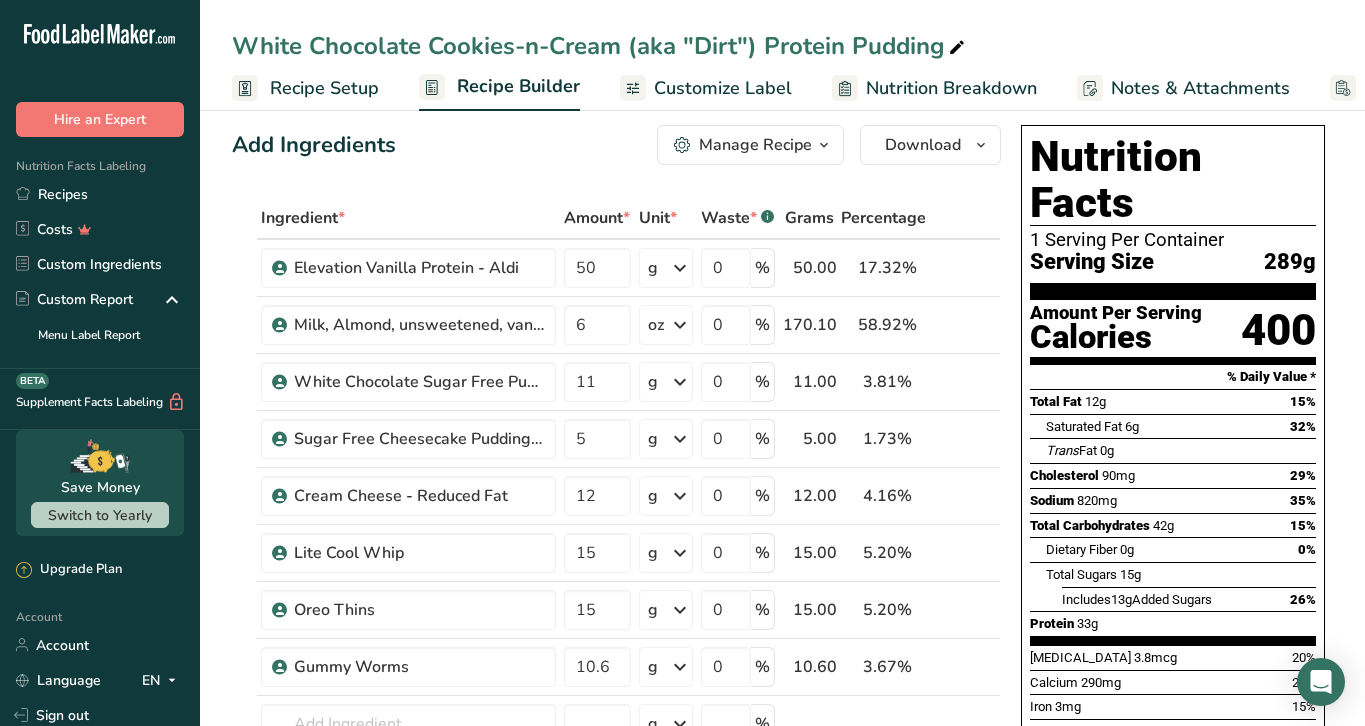 scroll, scrollTop: 0, scrollLeft: 0, axis: both 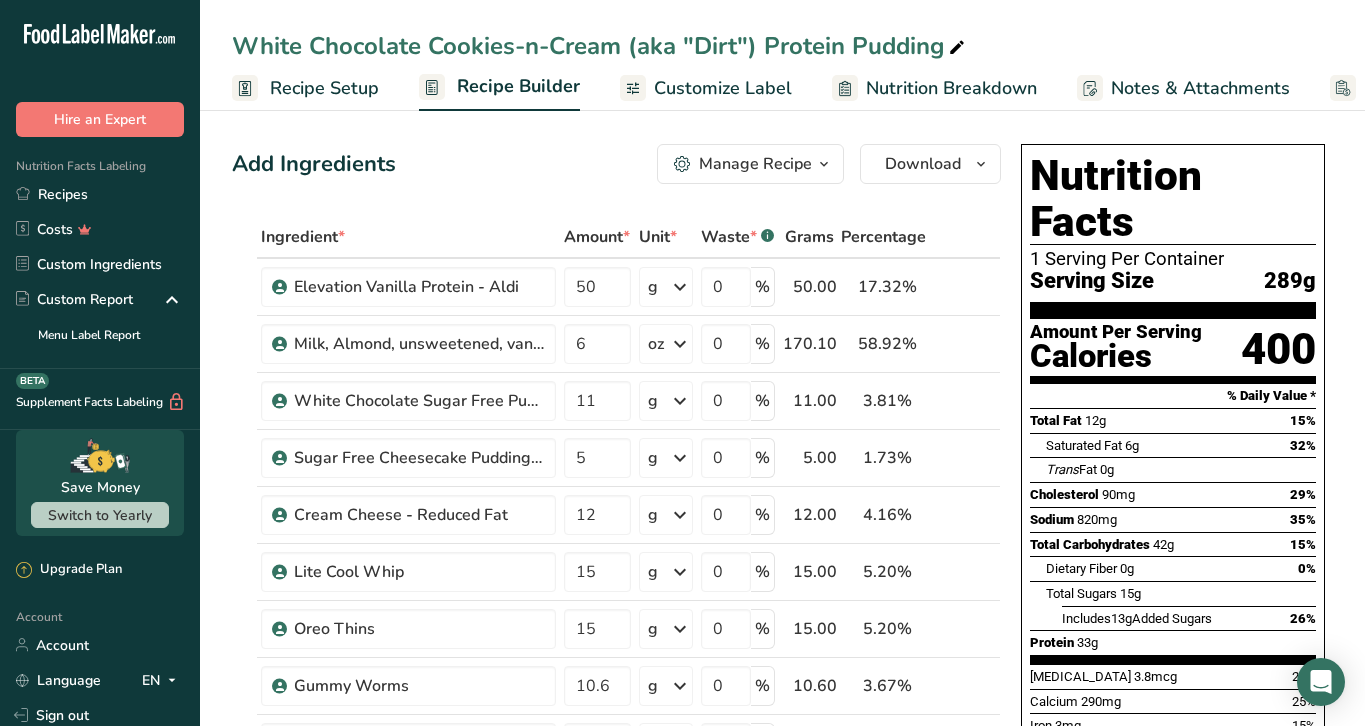 click on "Manage Recipe" at bounding box center (755, 164) 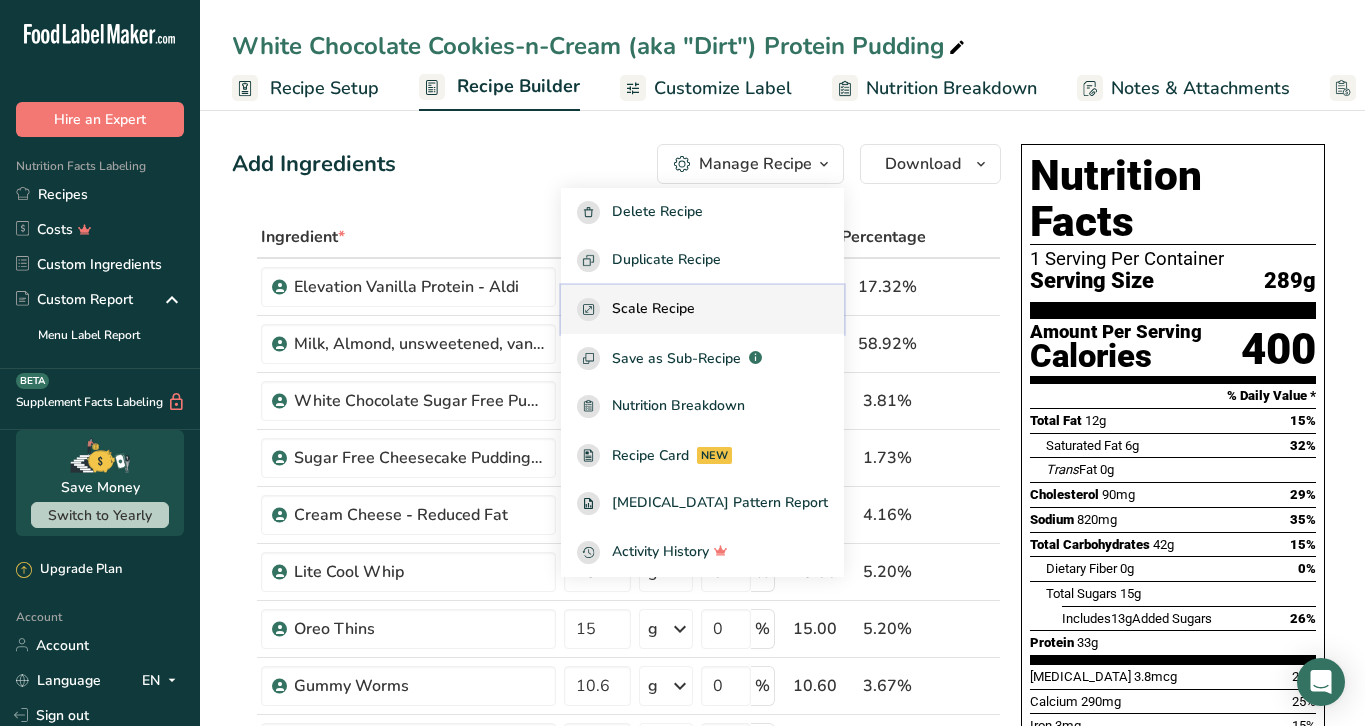 click on "Scale Recipe" at bounding box center [702, 309] 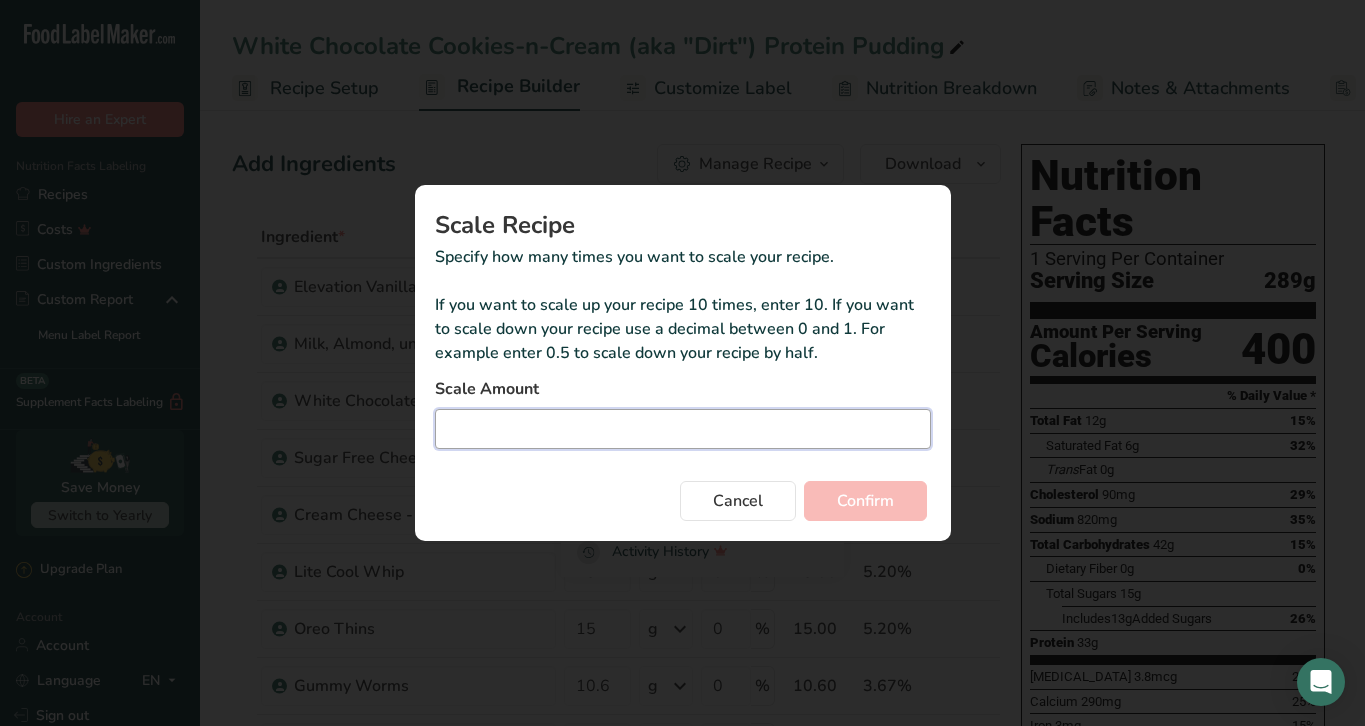 click at bounding box center [683, 429] 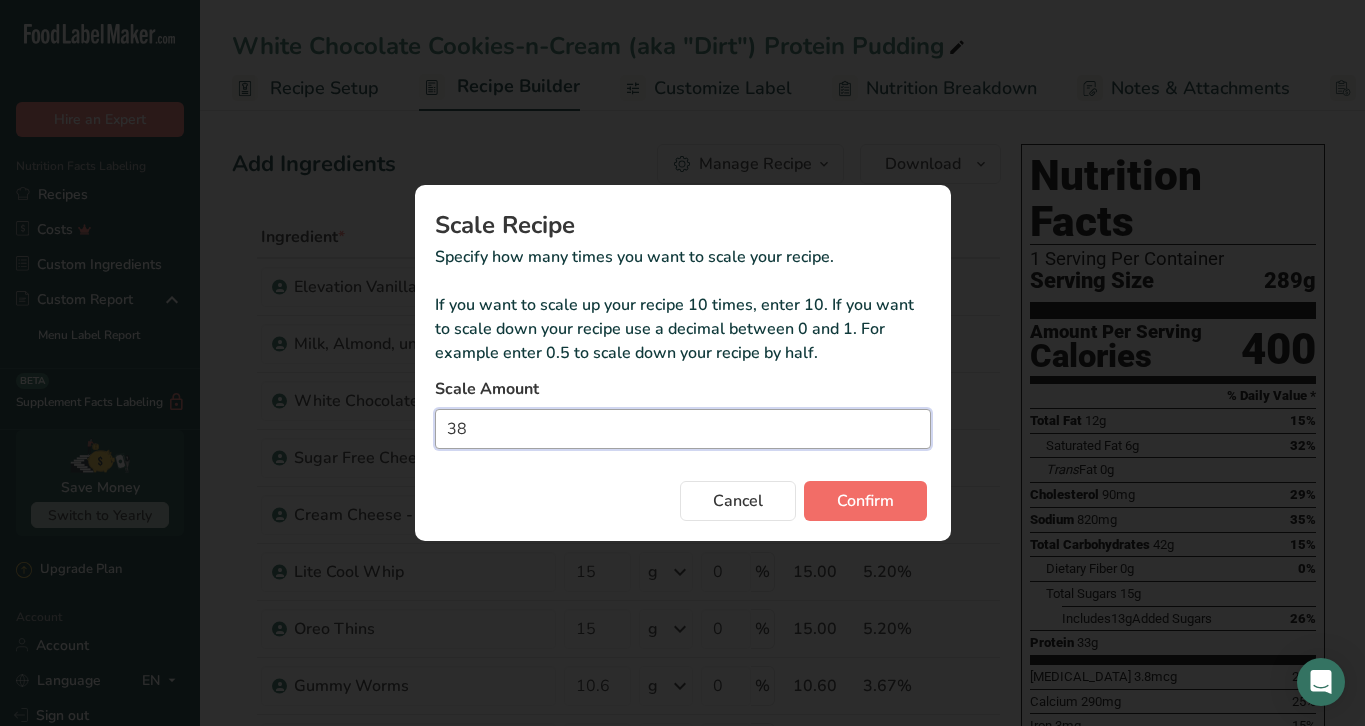 type on "38" 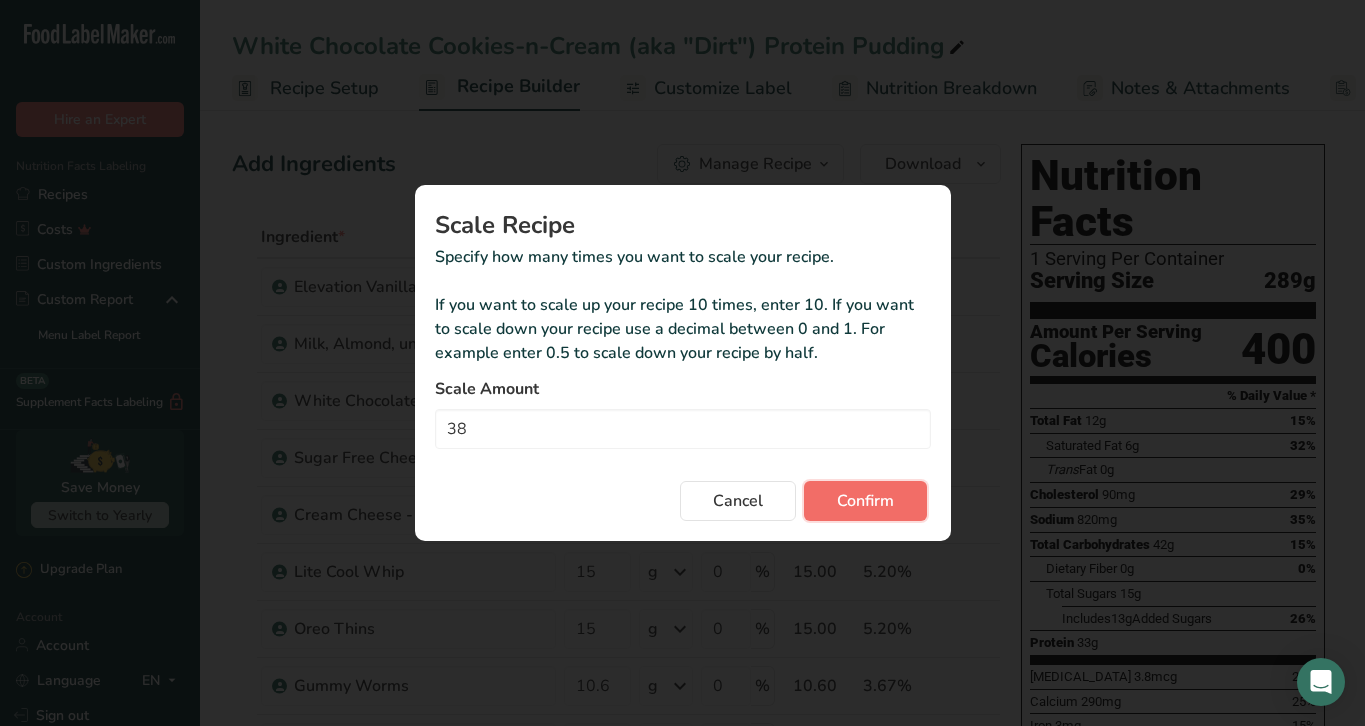 click on "Confirm" at bounding box center [865, 501] 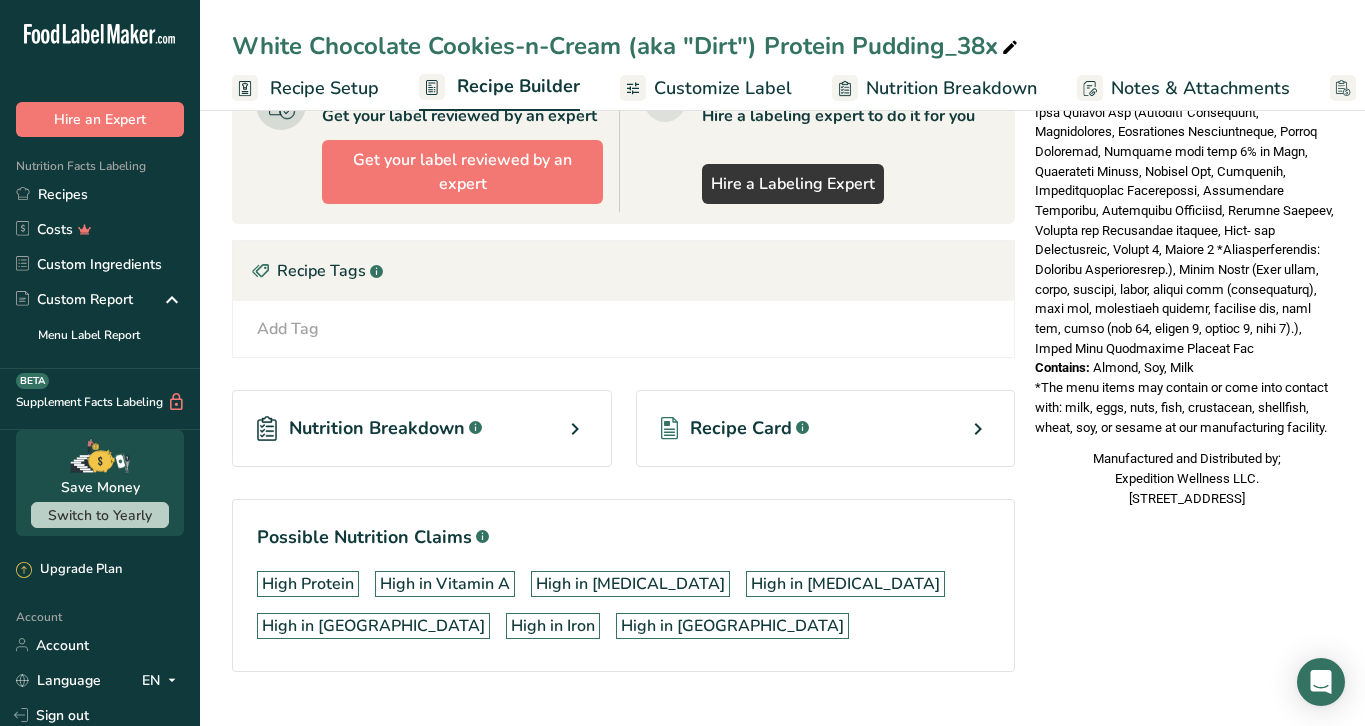 scroll, scrollTop: 922, scrollLeft: 0, axis: vertical 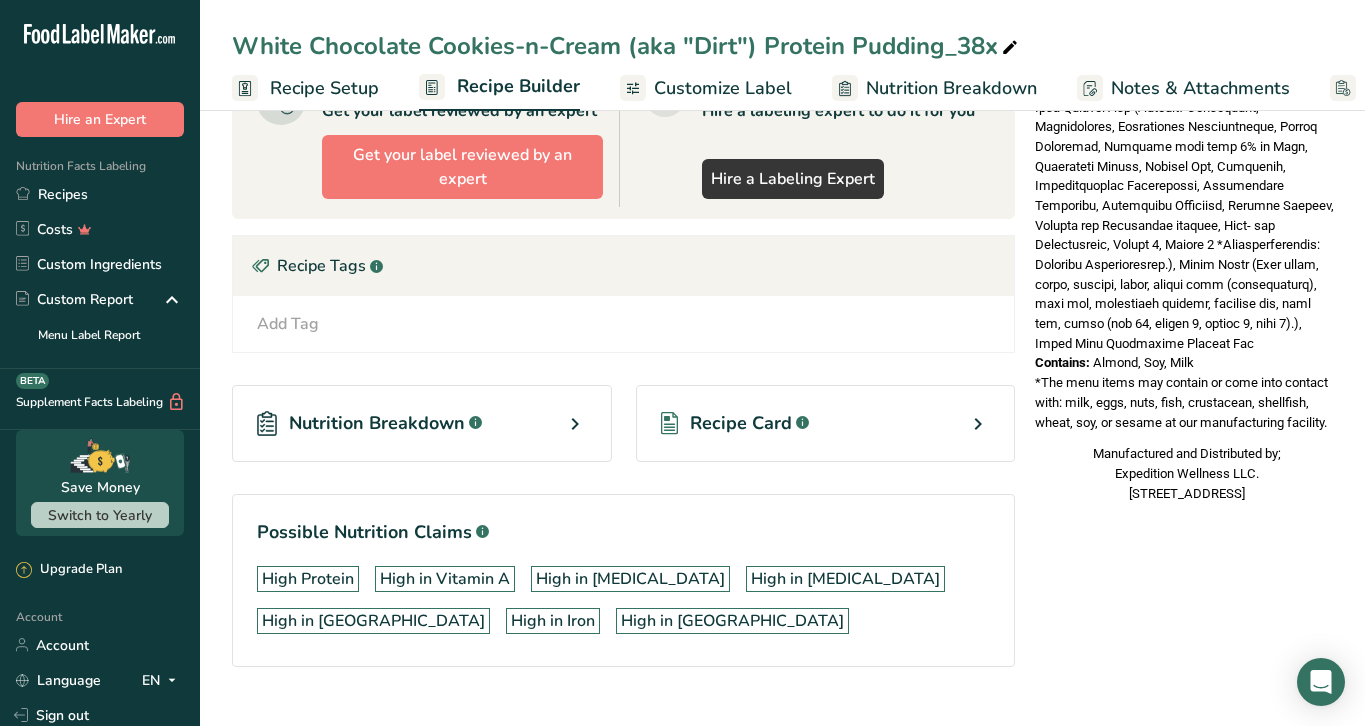 click on "Recipe Card
.a-a{fill:#347362;}.b-a{fill:#fff;}" at bounding box center [826, 423] 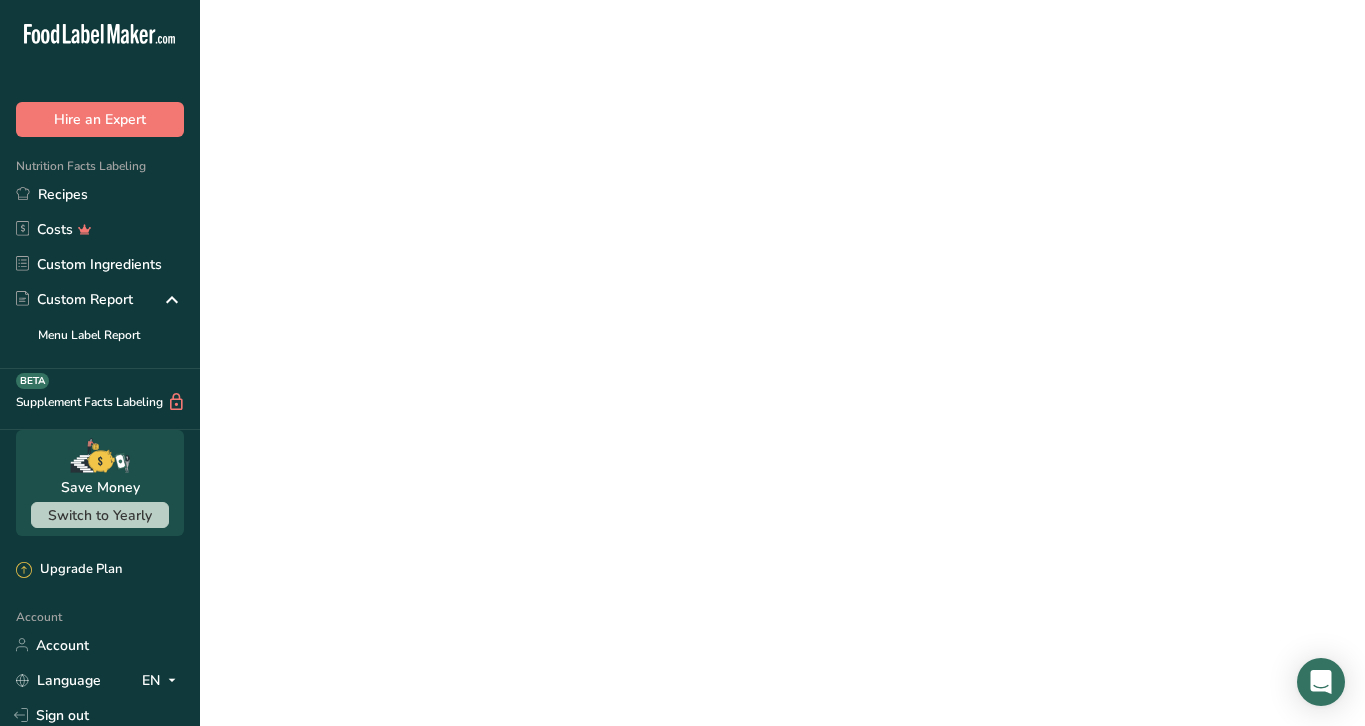scroll, scrollTop: 0, scrollLeft: 0, axis: both 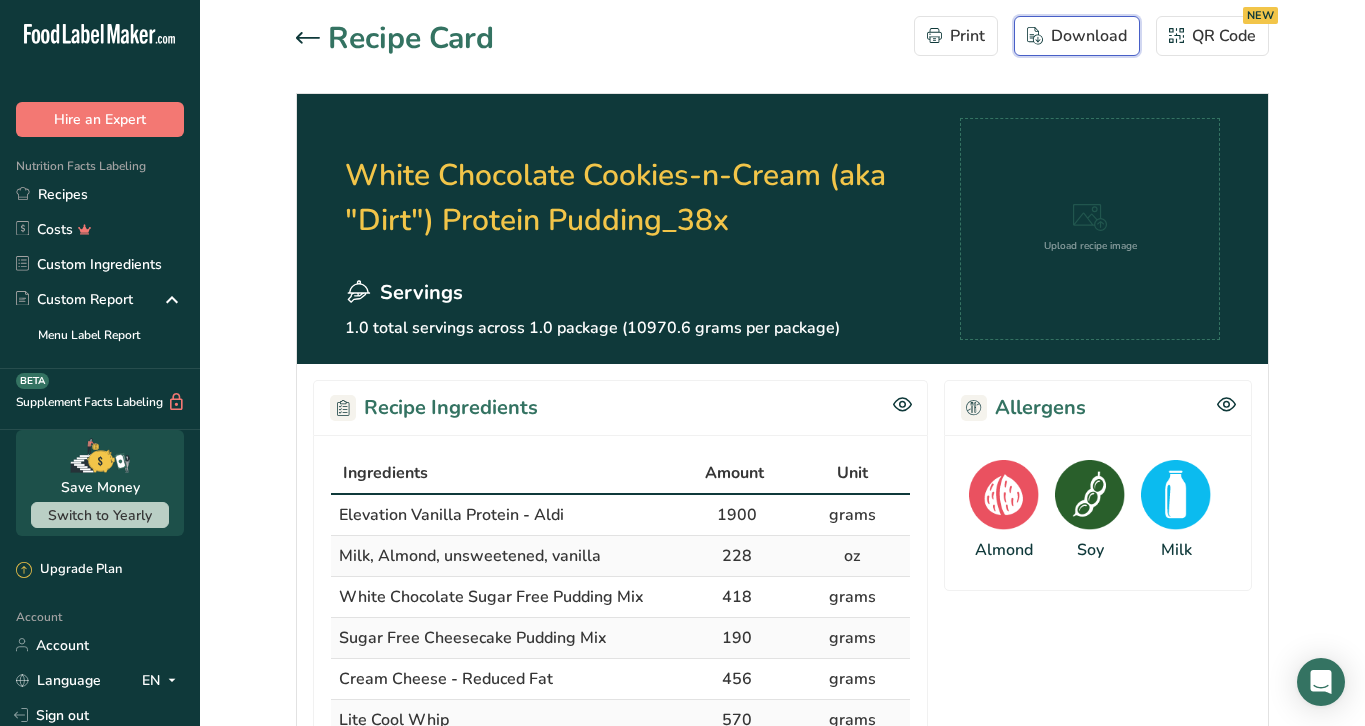 click on "Download" at bounding box center [1077, 36] 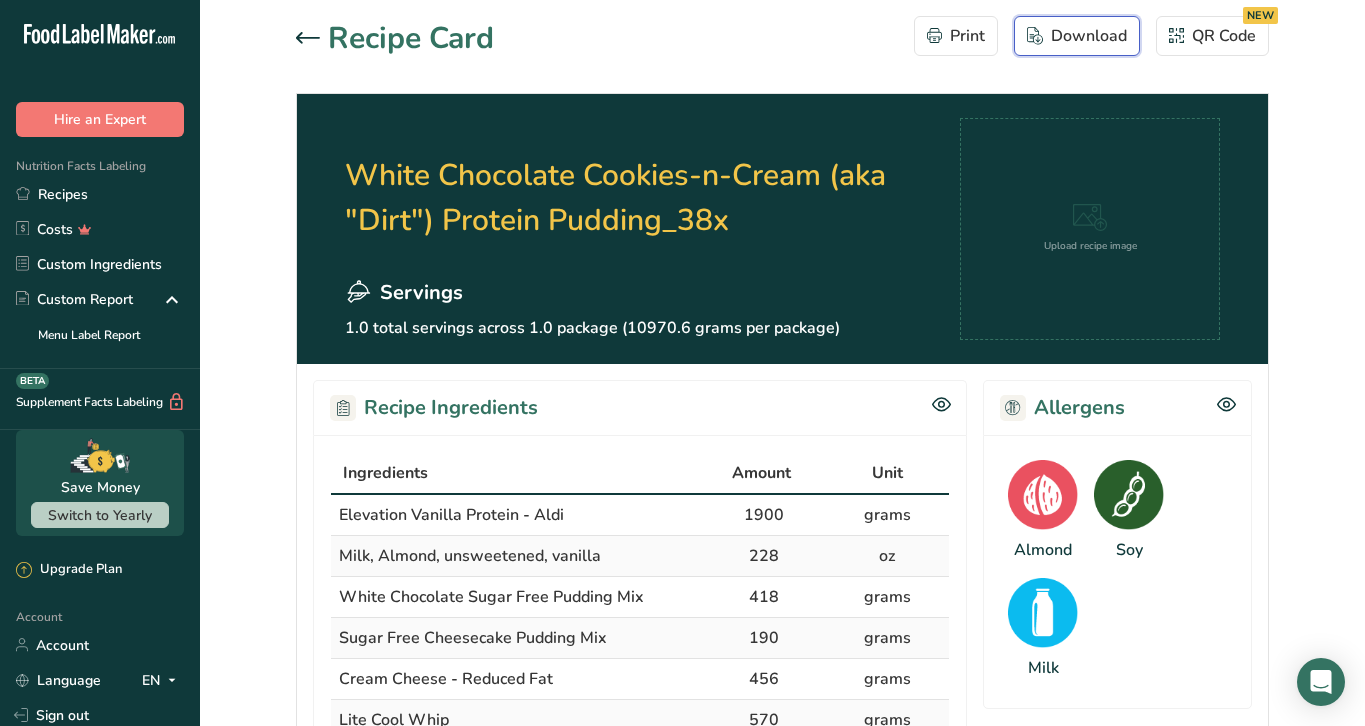 scroll, scrollTop: 0, scrollLeft: 0, axis: both 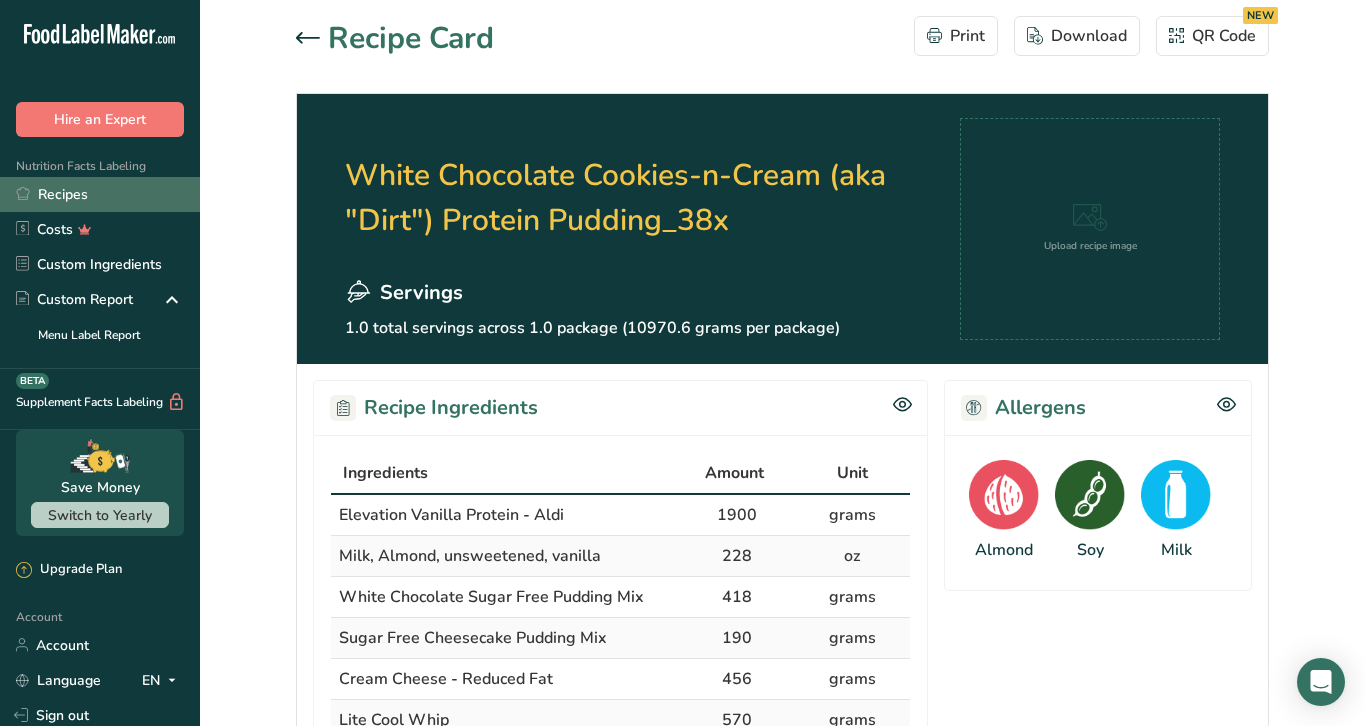 click on "Recipes" at bounding box center [100, 194] 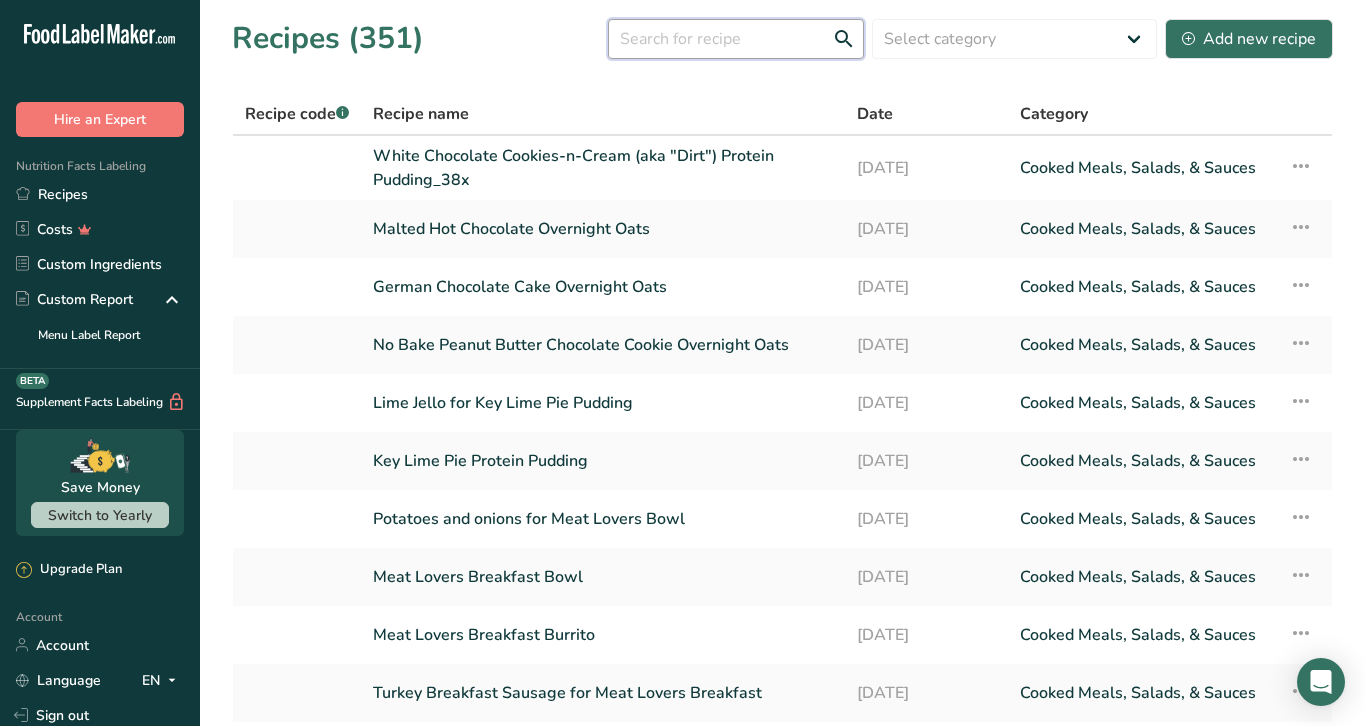 click at bounding box center (736, 39) 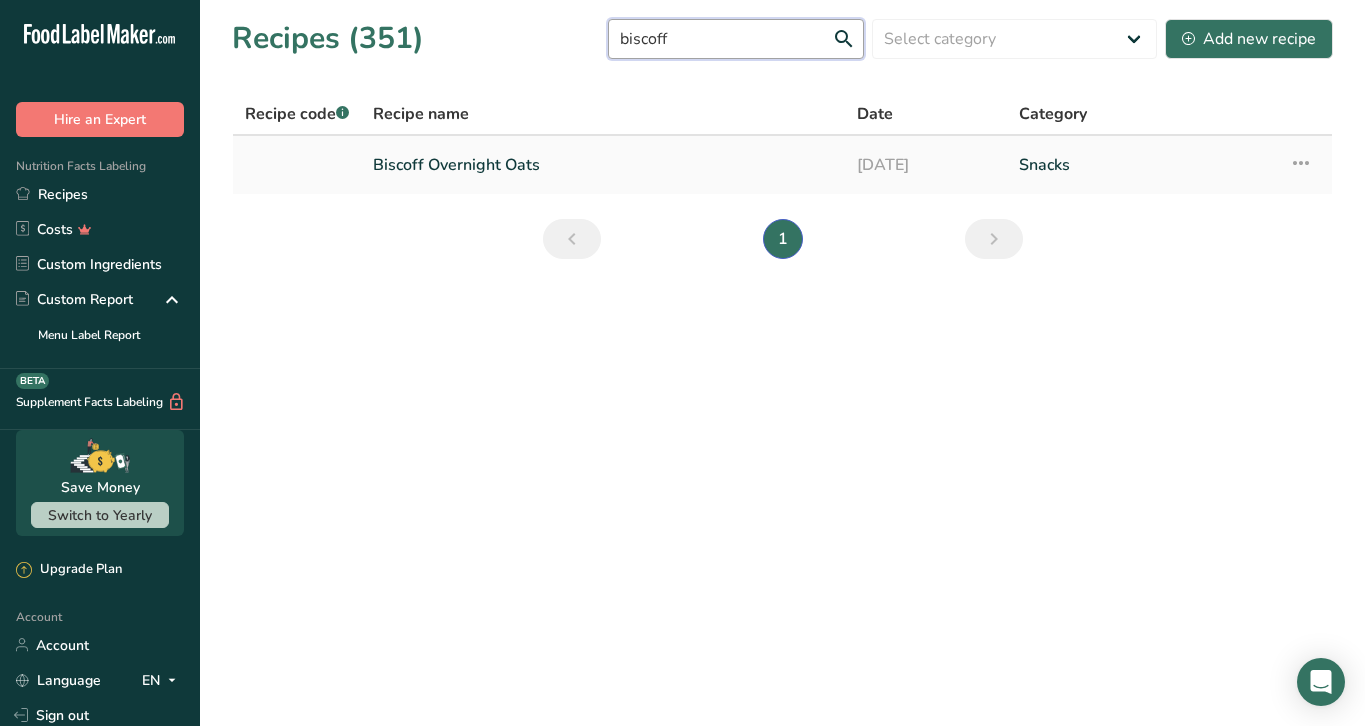 type on "biscoff" 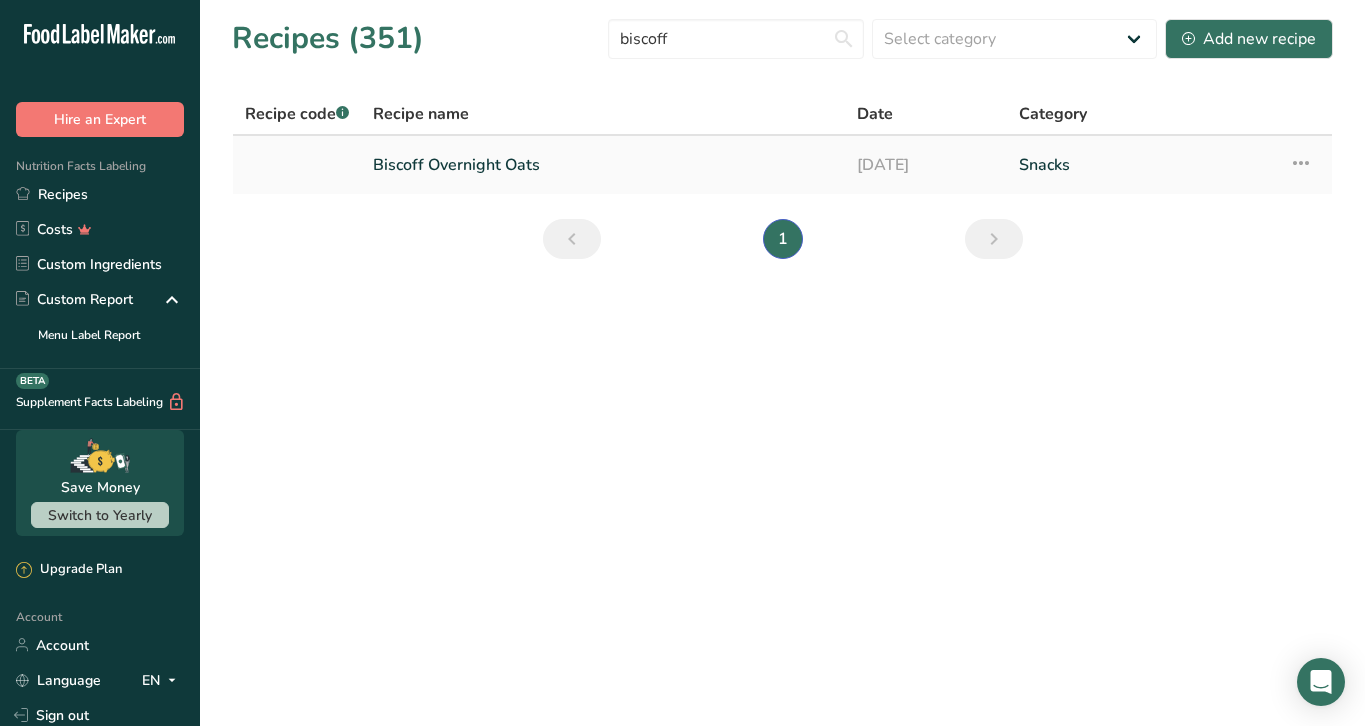 click on "Biscoff Overnight Oats" at bounding box center [603, 165] 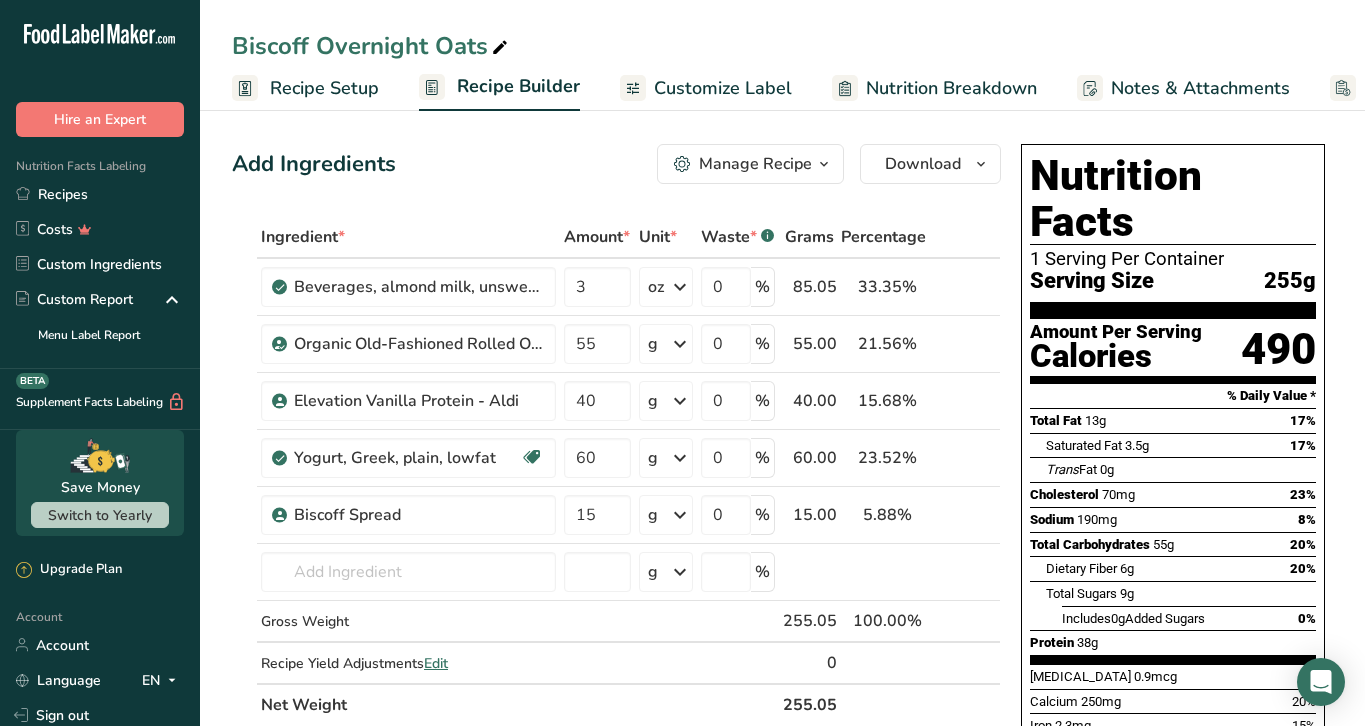 click on "Manage Recipe" at bounding box center [755, 164] 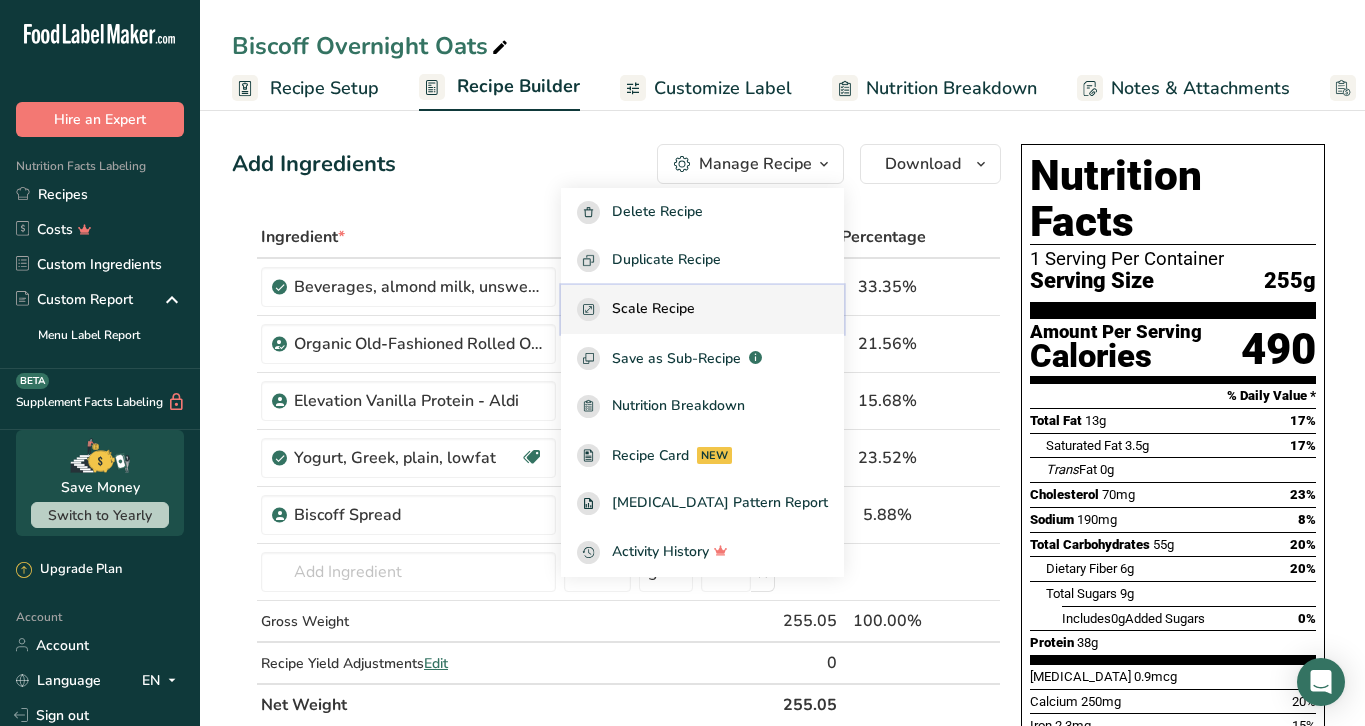 click on "Scale Recipe" at bounding box center [653, 309] 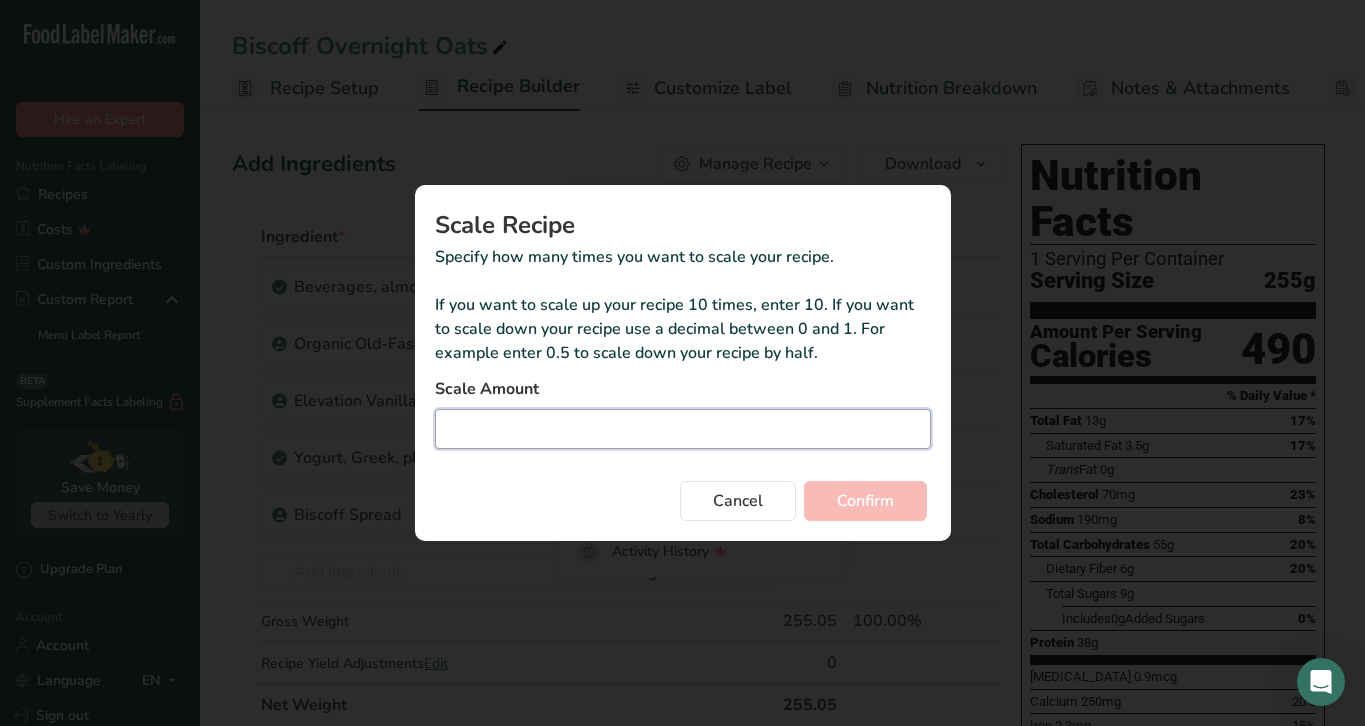 click at bounding box center (683, 429) 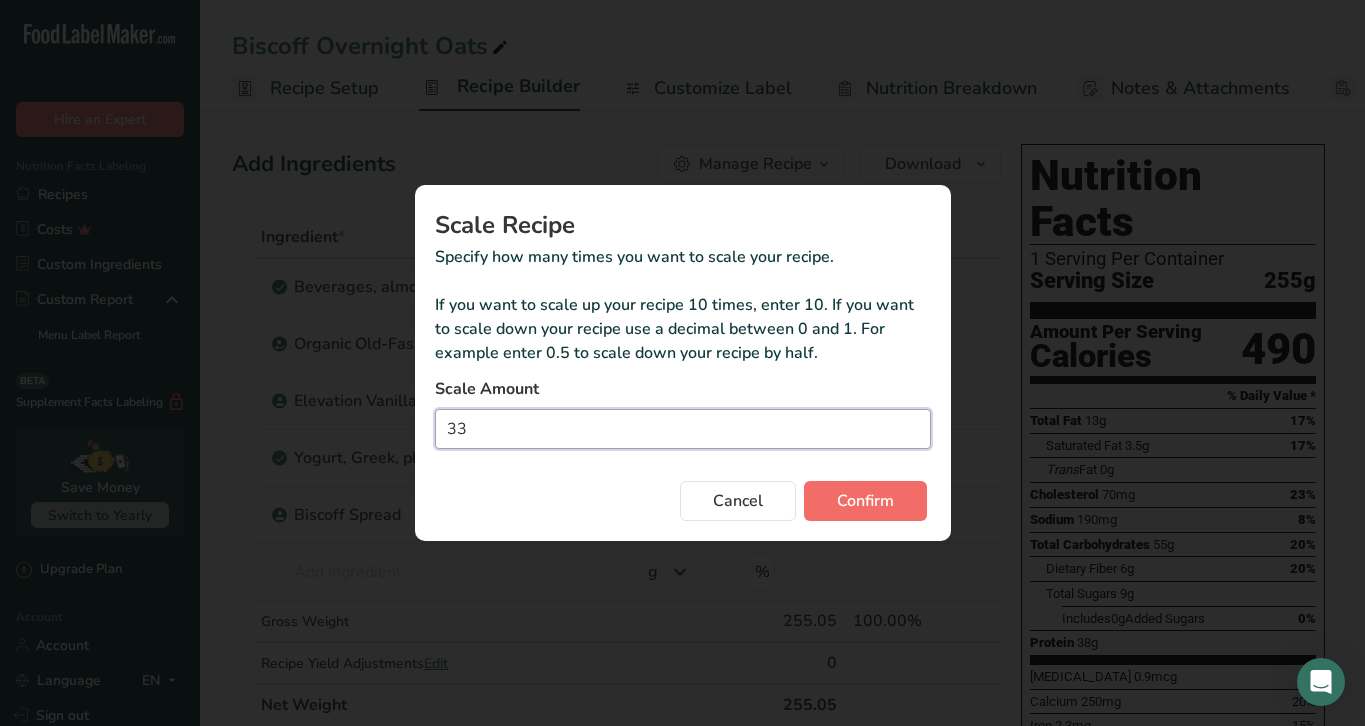 type on "33" 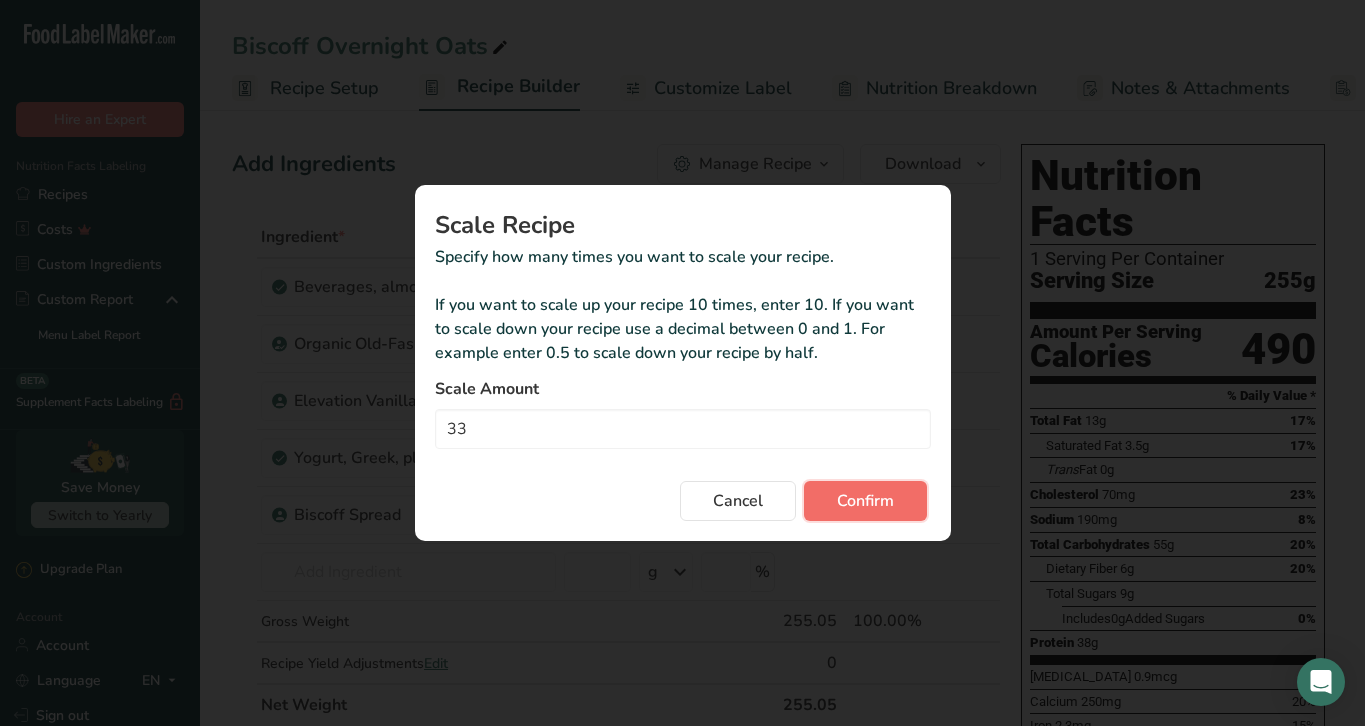 click on "Confirm" at bounding box center [865, 501] 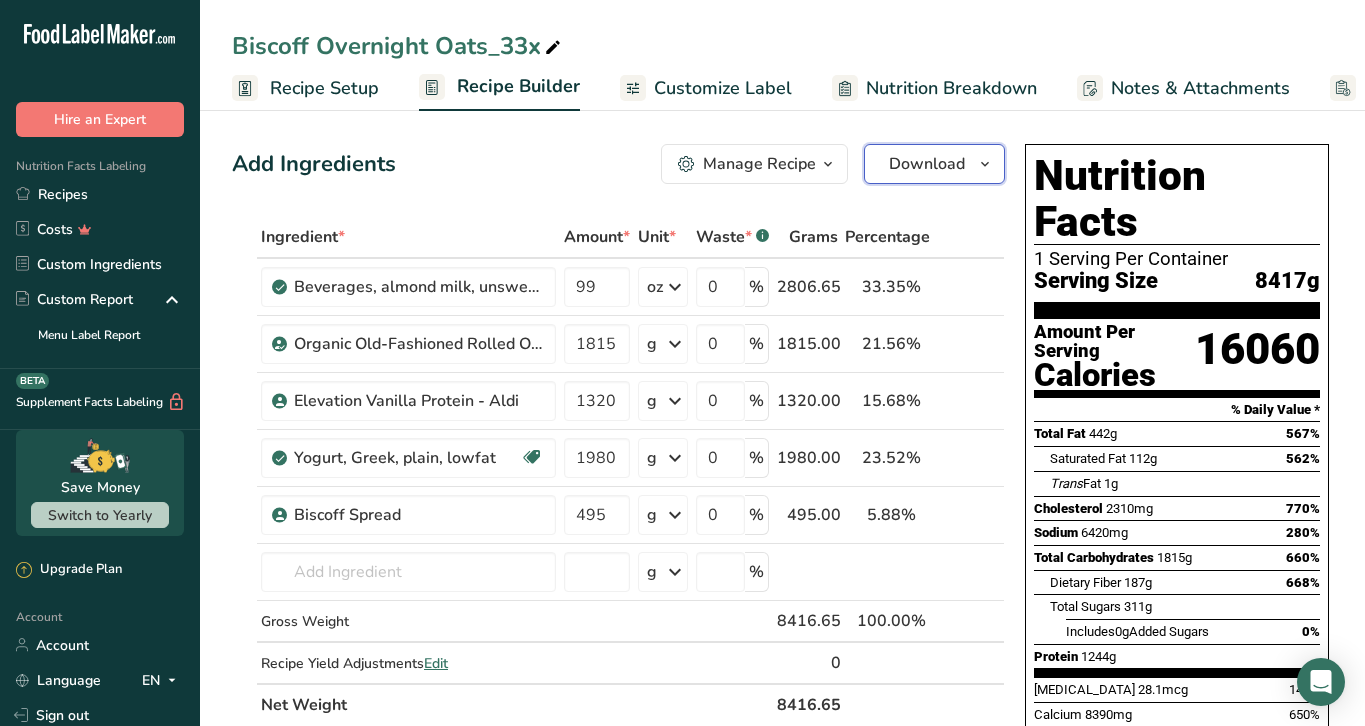 click on "Download" at bounding box center (927, 164) 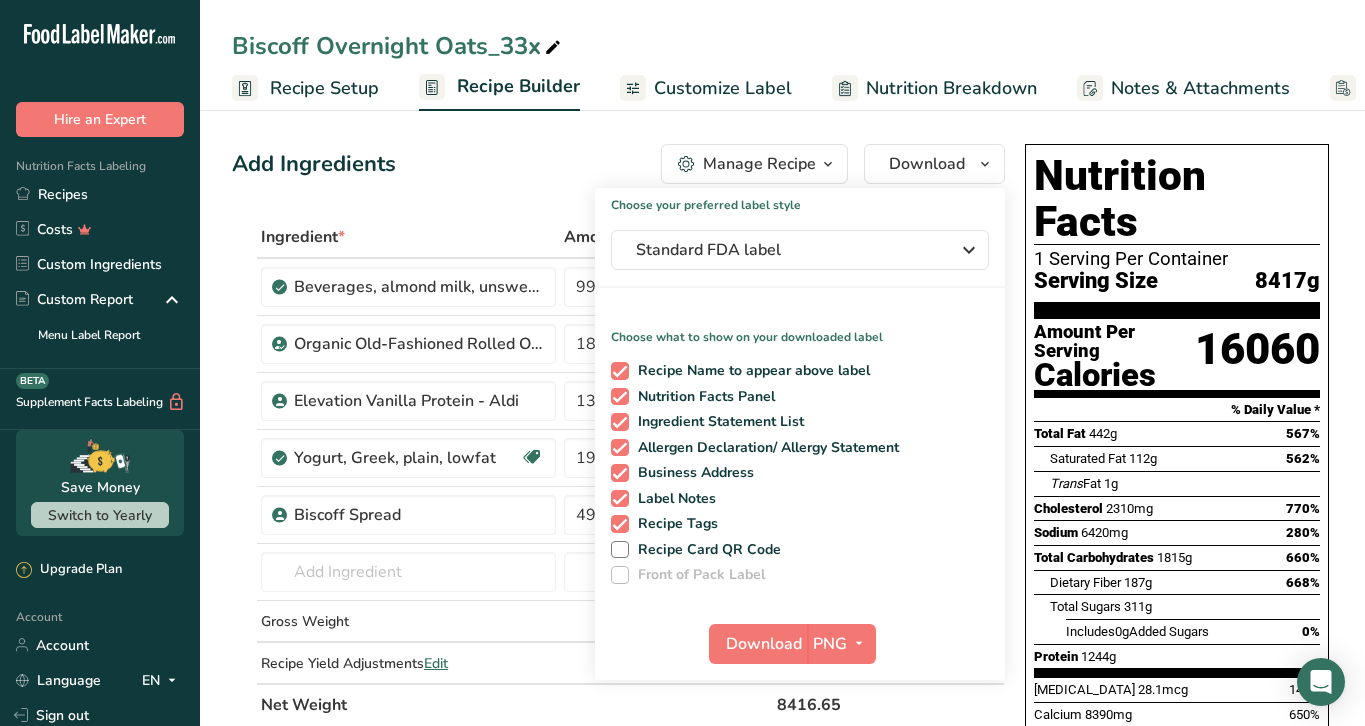 click on "Add Ingredients
Manage Recipe         Delete Recipe           Duplicate Recipe             Scale Recipe             Save as Sub-Recipe   .a-a{fill:#347362;}.b-a{fill:#fff;}                               Nutrition Breakdown                 Recipe Card
NEW
Amino Acids Pattern Report           Activity History
Download
Choose your preferred label style
Standard FDA label
Standard FDA label
The most common format for nutrition facts labels in compliance with the FDA's typeface, style and requirements
Tabular FDA label
A label format compliant with the FDA regulations presented in a tabular (horizontal) display.
Linear FDA label
A simple linear display for small sized packages.
Simplified FDA label" at bounding box center (618, 164) 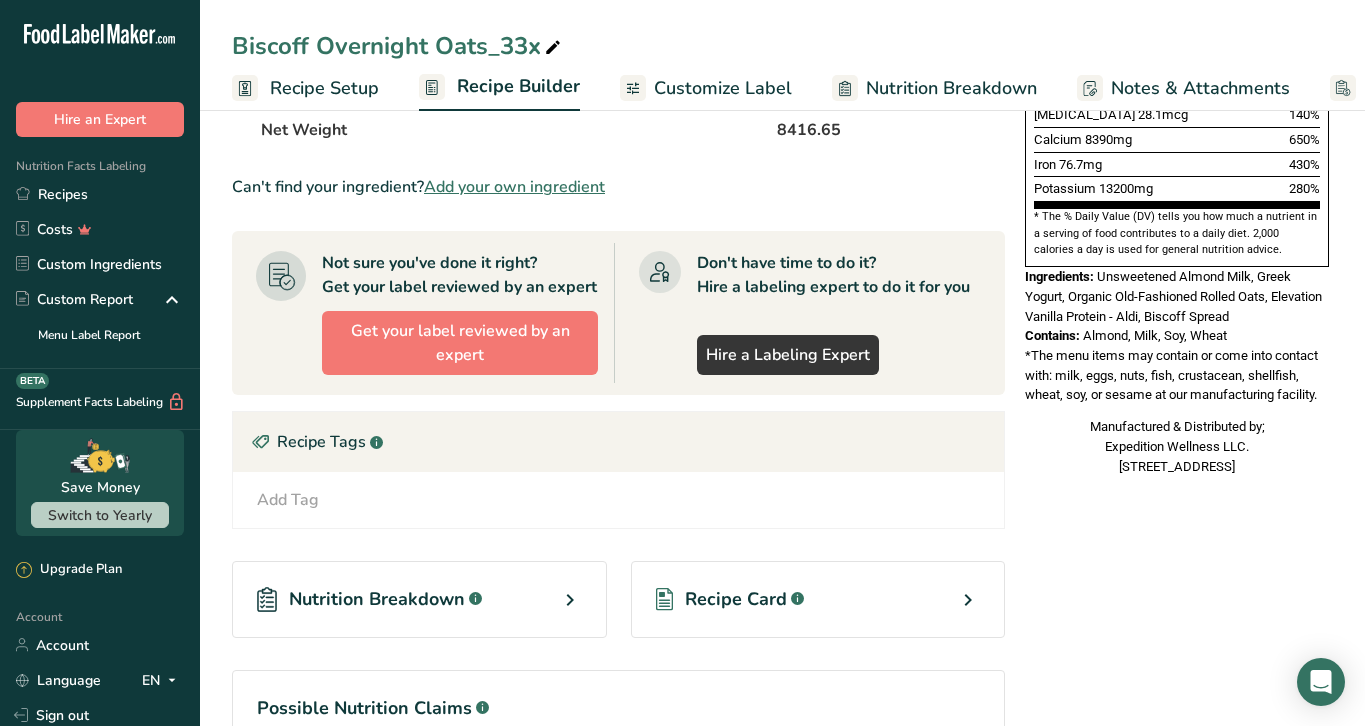 scroll, scrollTop: 636, scrollLeft: 0, axis: vertical 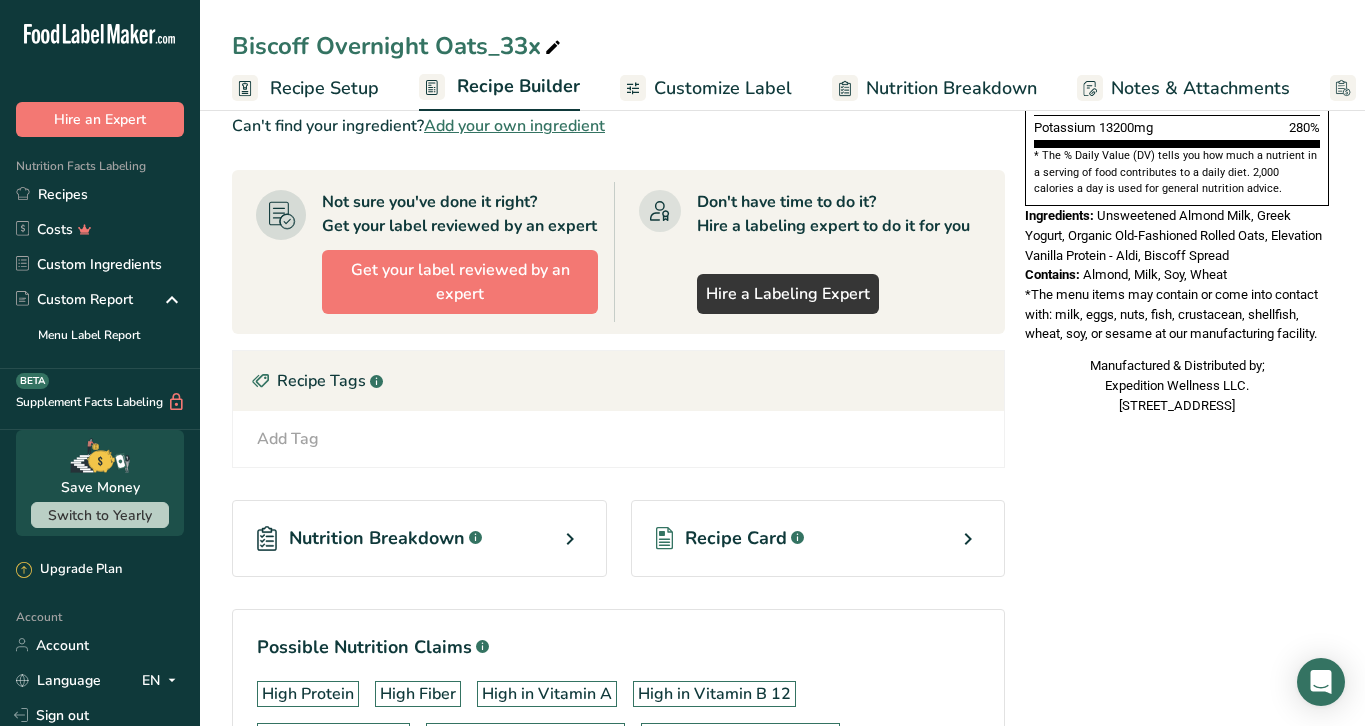 click on "Recipe Card
.a-a{fill:#347362;}.b-a{fill:#fff;}" at bounding box center [818, 538] 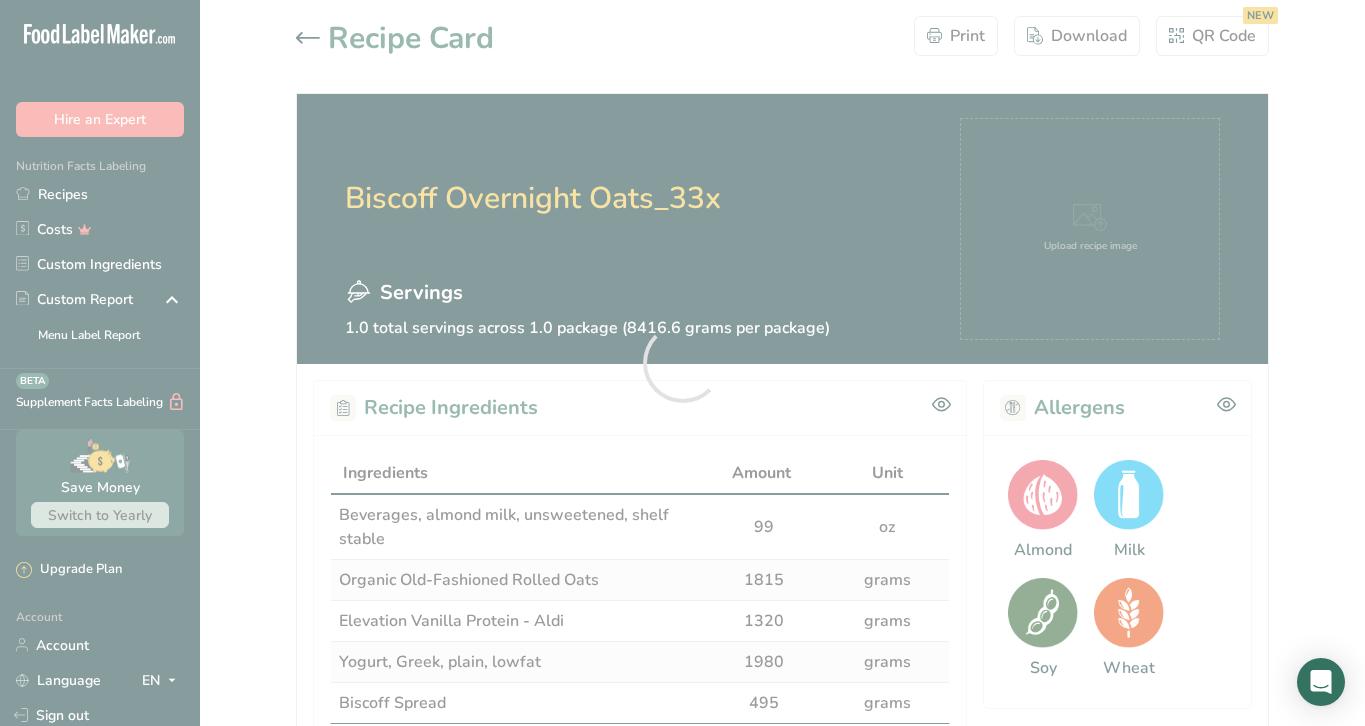scroll, scrollTop: 0, scrollLeft: 0, axis: both 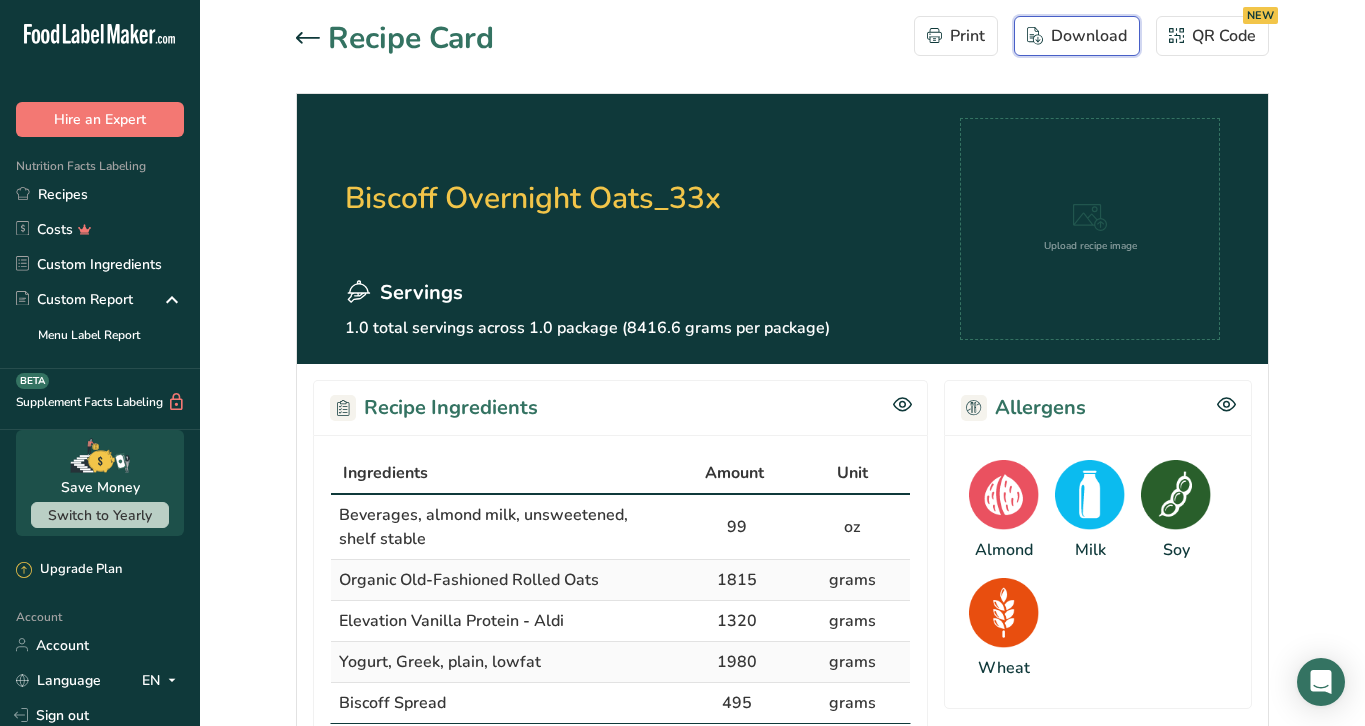 click on "Download" at bounding box center (1077, 36) 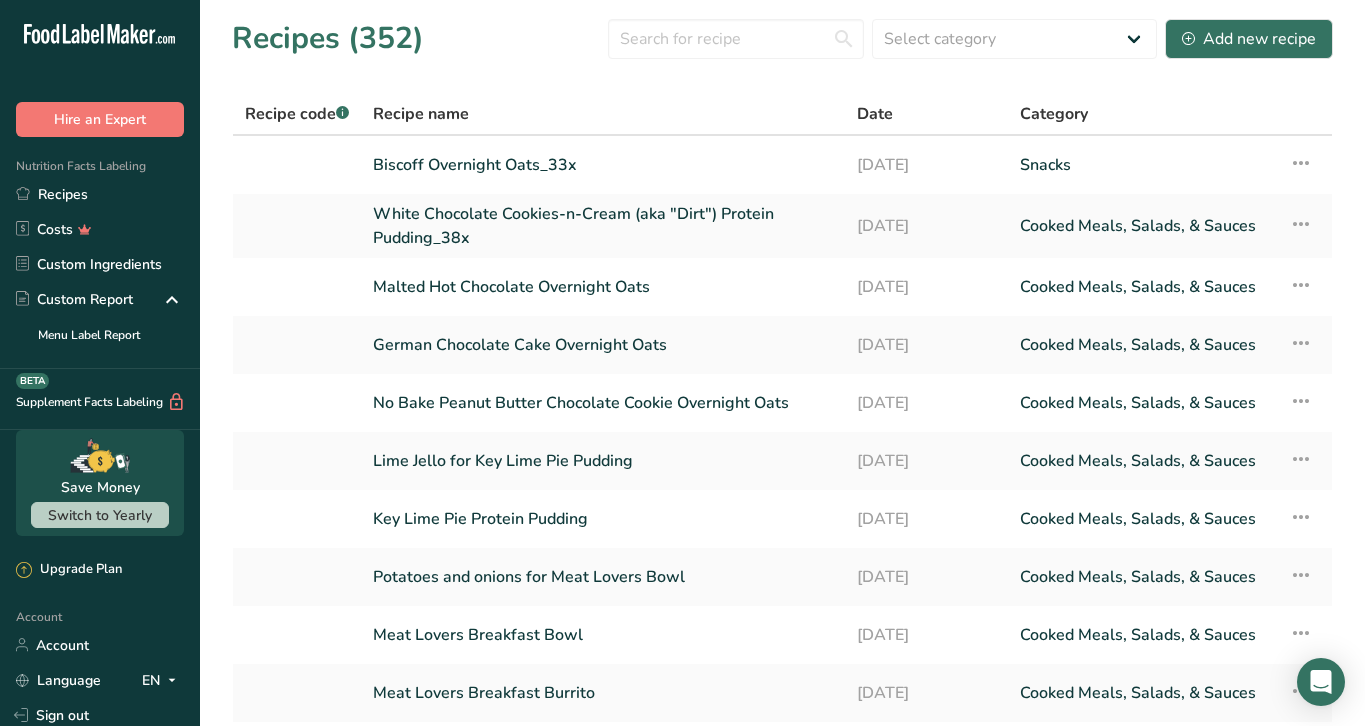 scroll, scrollTop: 0, scrollLeft: 0, axis: both 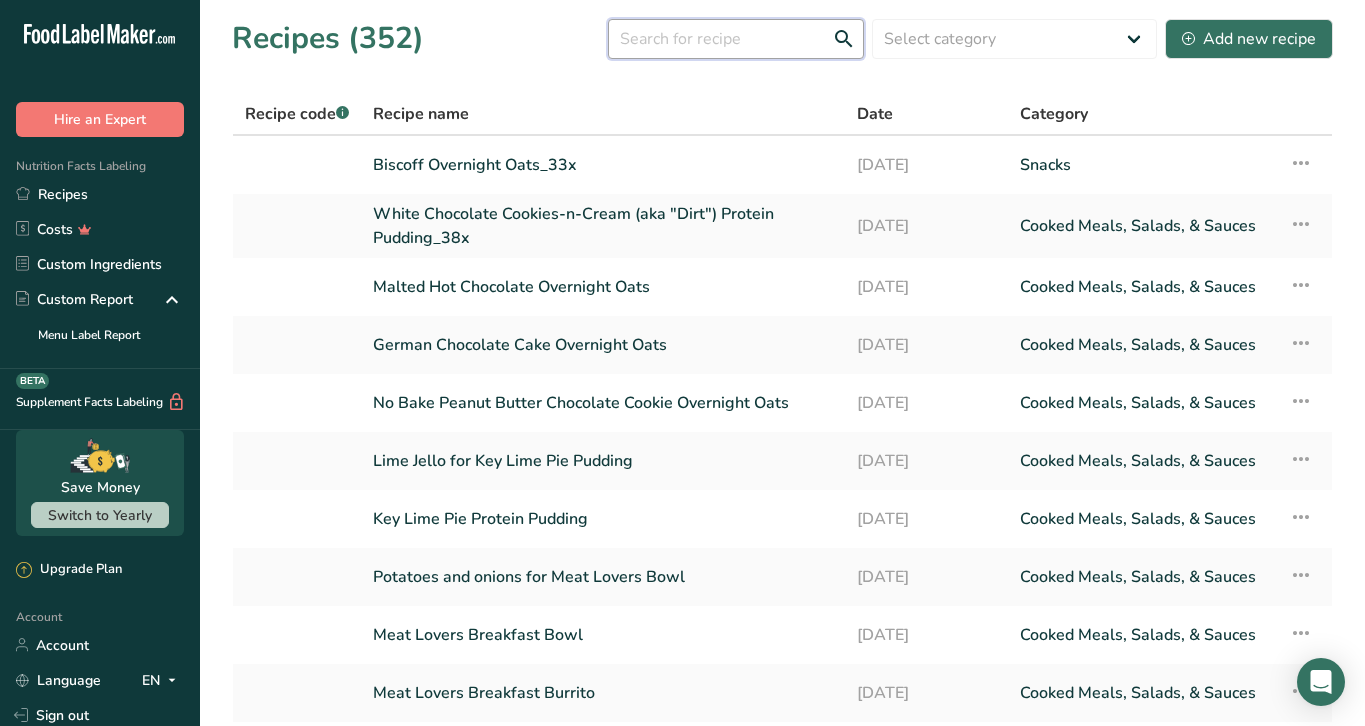 click at bounding box center (736, 39) 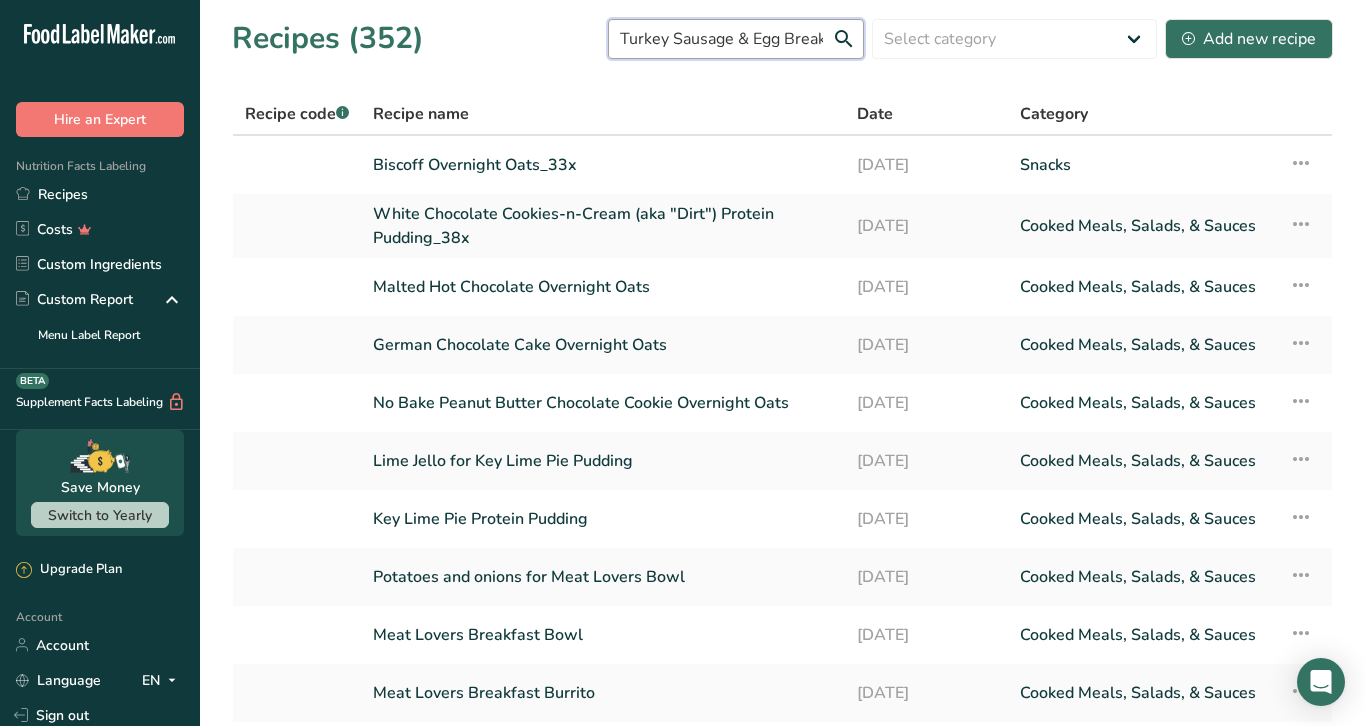 scroll, scrollTop: 0, scrollLeft: 139, axis: horizontal 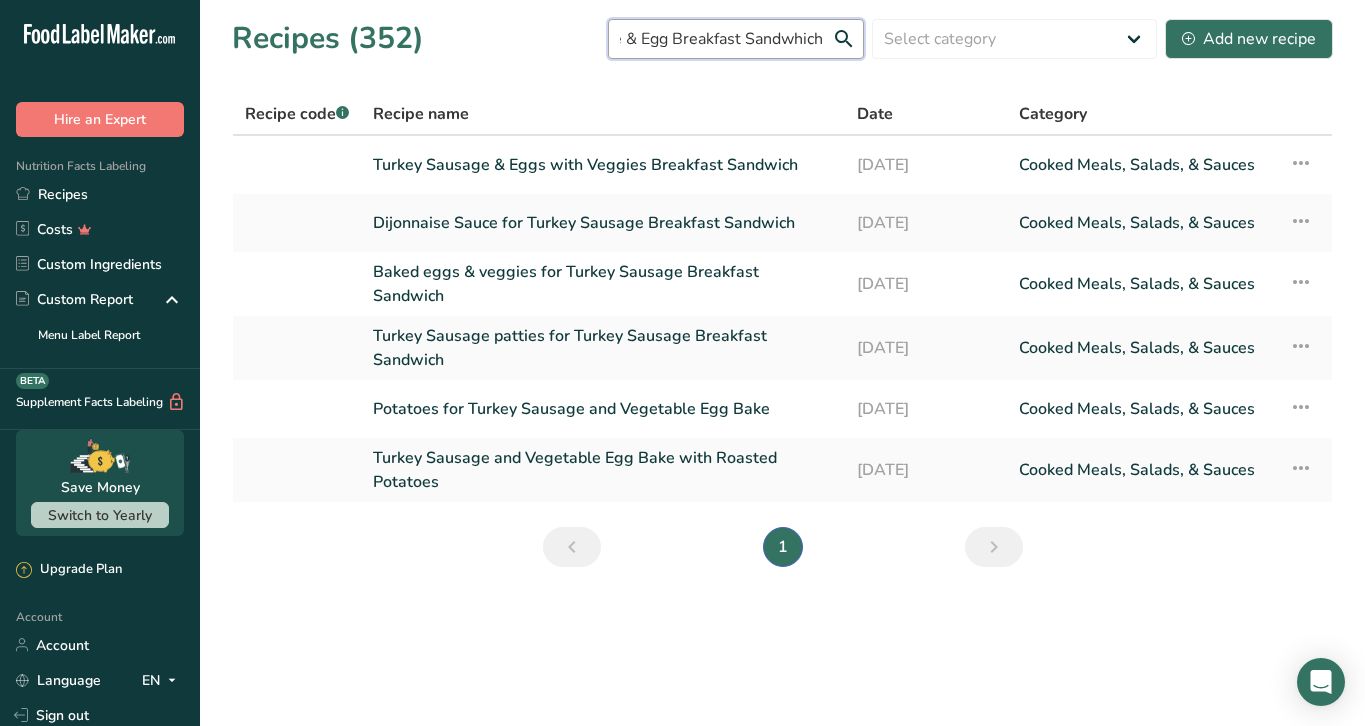type on "Turkey Sausage & Egg Breakfast Sandwhich" 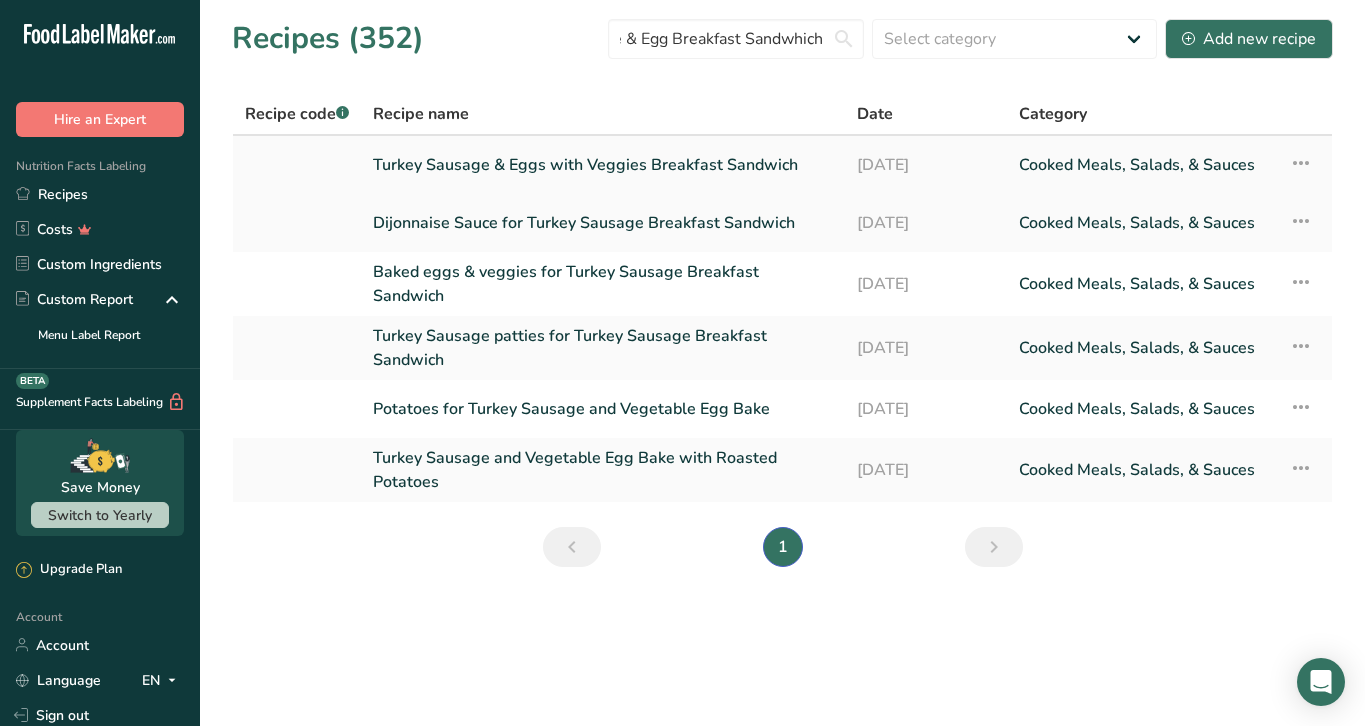 scroll, scrollTop: 0, scrollLeft: 0, axis: both 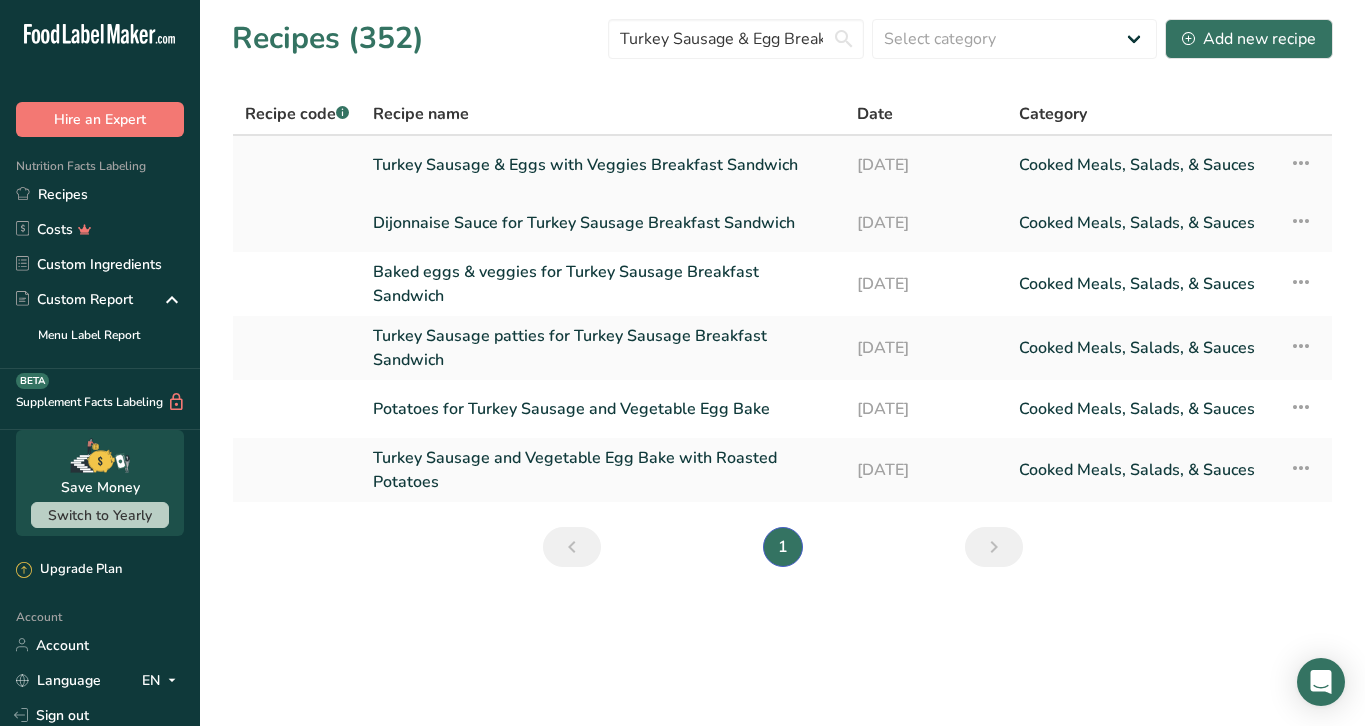 click on "Turkey Sausage & Eggs with Veggies Breakfast Sandwich" at bounding box center (603, 165) 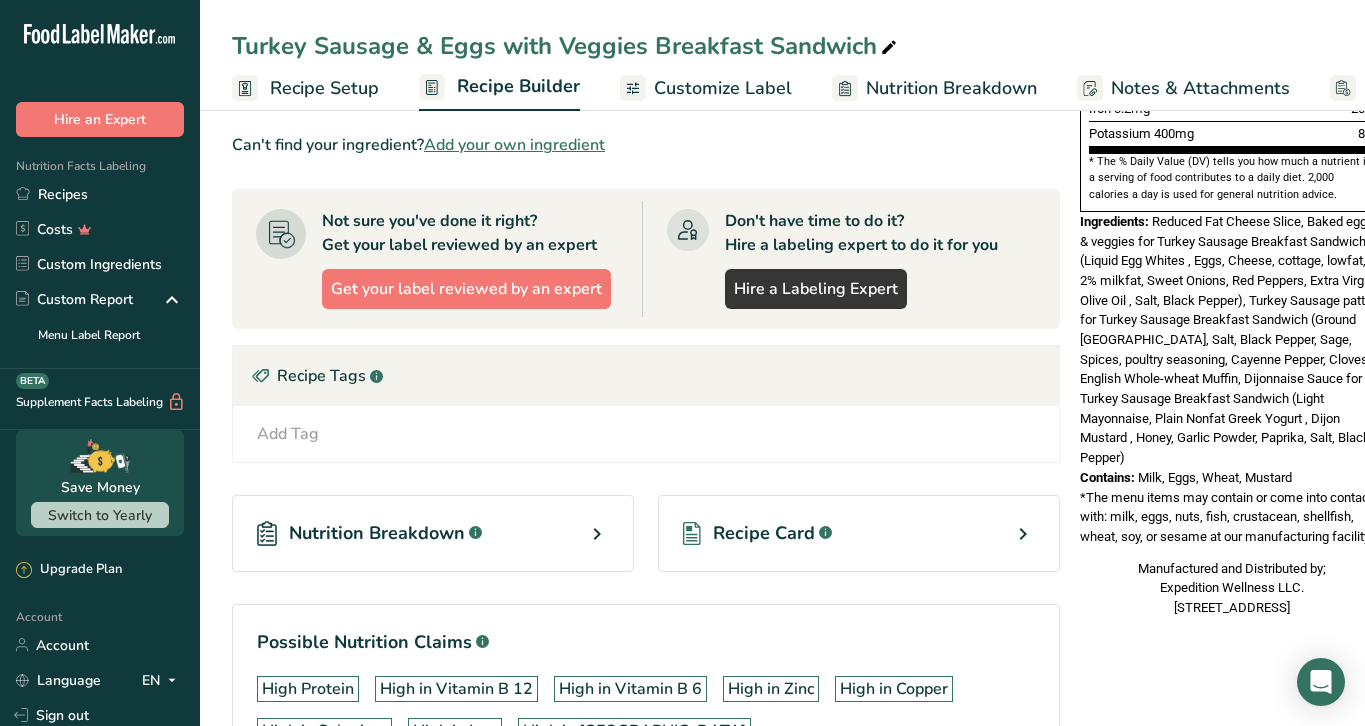 scroll, scrollTop: 627, scrollLeft: 0, axis: vertical 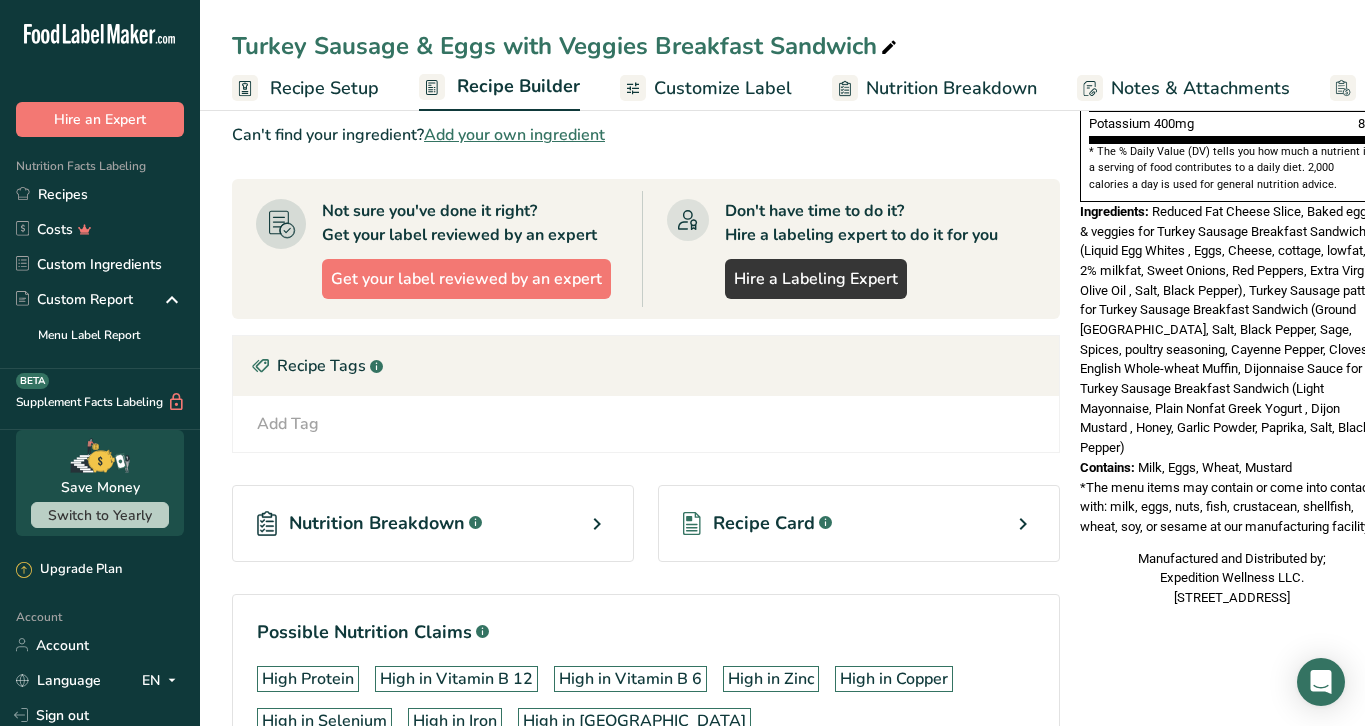 click on "Recipe Card
.a-a{fill:#347362;}.b-a{fill:#fff;}" at bounding box center [859, 523] 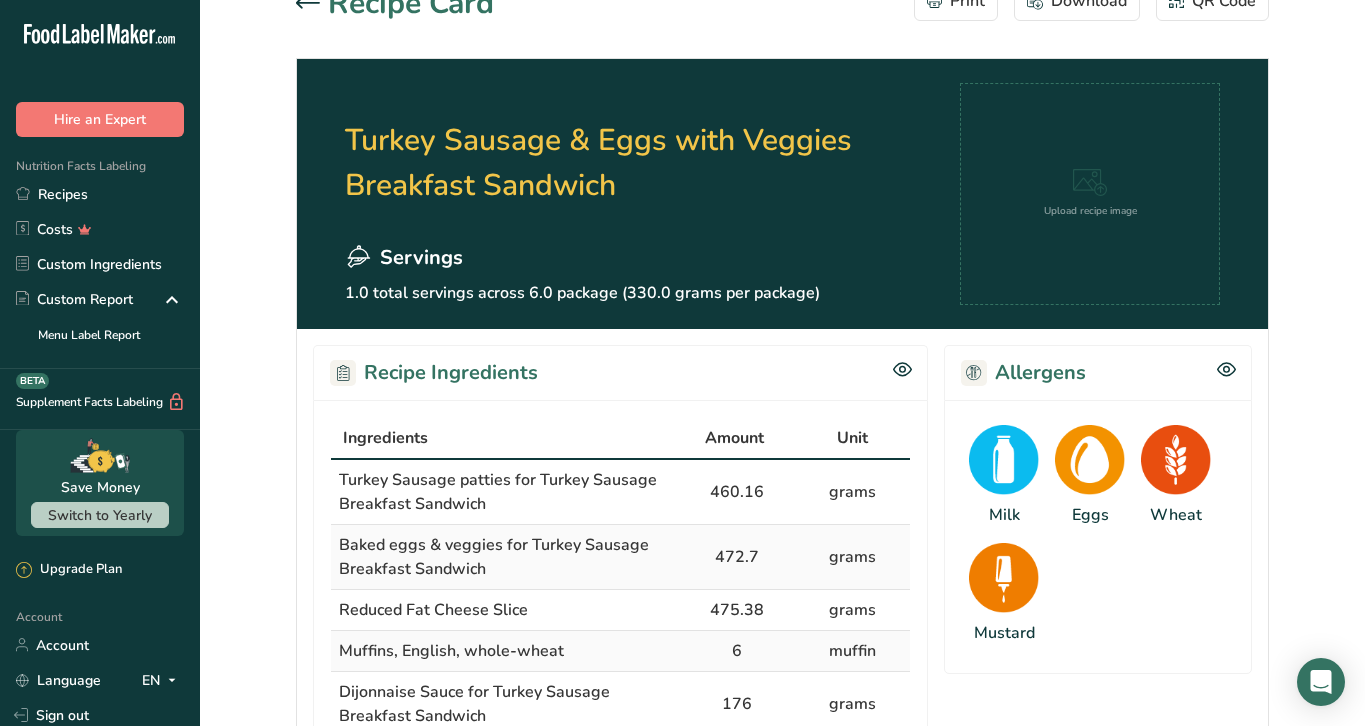 scroll, scrollTop: 0, scrollLeft: 0, axis: both 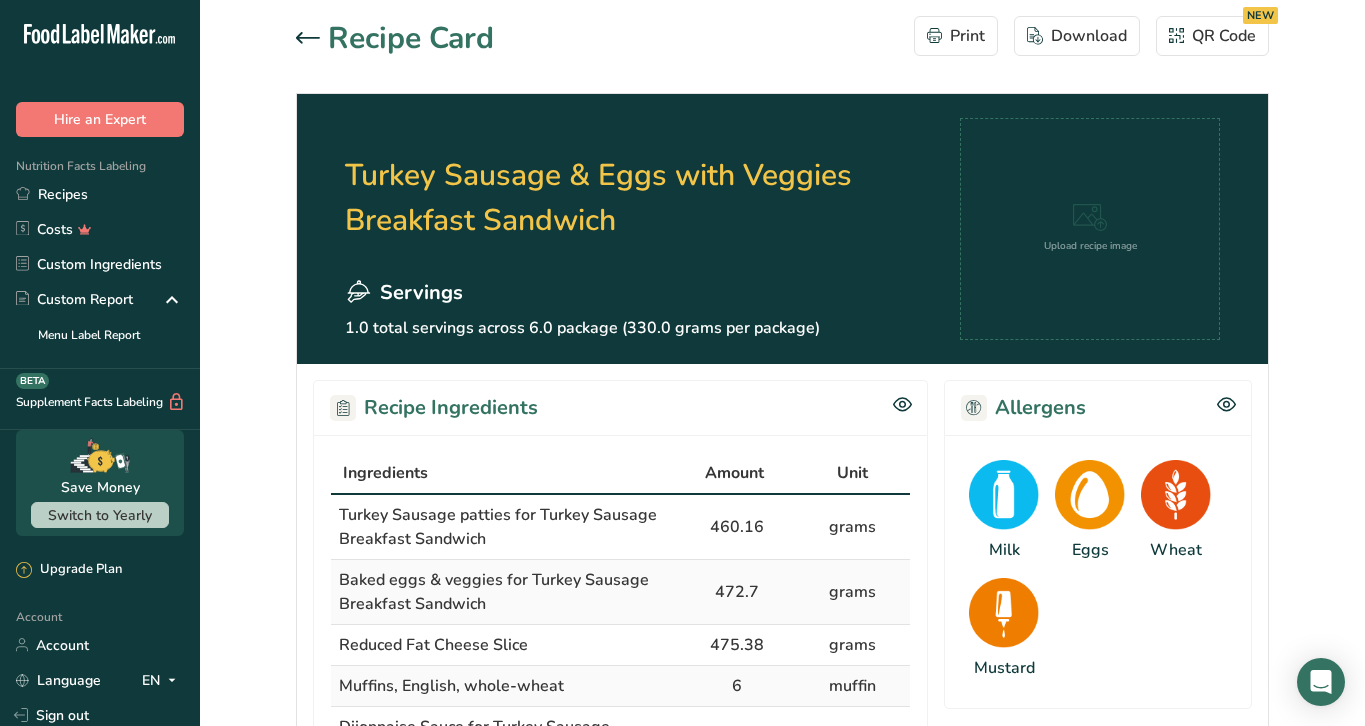 click 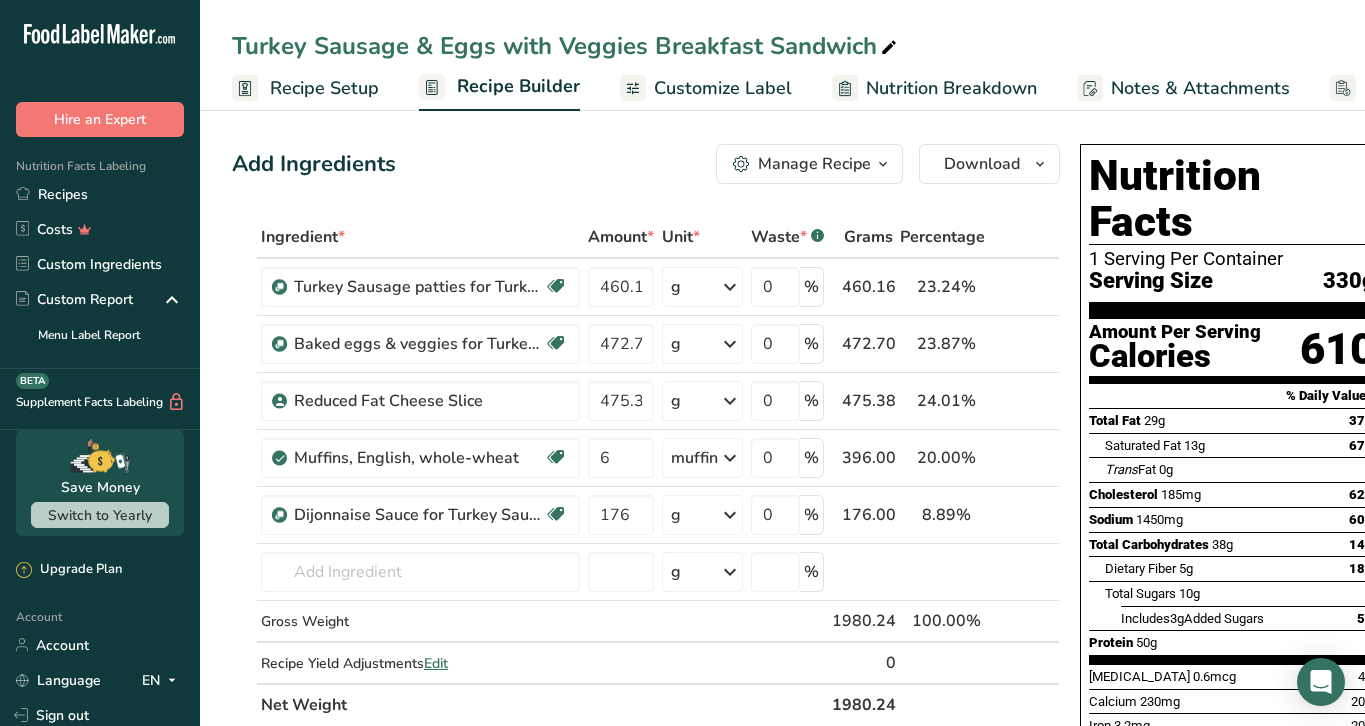 click on "Manage Recipe" at bounding box center [814, 164] 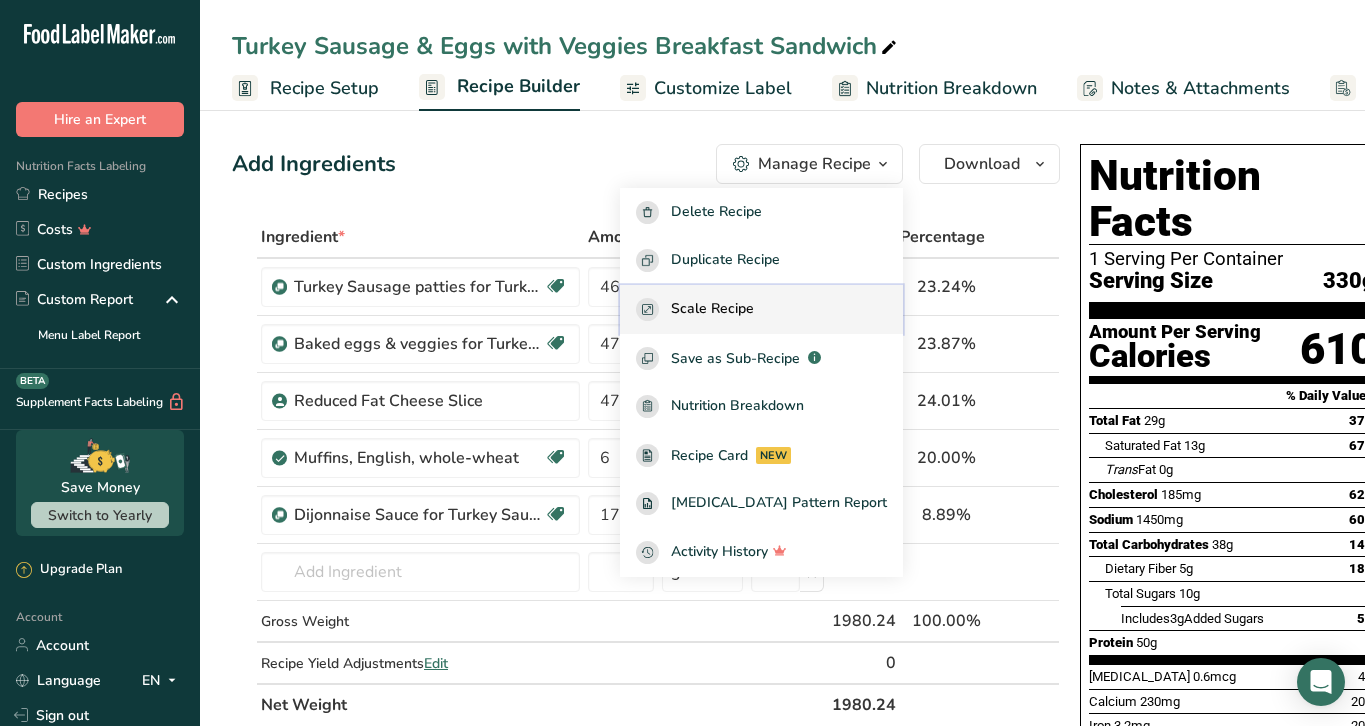 click on "Scale Recipe" at bounding box center (761, 309) 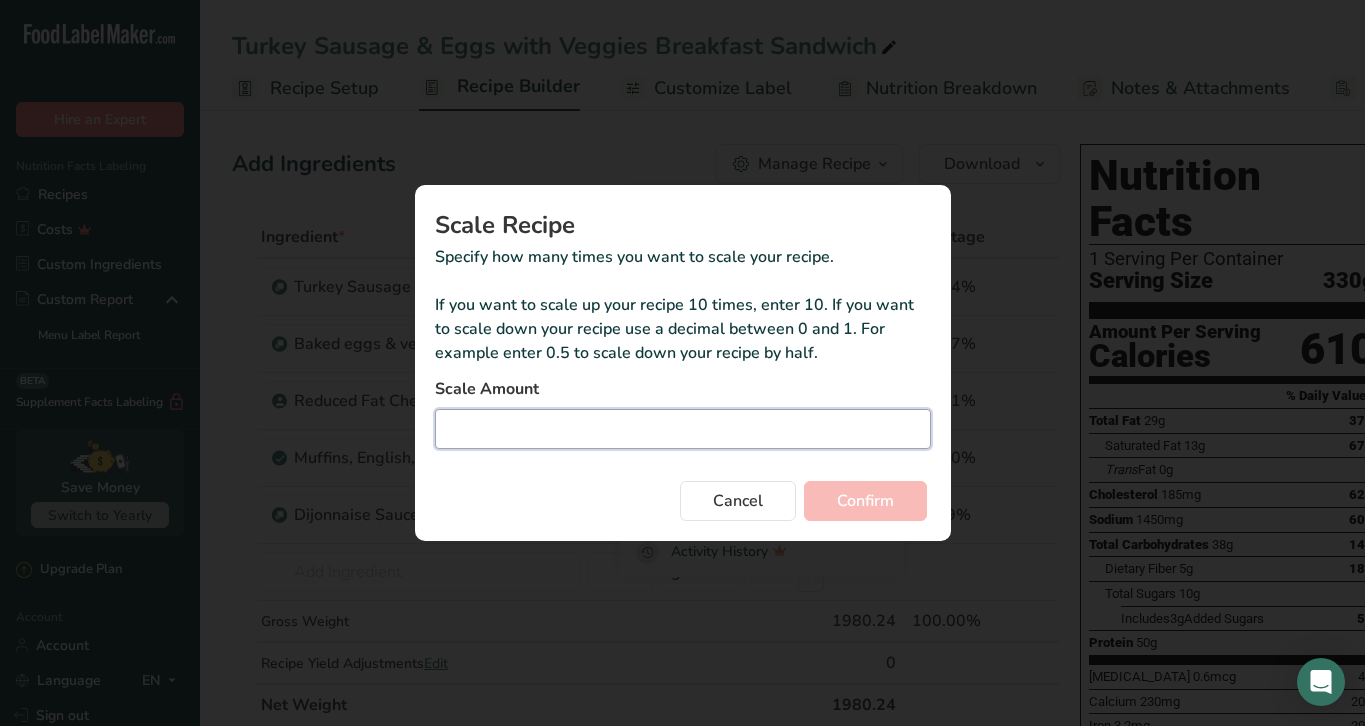 click at bounding box center [683, 429] 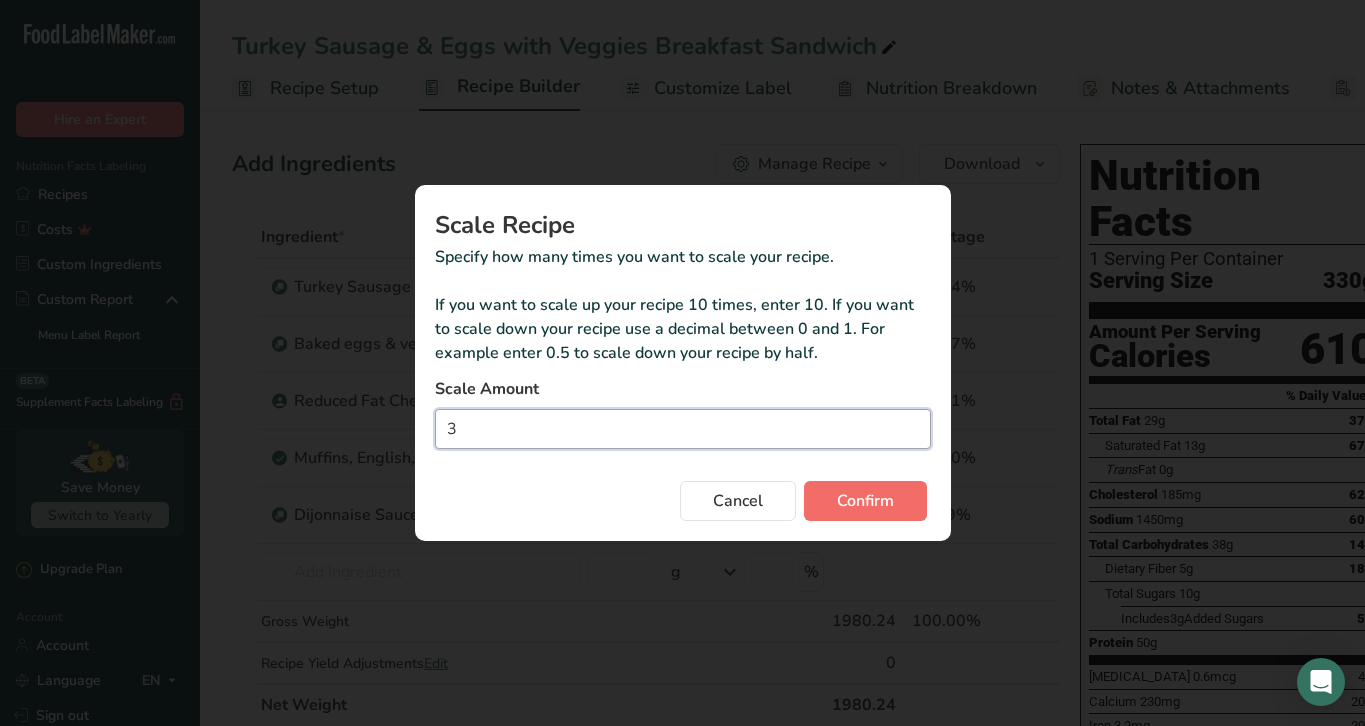 type on "3" 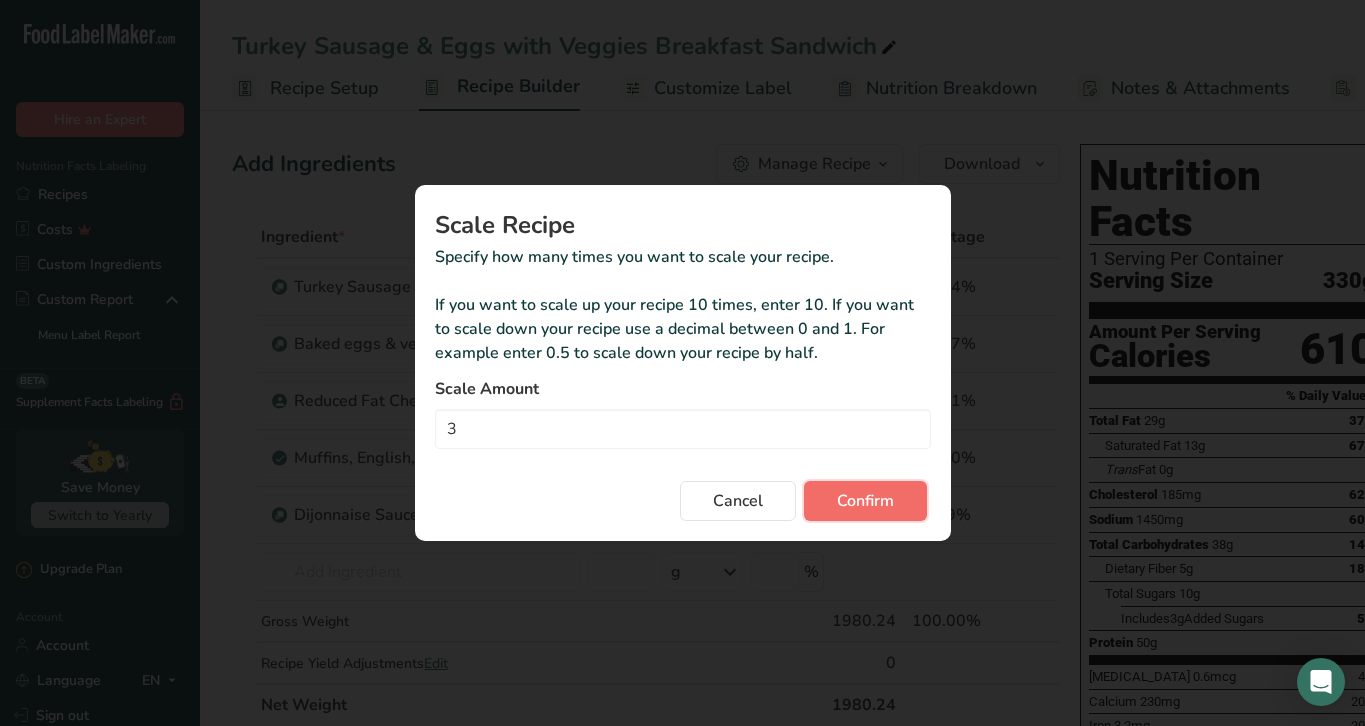 click on "Confirm" at bounding box center (865, 501) 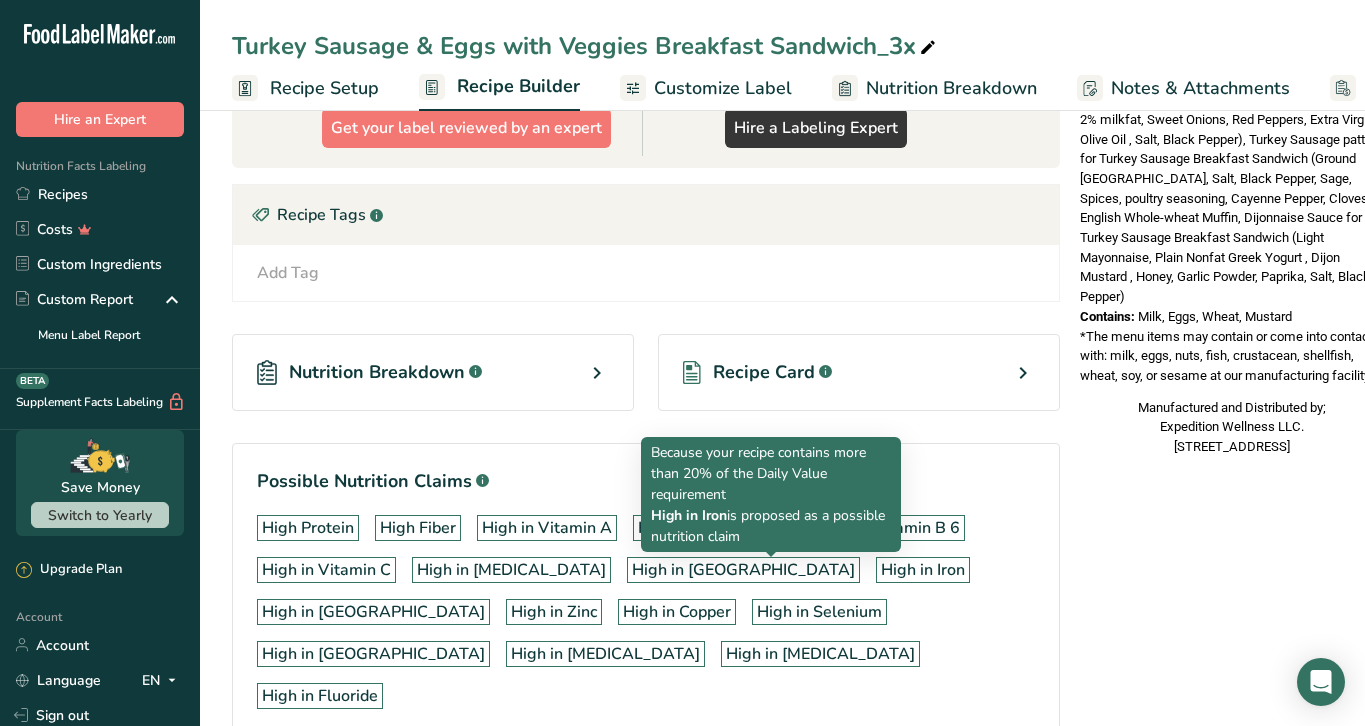 scroll, scrollTop: 792, scrollLeft: 0, axis: vertical 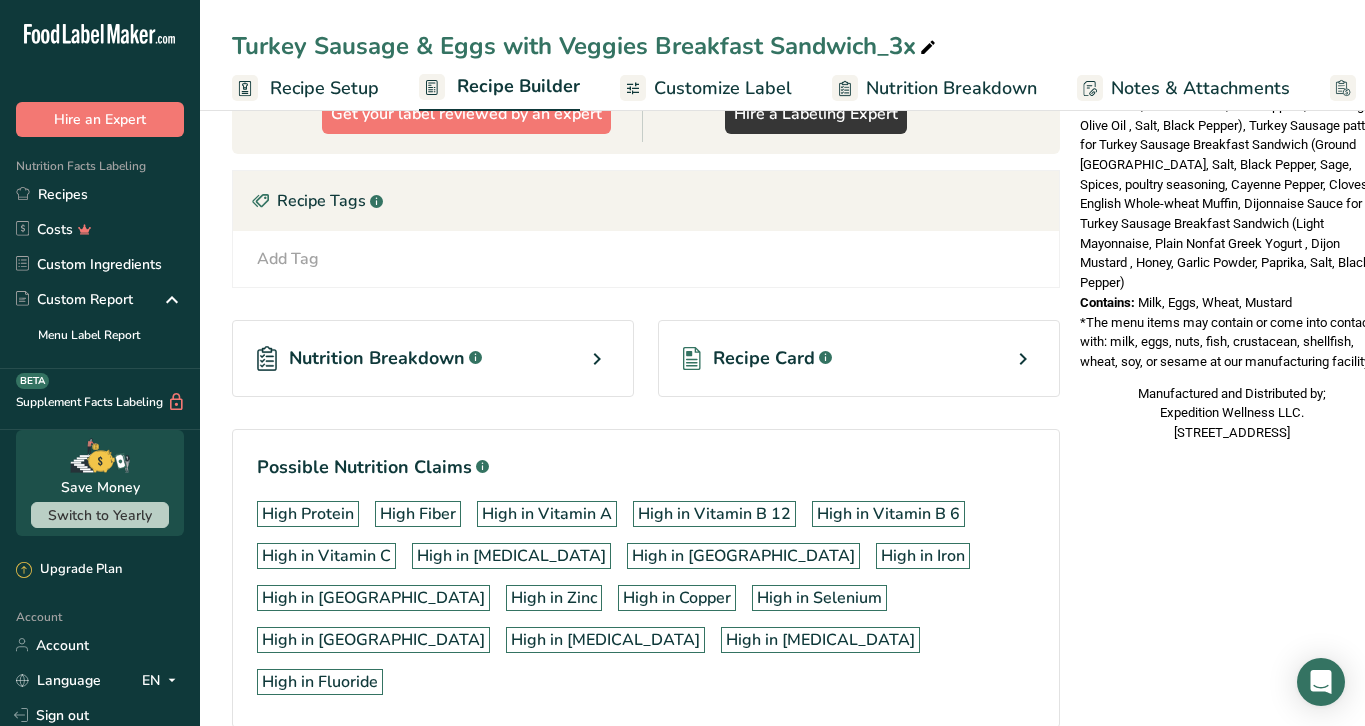 click on "Recipe Card
.a-a{fill:#347362;}.b-a{fill:#fff;}" at bounding box center (859, 358) 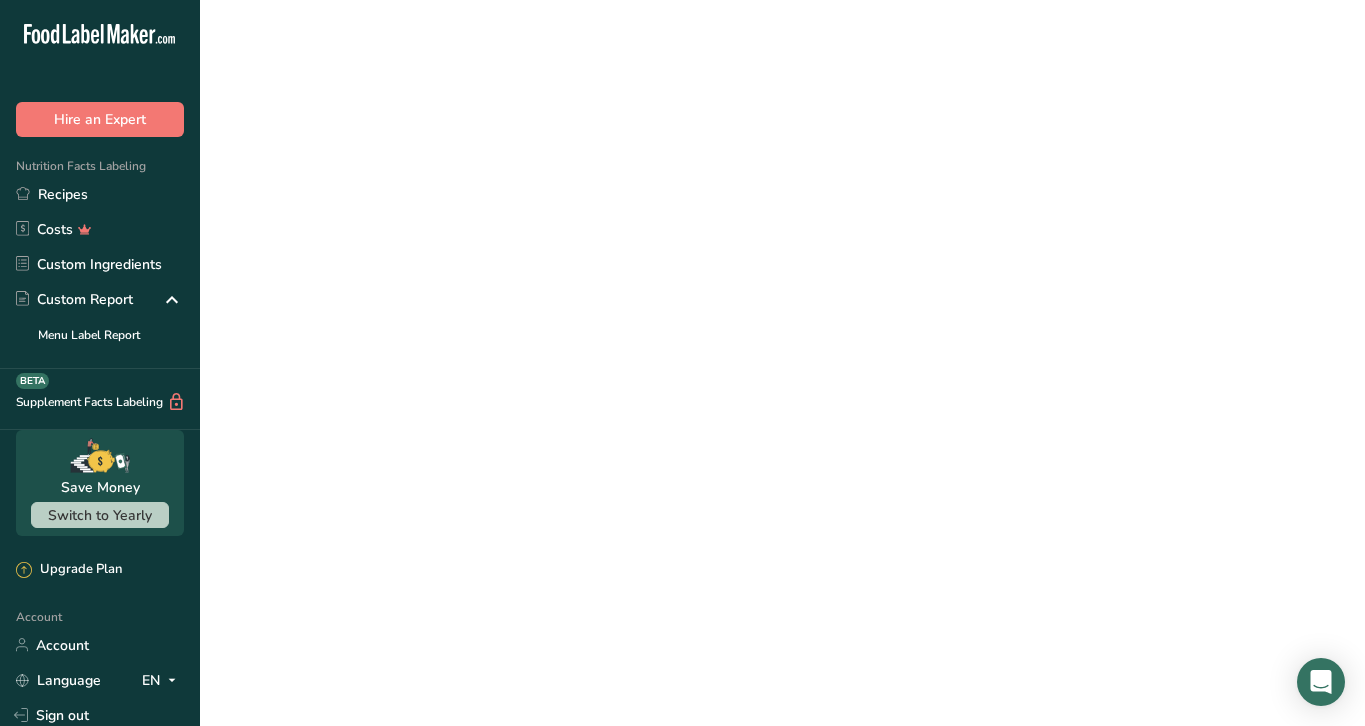 scroll, scrollTop: 0, scrollLeft: 0, axis: both 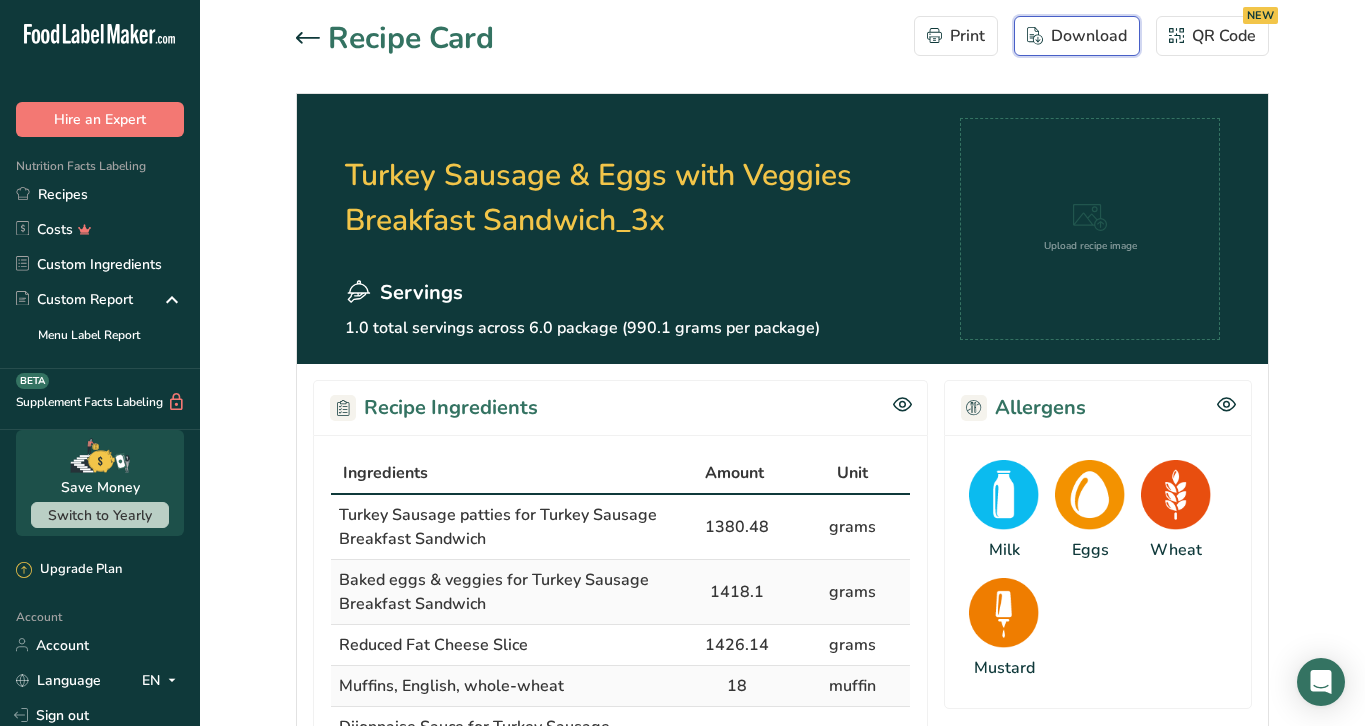 click on "Download" at bounding box center (1077, 36) 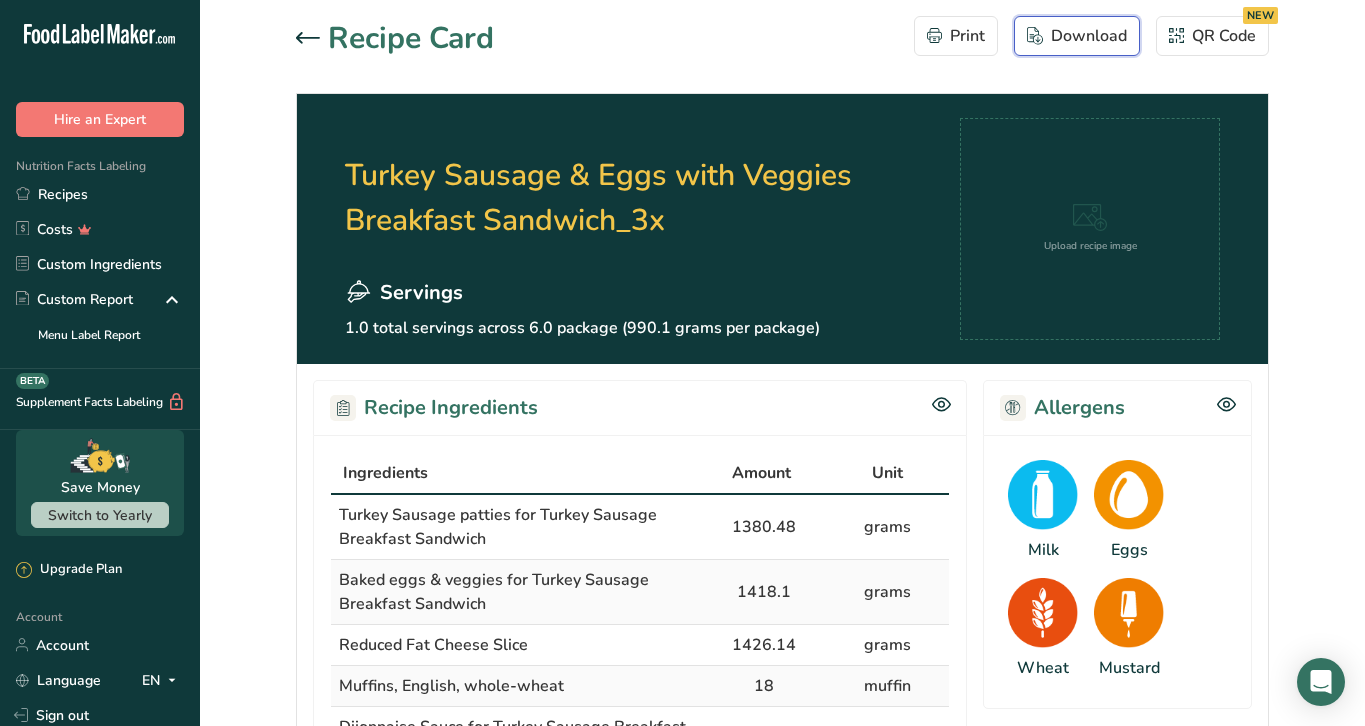scroll, scrollTop: 0, scrollLeft: 0, axis: both 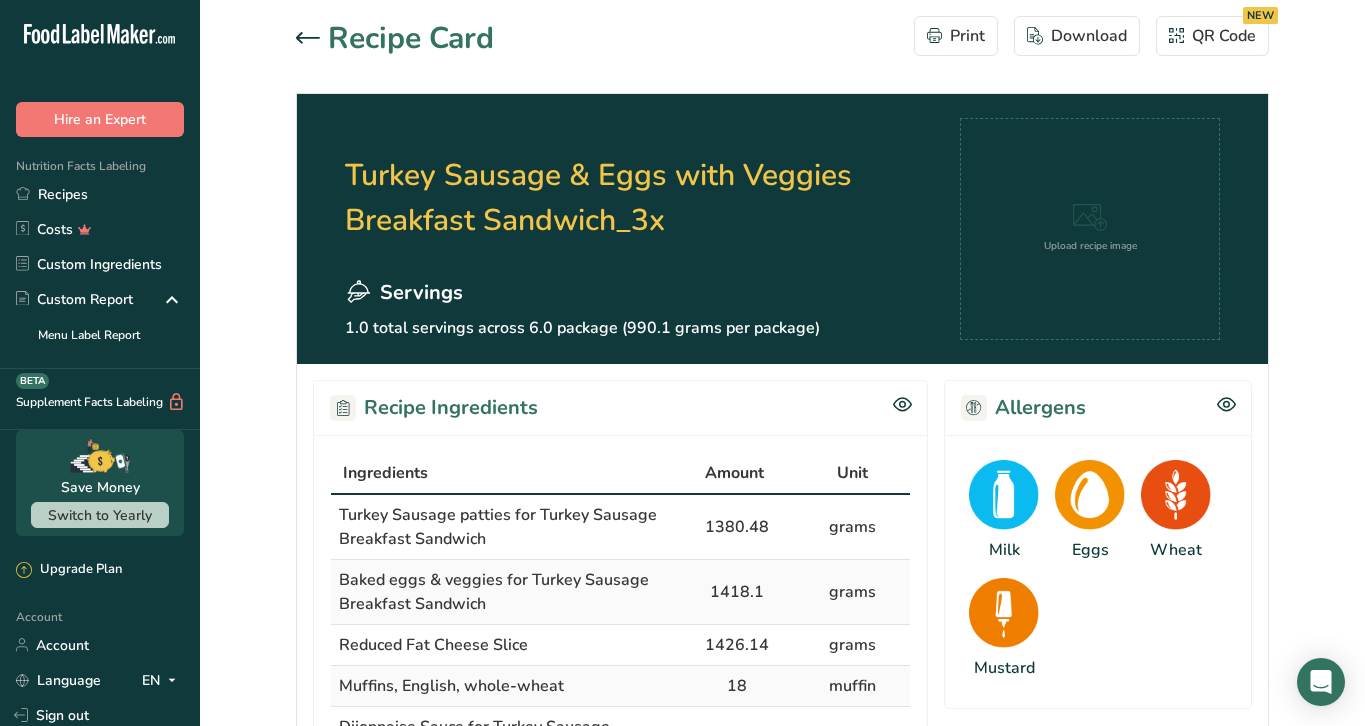 click 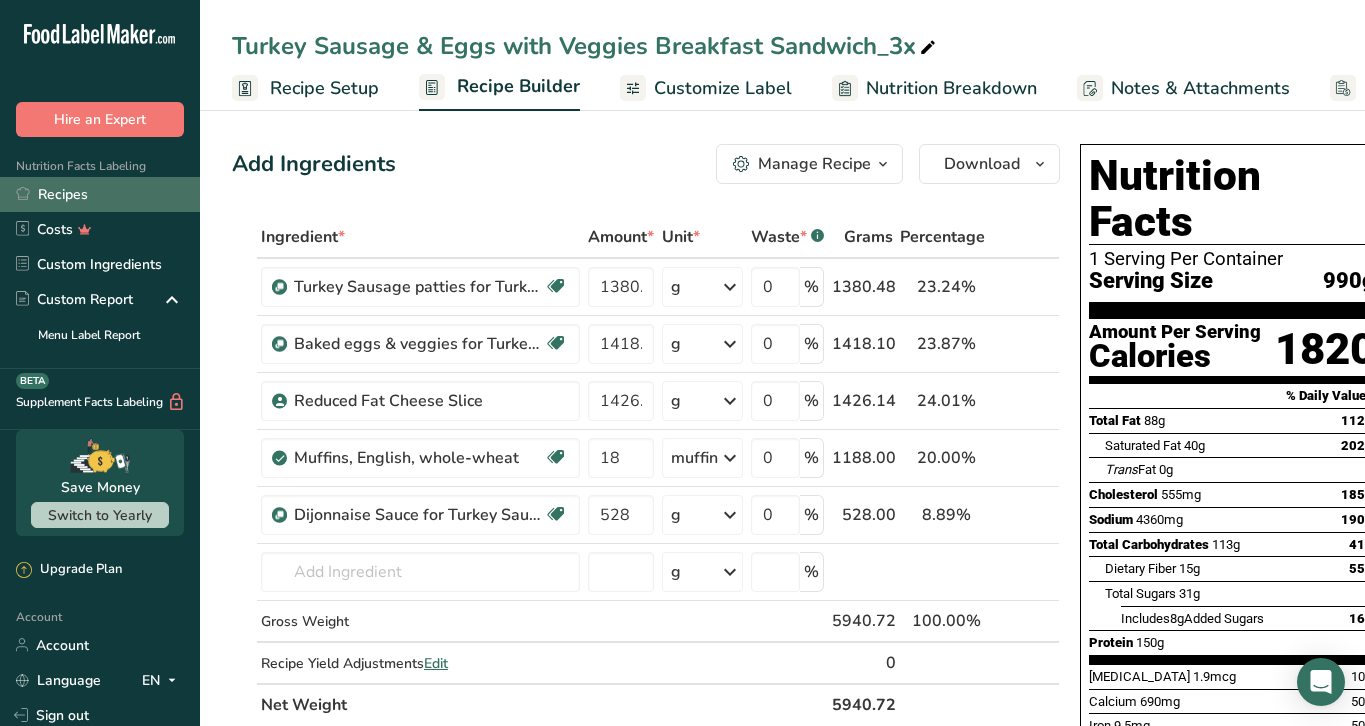 click on "Recipes" at bounding box center (100, 194) 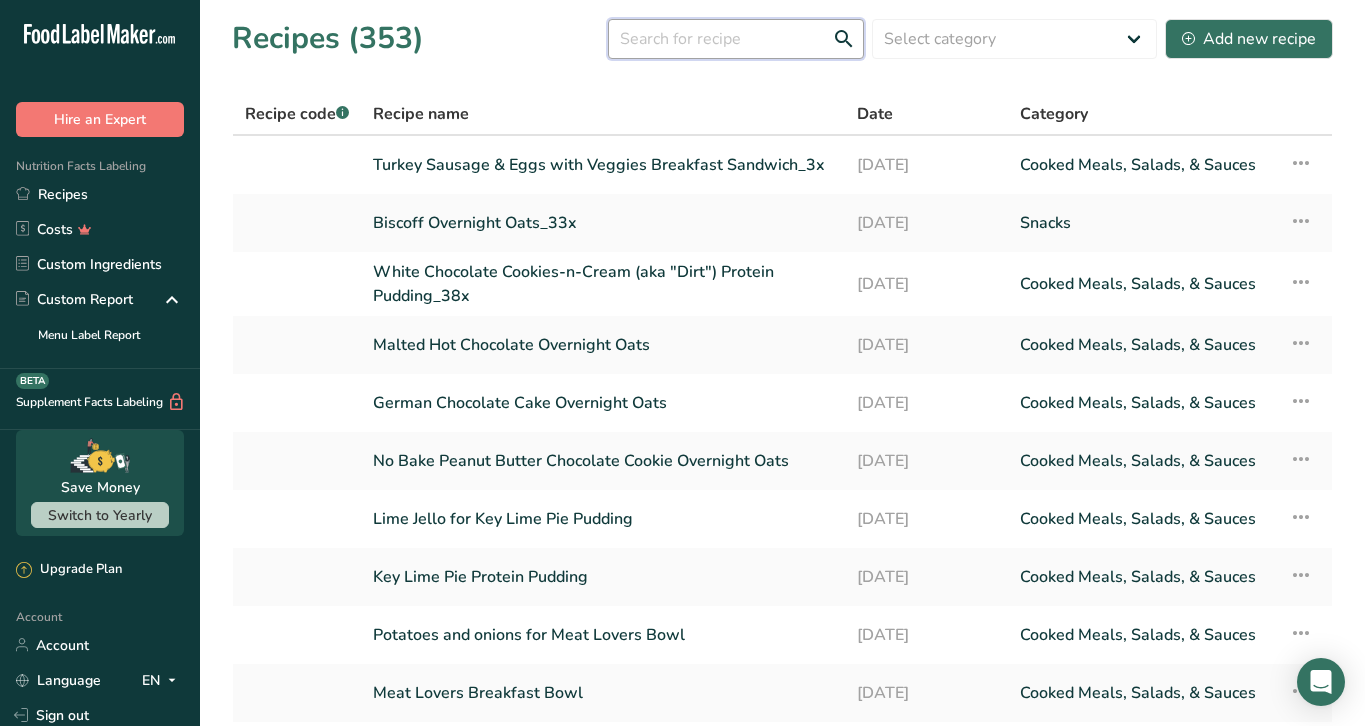 click at bounding box center [736, 39] 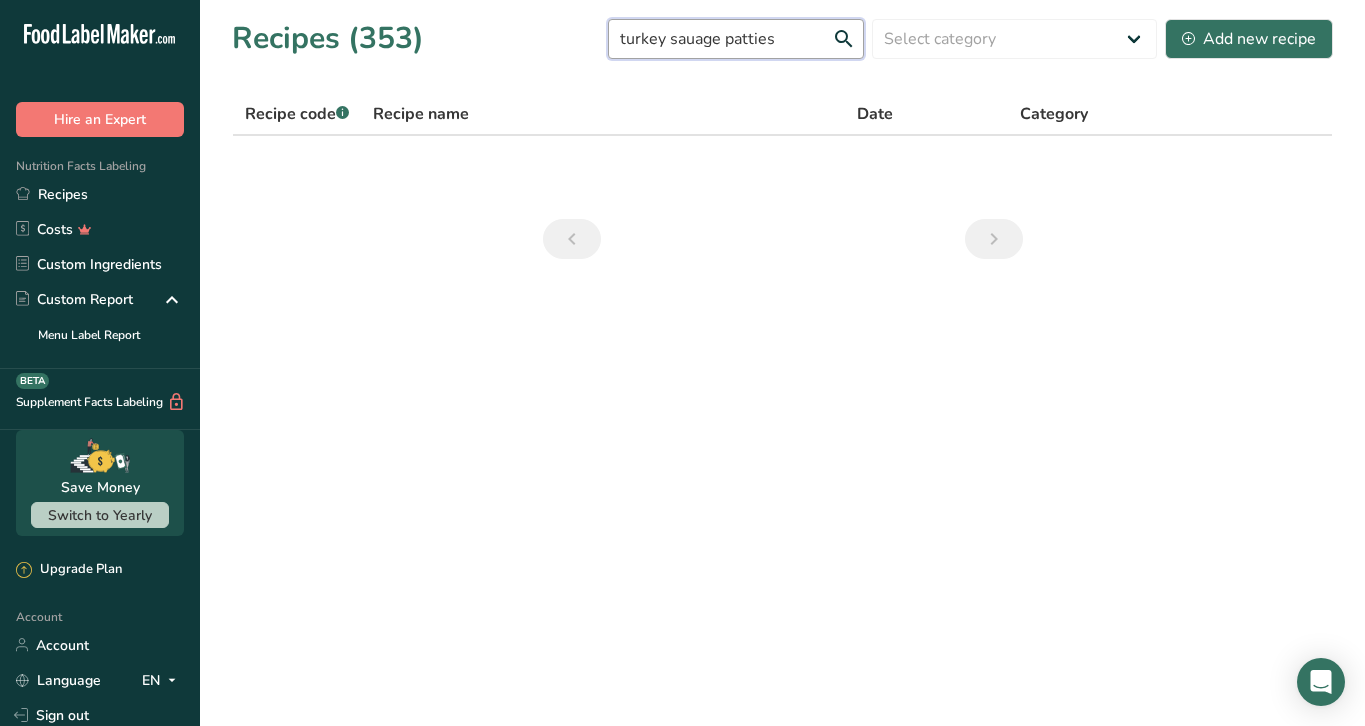 click on "turkey sauage patties" at bounding box center (736, 39) 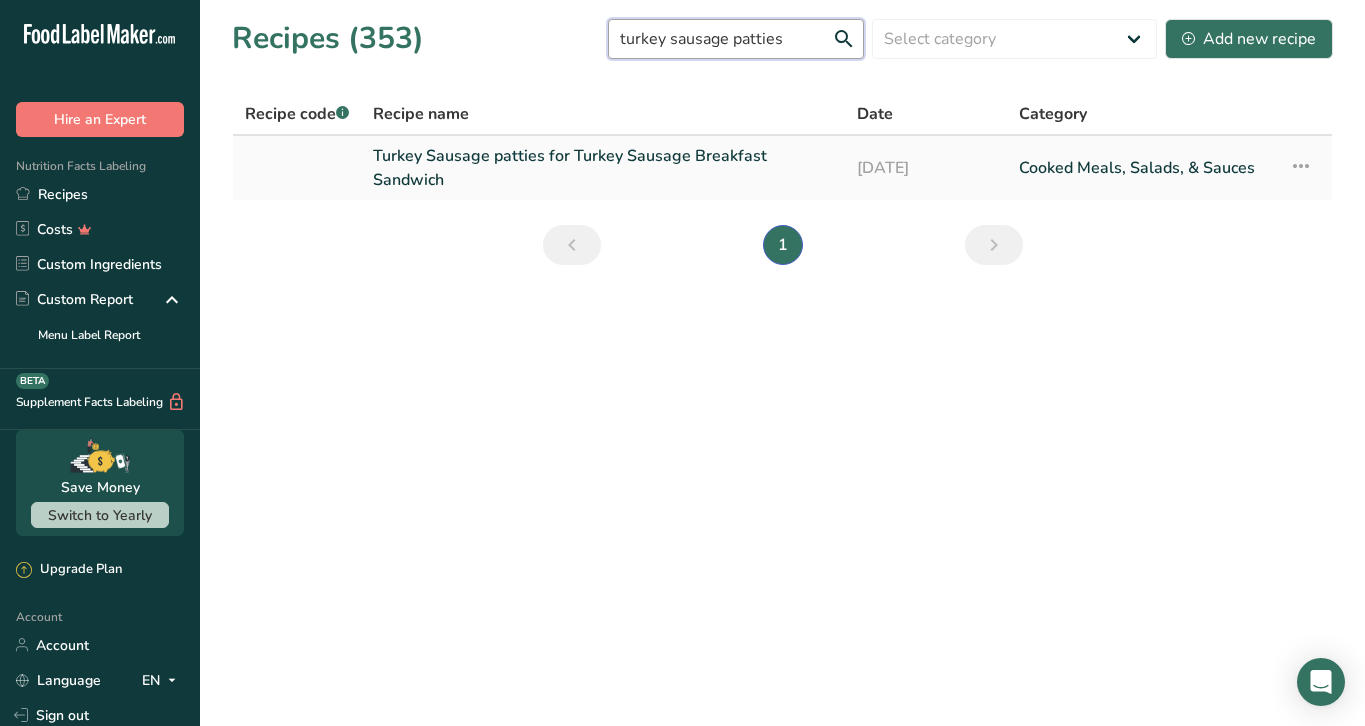 type on "turkey sausage patties" 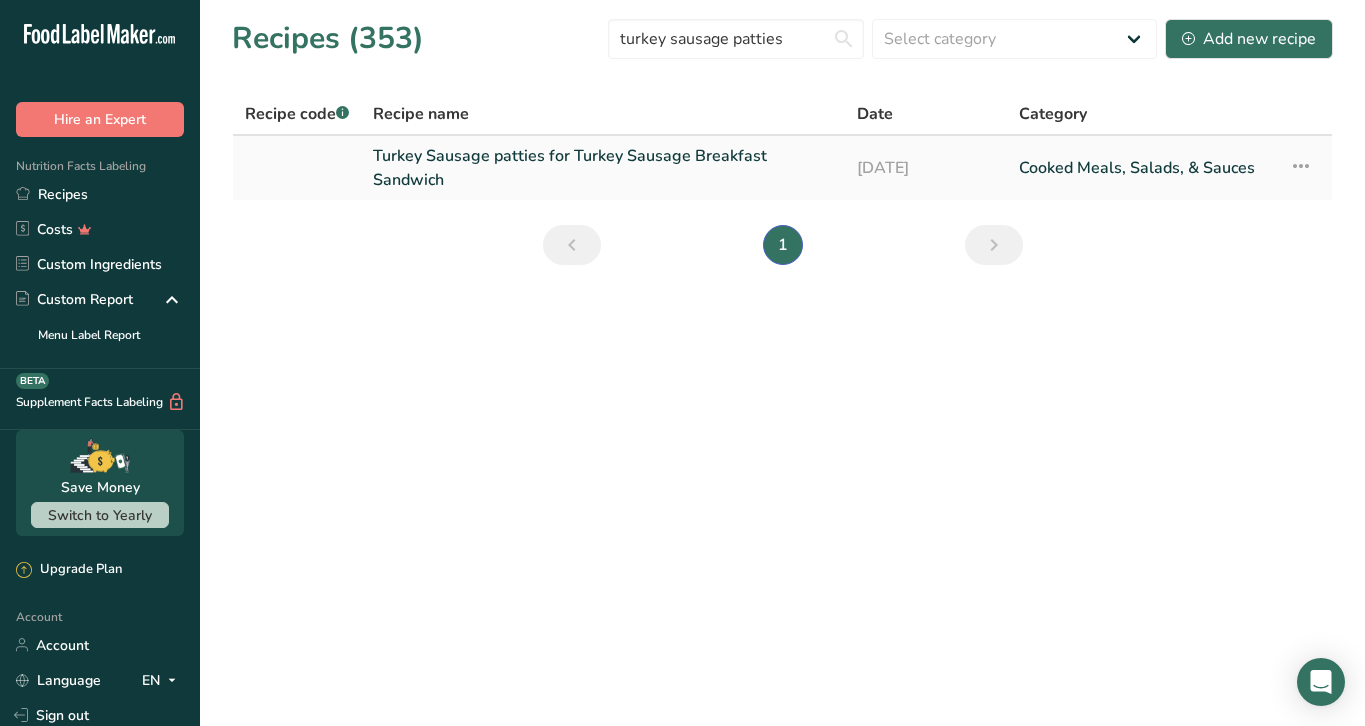 click on "Turkey Sausage patties for Turkey Sausage Breakfast Sandwich" at bounding box center [603, 168] 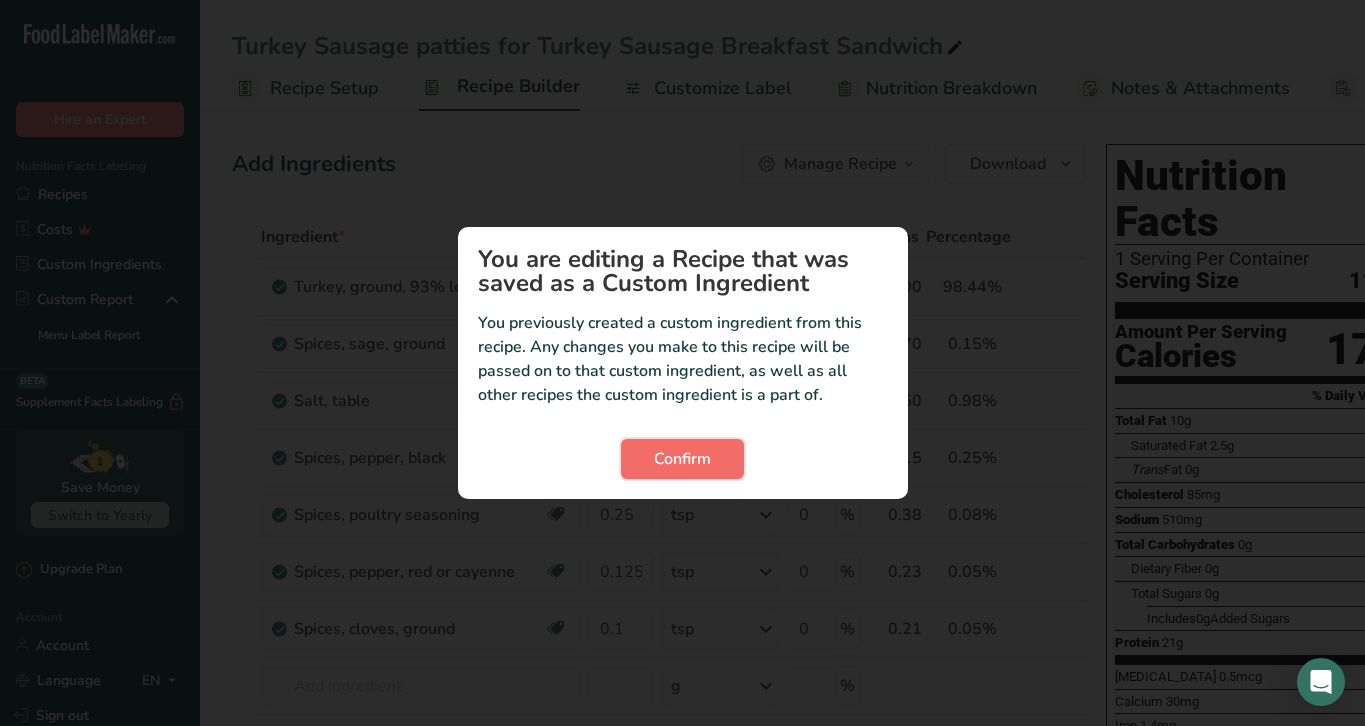 click on "Confirm" at bounding box center (682, 459) 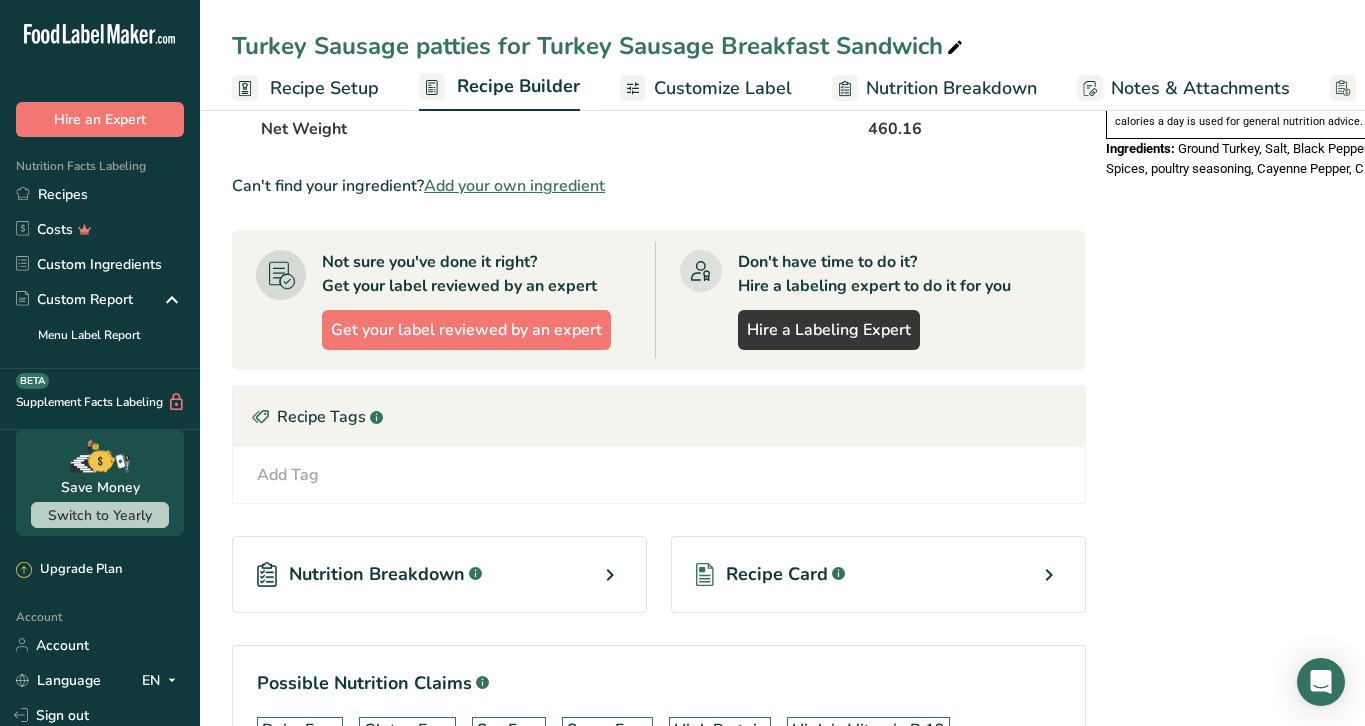 scroll, scrollTop: 700, scrollLeft: 0, axis: vertical 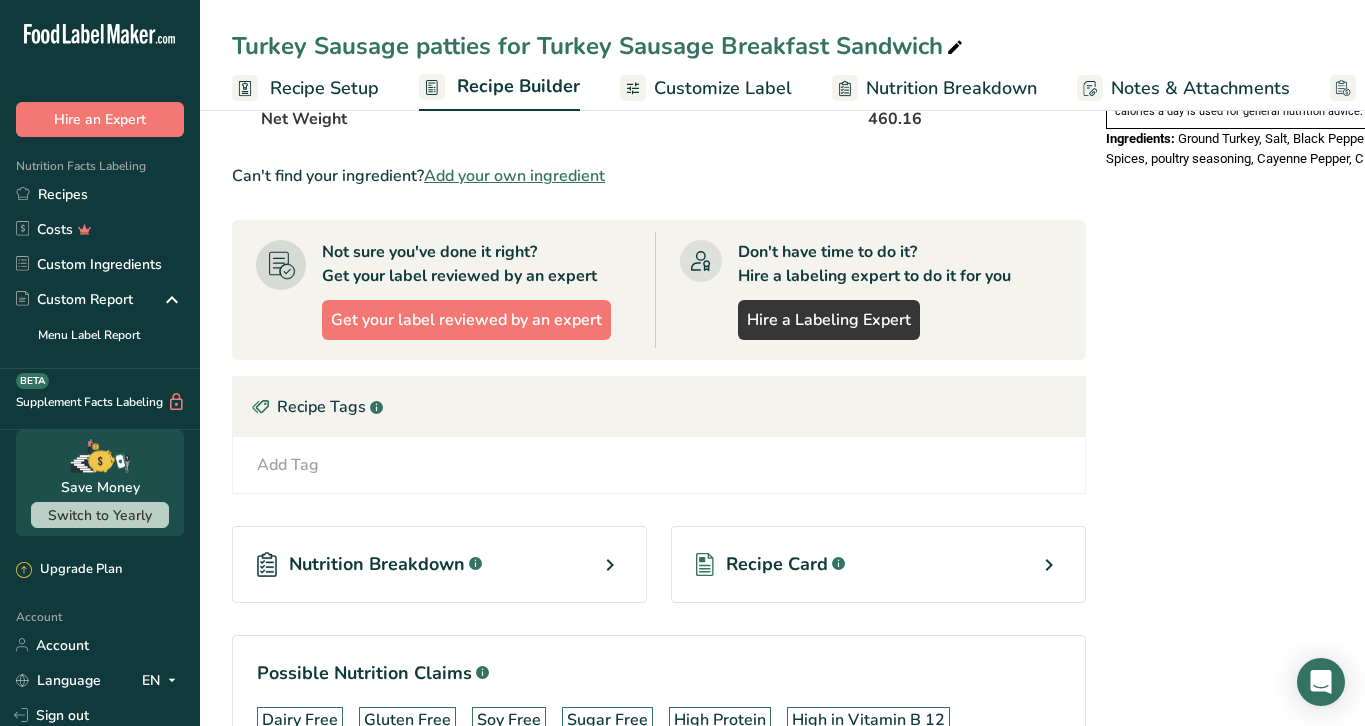 click on "Recipe Card
.a-a{fill:#347362;}.b-a{fill:#fff;}" at bounding box center (878, 564) 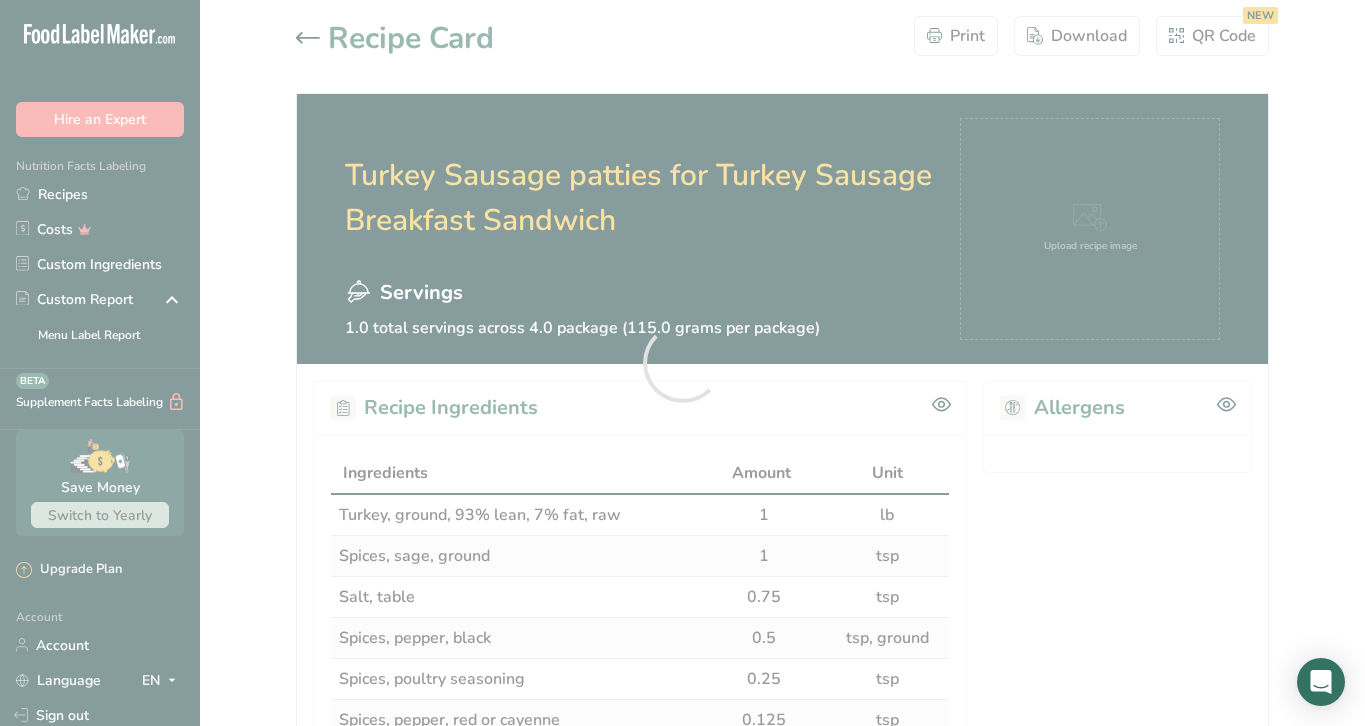 scroll, scrollTop: 0, scrollLeft: 0, axis: both 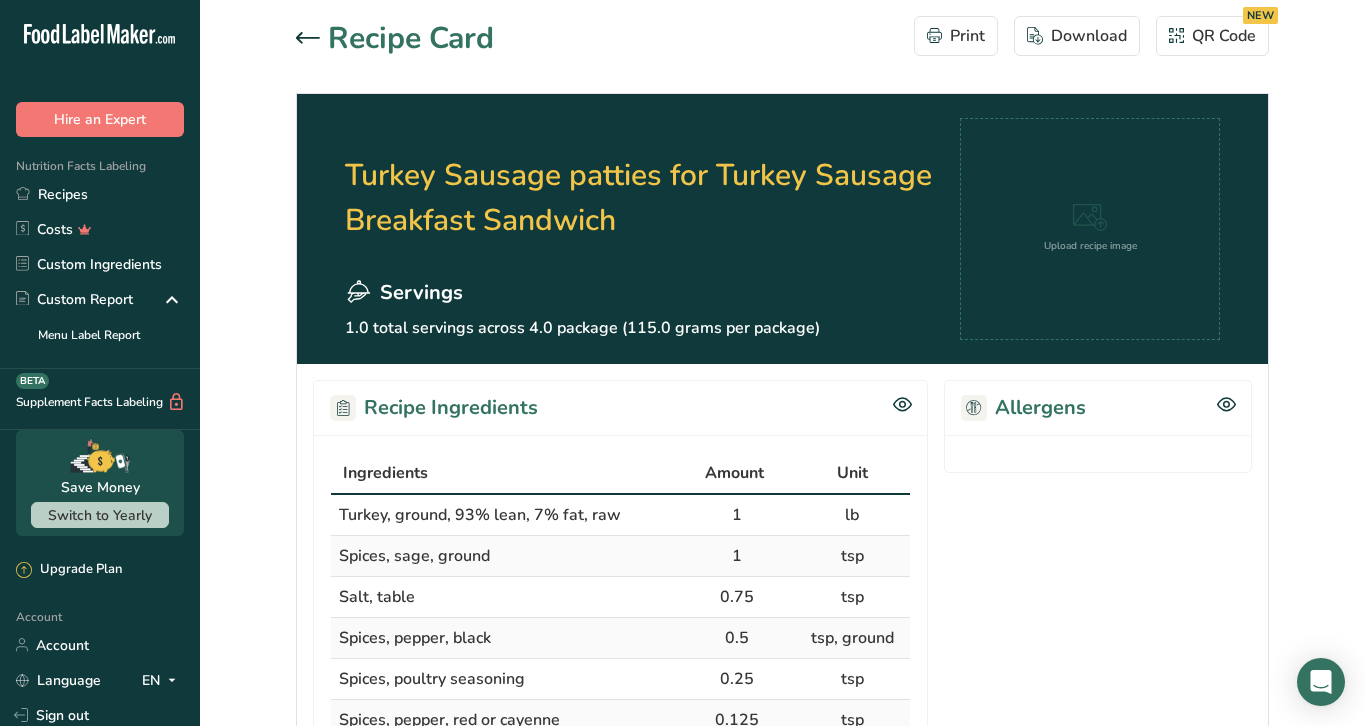 click 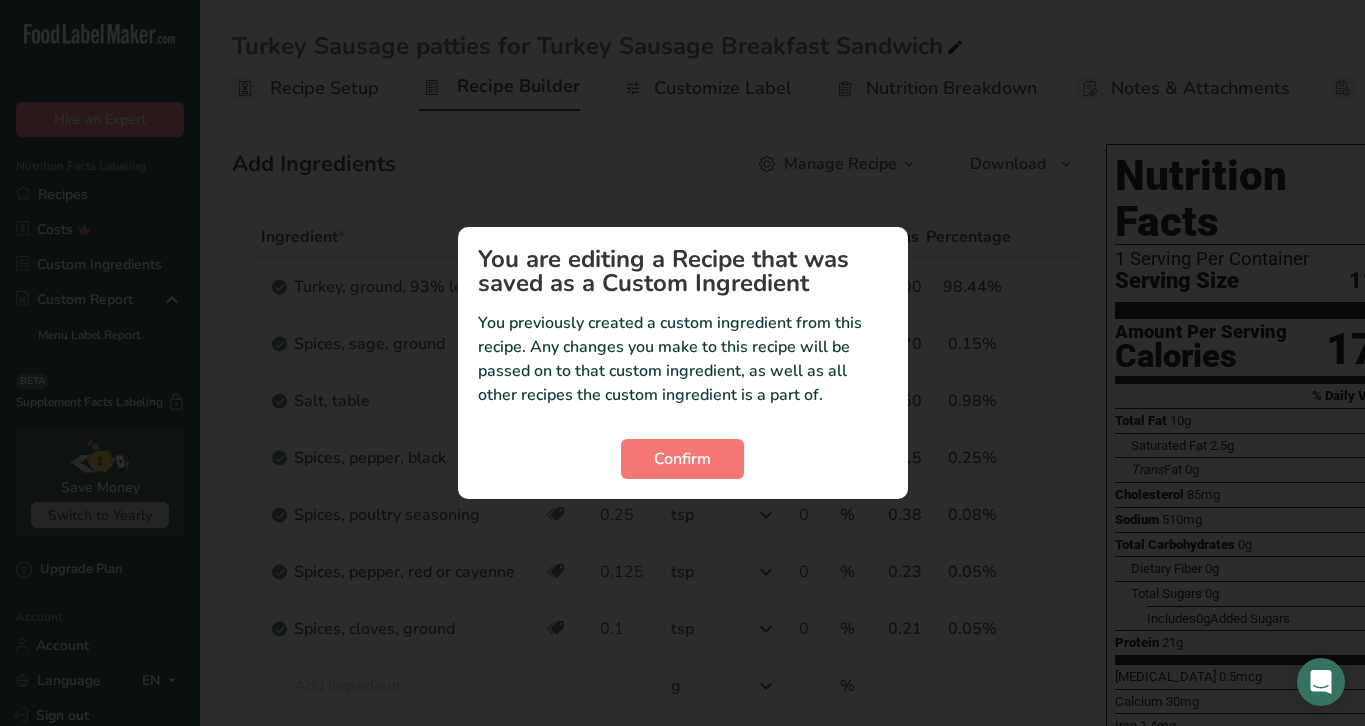 scroll, scrollTop: 0, scrollLeft: 0, axis: both 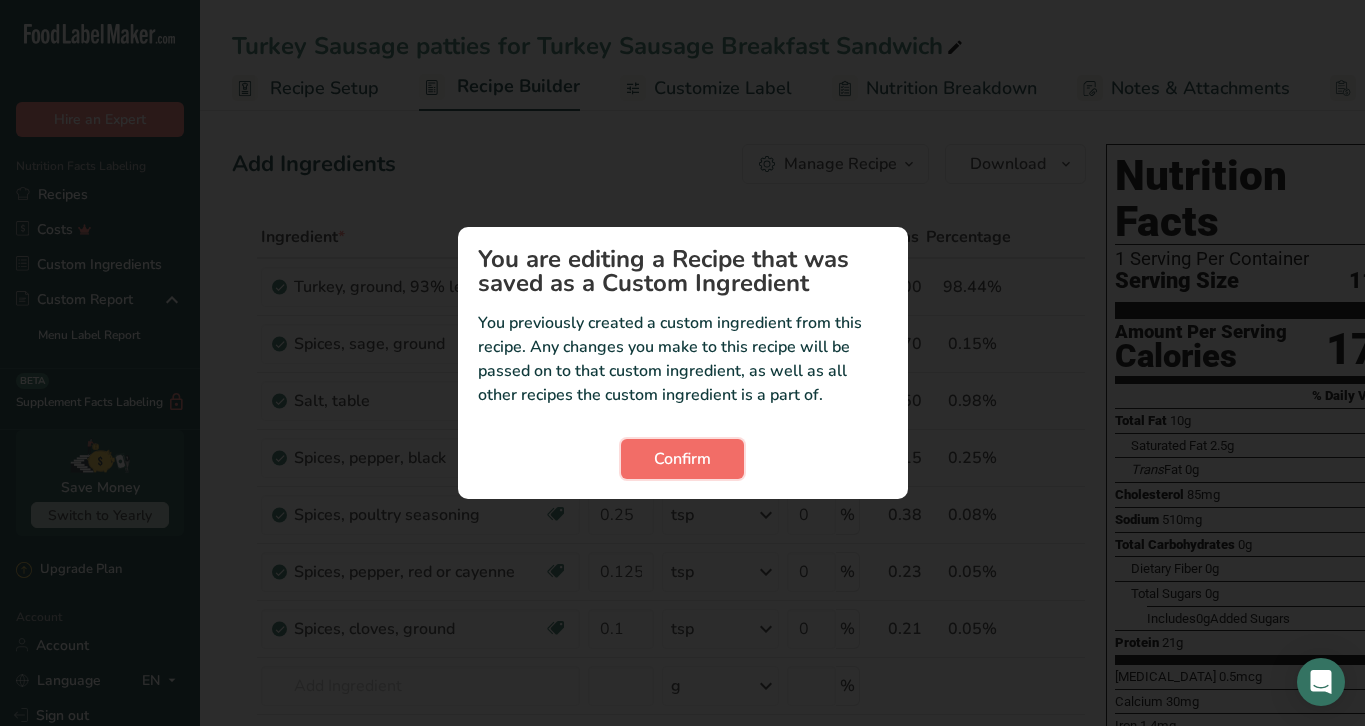 click on "Confirm" at bounding box center (682, 459) 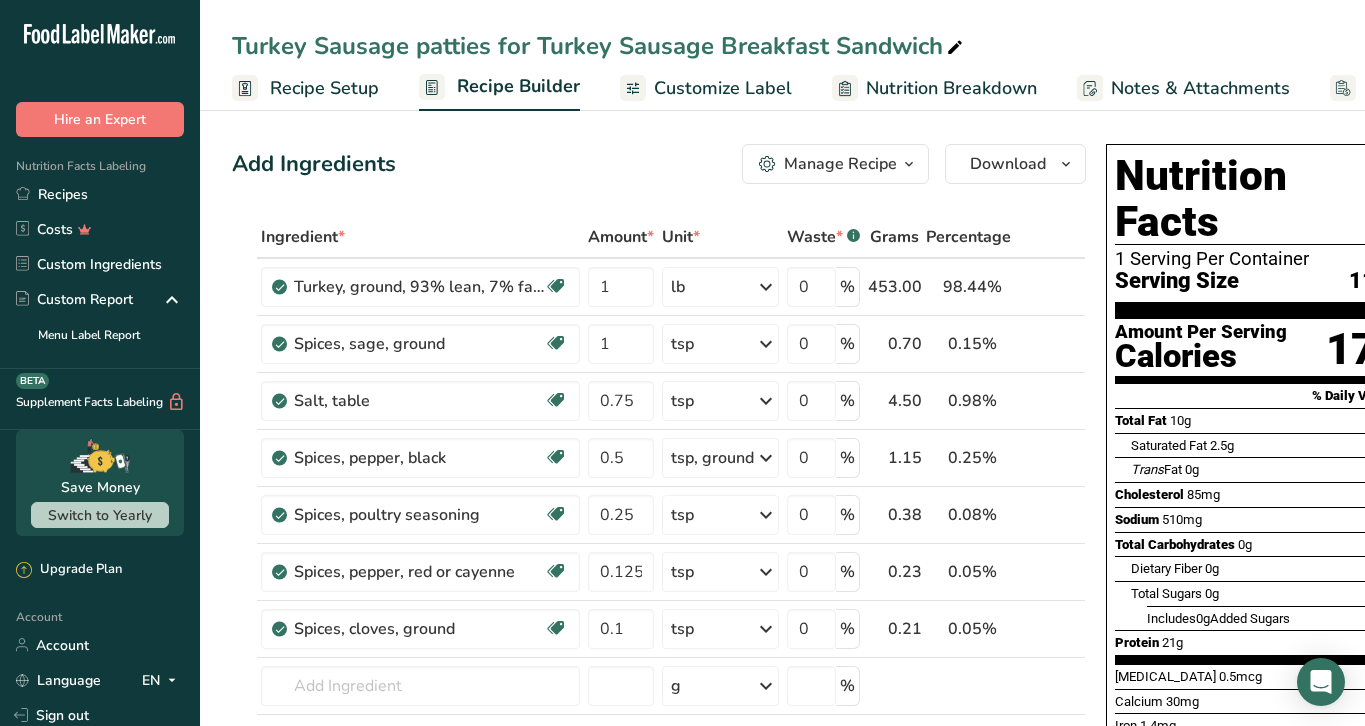 click at bounding box center (909, 164) 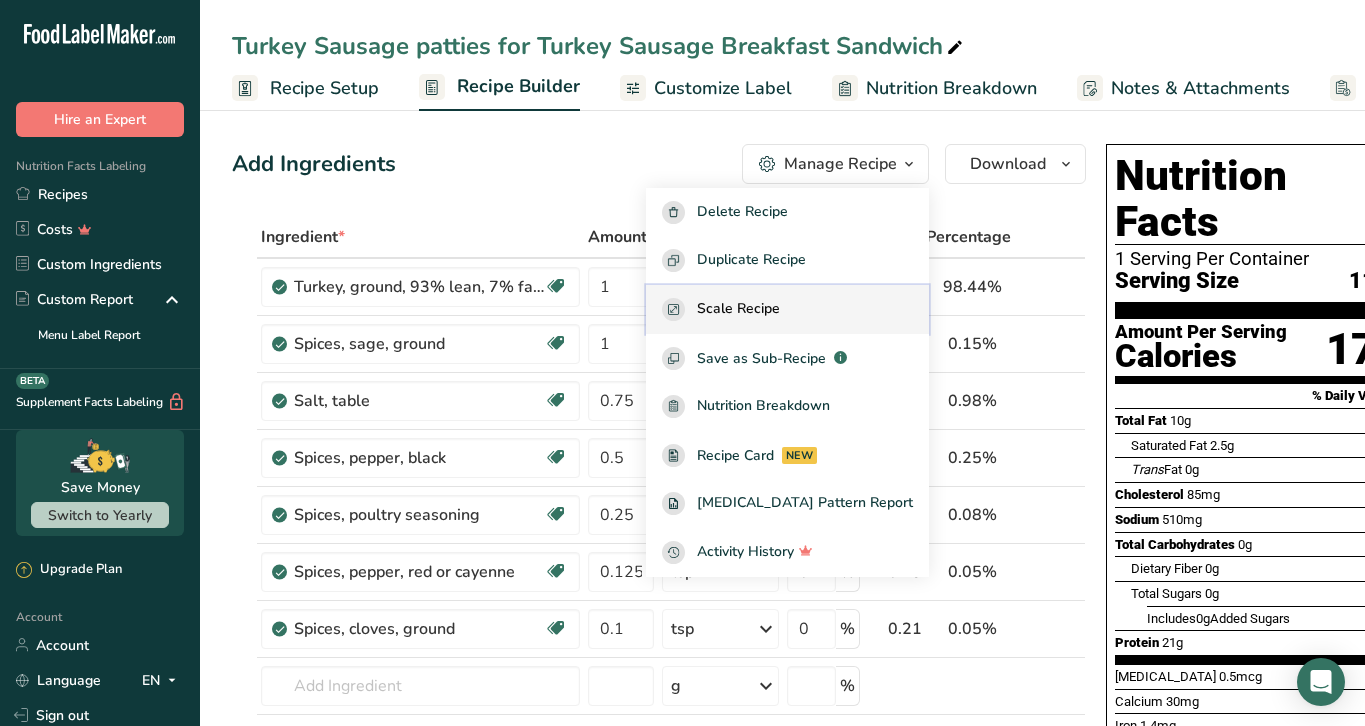 click on "Scale Recipe" at bounding box center (738, 309) 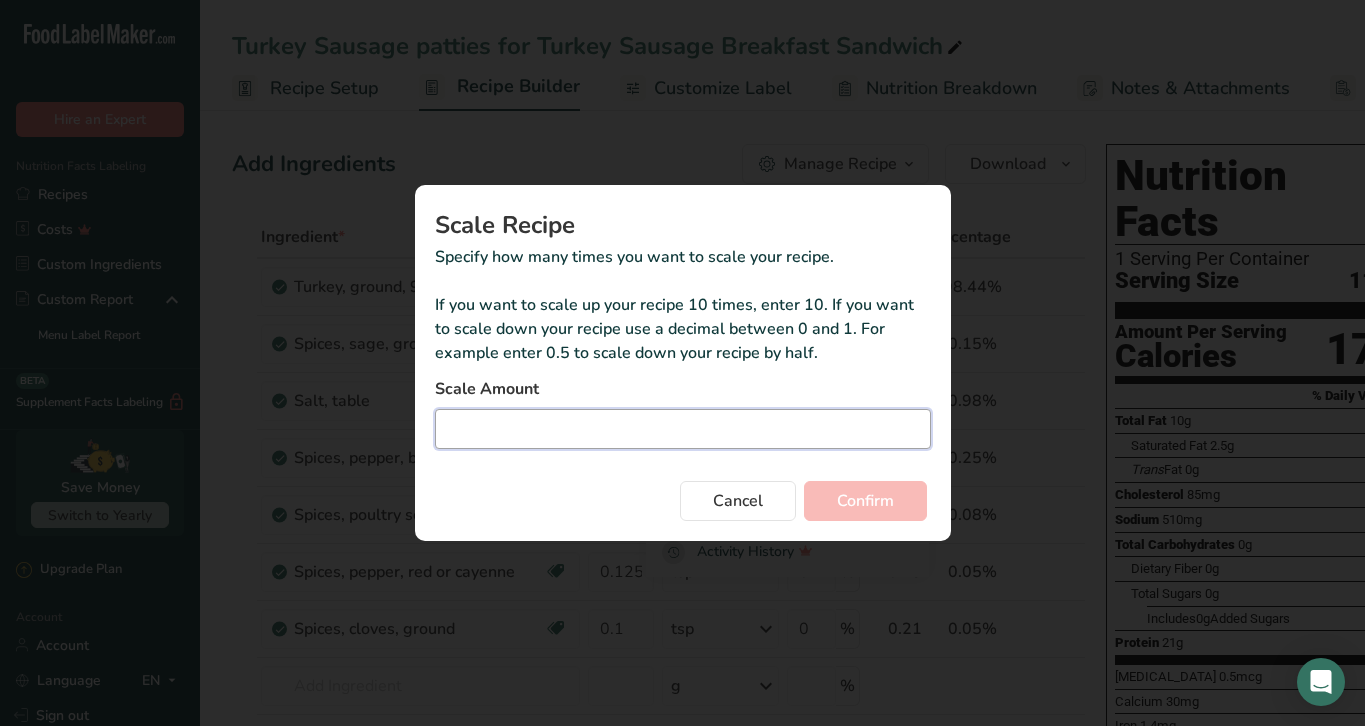 click at bounding box center (683, 429) 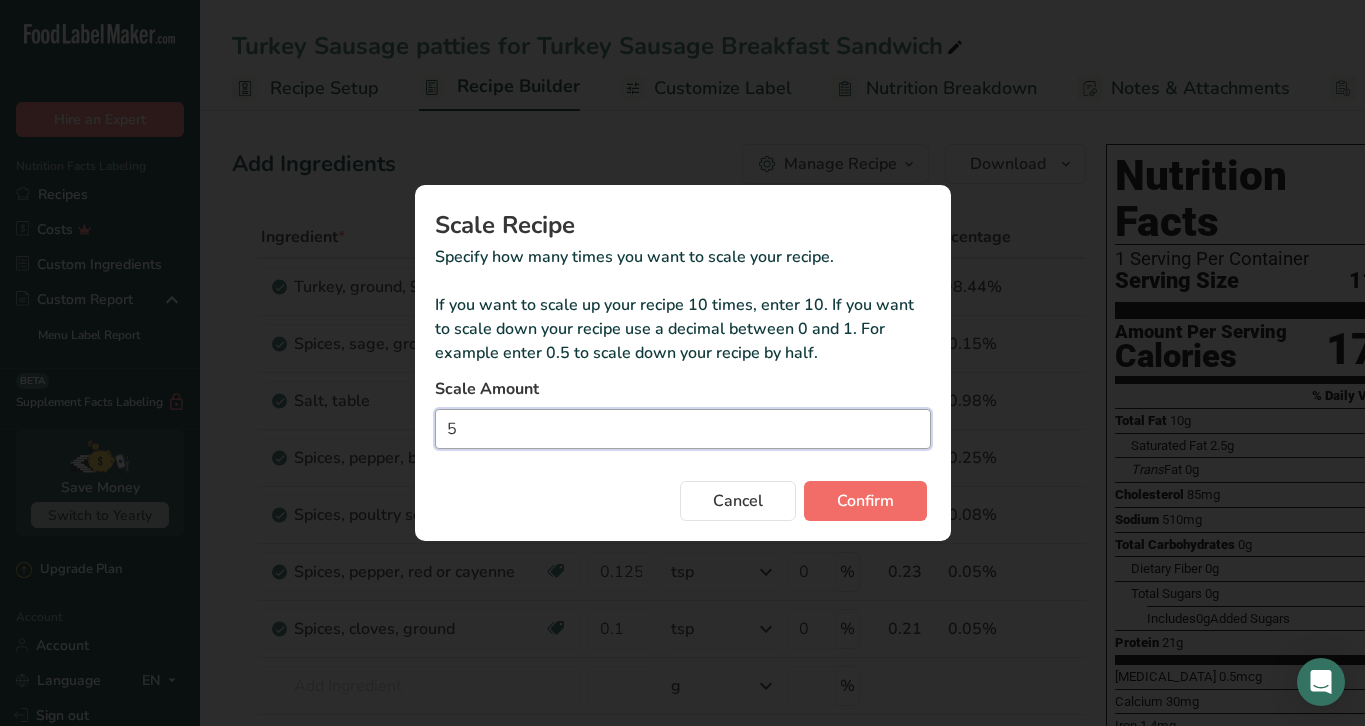 type on "5" 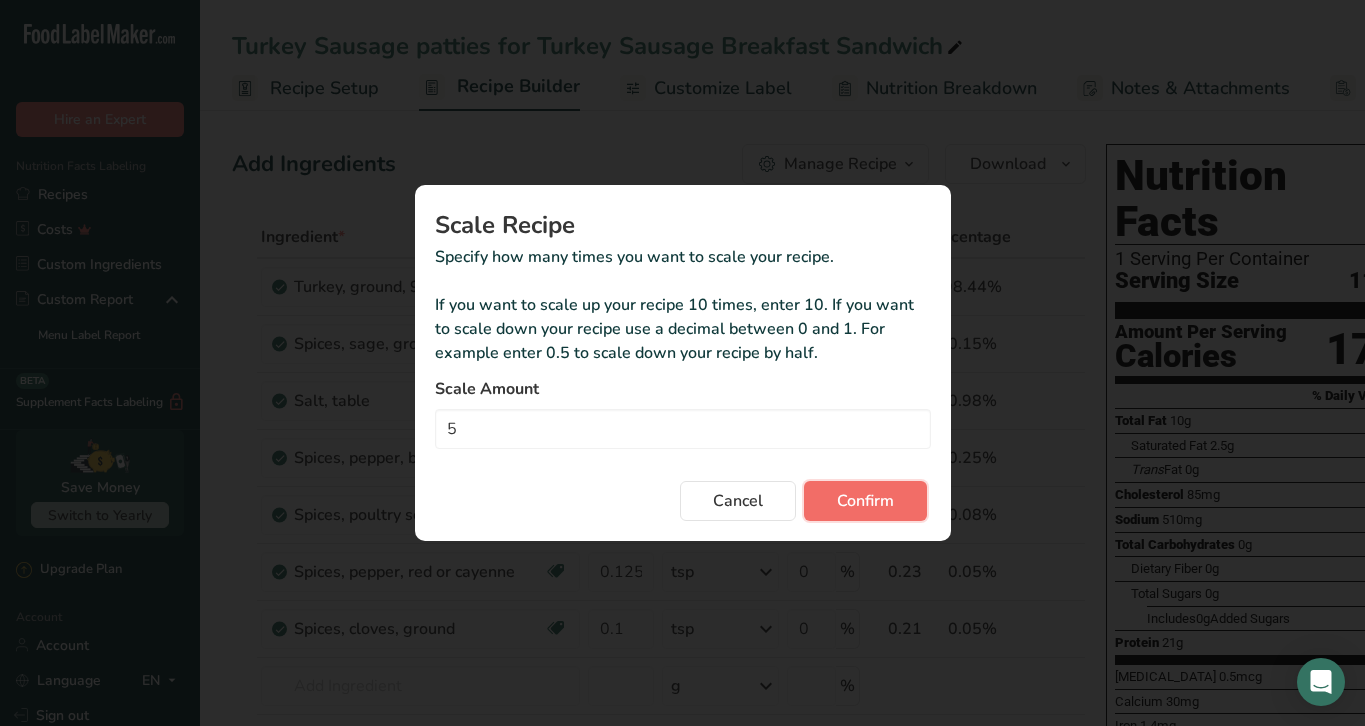 click on "Confirm" at bounding box center (865, 501) 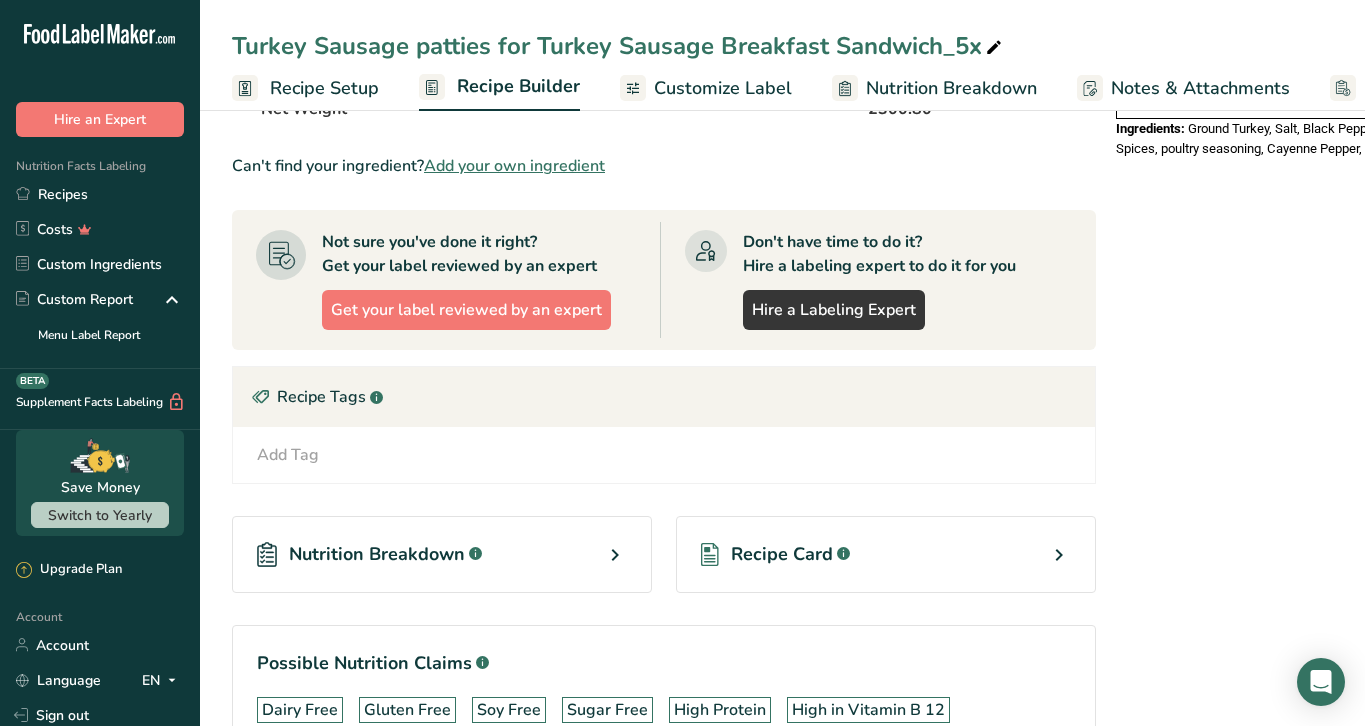 scroll, scrollTop: 809, scrollLeft: 0, axis: vertical 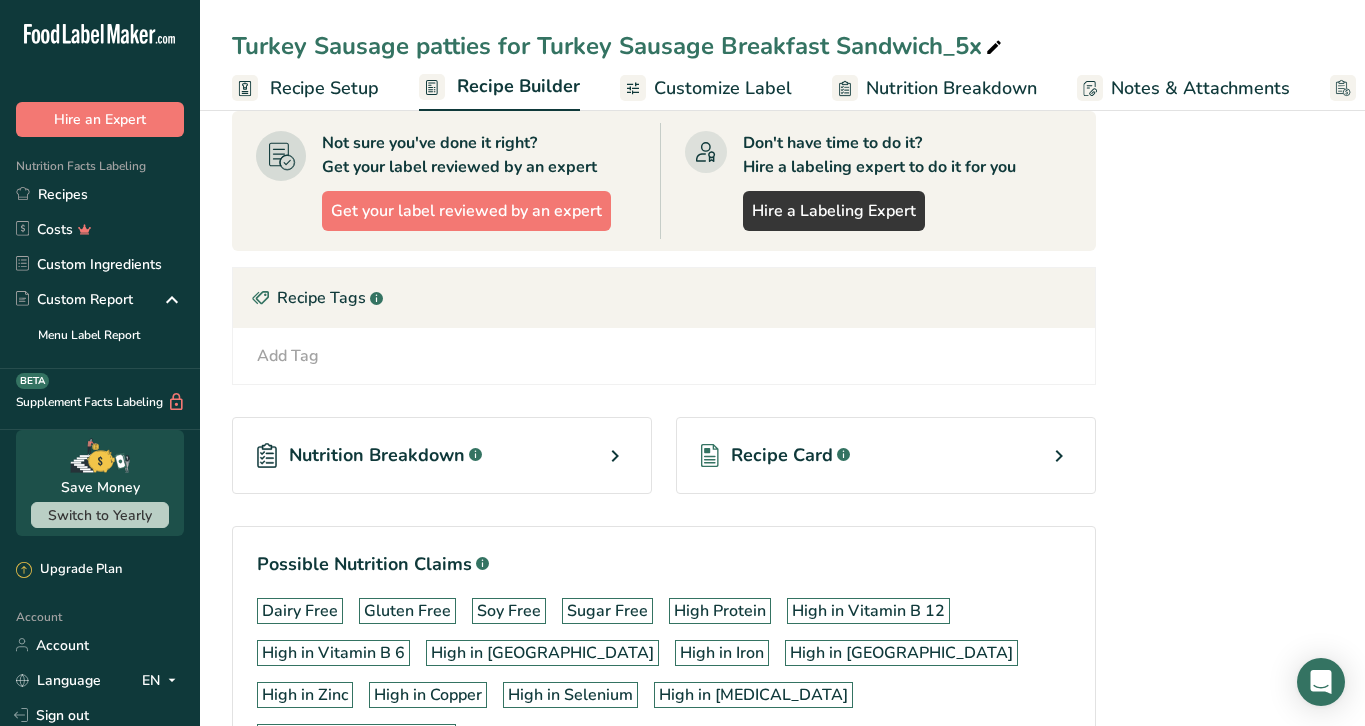 click on "Recipe Card
.a-a{fill:#347362;}.b-a{fill:#fff;}" at bounding box center [886, 455] 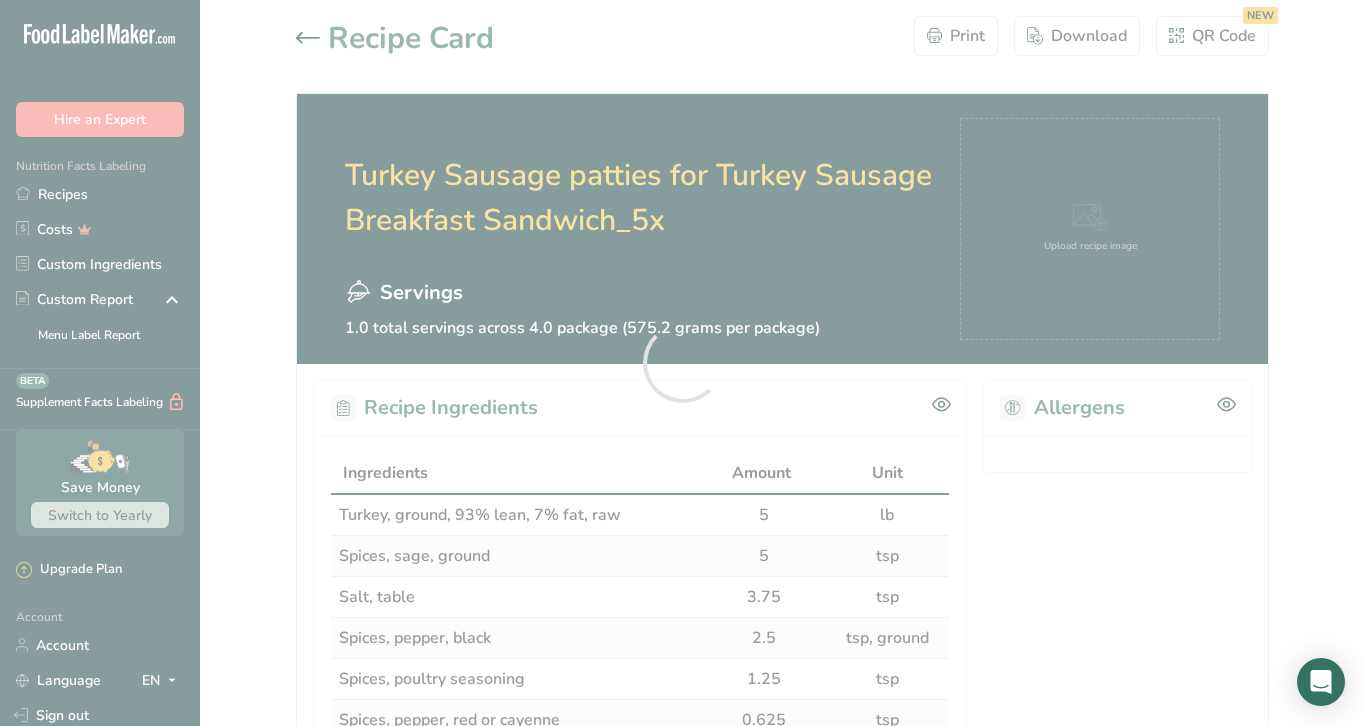 scroll, scrollTop: 0, scrollLeft: 0, axis: both 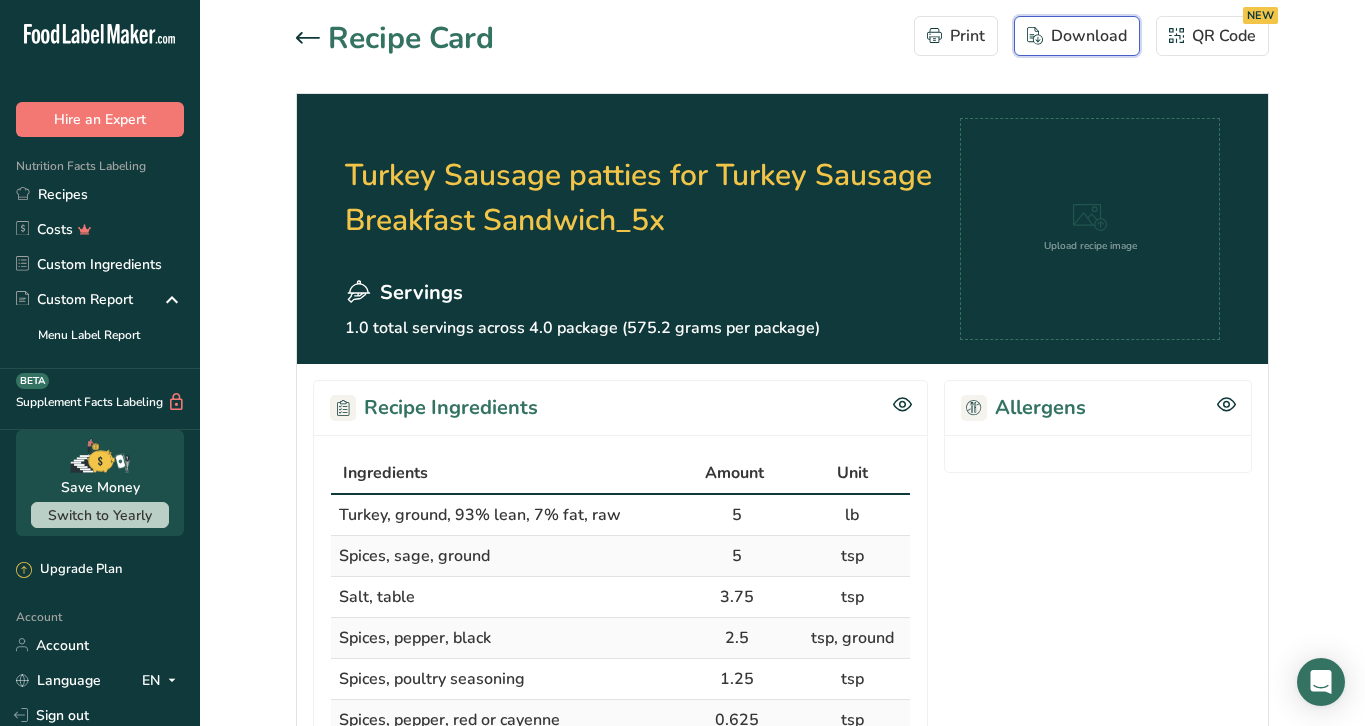 click on "Download" at bounding box center [1077, 36] 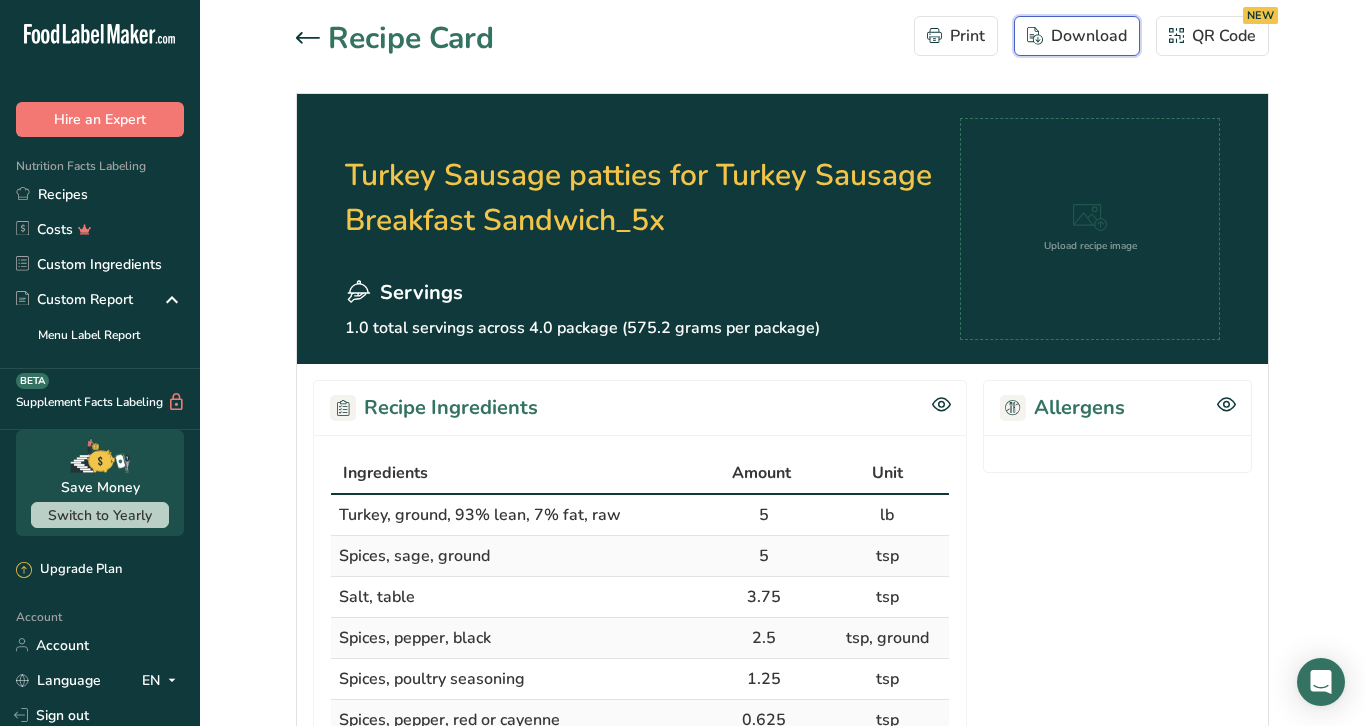 scroll, scrollTop: 0, scrollLeft: 0, axis: both 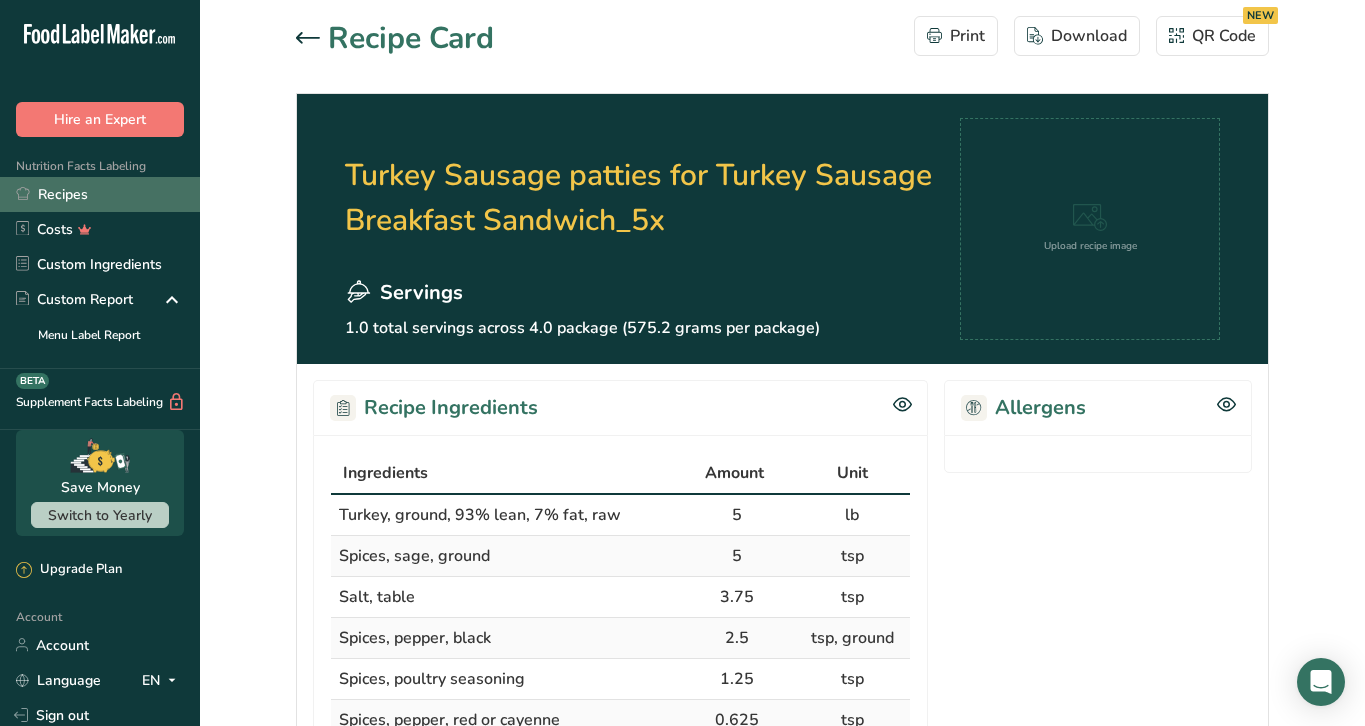 click on "Recipes" at bounding box center (100, 194) 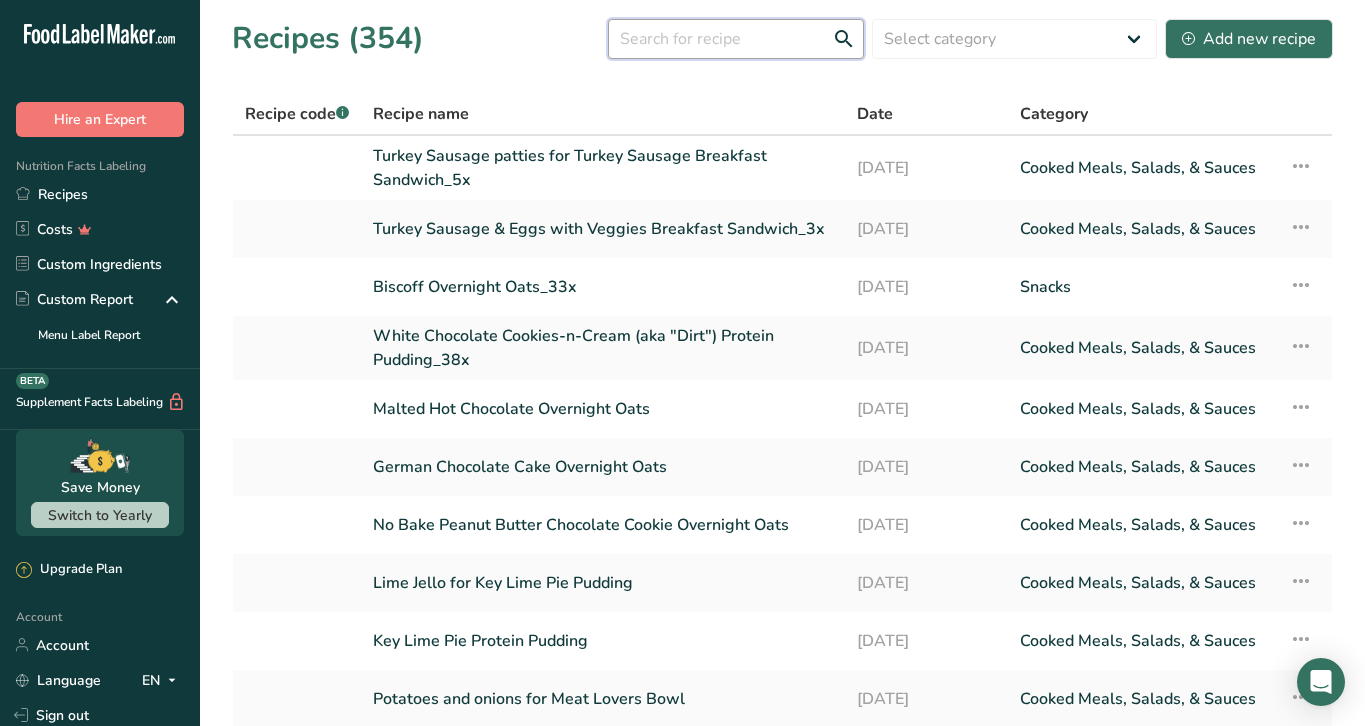 click at bounding box center (736, 39) 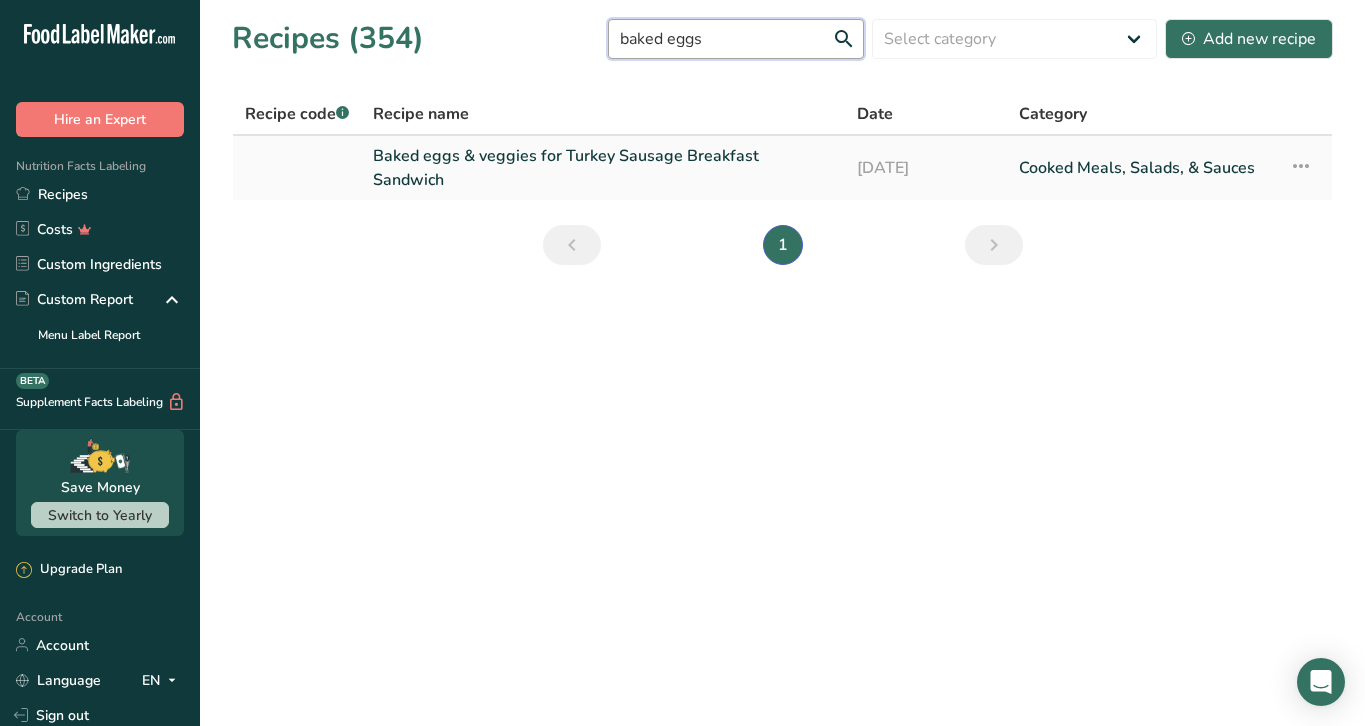 type on "baked eggs" 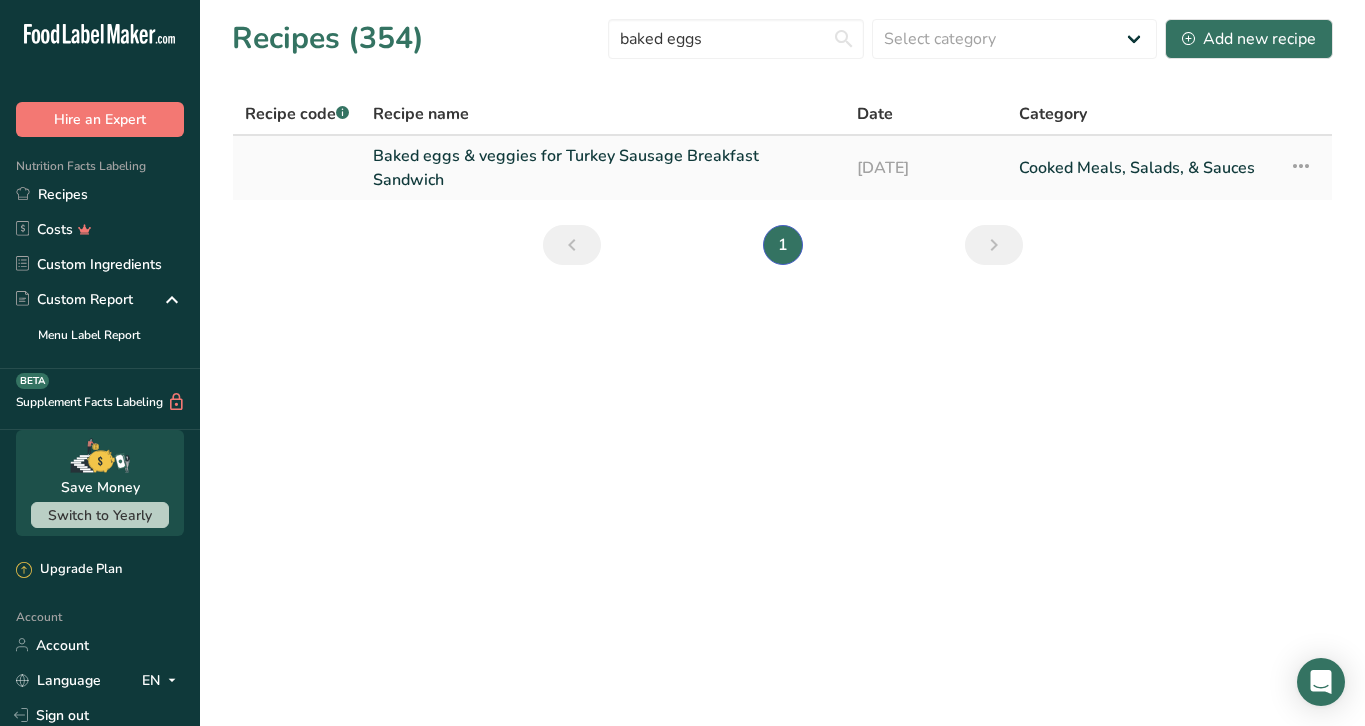 click on "Baked eggs & veggies for Turkey Sausage Breakfast Sandwich" at bounding box center (603, 168) 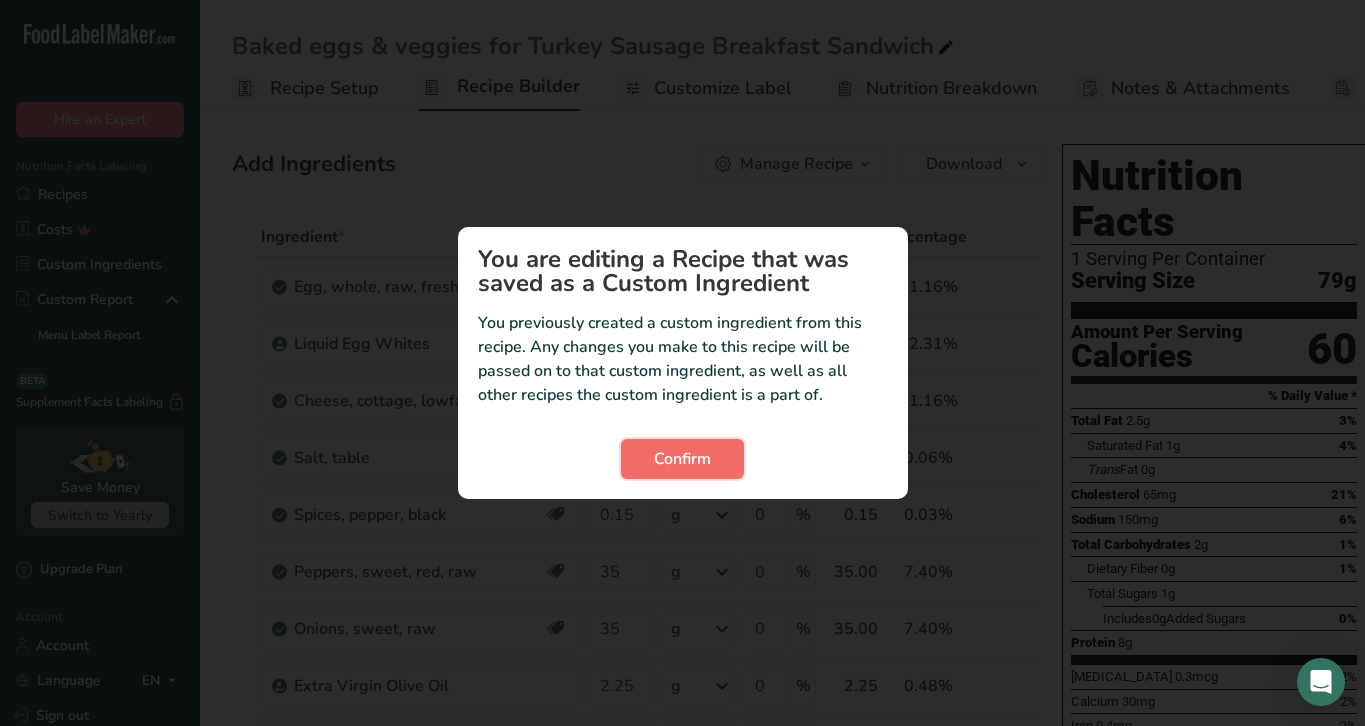 click on "Confirm" at bounding box center [682, 459] 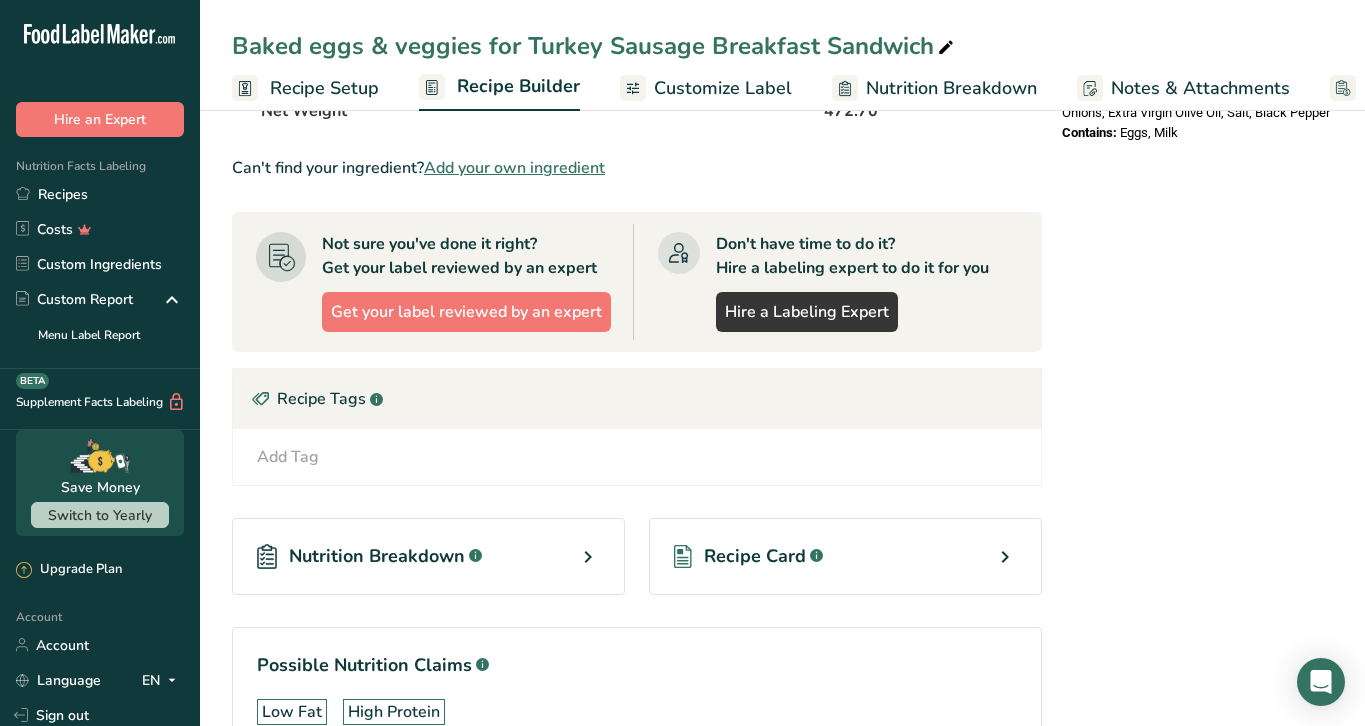 scroll, scrollTop: 768, scrollLeft: 0, axis: vertical 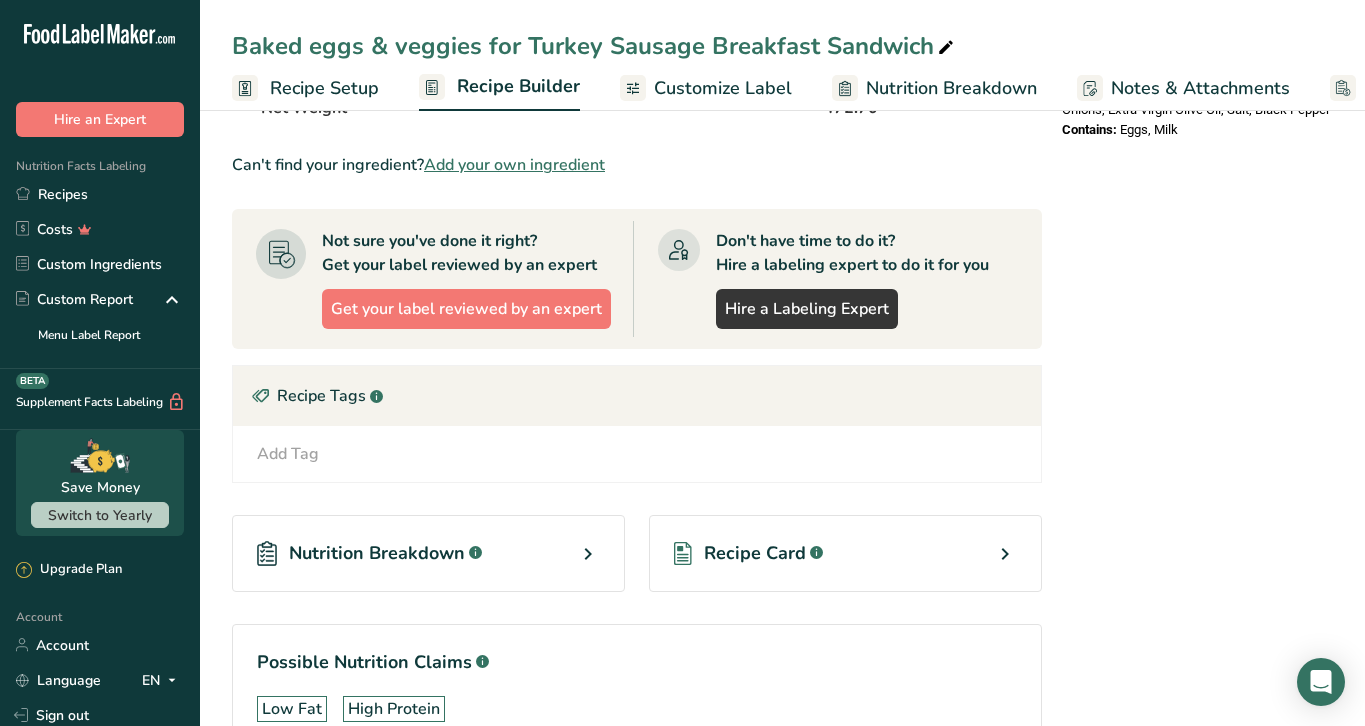 click on "Recipe Card
.a-a{fill:#347362;}.b-a{fill:#fff;}" at bounding box center [845, 553] 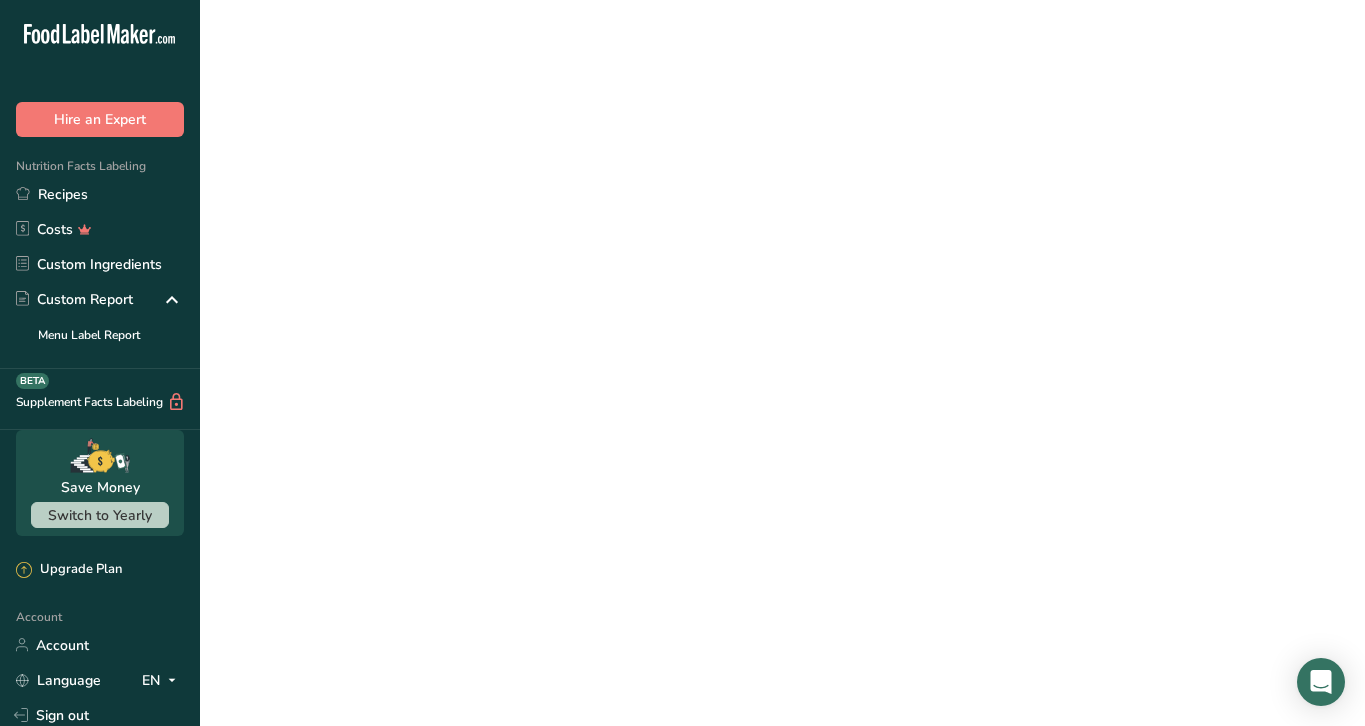 scroll, scrollTop: 0, scrollLeft: 0, axis: both 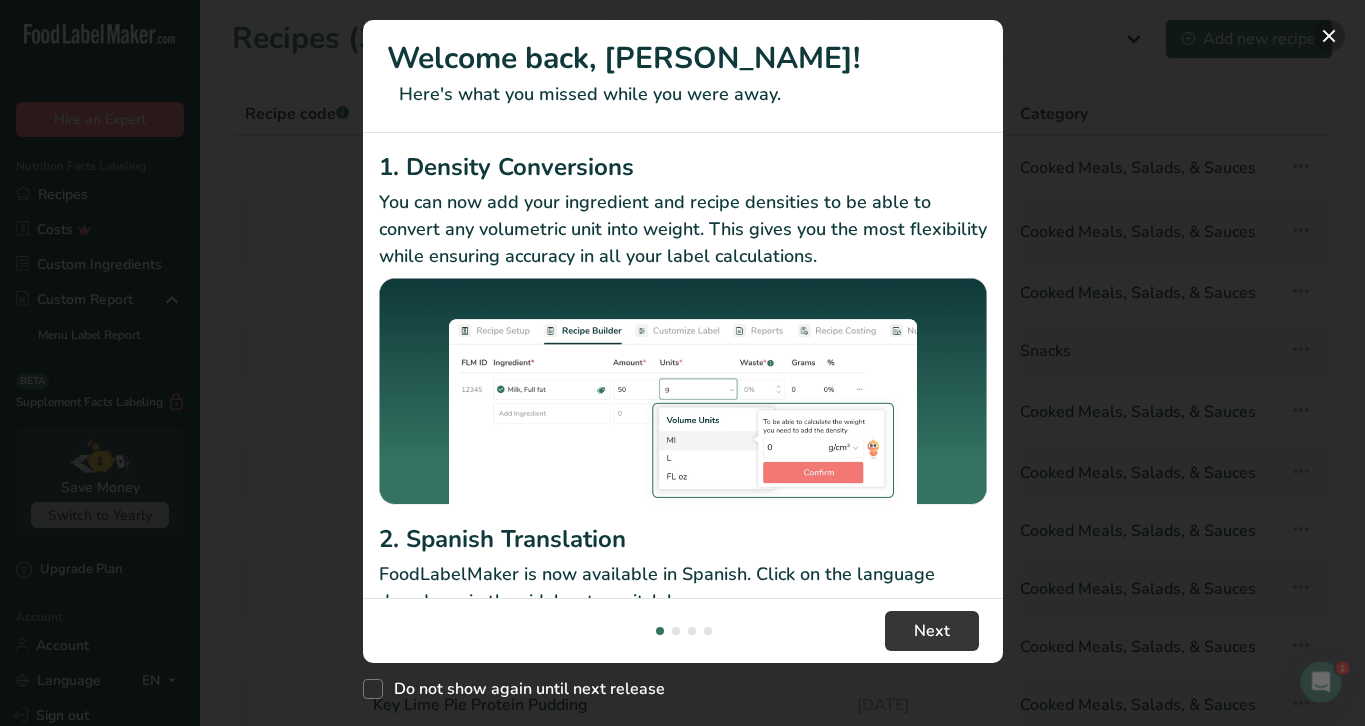 click at bounding box center (1329, 36) 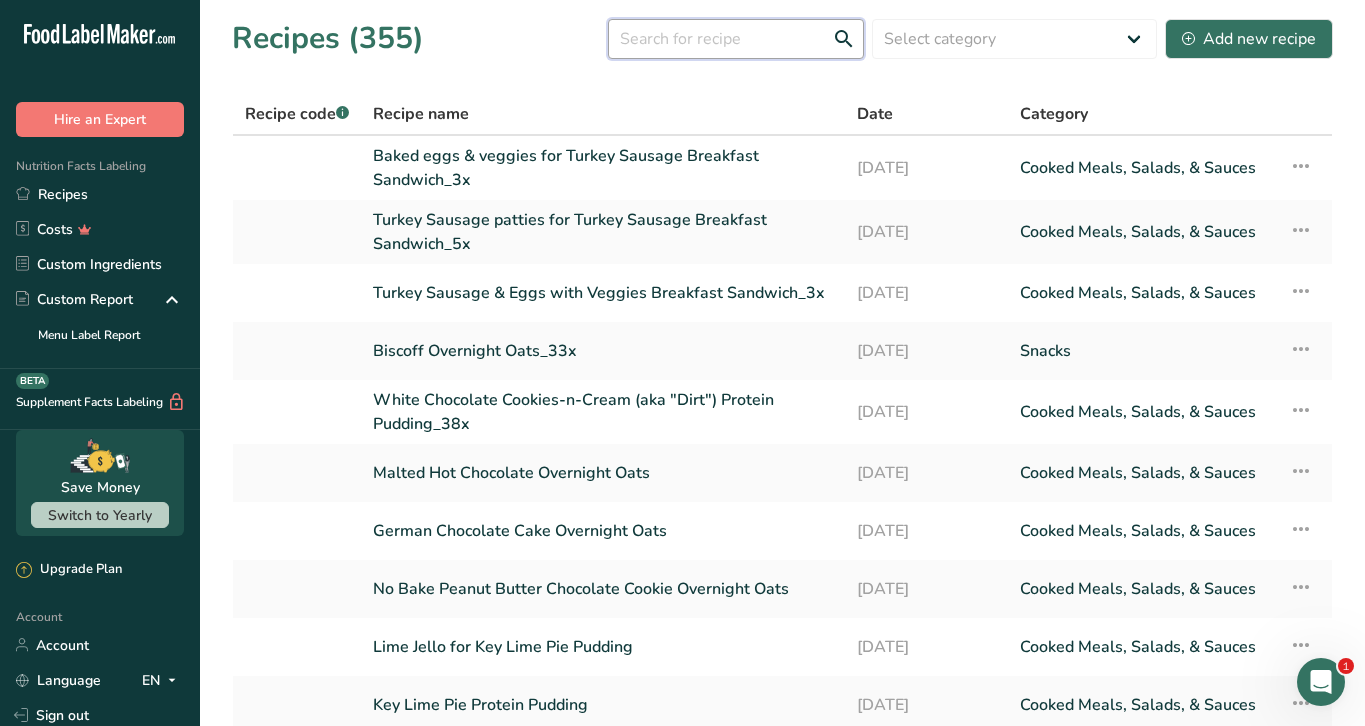 click at bounding box center (736, 39) 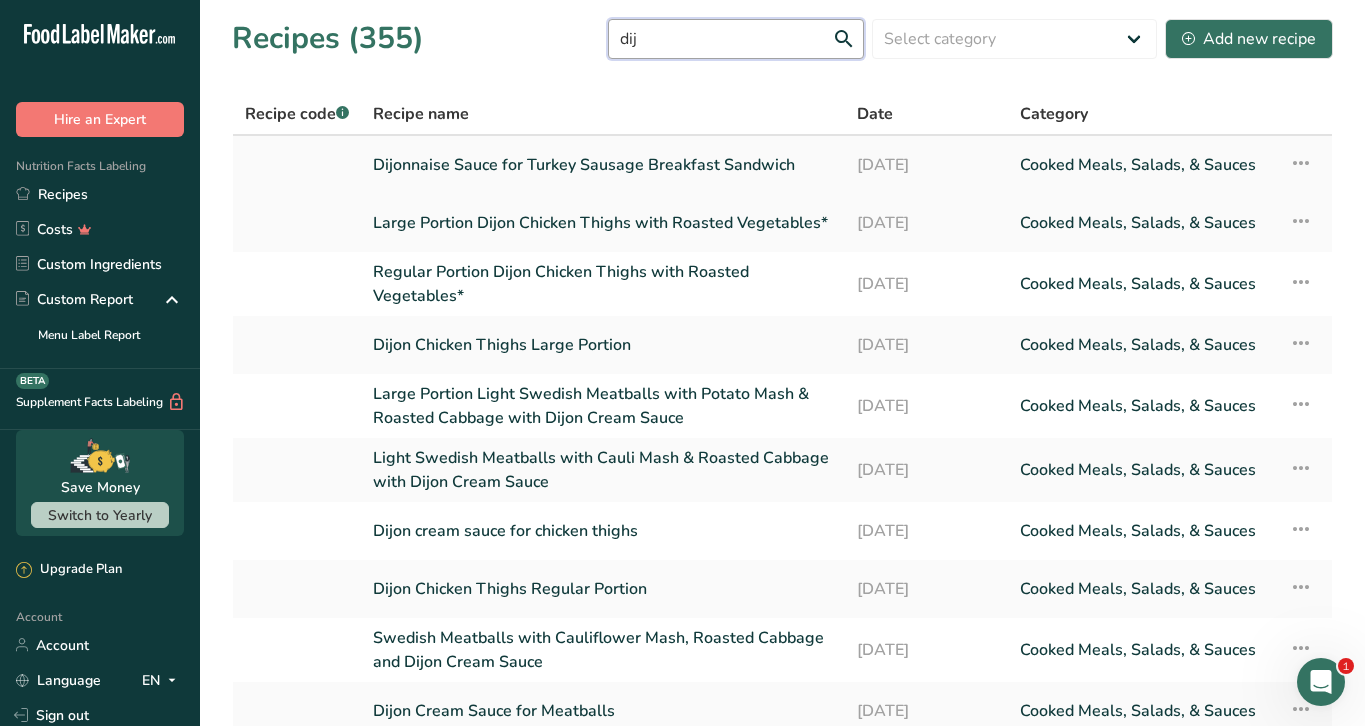 type on "dij" 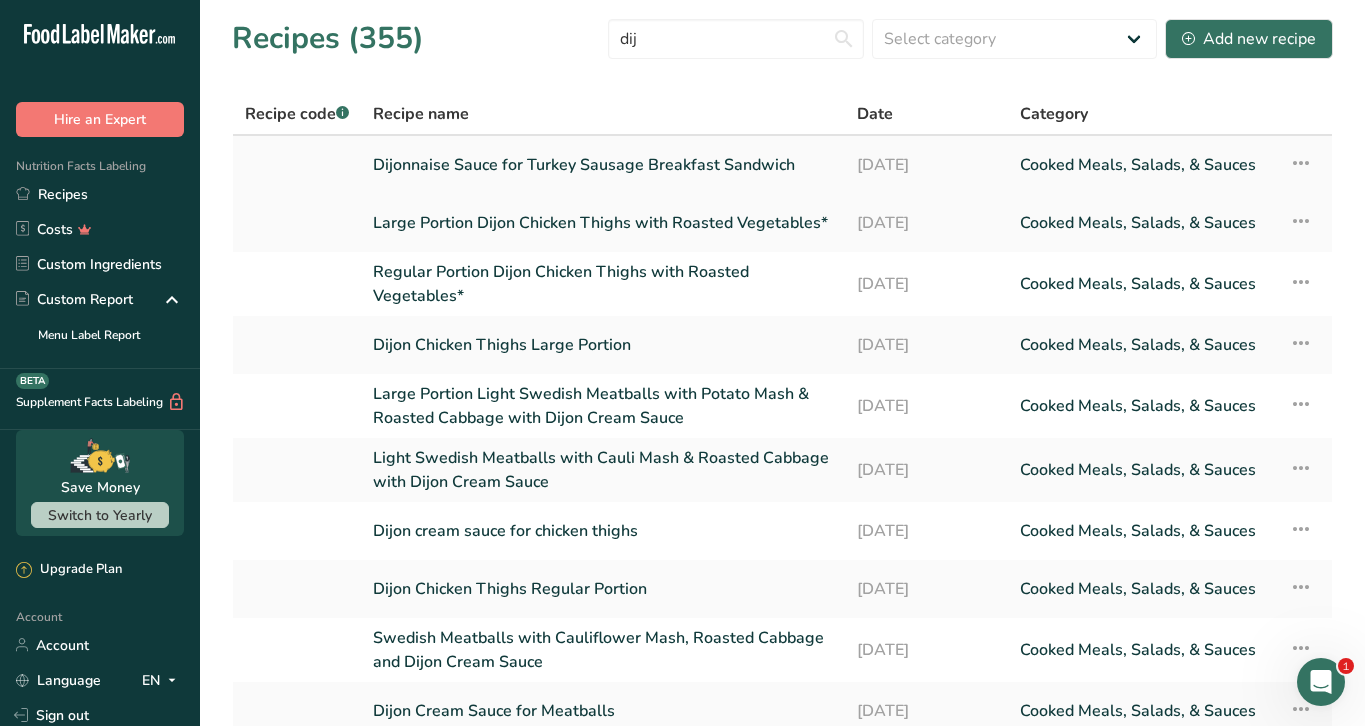 click on "Dijonnaise Sauce for Turkey Sausage Breakfast Sandwich" at bounding box center [603, 165] 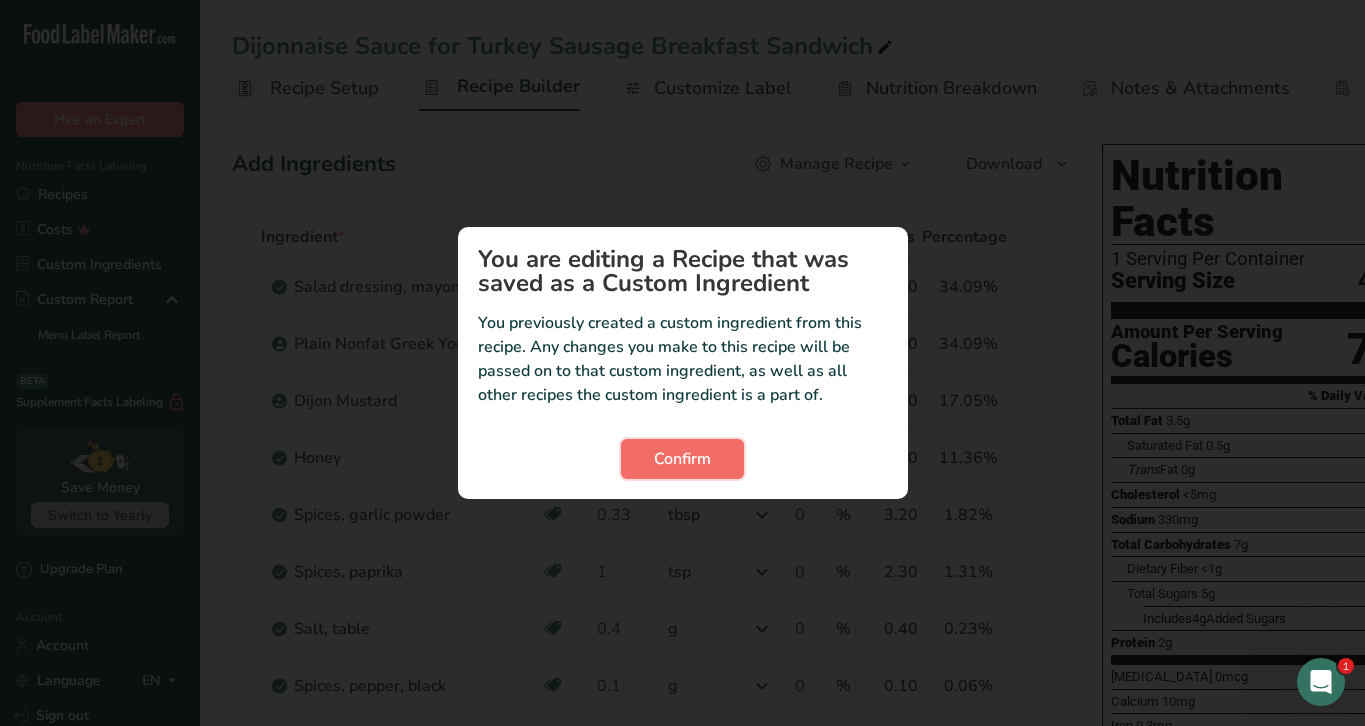 click on "Confirm" at bounding box center (682, 459) 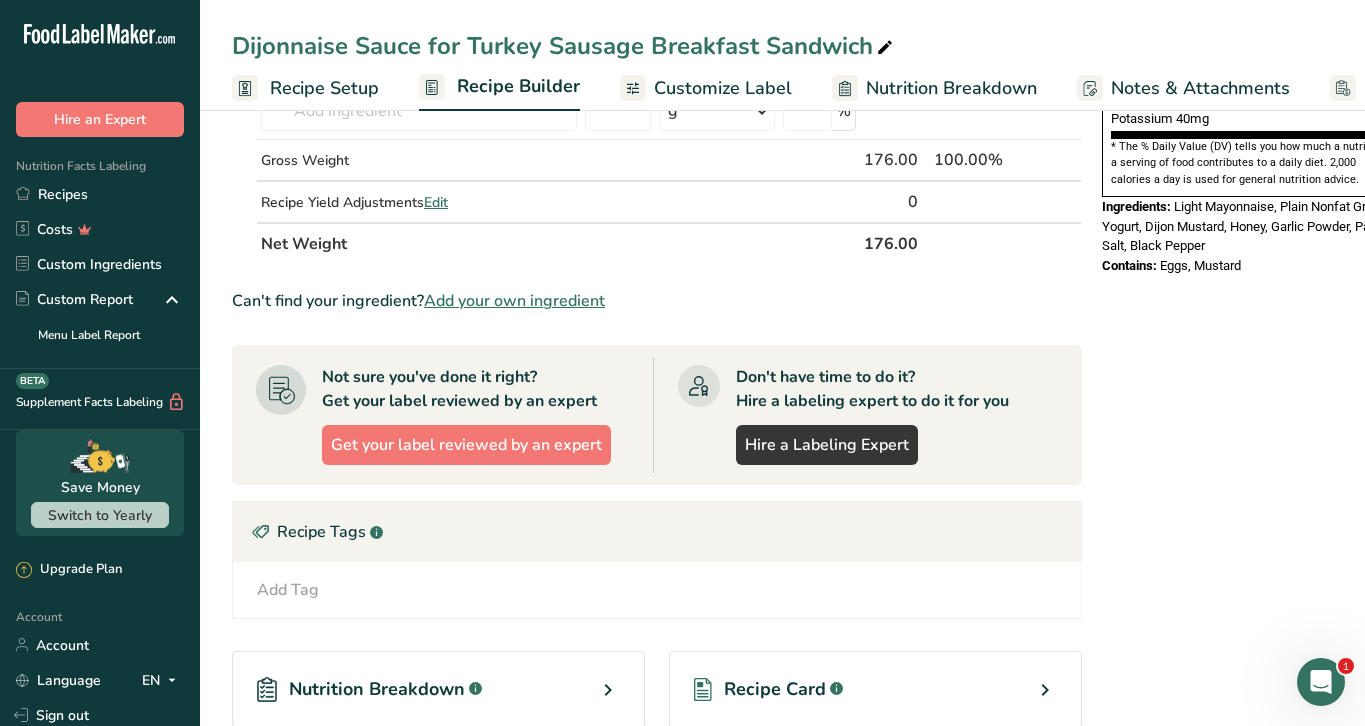 scroll, scrollTop: 893, scrollLeft: 0, axis: vertical 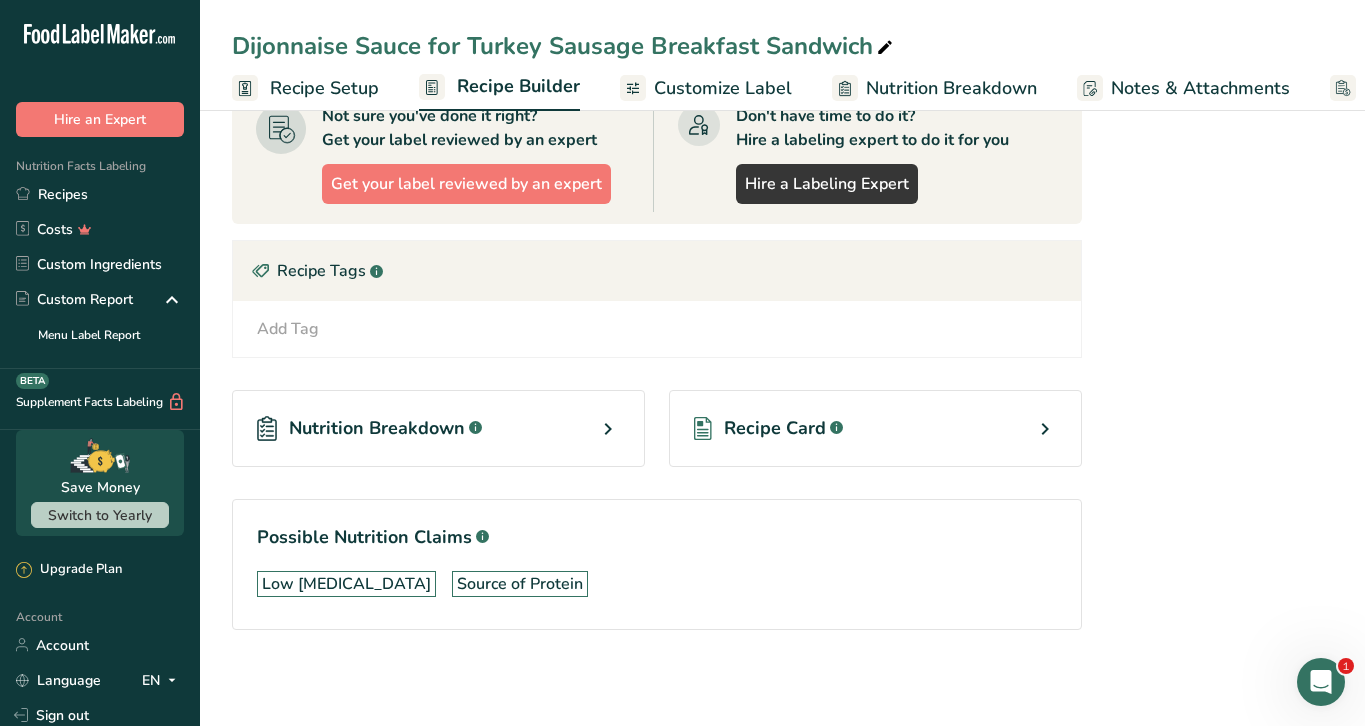 click on "Recipe Card
.a-a{fill:#347362;}.b-a{fill:#fff;}" at bounding box center [875, 428] 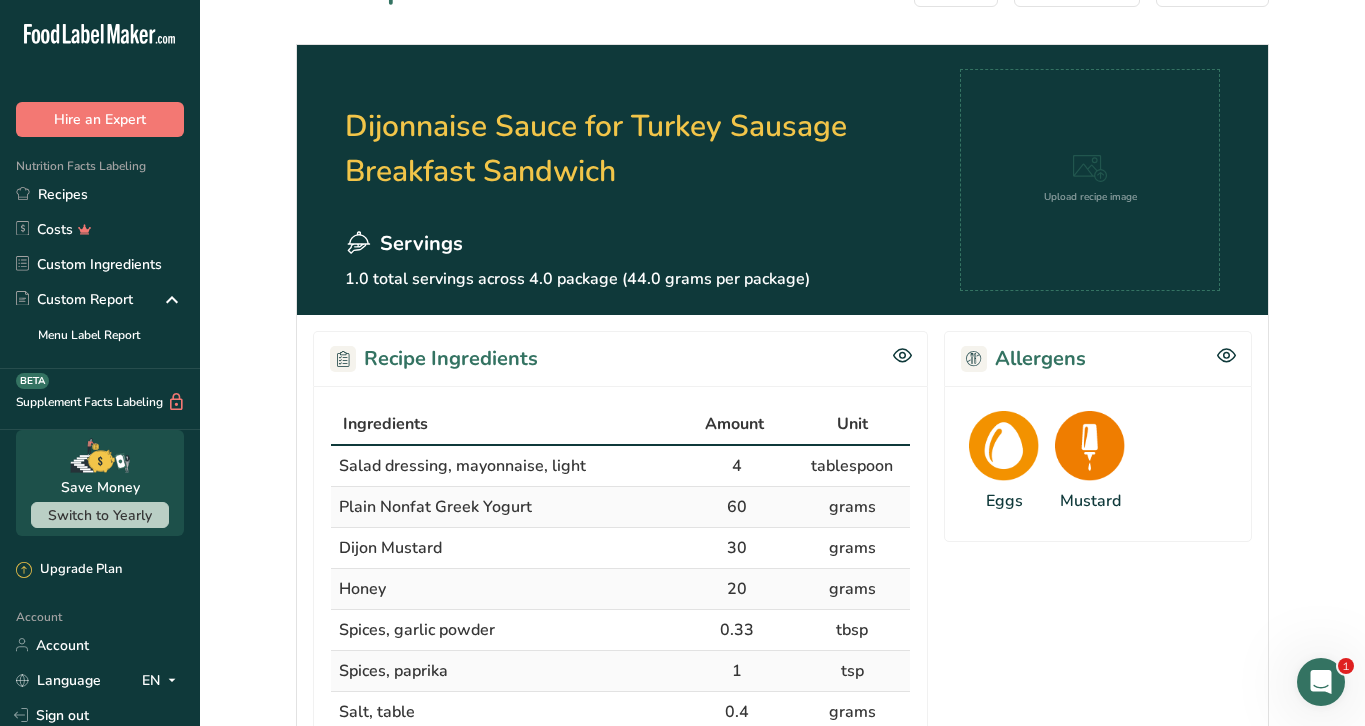 scroll, scrollTop: 0, scrollLeft: 0, axis: both 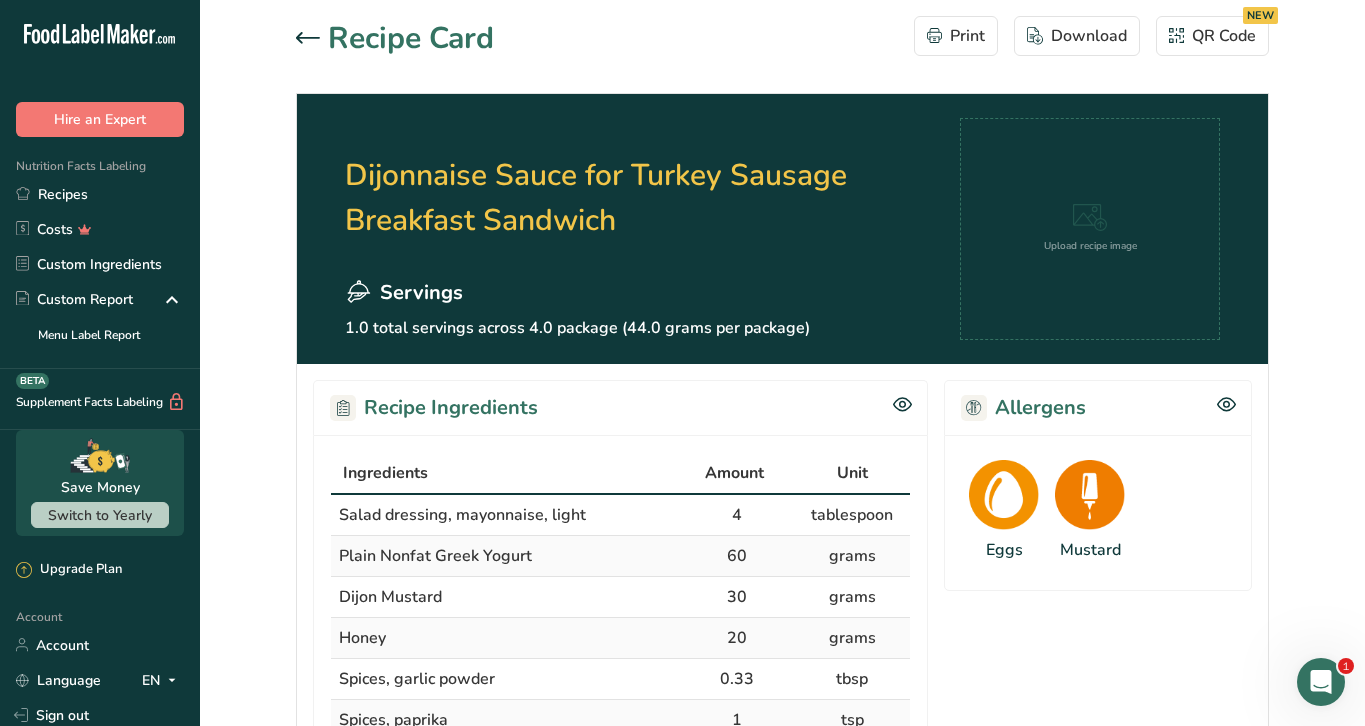 click at bounding box center [312, 39] 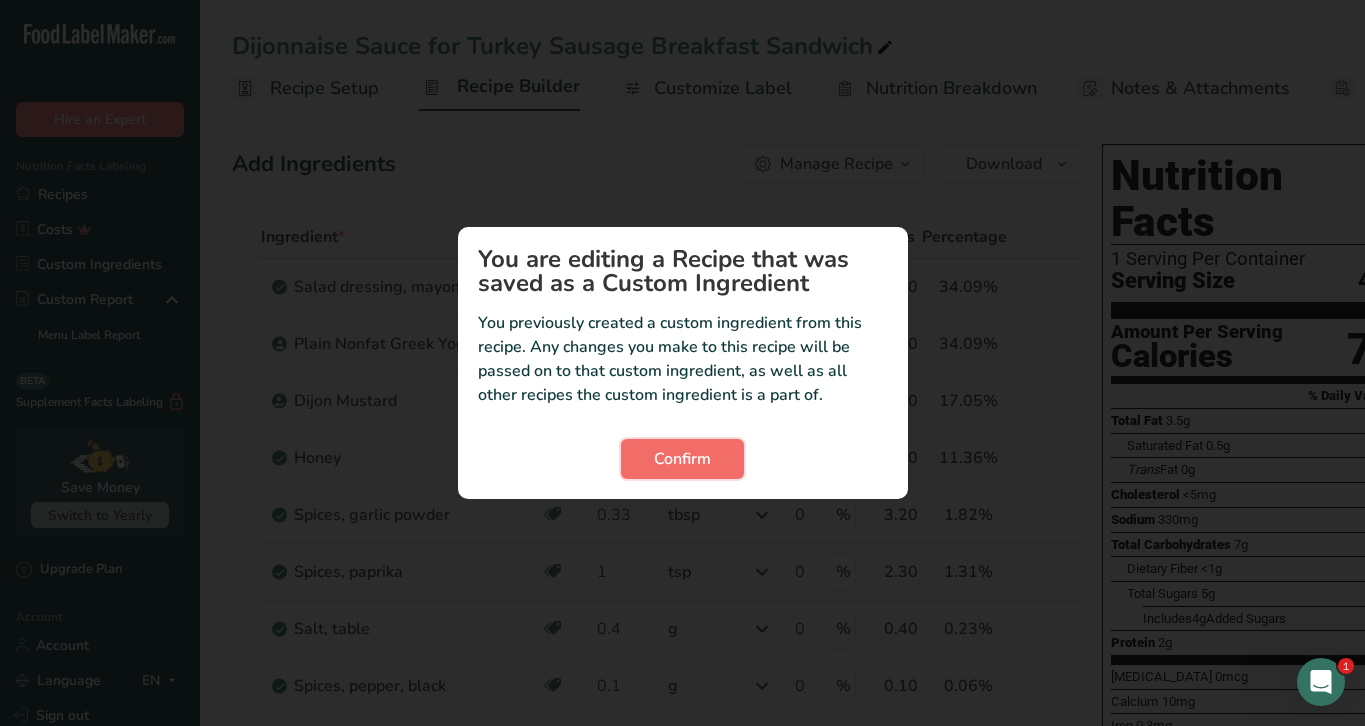 click on "Confirm" at bounding box center (682, 459) 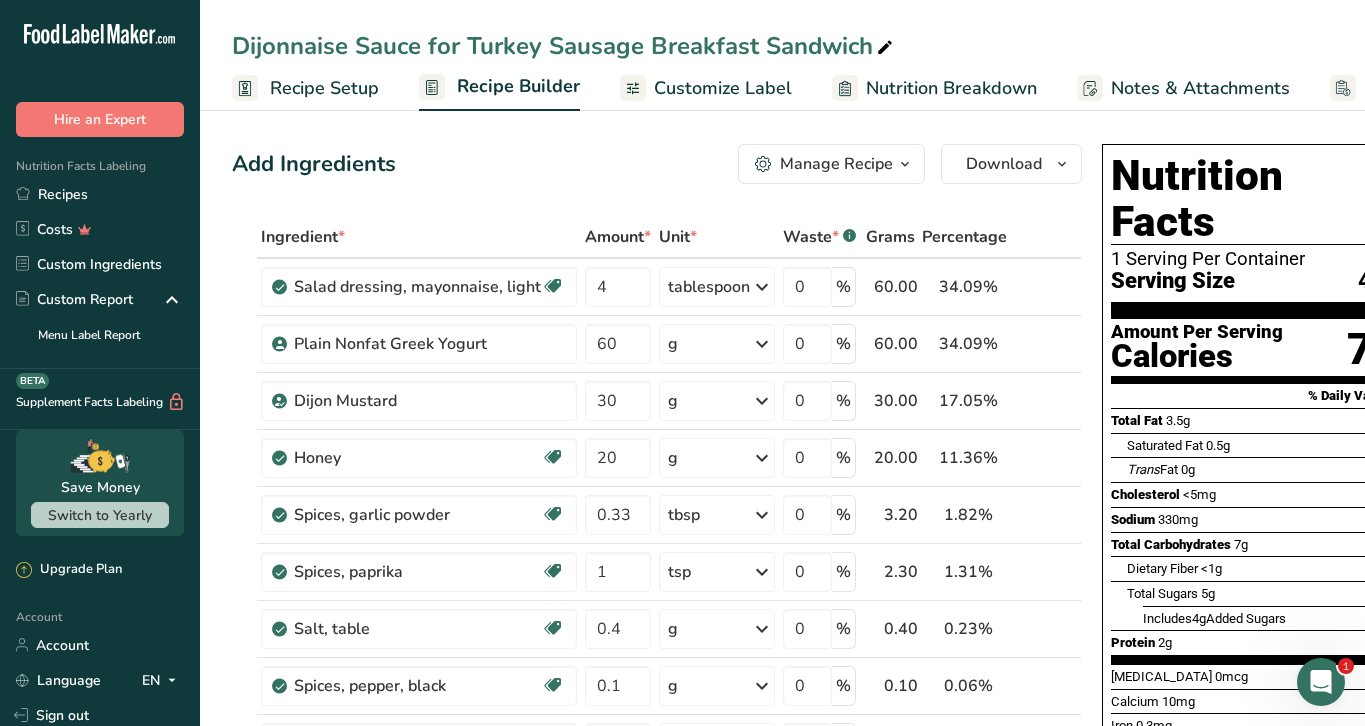click at bounding box center (905, 164) 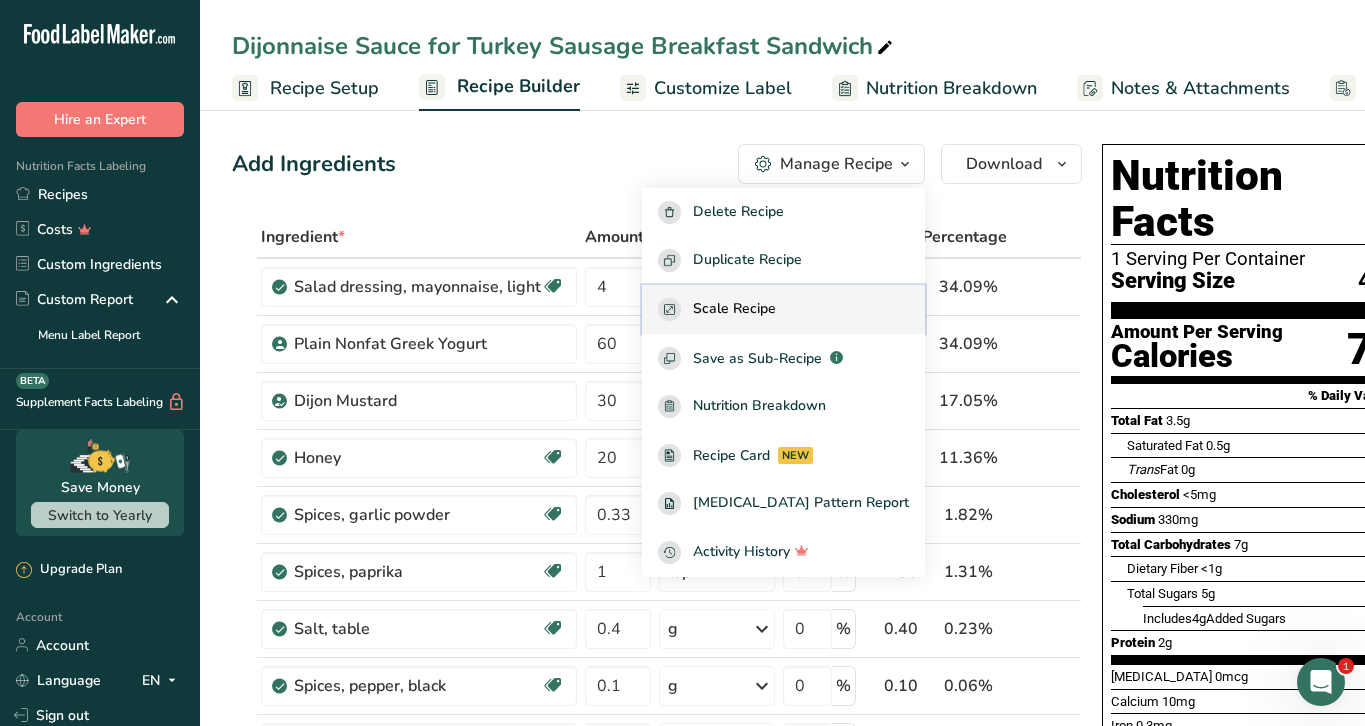 click on "Scale Recipe" at bounding box center [734, 309] 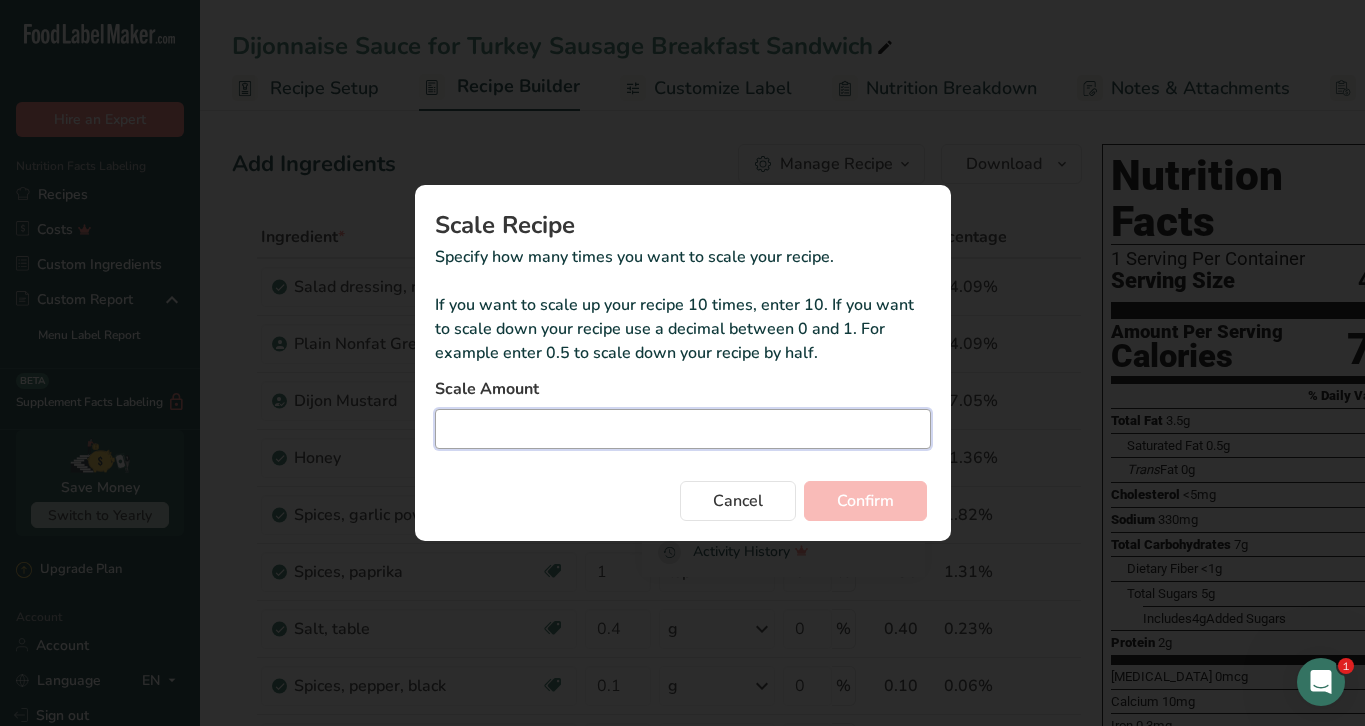 click at bounding box center (683, 429) 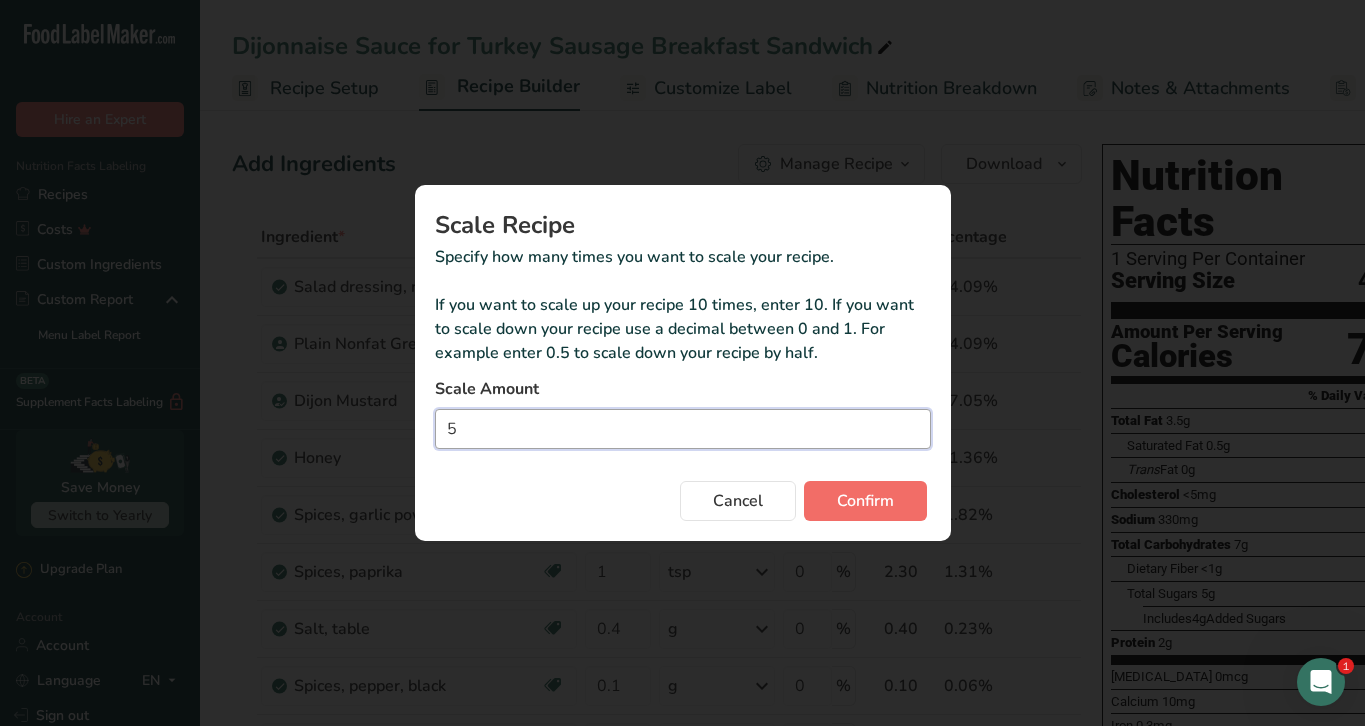 type on "5" 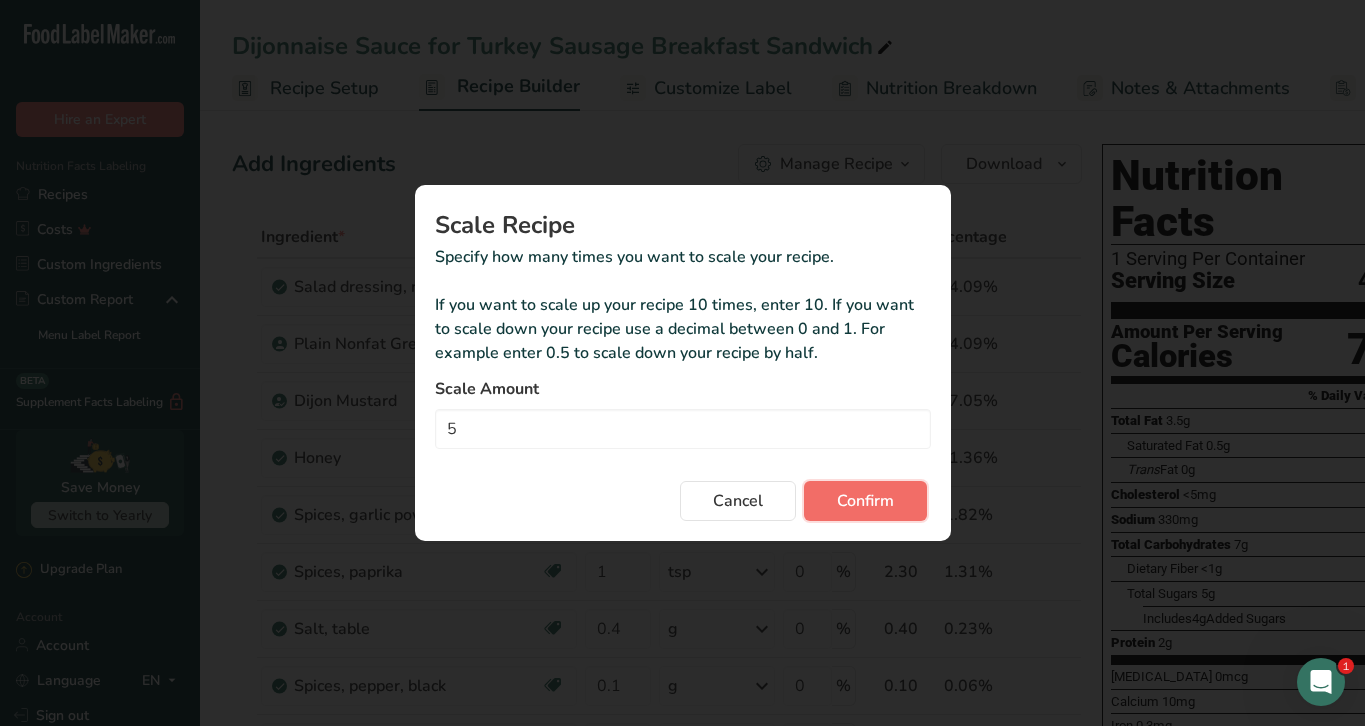 click on "Confirm" at bounding box center [865, 501] 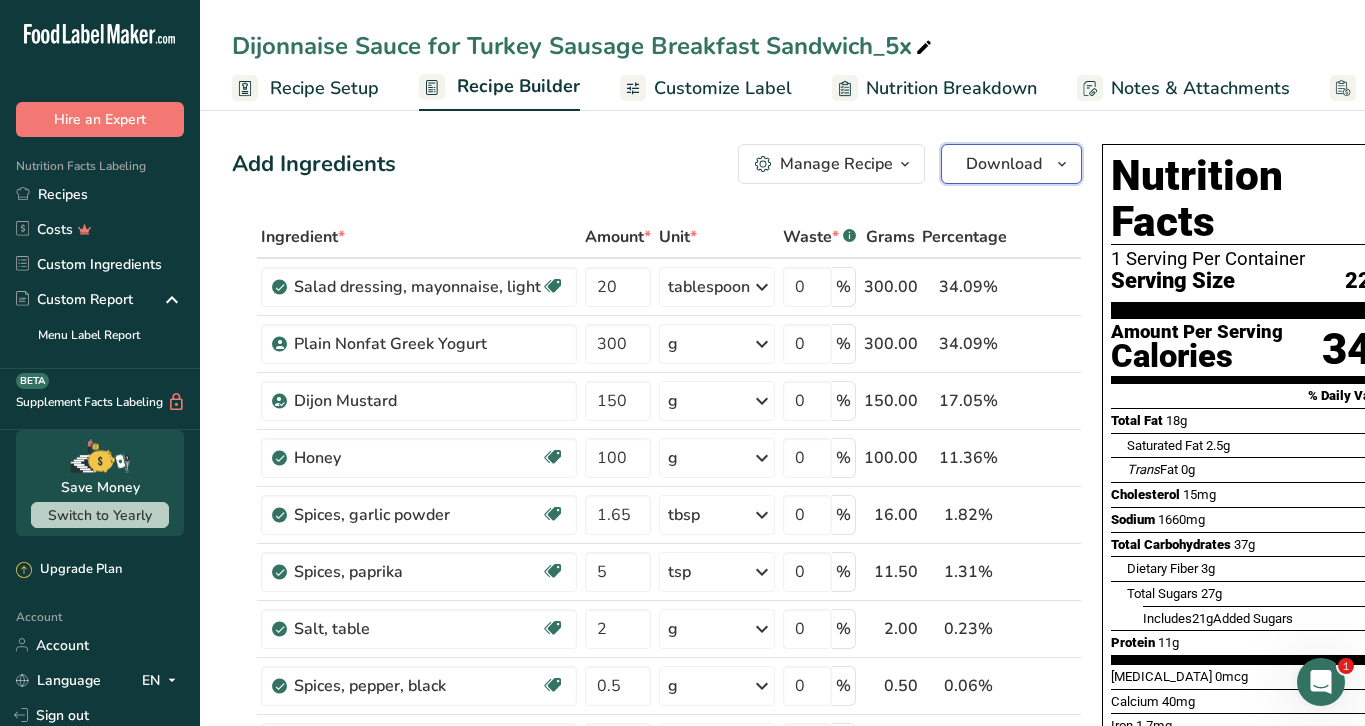 click on "Download" at bounding box center [1004, 164] 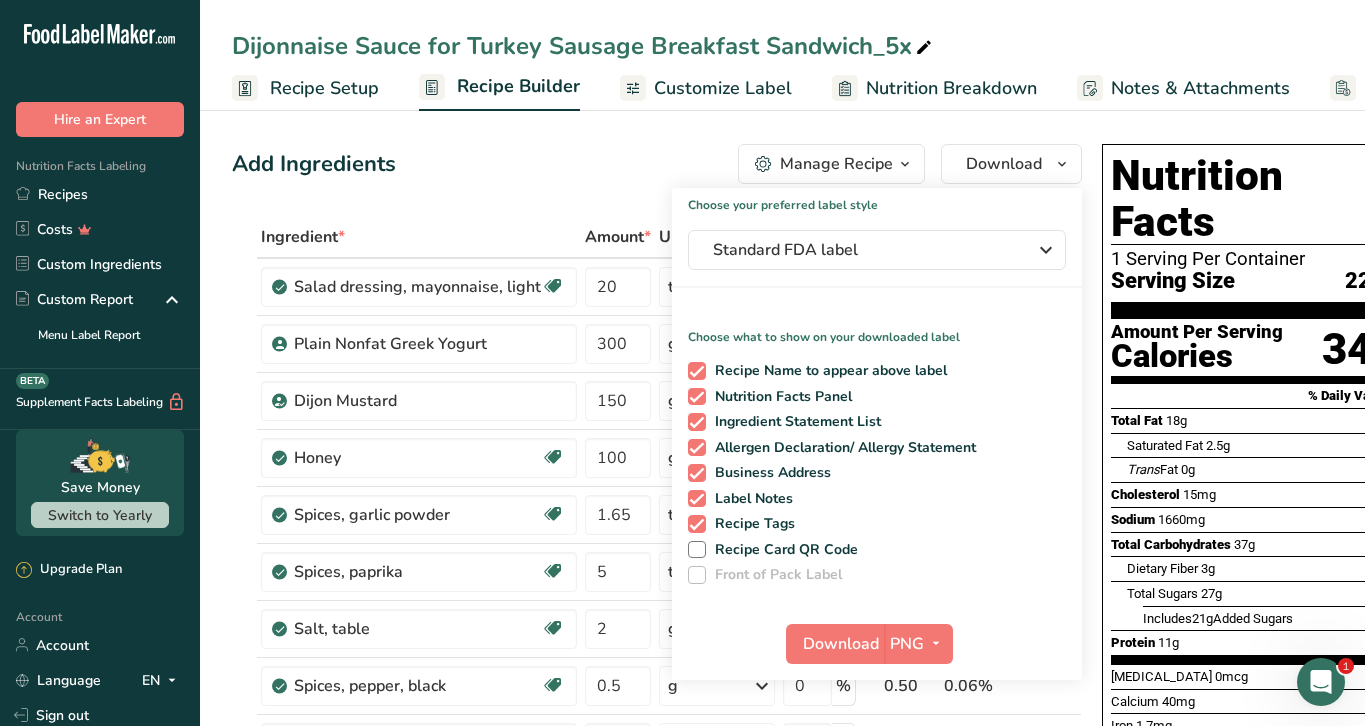 click on "Add Ingredients
Manage Recipe         Delete Recipe           Duplicate Recipe             Scale Recipe             Save as Sub-Recipe   .a-a{fill:#347362;}.b-a{fill:#fff;}                               Nutrition Breakdown                 Recipe Card
NEW
Amino Acids Pattern Report           Activity History
Download
Choose your preferred label style
Standard FDA label
Standard FDA label
The most common format for nutrition facts labels in compliance with the FDA's typeface, style and requirements
Tabular FDA label
A label format compliant with the FDA regulations presented in a tabular (horizontal) display.
Linear FDA label
A simple linear display for small sized packages.
Simplified FDA label" at bounding box center [657, 164] 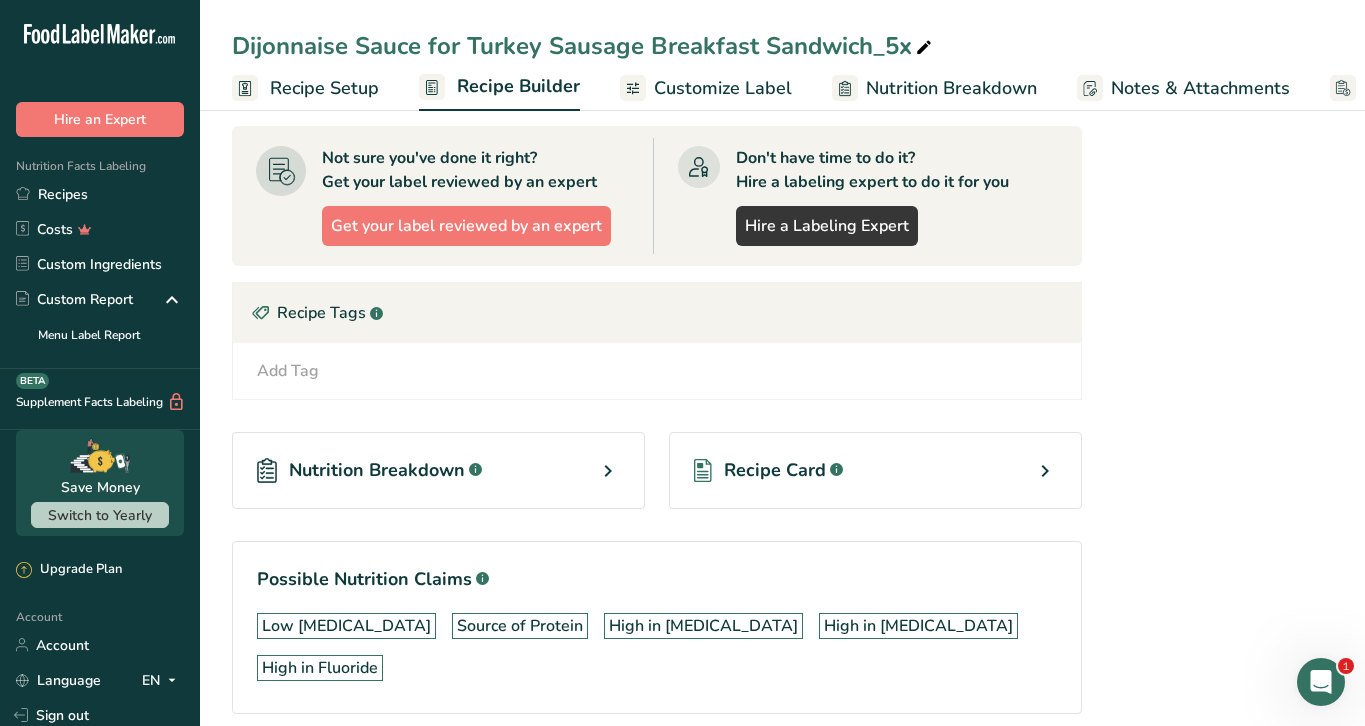 scroll, scrollTop: 893, scrollLeft: 0, axis: vertical 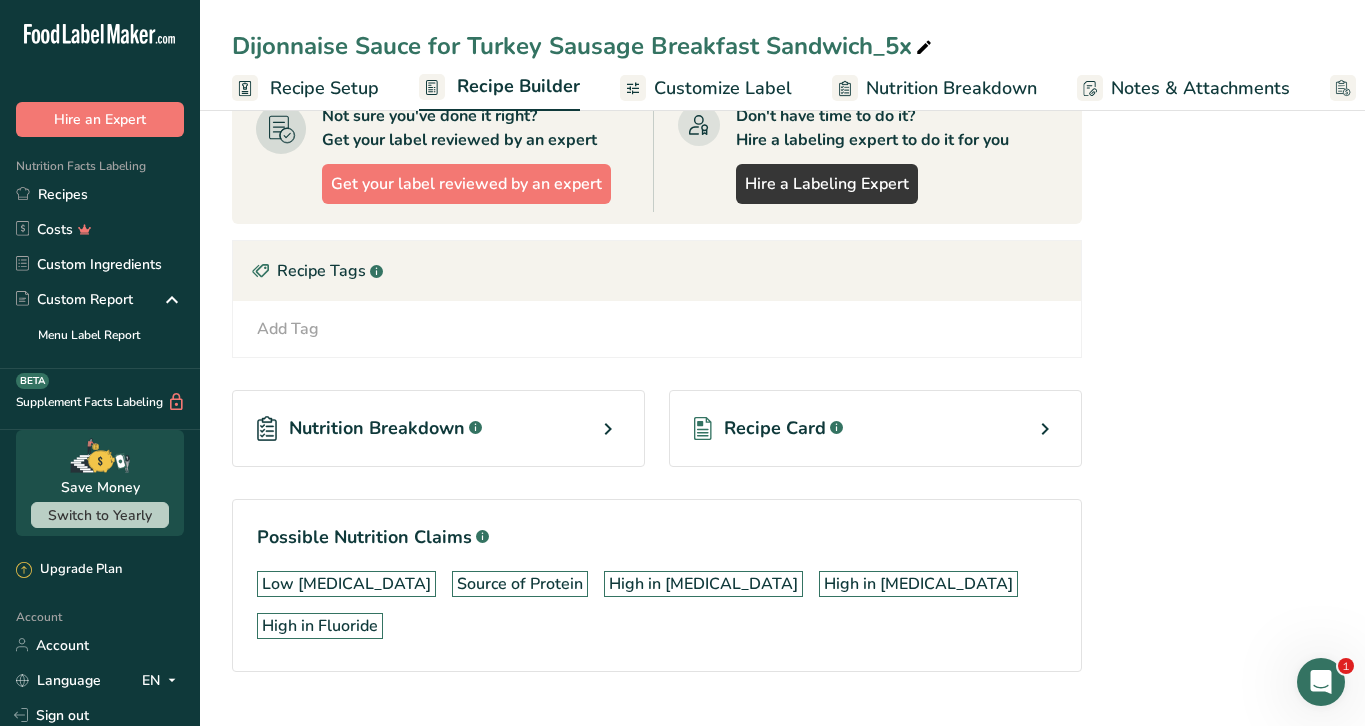 click on "Recipe Card
.a-a{fill:#347362;}.b-a{fill:#fff;}" at bounding box center [875, 428] 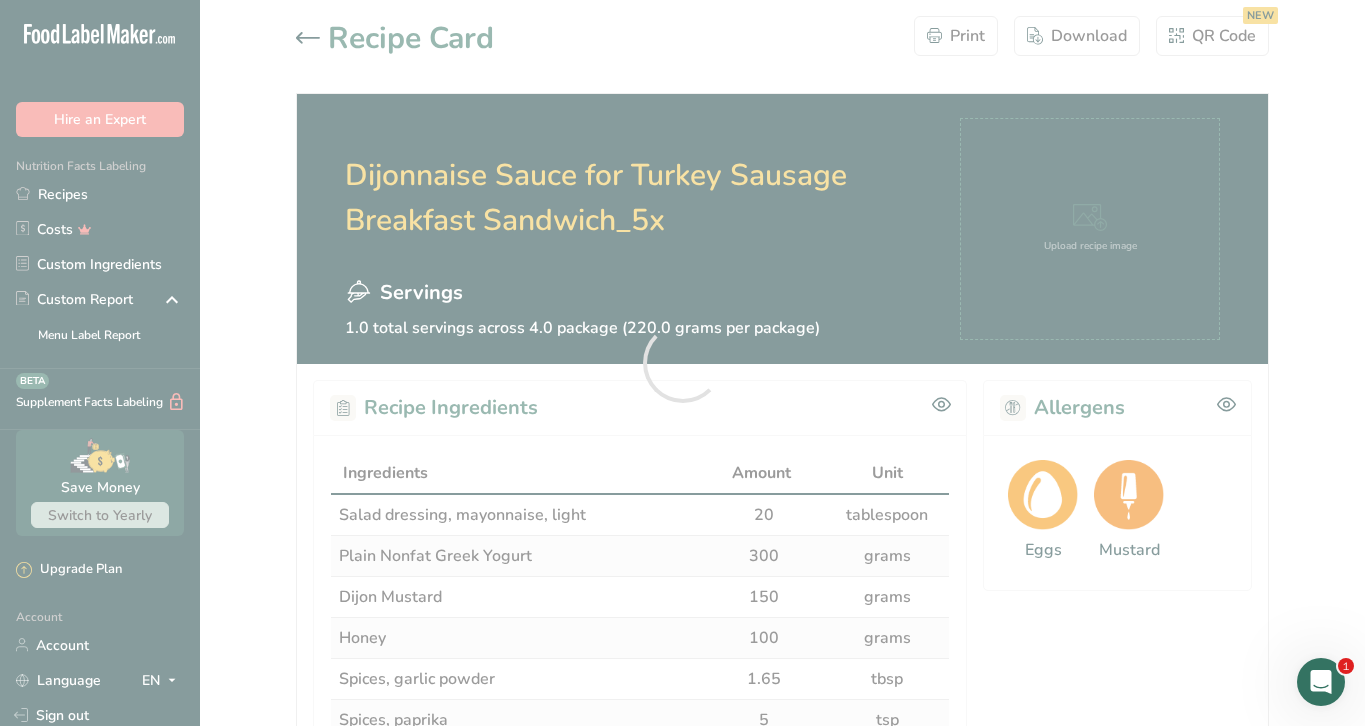 scroll, scrollTop: 0, scrollLeft: 0, axis: both 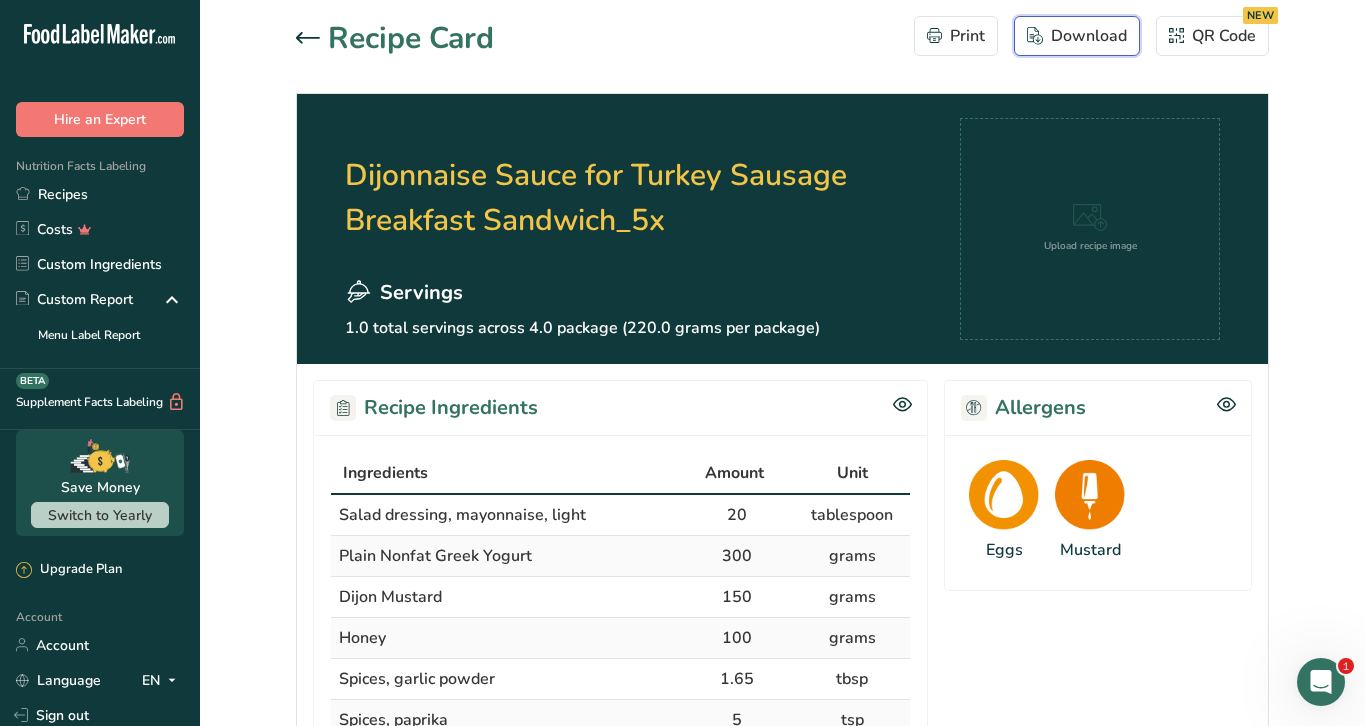 click on "Download" at bounding box center (1077, 36) 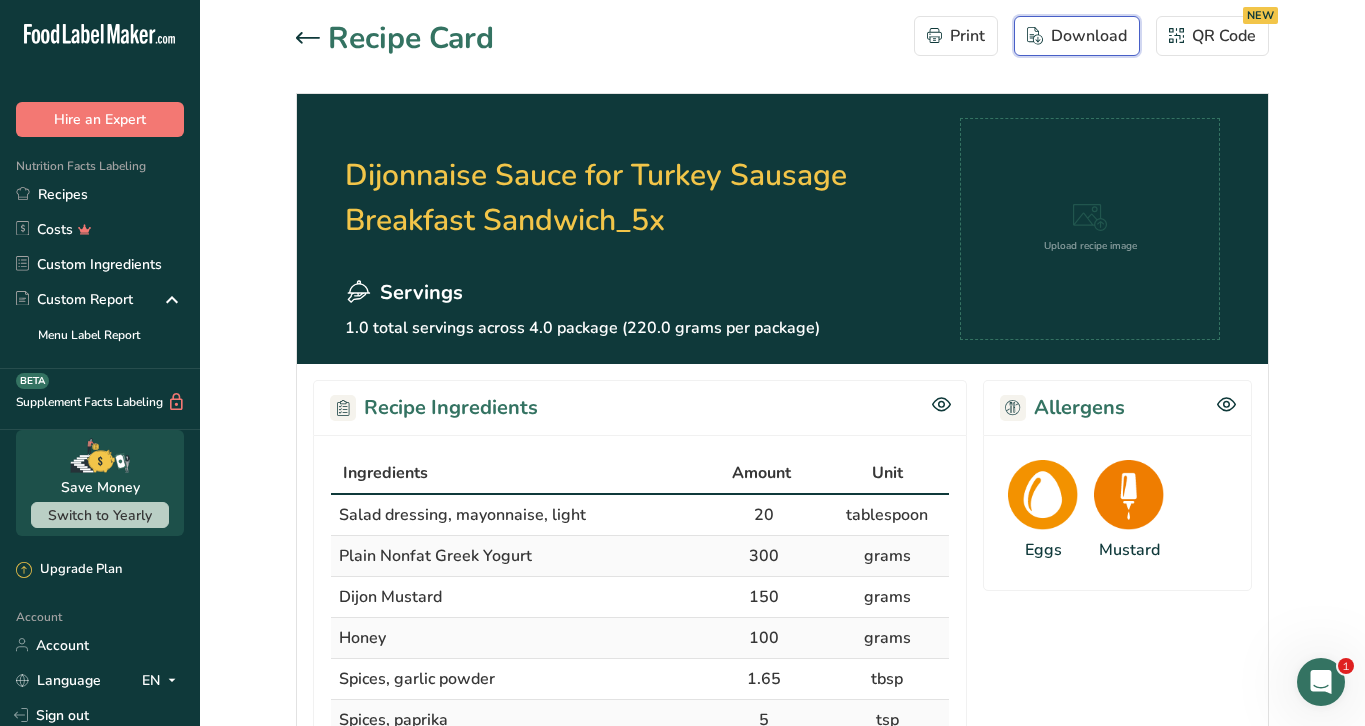 scroll, scrollTop: 0, scrollLeft: 0, axis: both 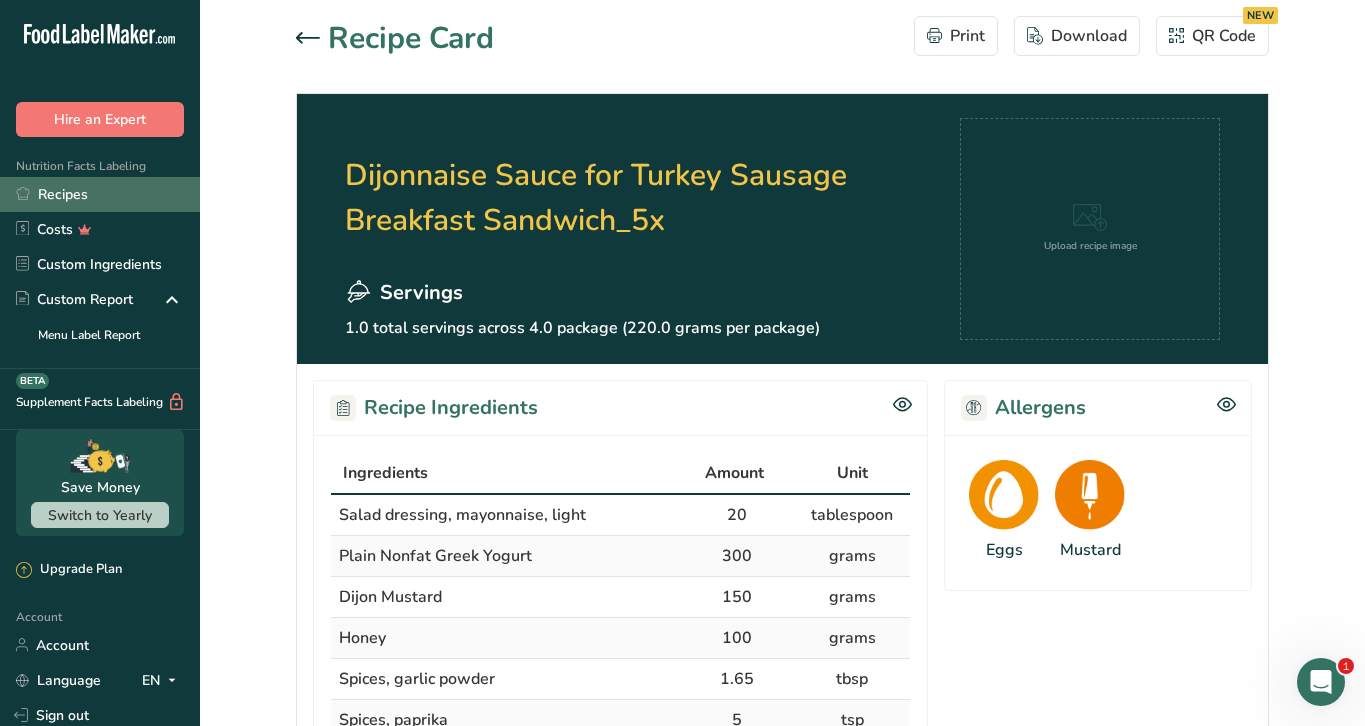 click on "Recipes" at bounding box center (100, 194) 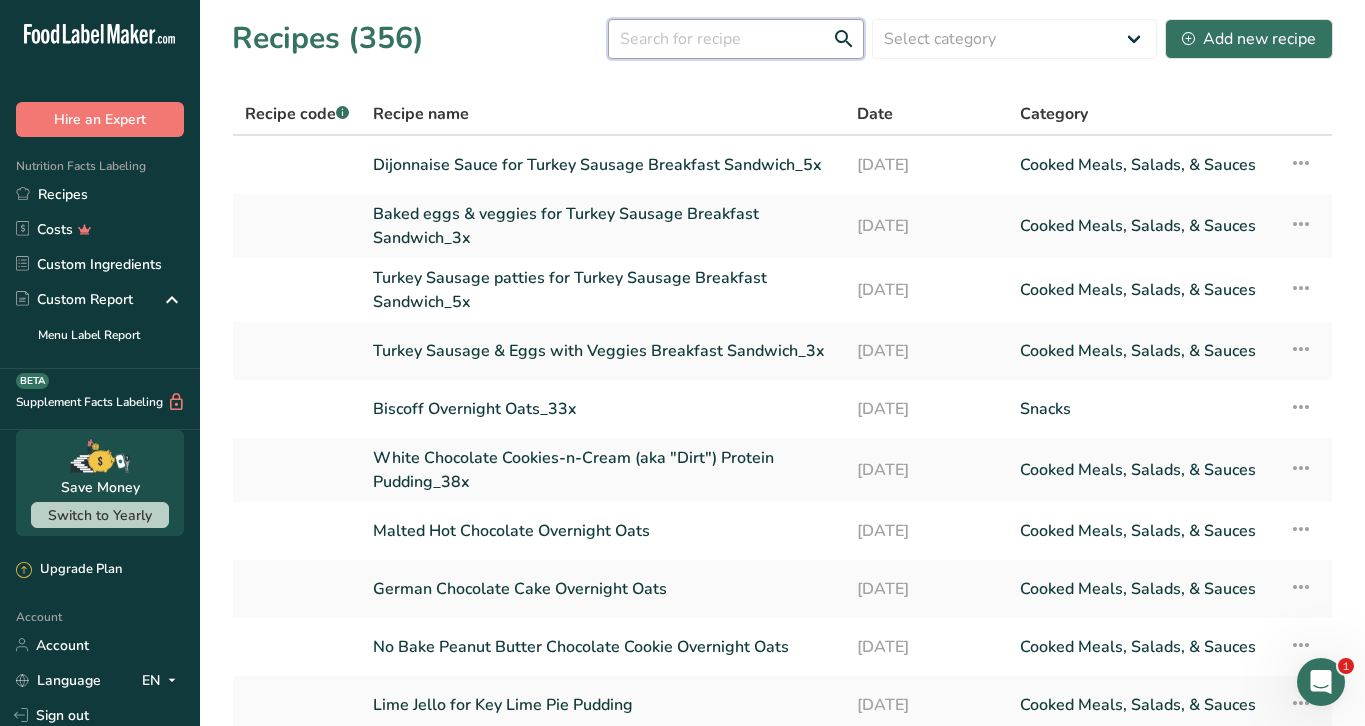 click at bounding box center [736, 39] 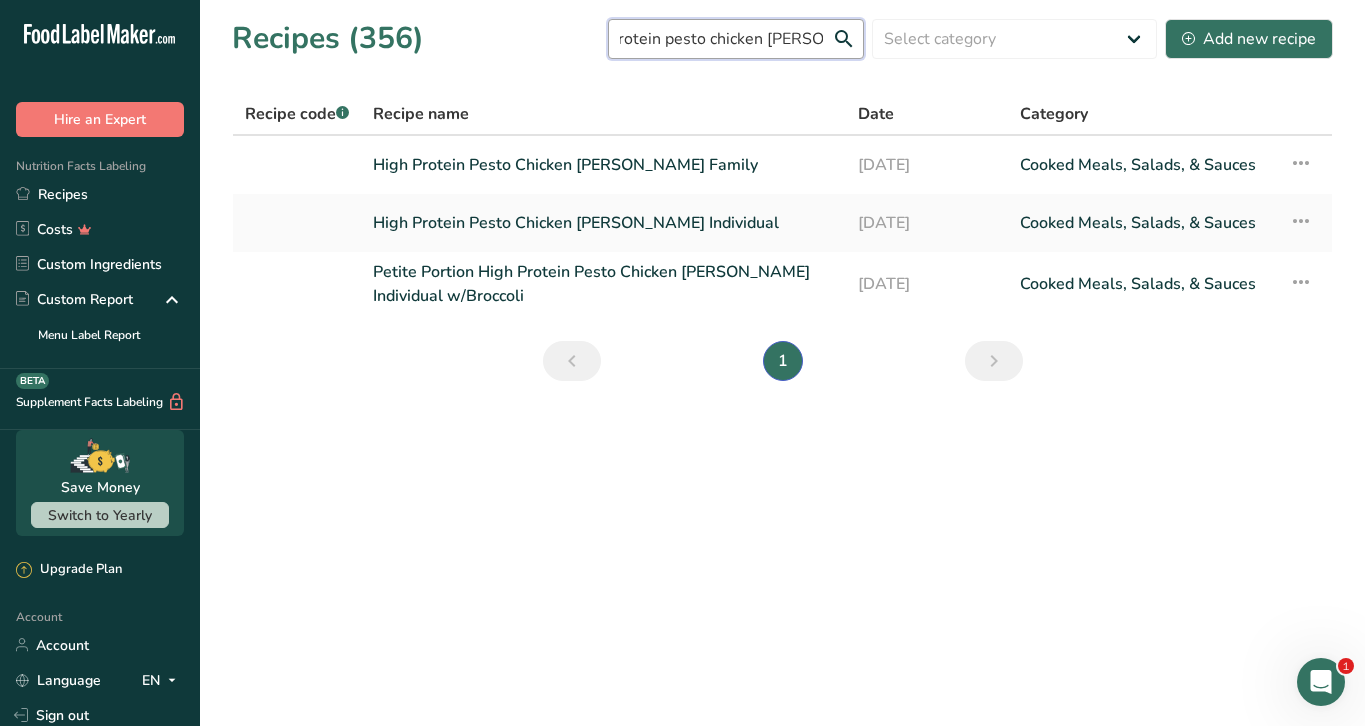 scroll, scrollTop: 0, scrollLeft: 64, axis: horizontal 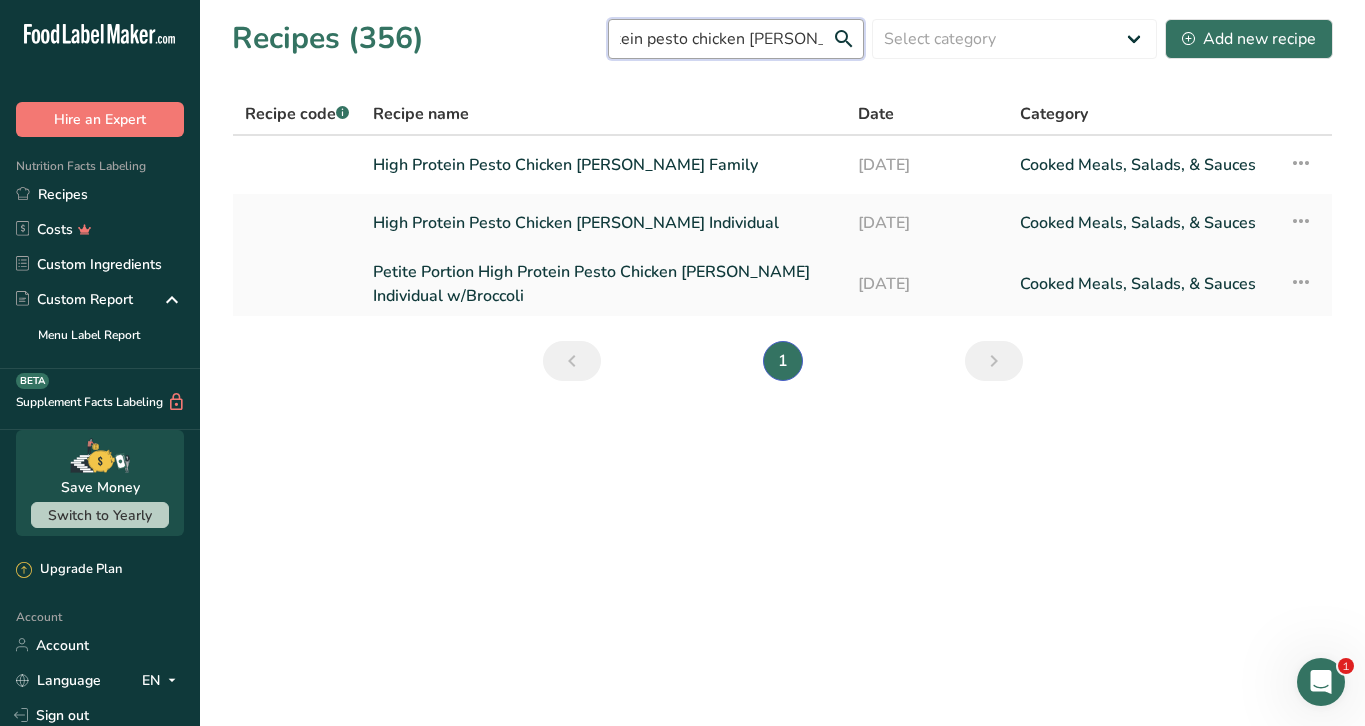 type on "high protein pesto chicken alfredo" 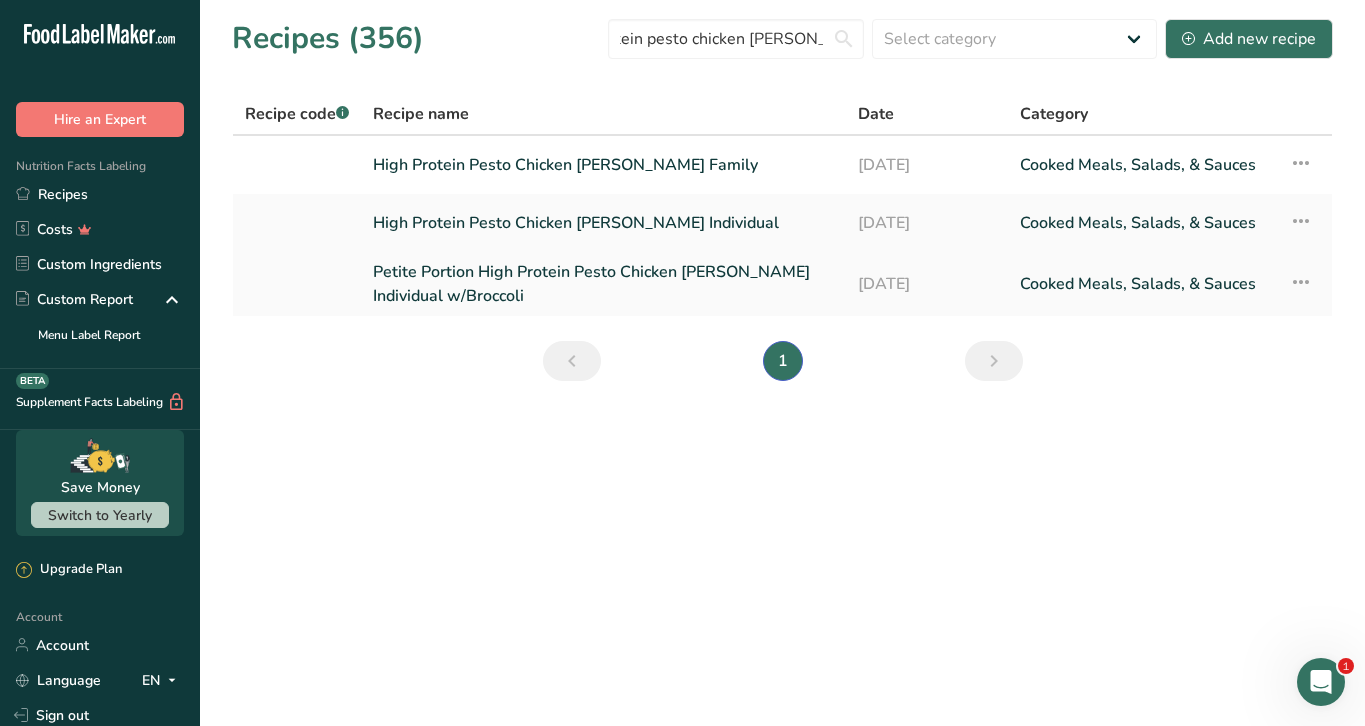 scroll, scrollTop: 0, scrollLeft: 0, axis: both 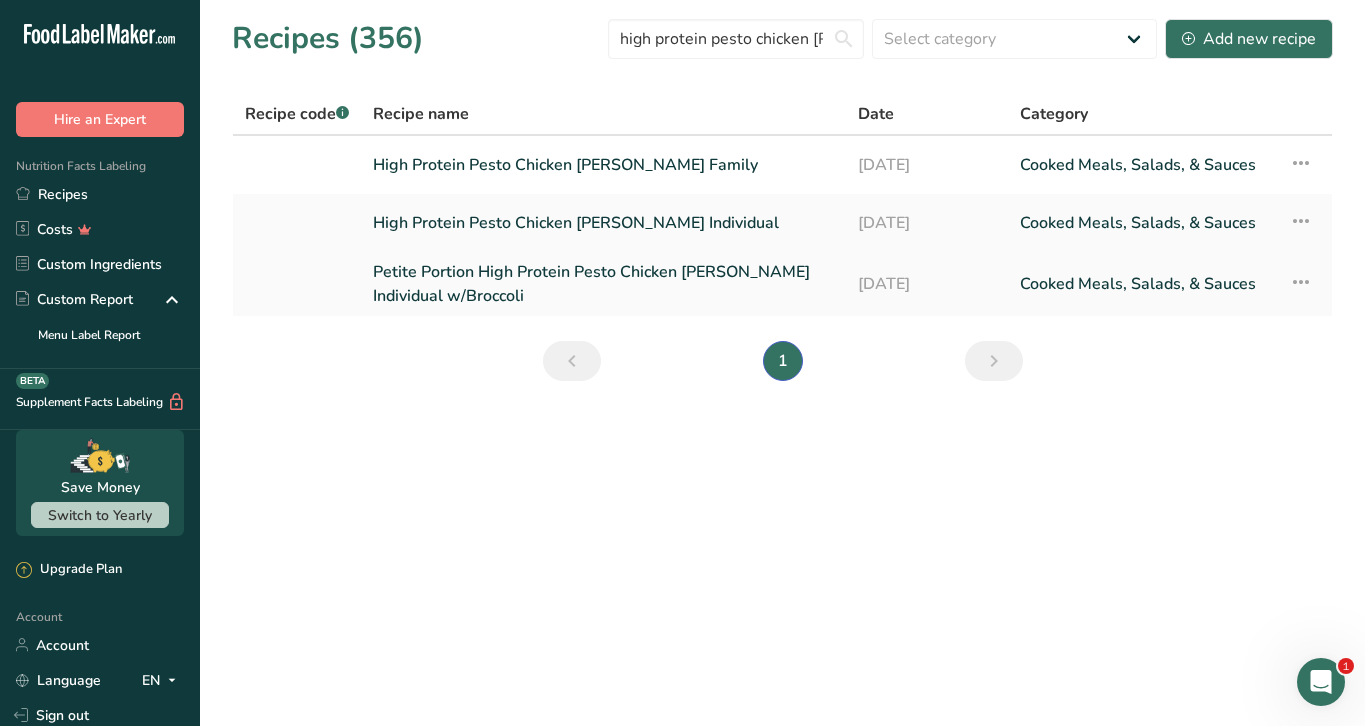 click on "Petite Portion High Protein Pesto Chicken [PERSON_NAME] Individual w/Broccoli" at bounding box center (603, 284) 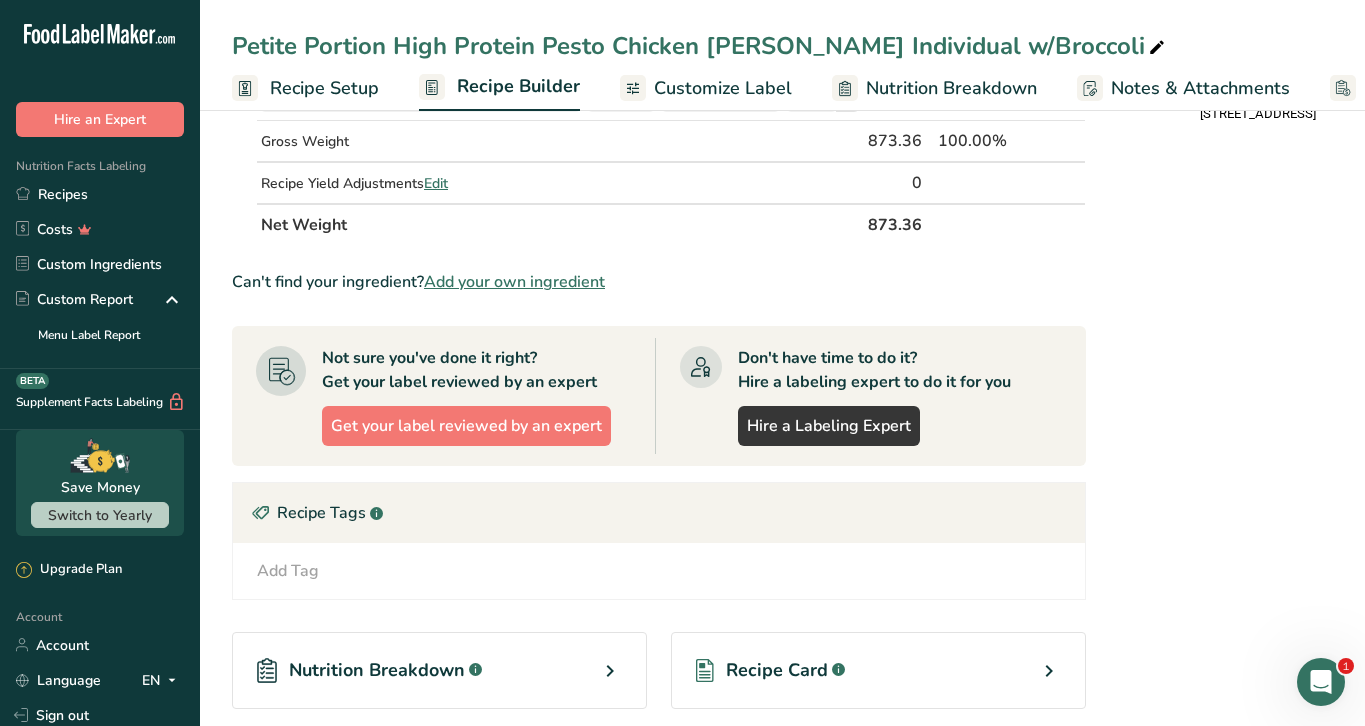scroll, scrollTop: 1054, scrollLeft: 0, axis: vertical 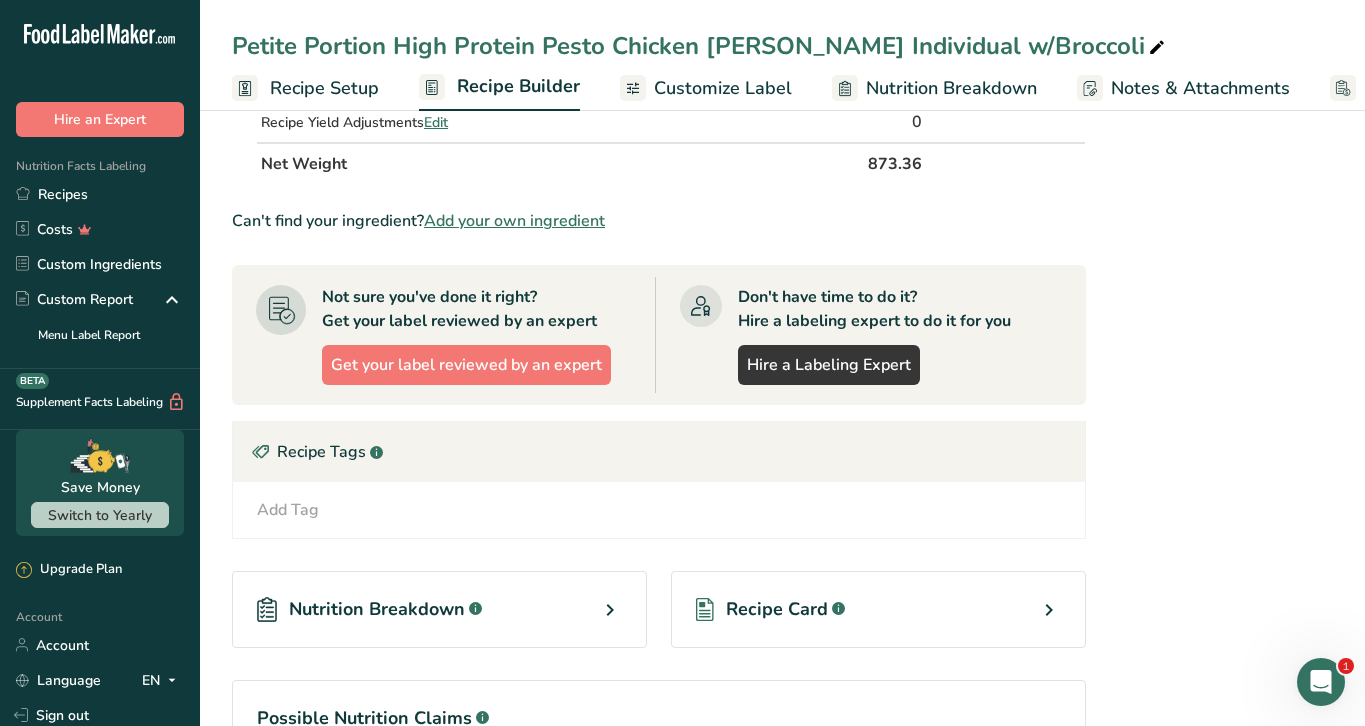 click on "Recipe Card
.a-a{fill:#347362;}.b-a{fill:#fff;}" at bounding box center [878, 609] 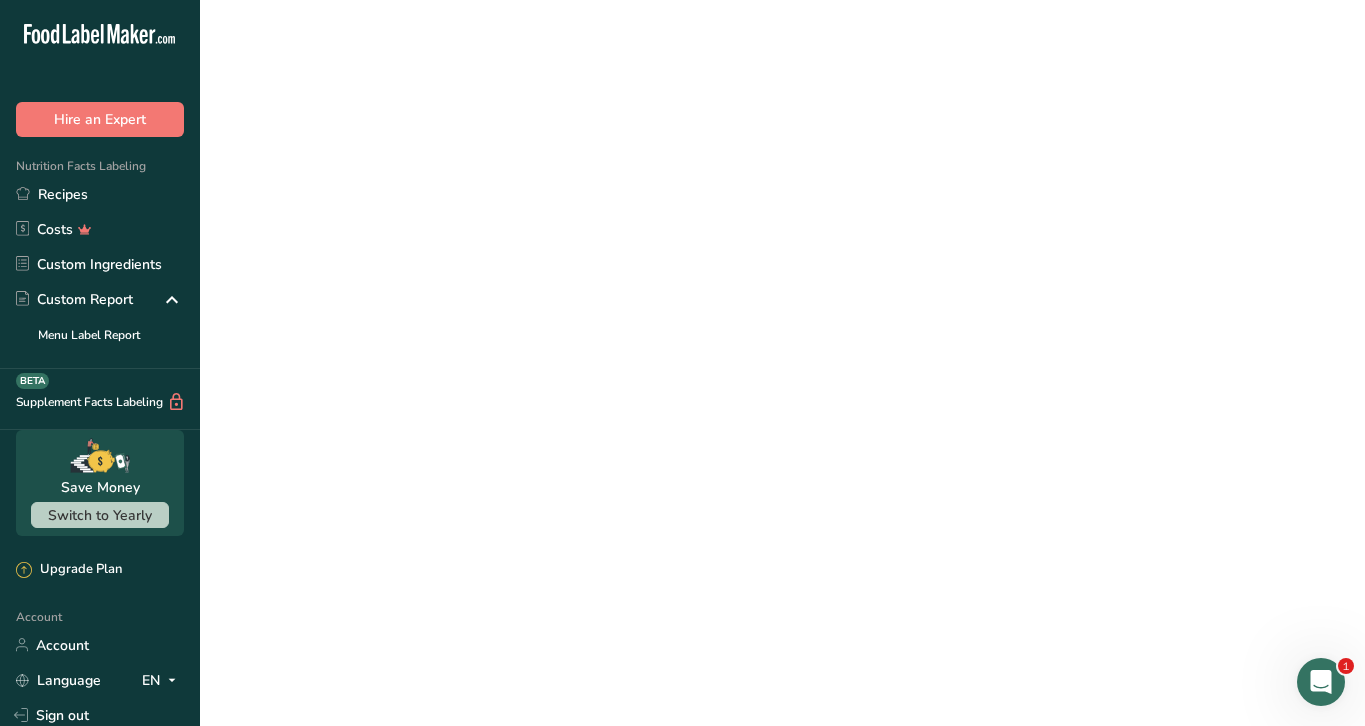 scroll, scrollTop: 0, scrollLeft: 0, axis: both 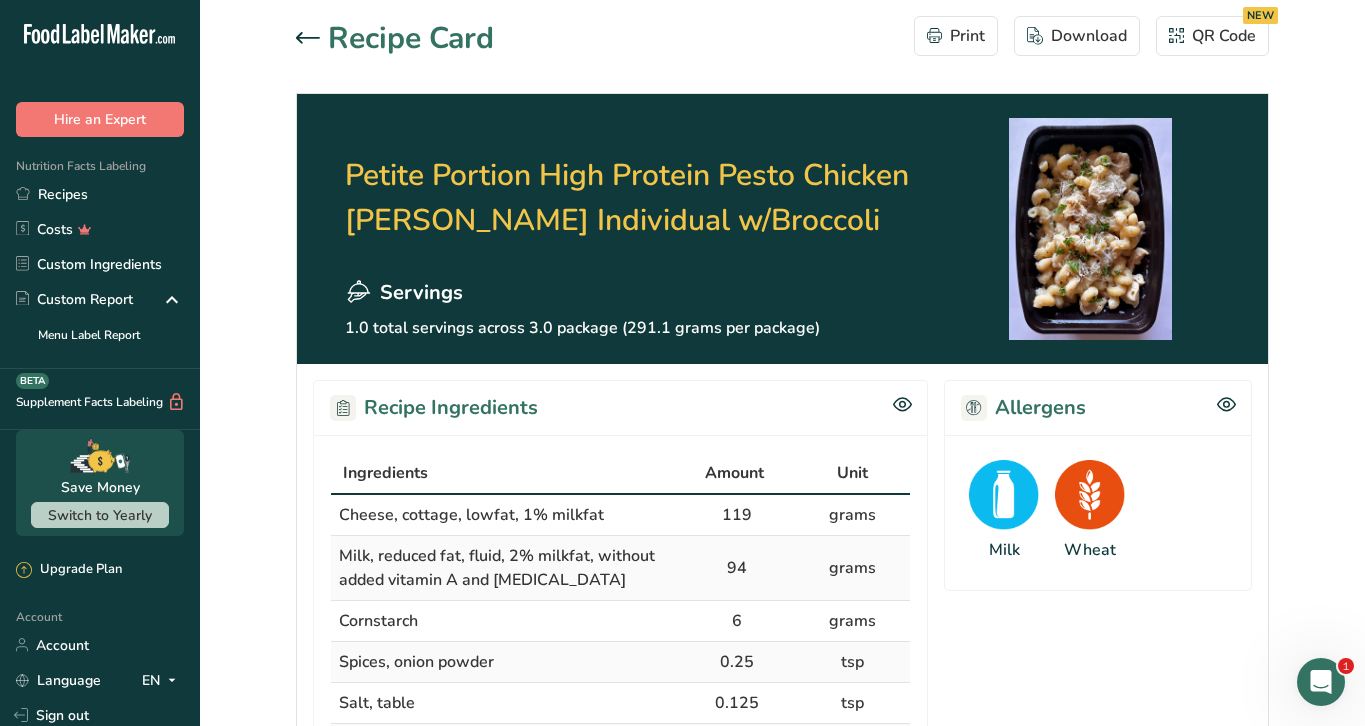 click 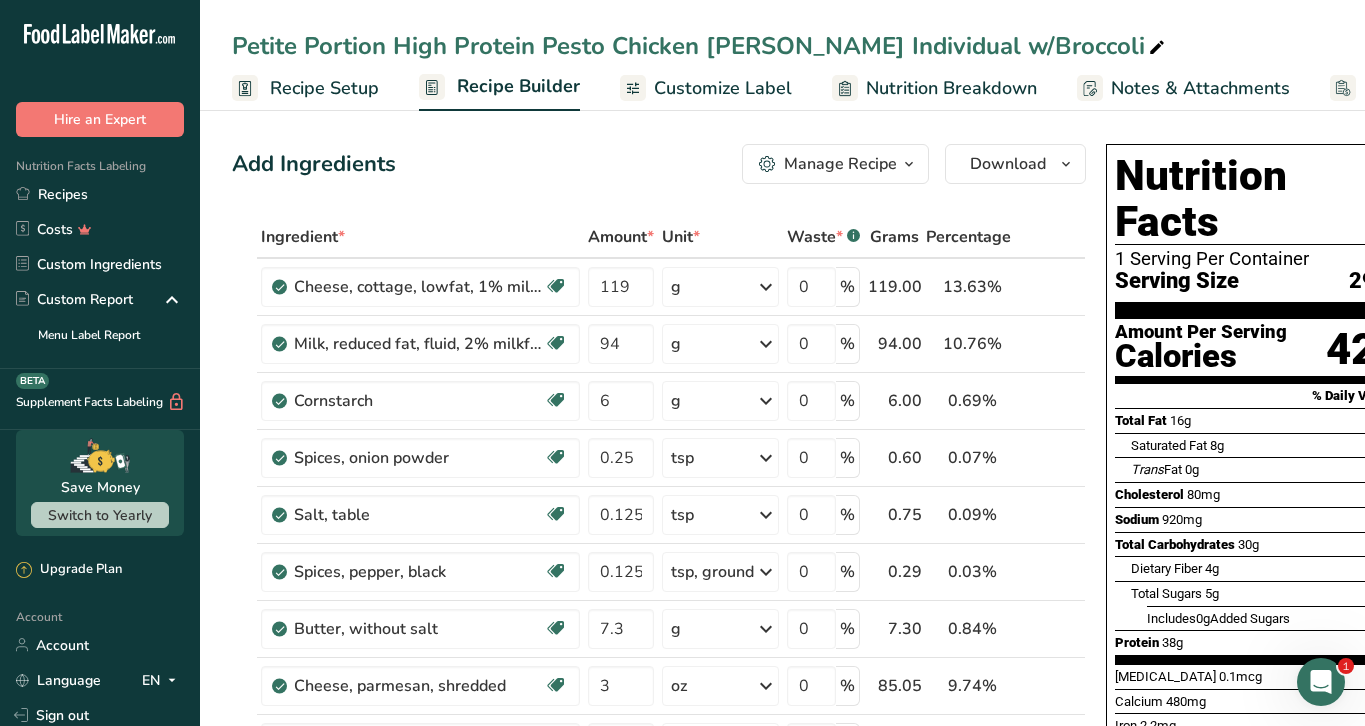click at bounding box center (909, 164) 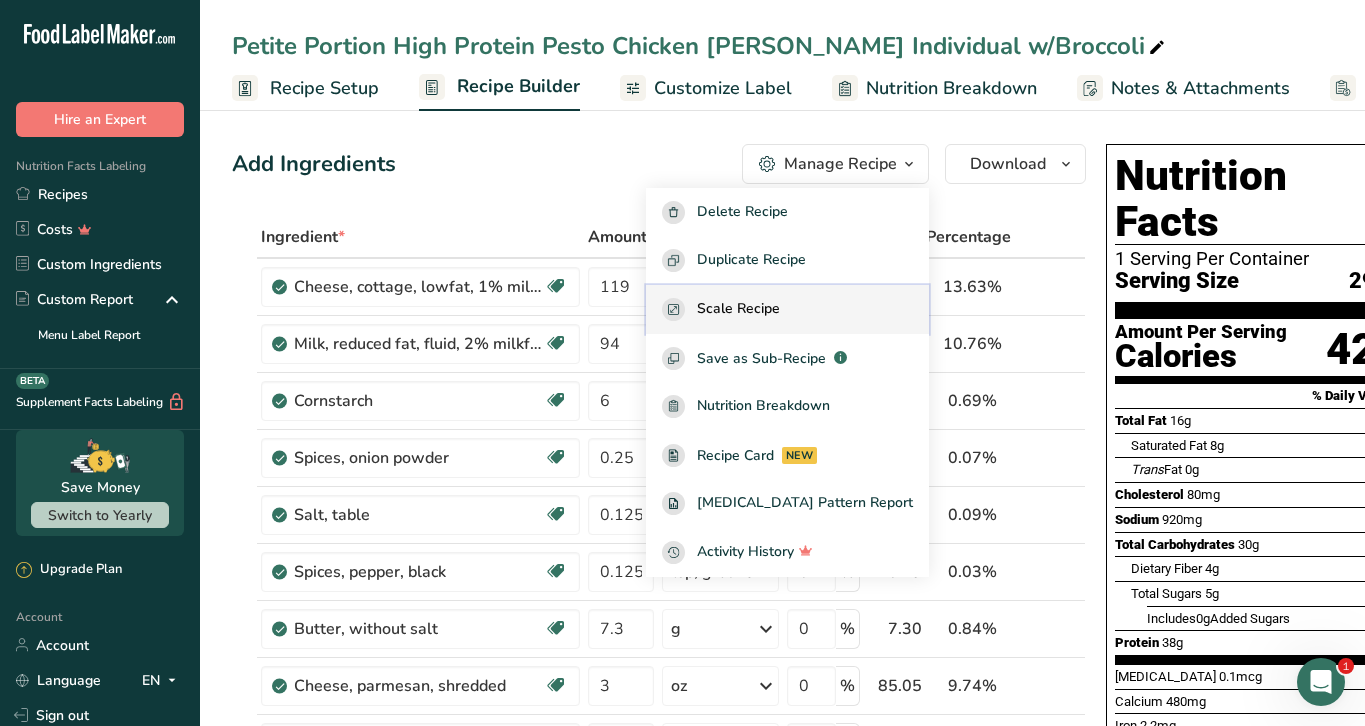 click on "Scale Recipe" at bounding box center [787, 309] 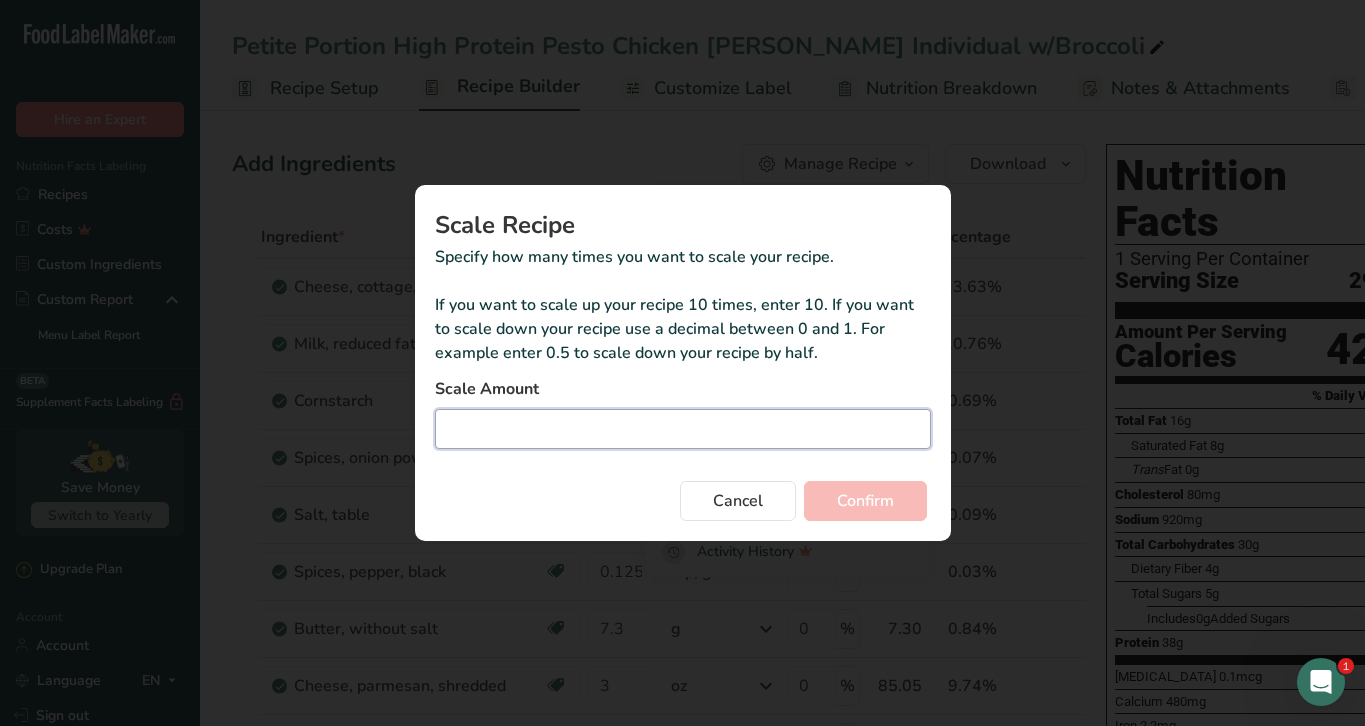 click at bounding box center (683, 429) 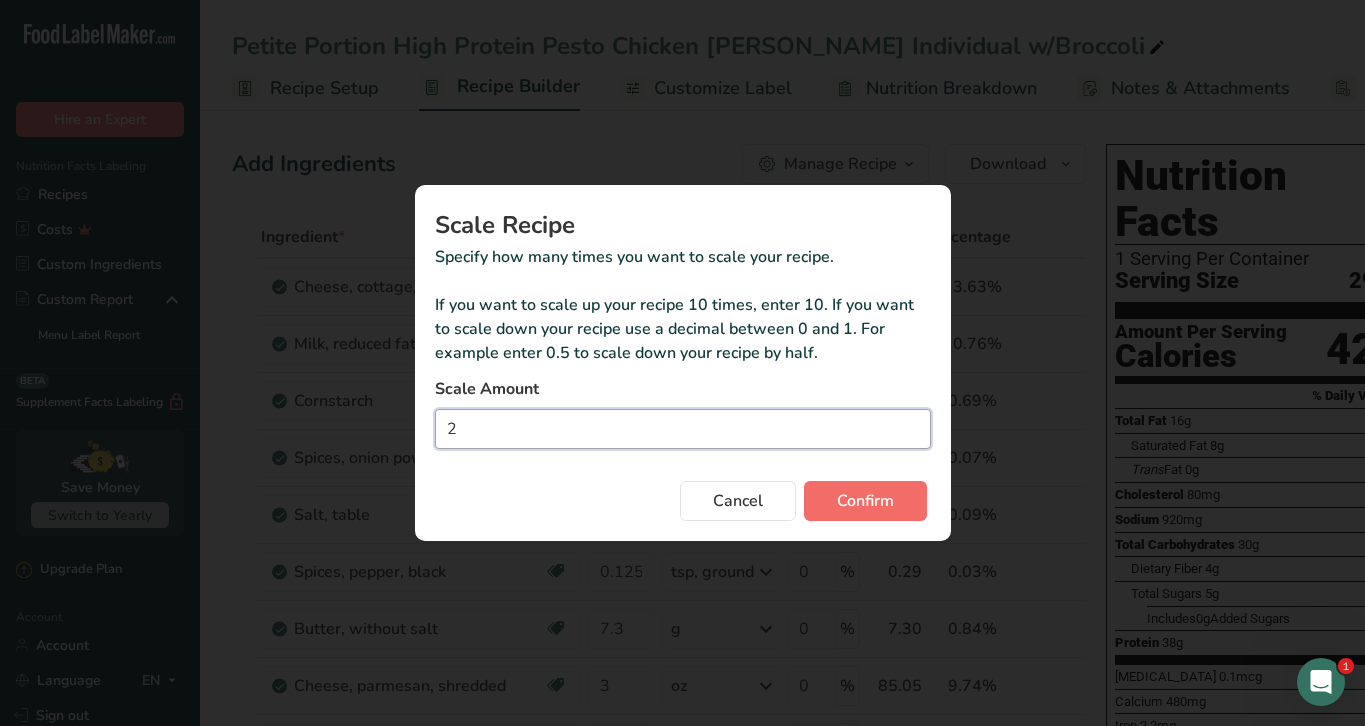 type on "2" 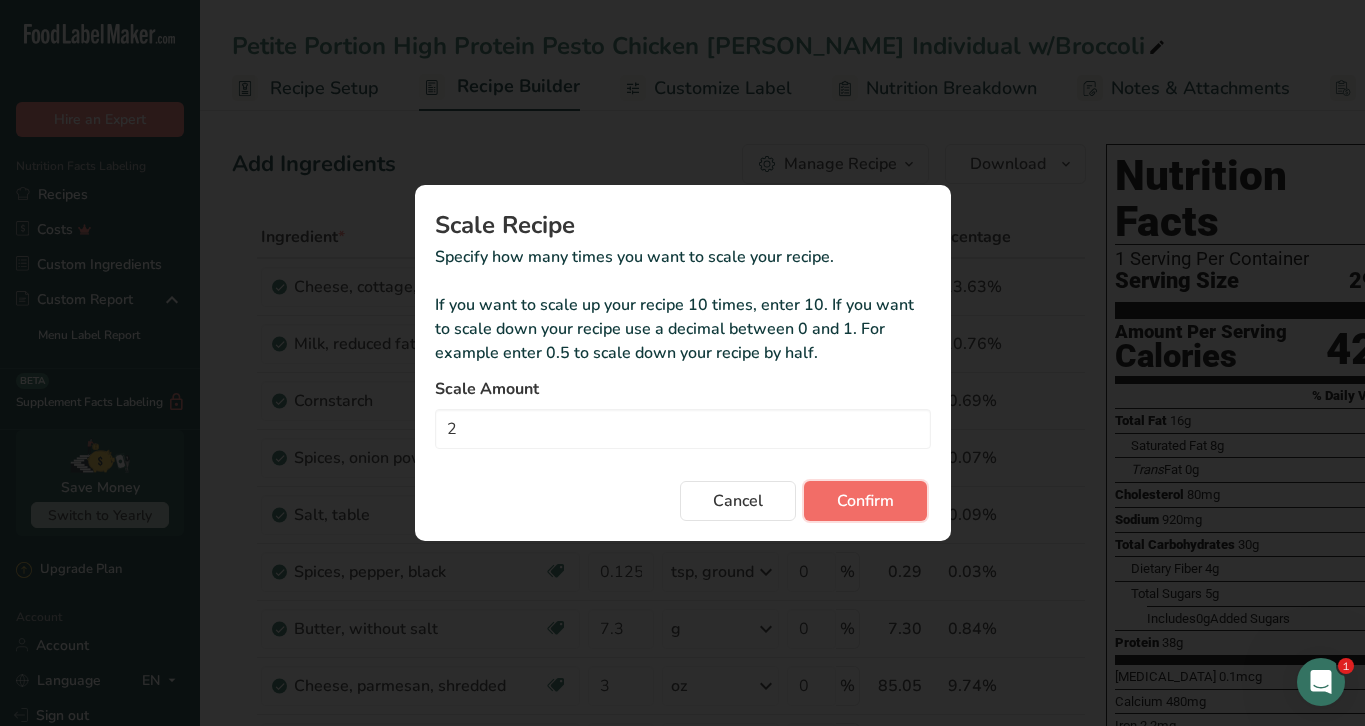 click on "Confirm" at bounding box center (865, 501) 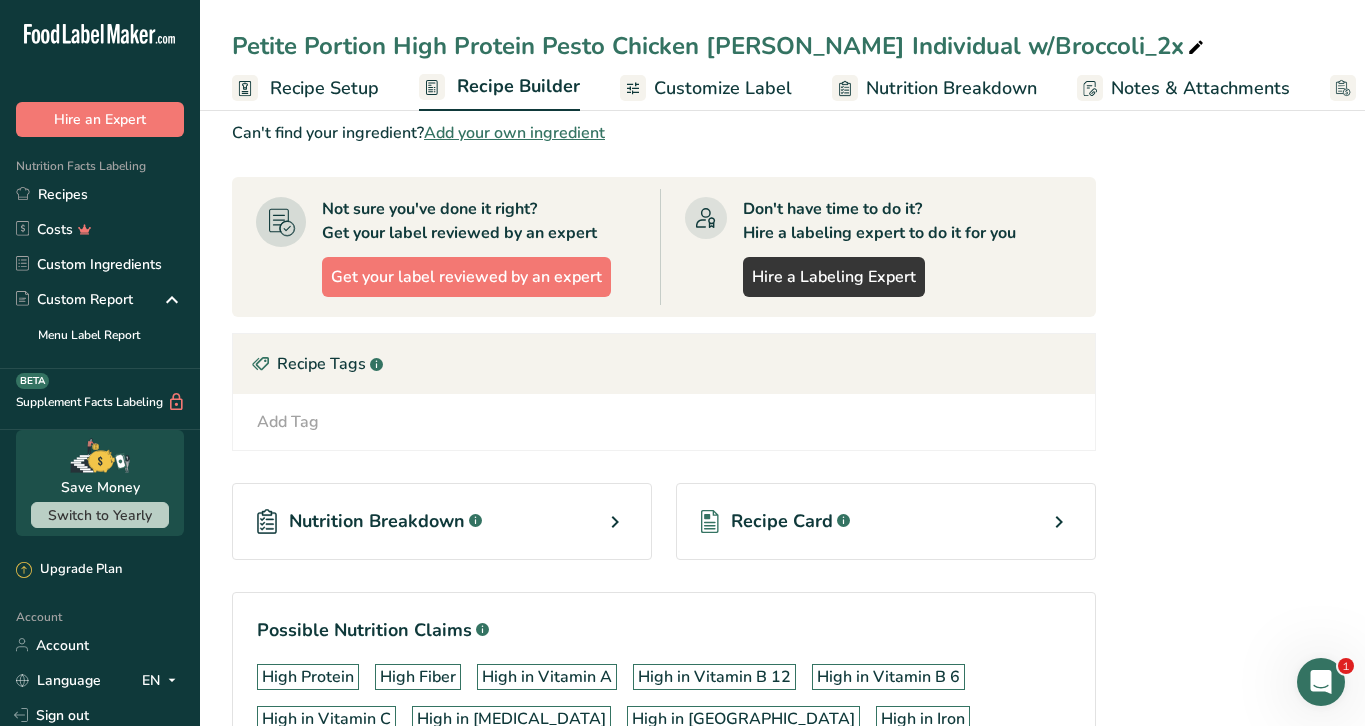 scroll, scrollTop: 1161, scrollLeft: 0, axis: vertical 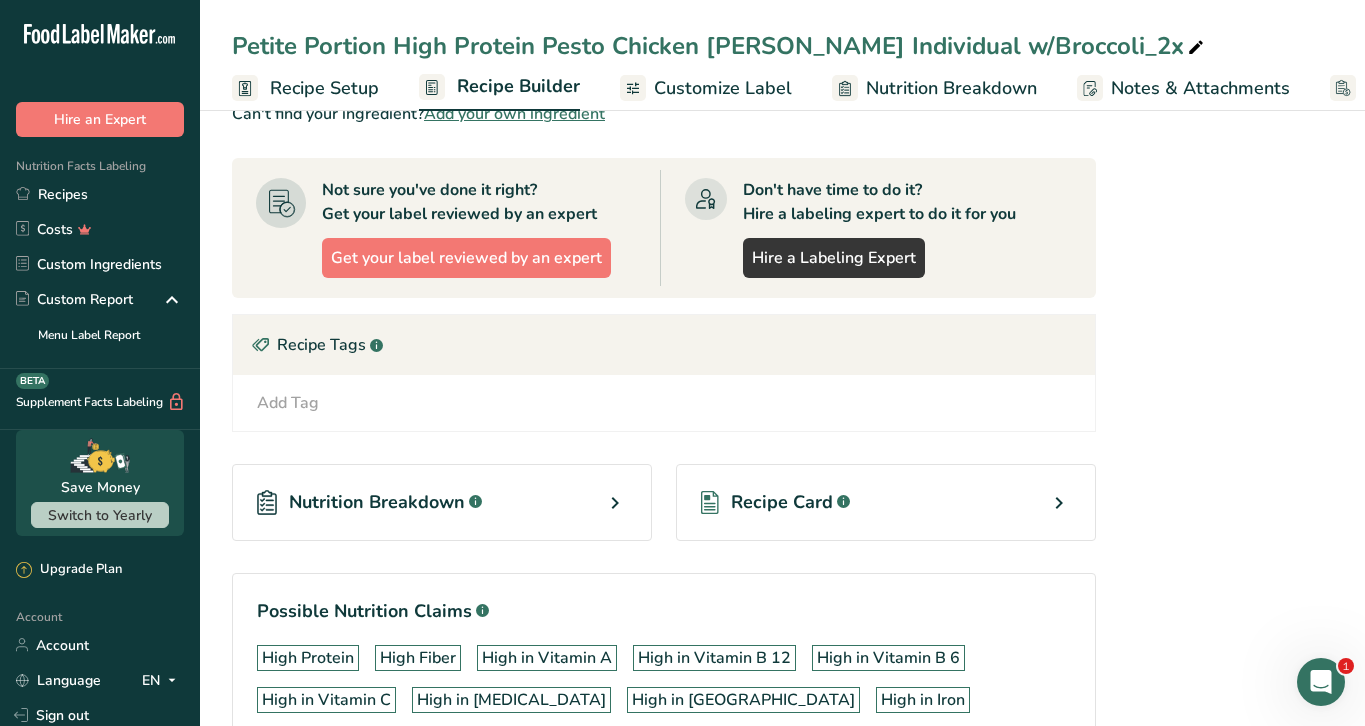 click on "Recipe Card
.a-a{fill:#347362;}.b-a{fill:#fff;}" at bounding box center (886, 502) 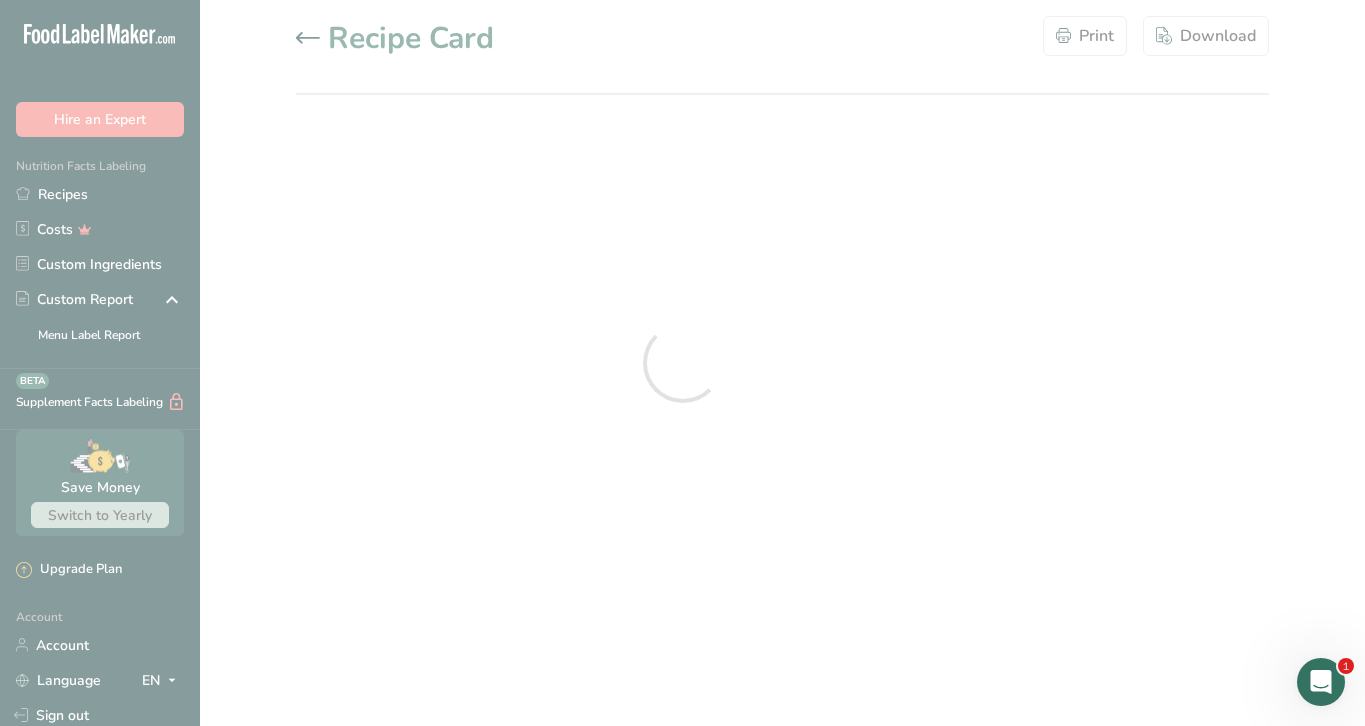 scroll, scrollTop: 0, scrollLeft: 0, axis: both 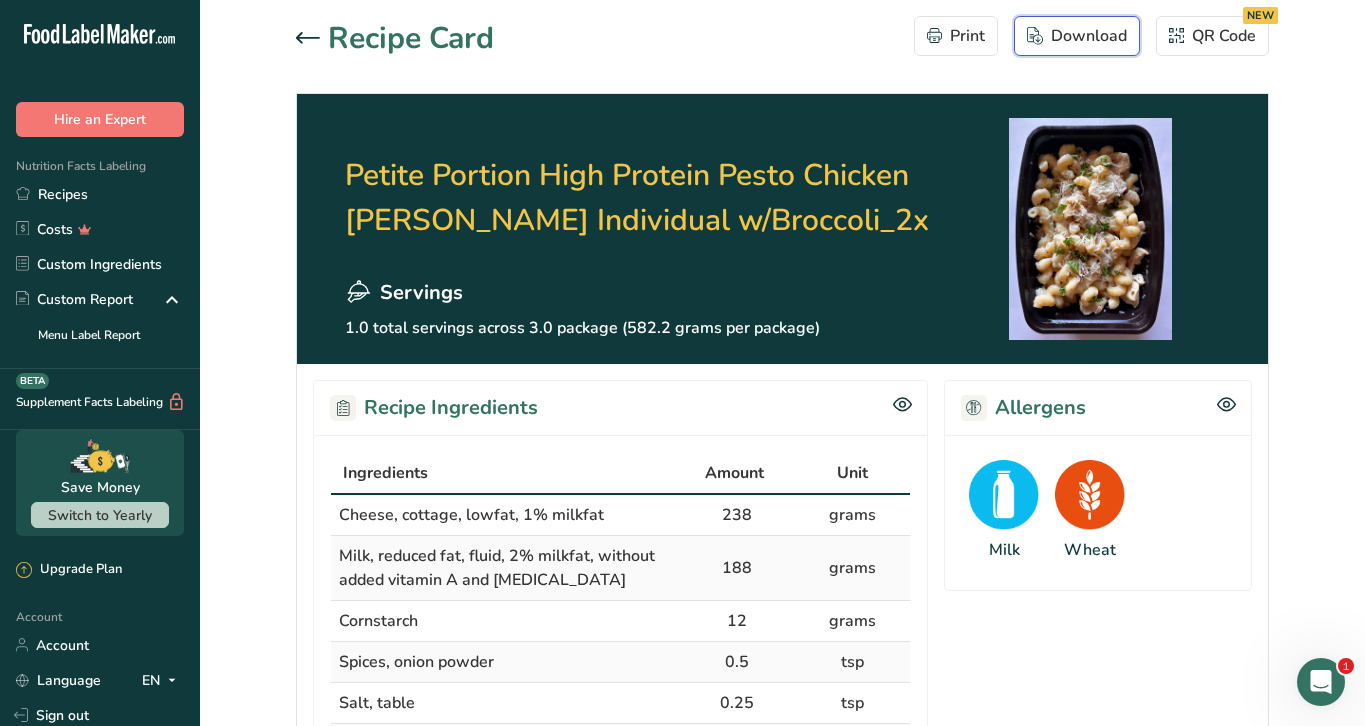 click on "Download" at bounding box center [1077, 36] 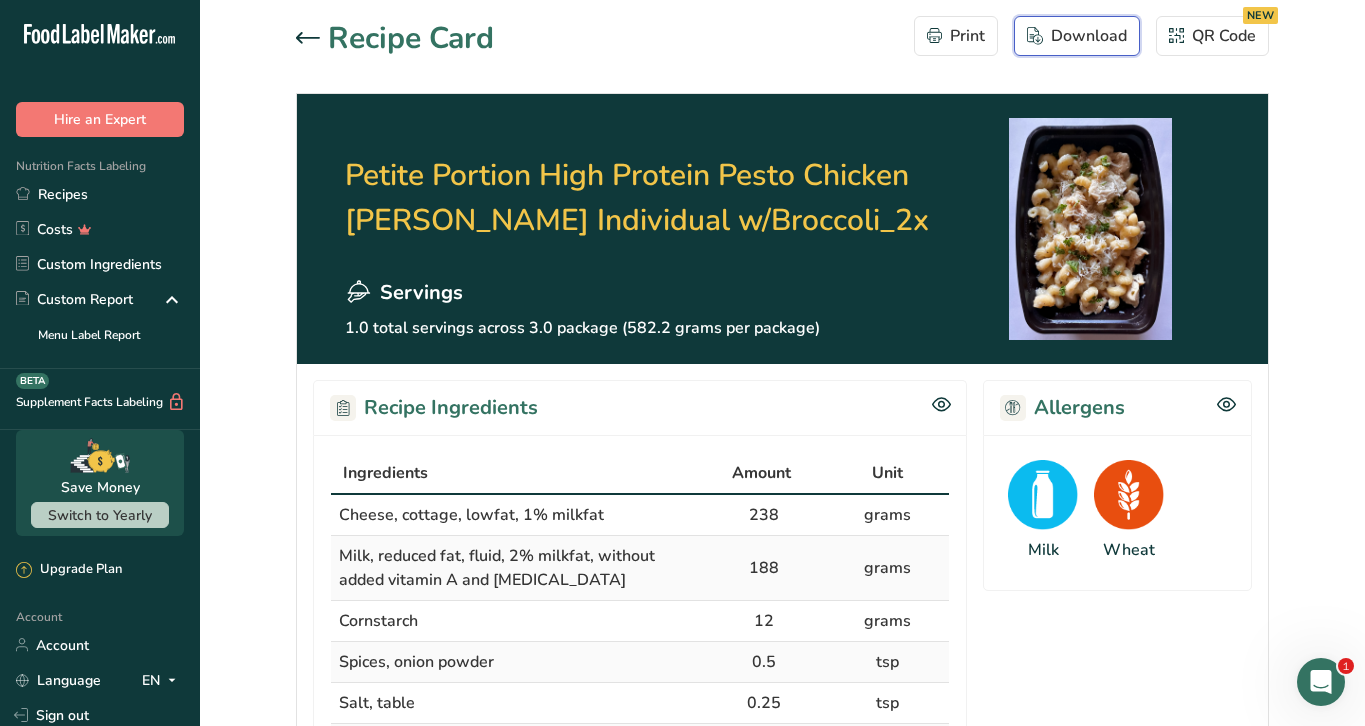 scroll, scrollTop: 0, scrollLeft: 0, axis: both 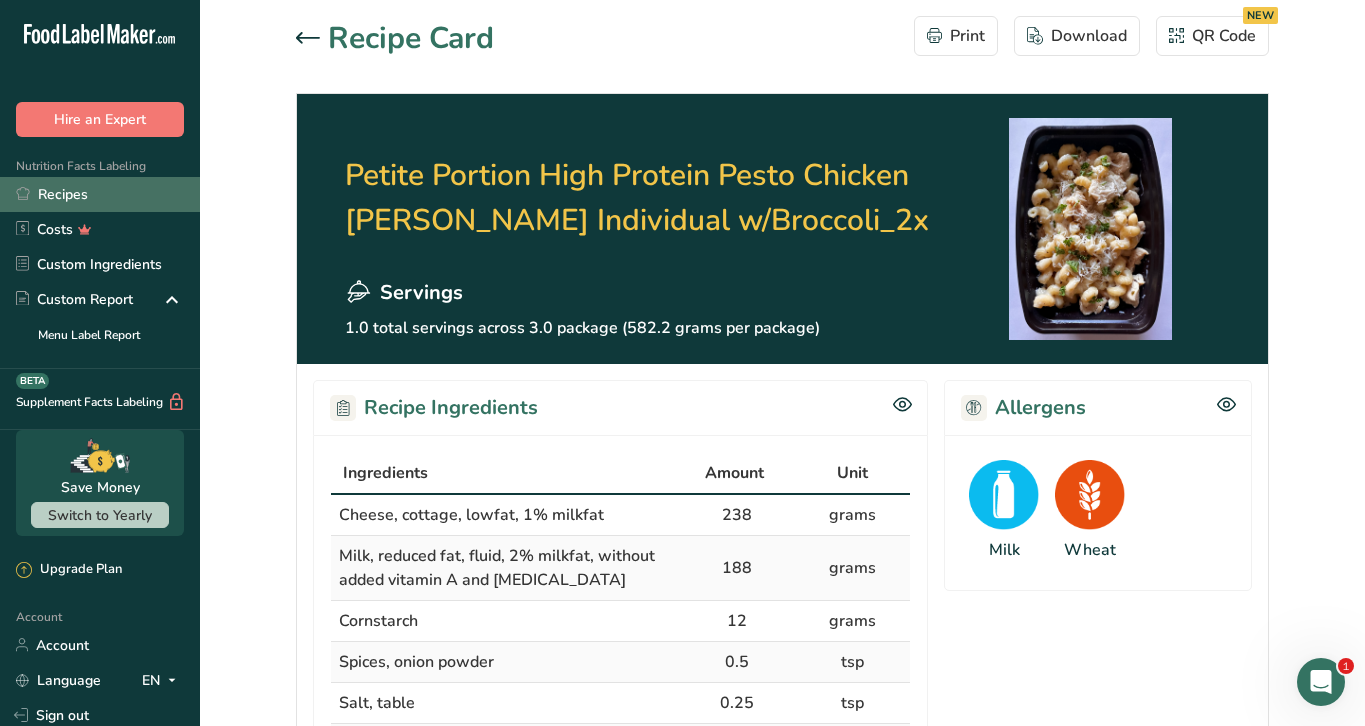 click on "Recipes" at bounding box center [100, 194] 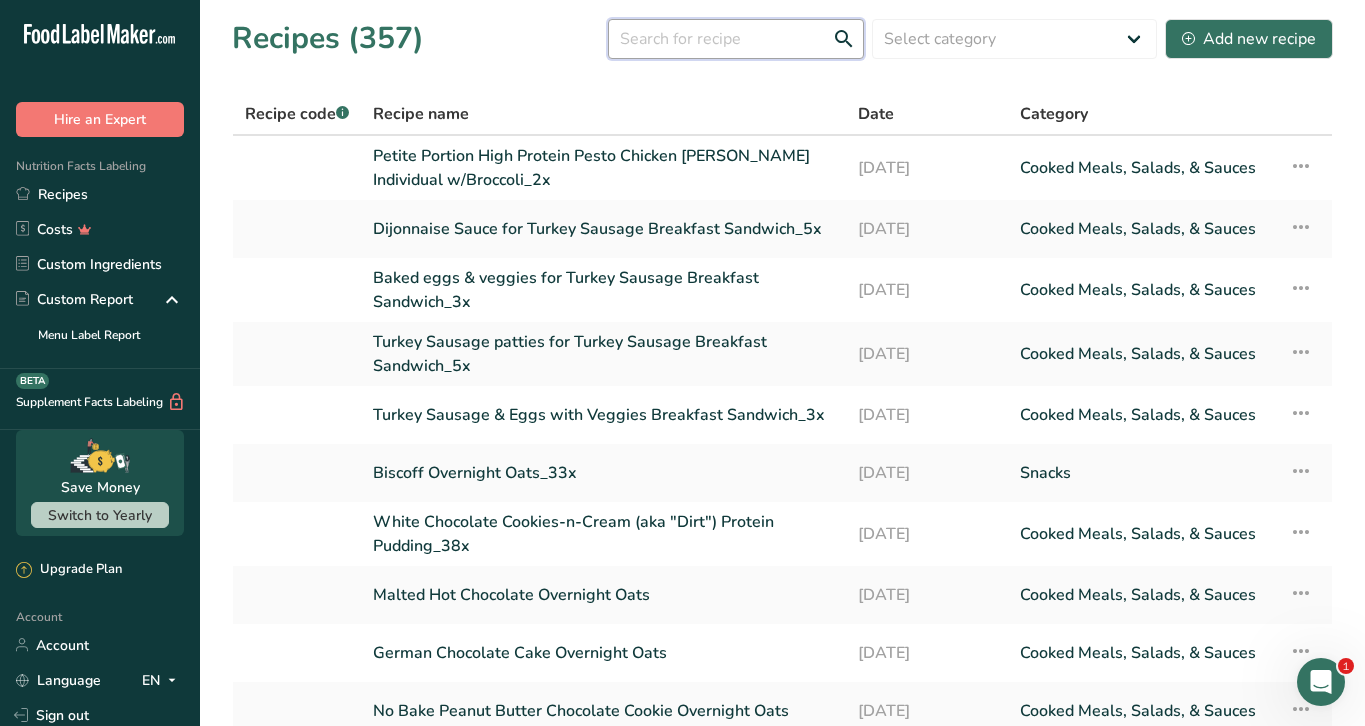 click at bounding box center [736, 39] 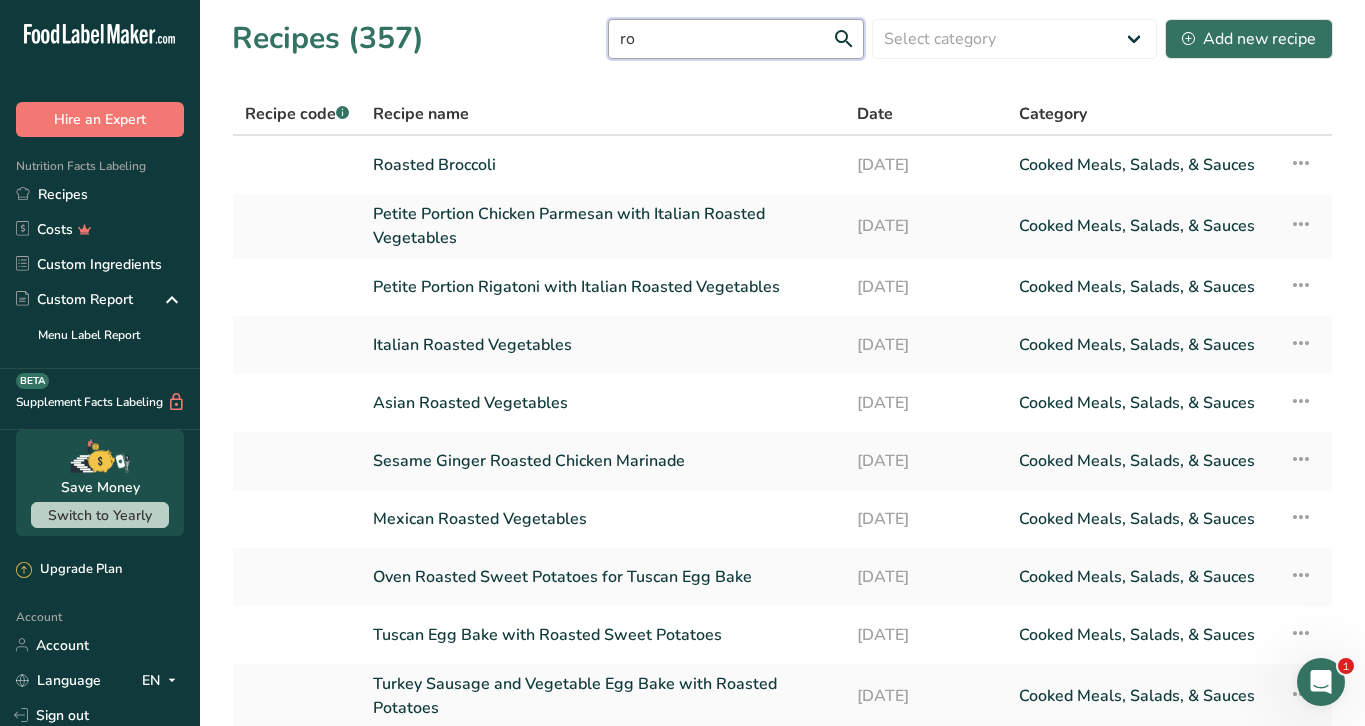 type on "r" 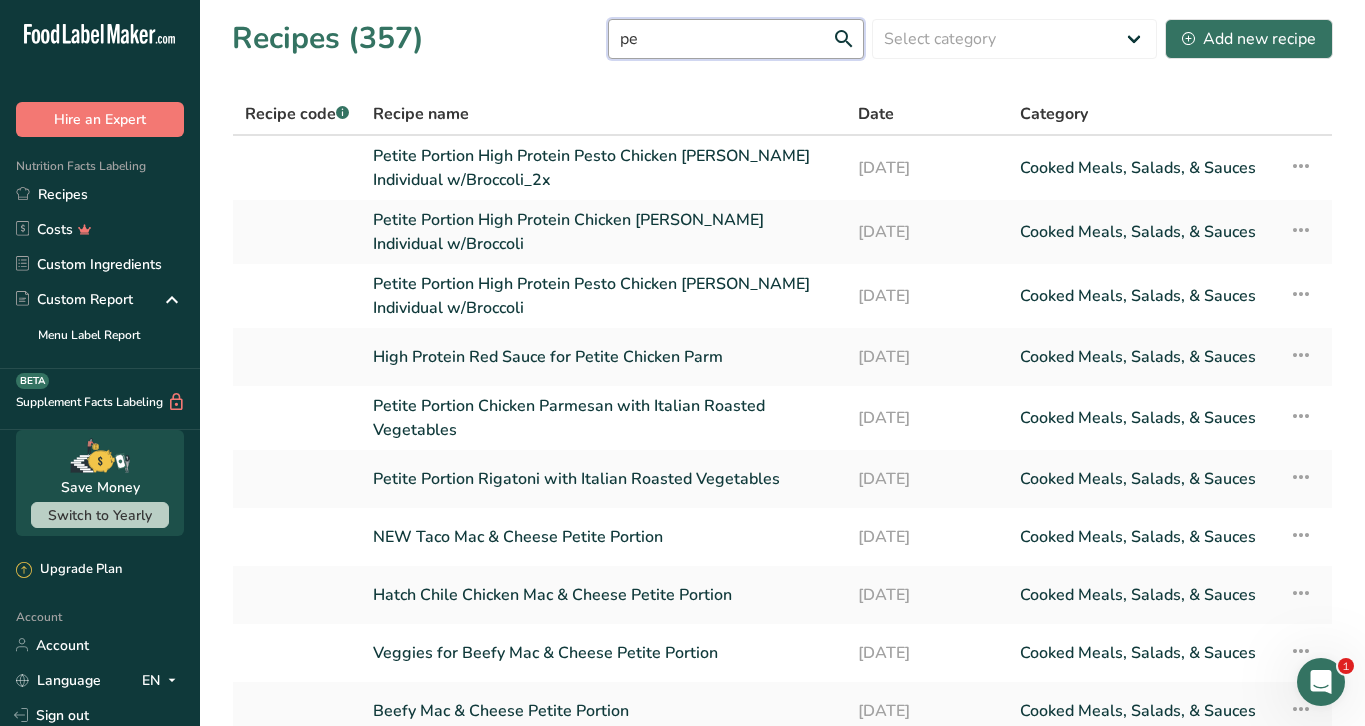 type on "p" 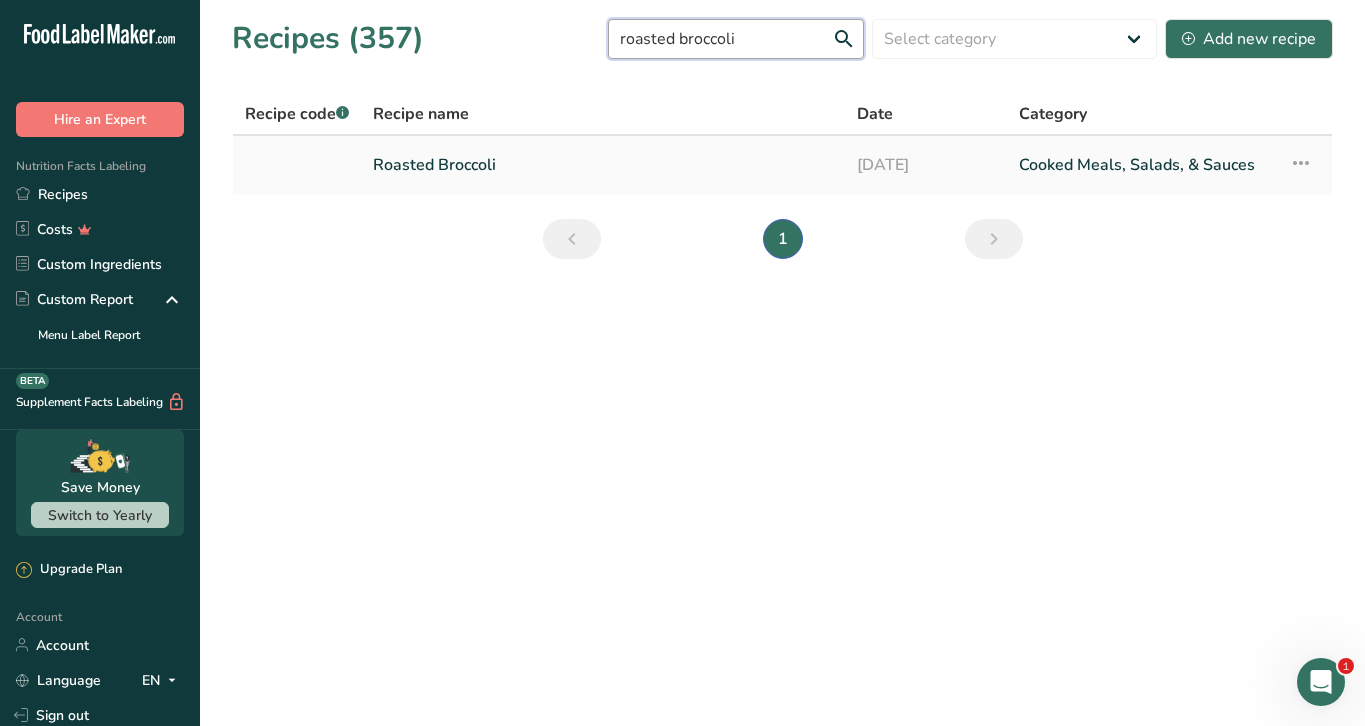 type on "roasted broccoli" 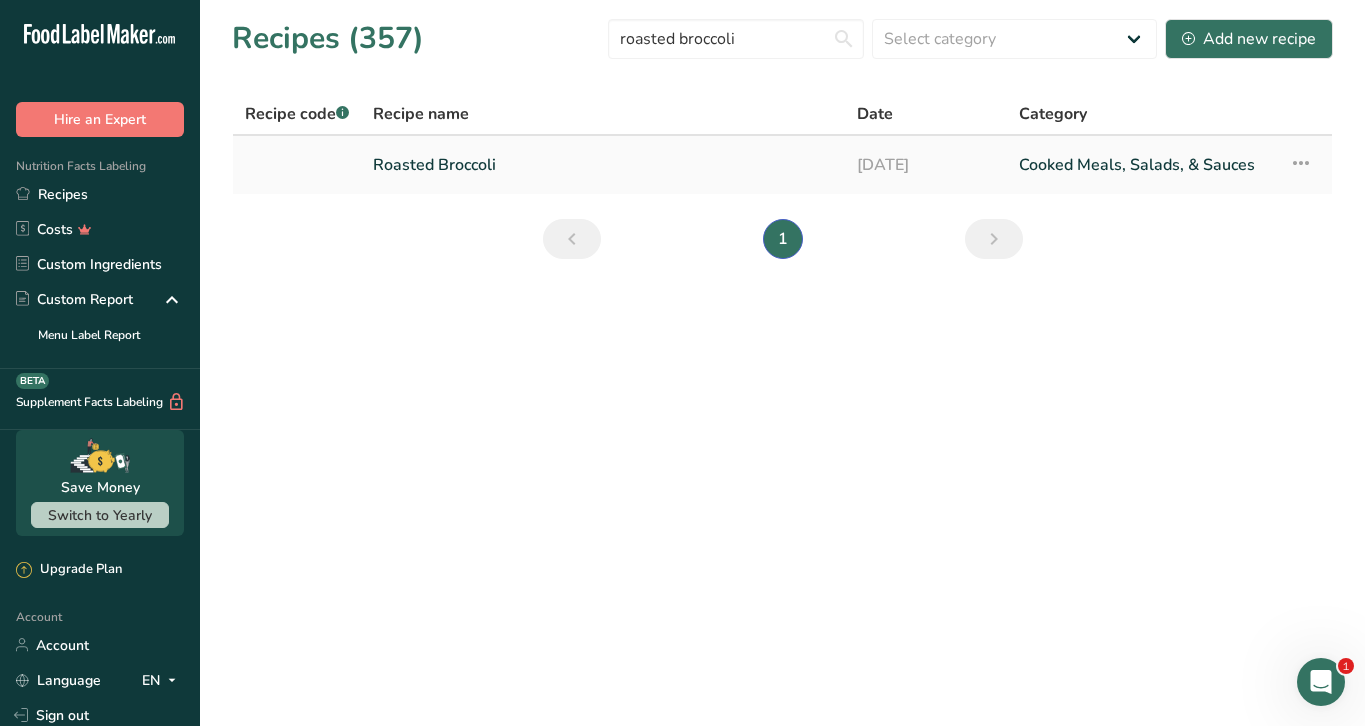 click on "Roasted Broccoli" at bounding box center (603, 165) 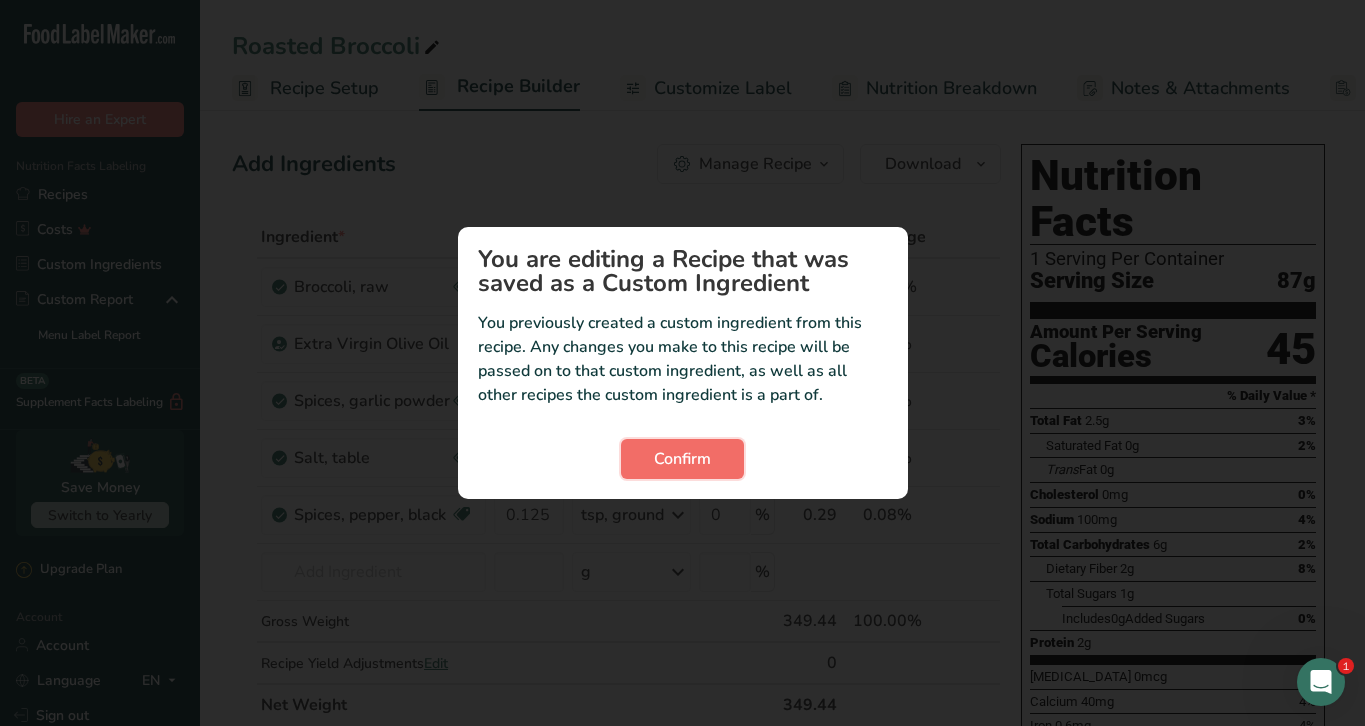 click on "Confirm" at bounding box center (682, 459) 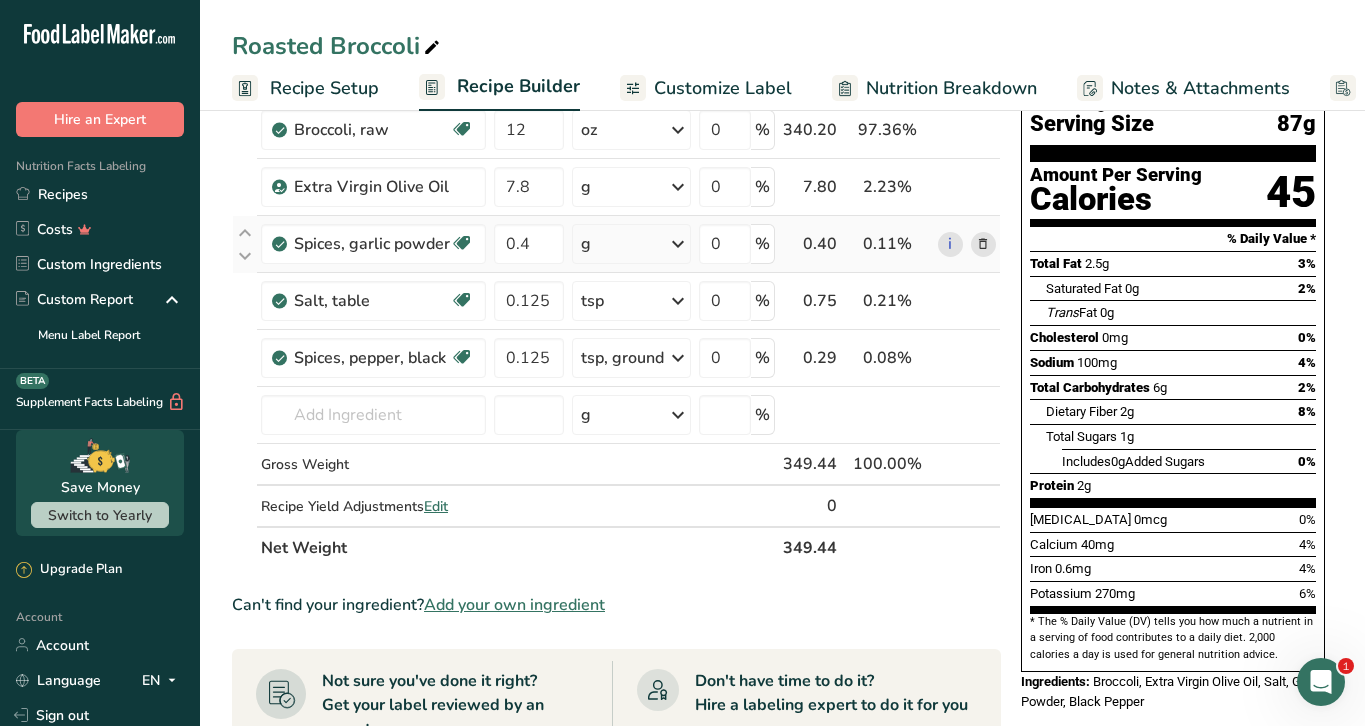 scroll, scrollTop: 662, scrollLeft: 0, axis: vertical 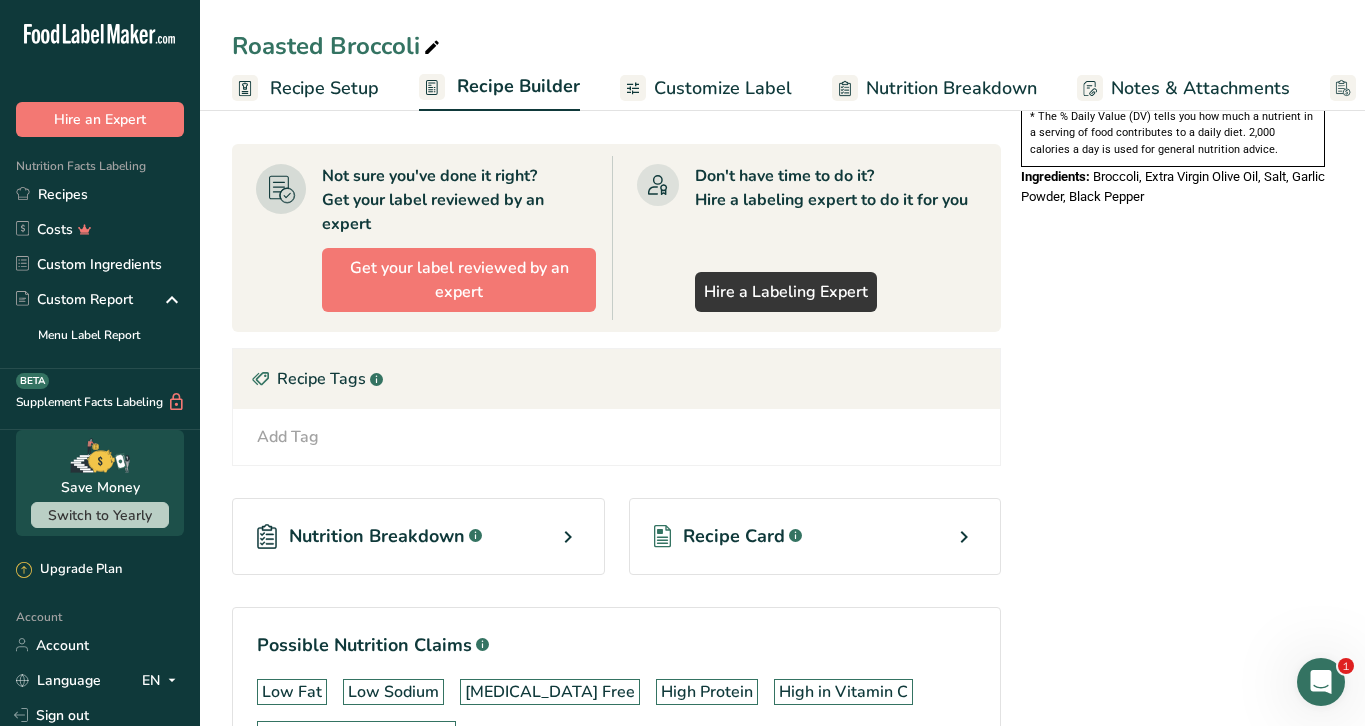 click on "Recipe Card
.a-a{fill:#347362;}.b-a{fill:#fff;}" at bounding box center (815, 536) 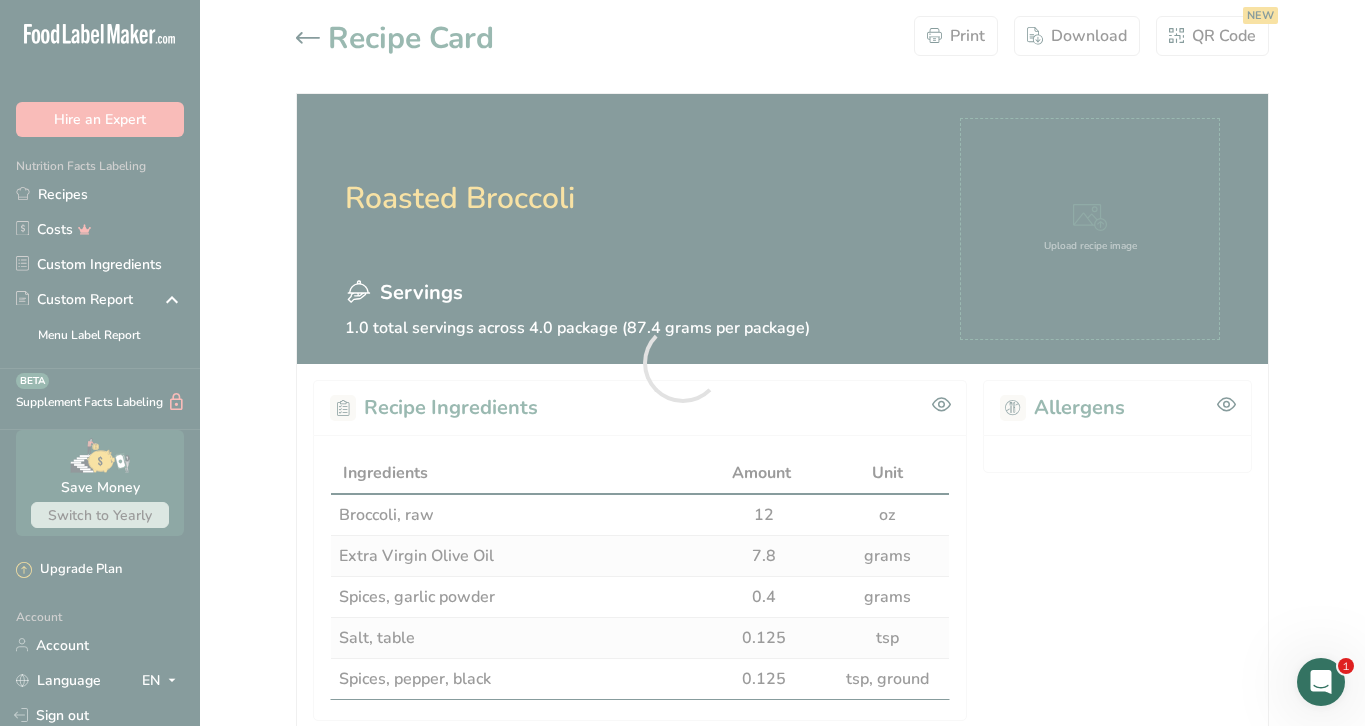 scroll, scrollTop: 0, scrollLeft: 0, axis: both 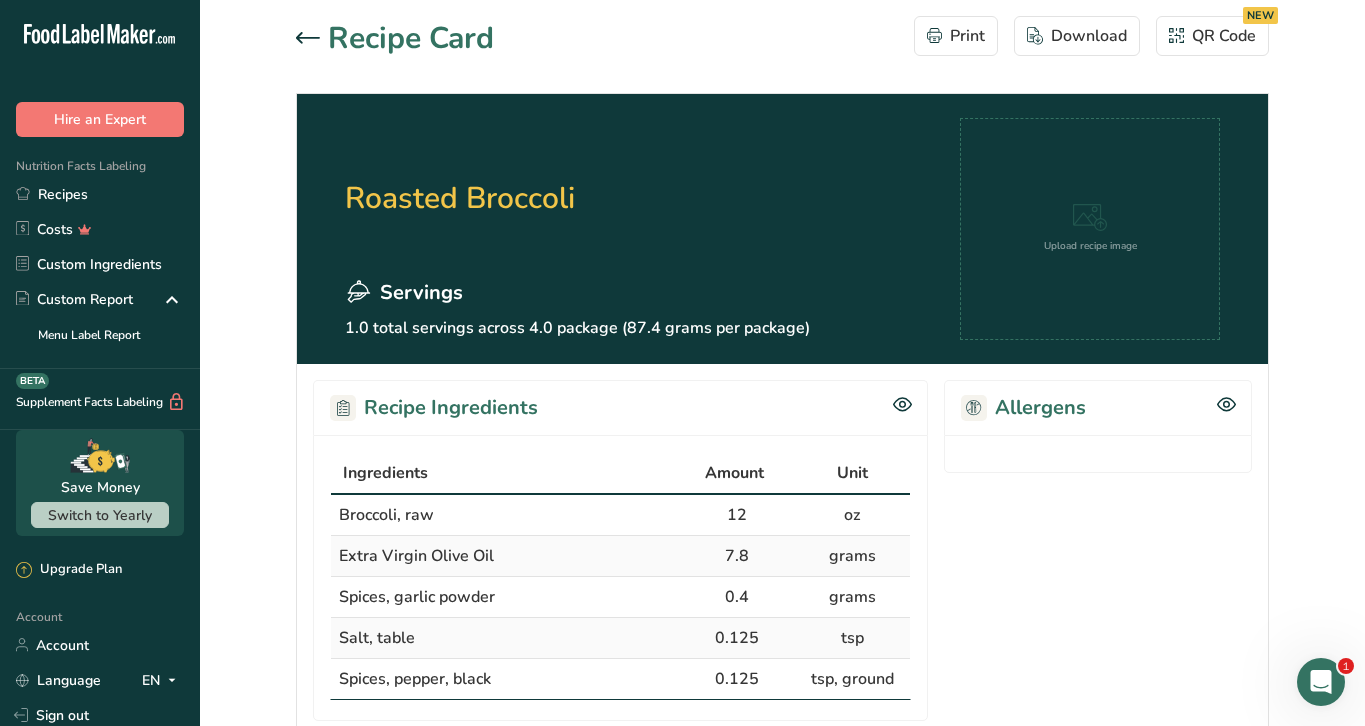 click 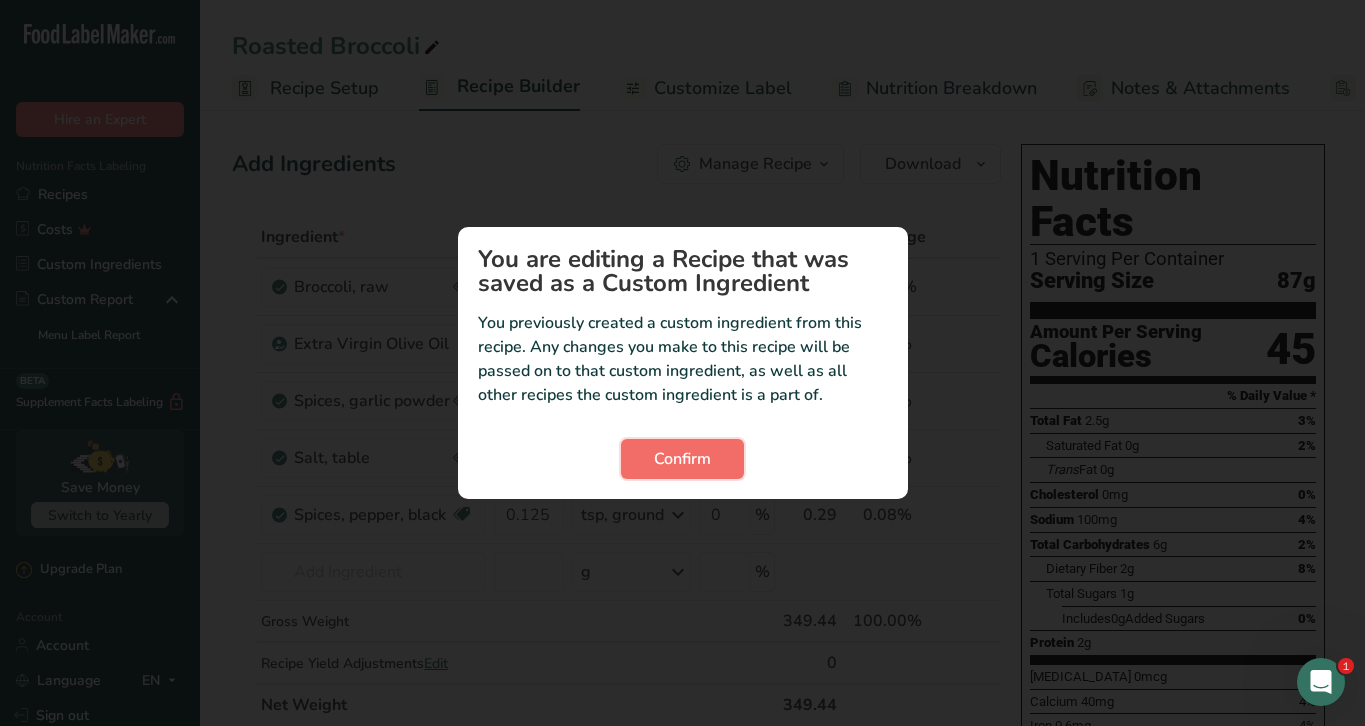 click on "Confirm" at bounding box center (682, 459) 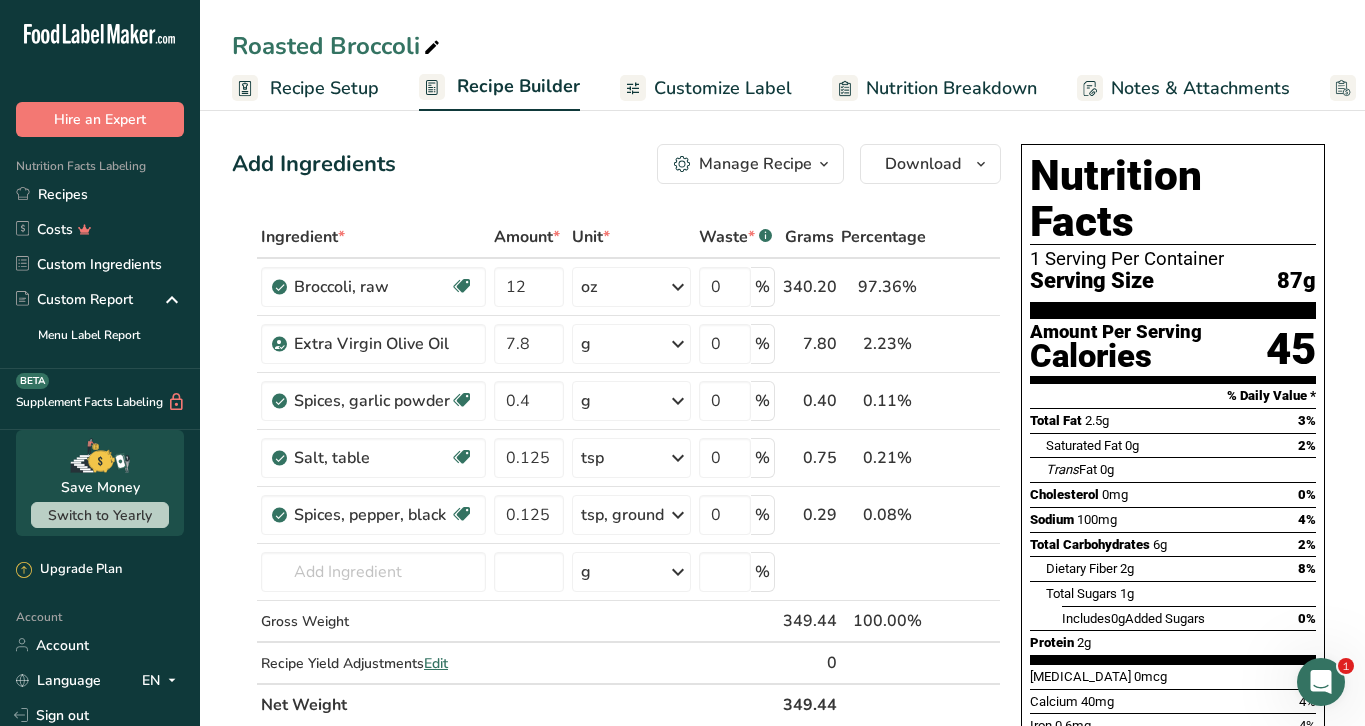 click at bounding box center (824, 164) 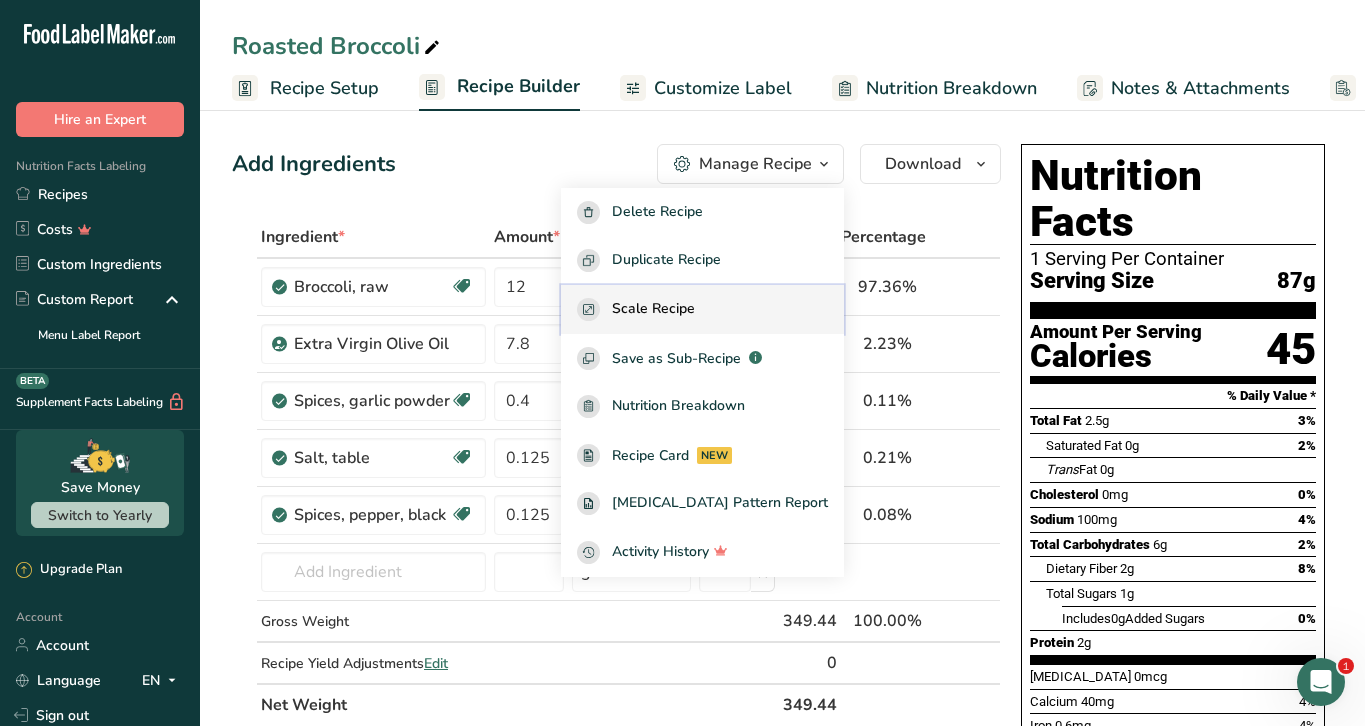 click on "Scale Recipe" at bounding box center (653, 309) 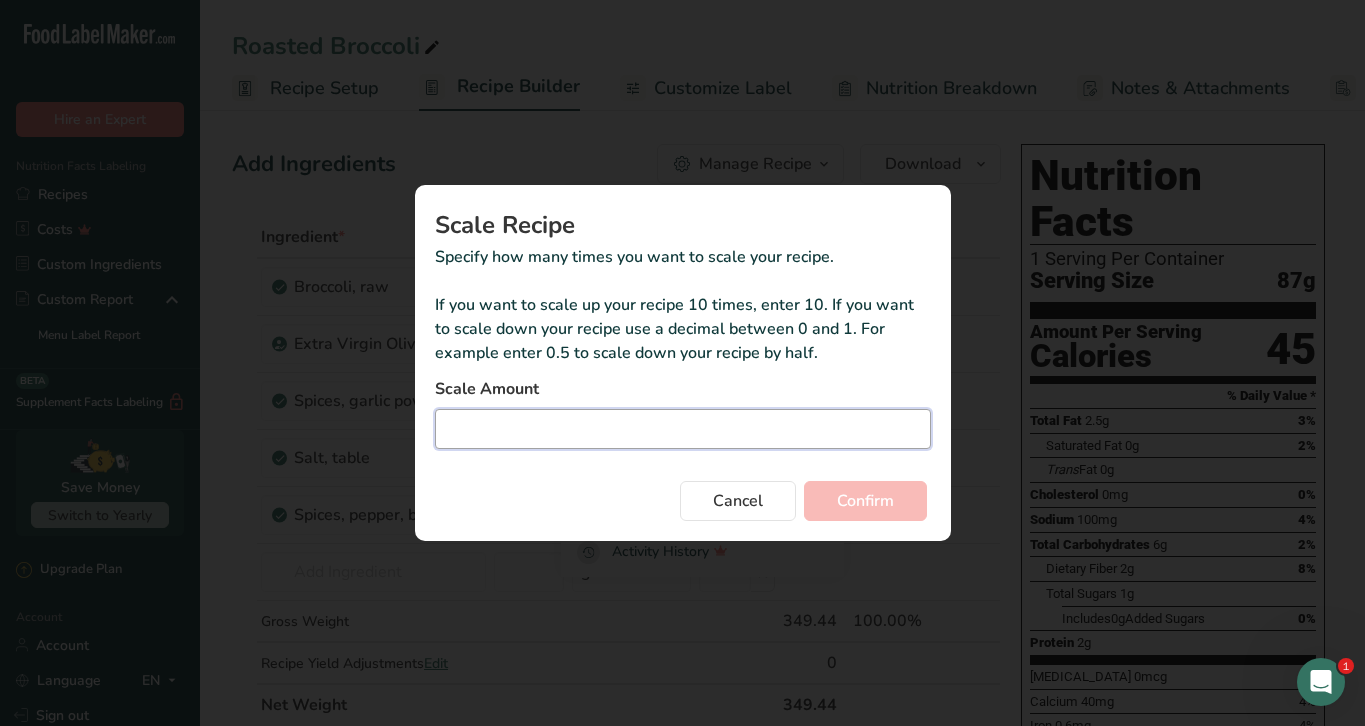 click at bounding box center (683, 429) 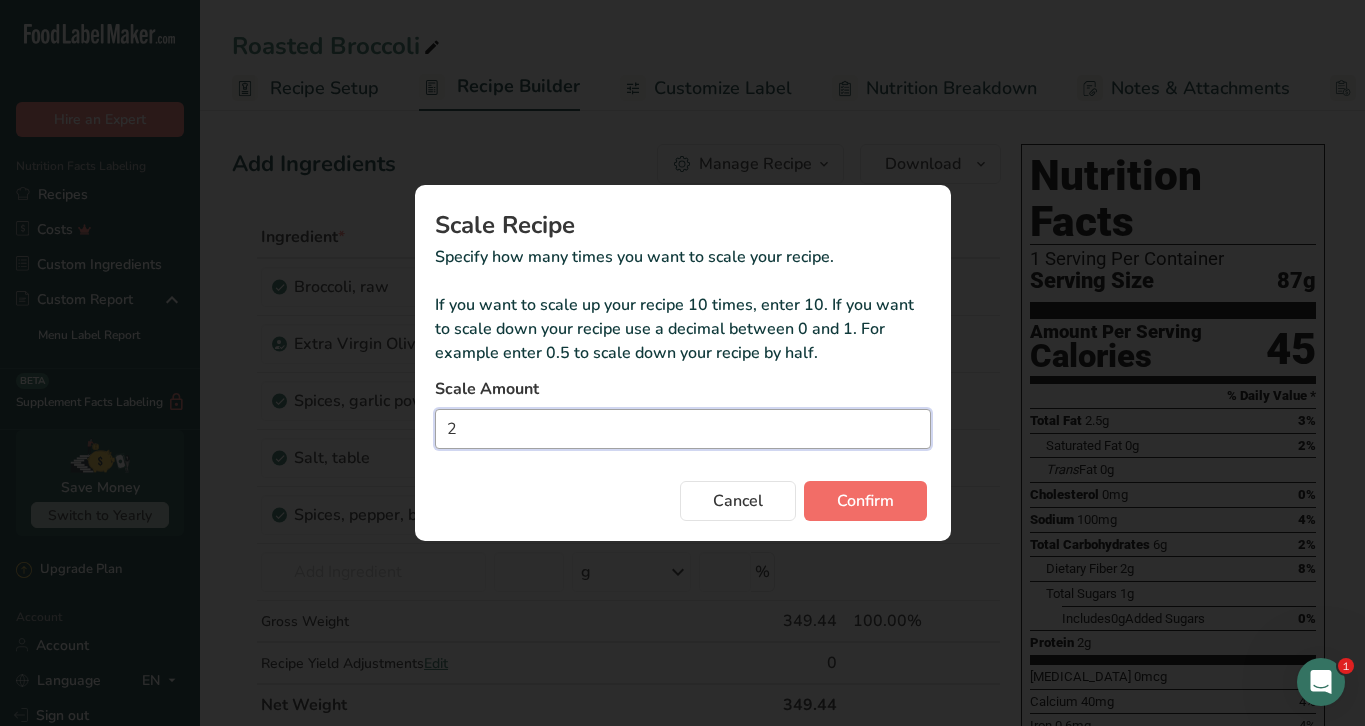 type on "2" 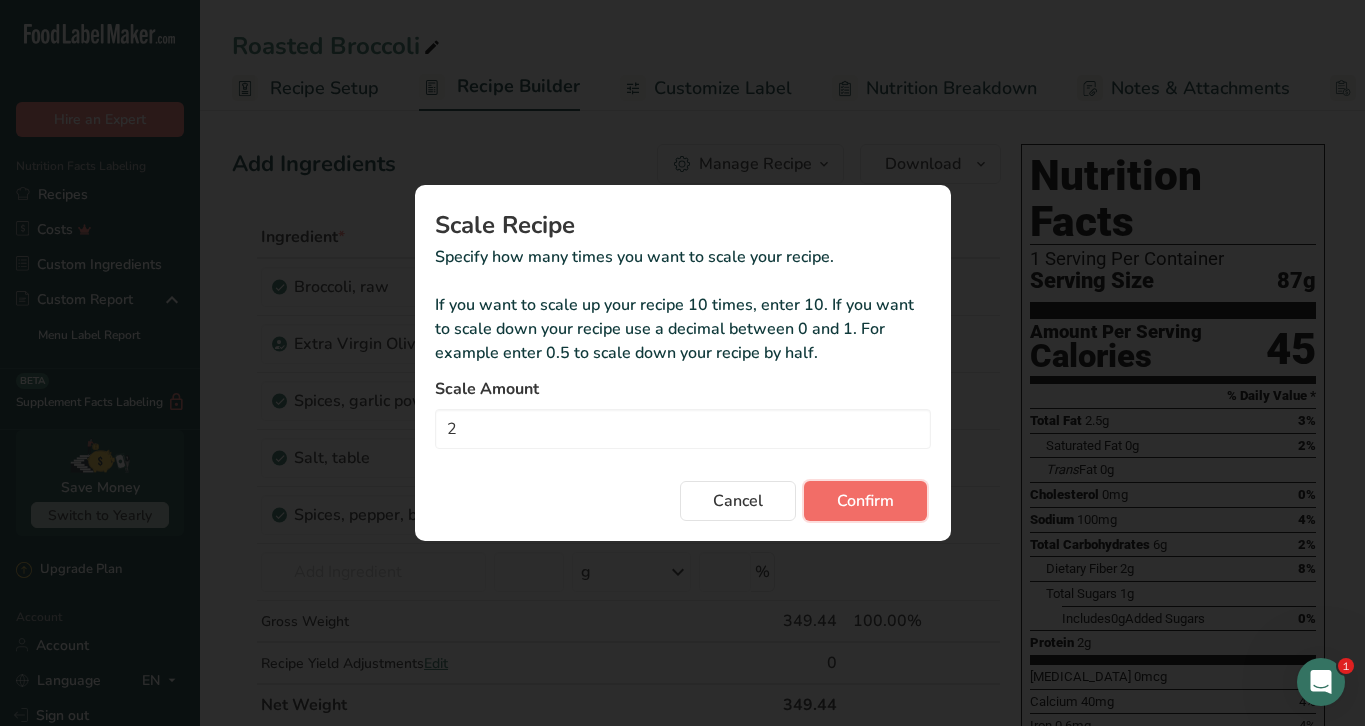 click on "Confirm" at bounding box center [865, 501] 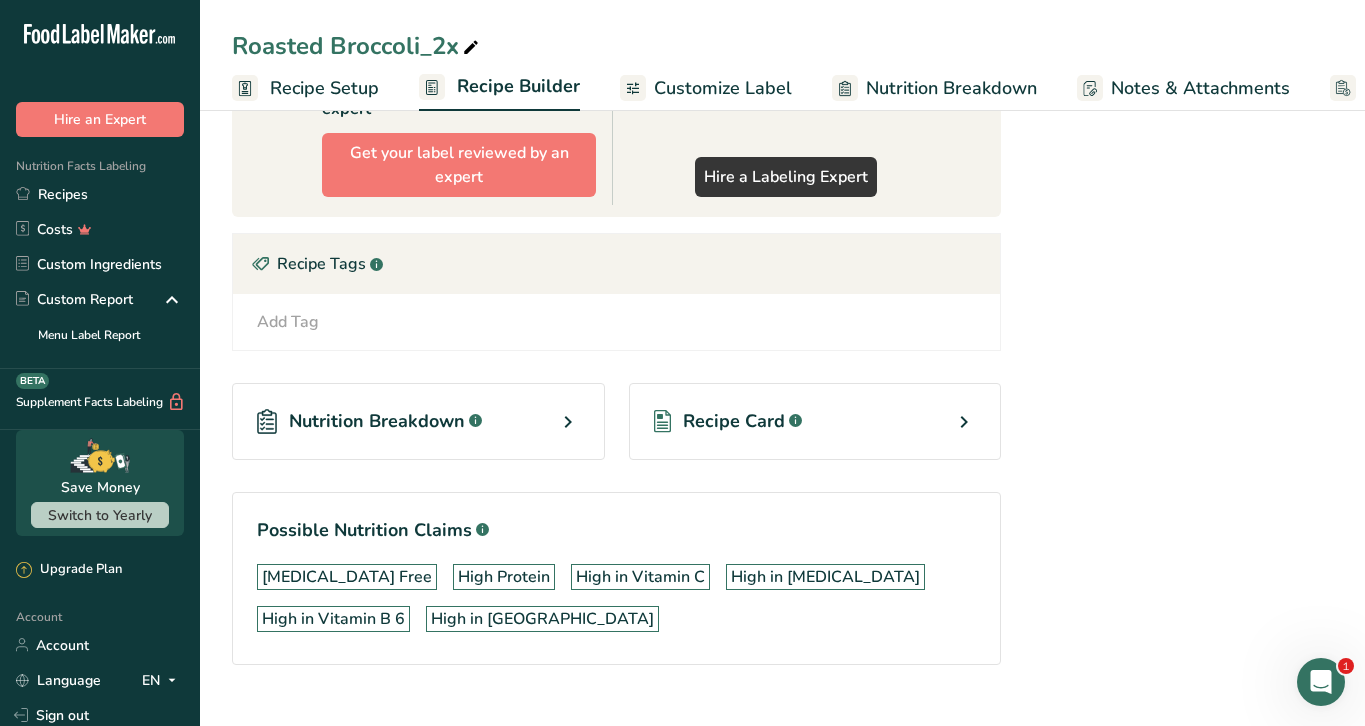 scroll, scrollTop: 781, scrollLeft: 0, axis: vertical 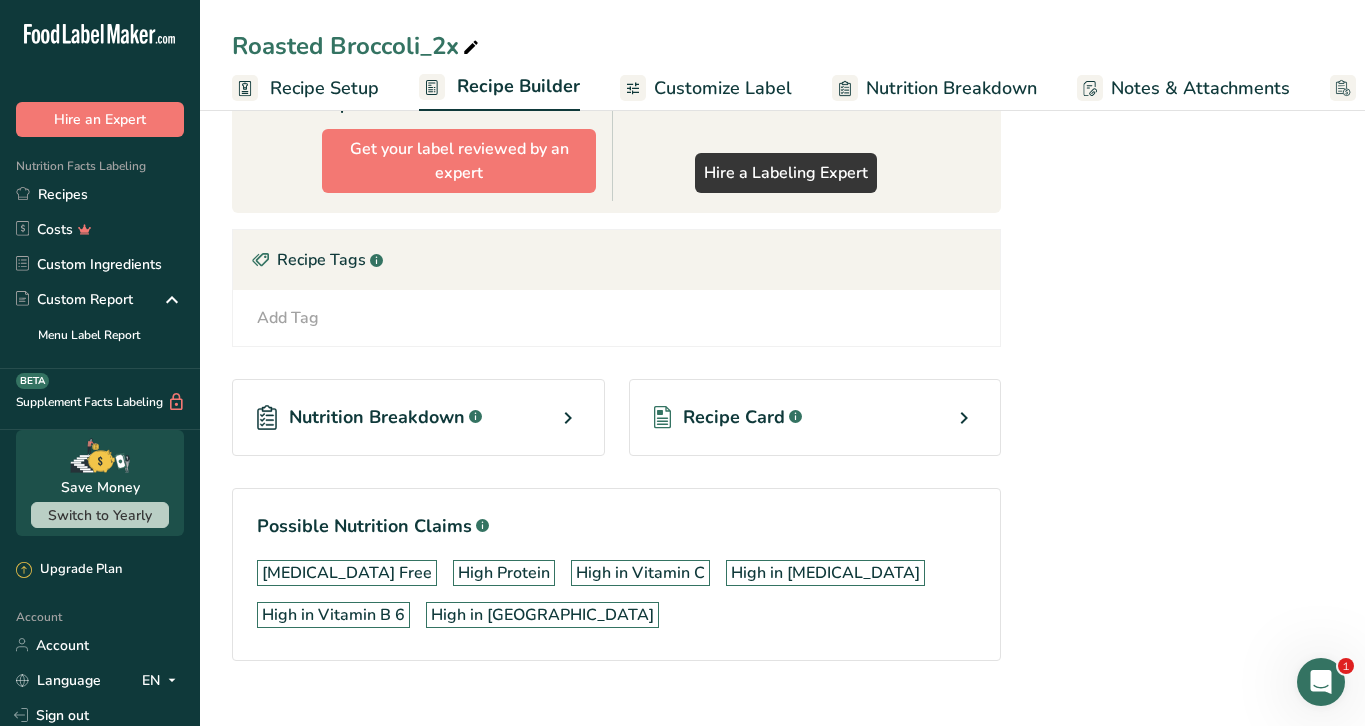 click on "Recipe Card
.a-a{fill:#347362;}.b-a{fill:#fff;}" at bounding box center (815, 417) 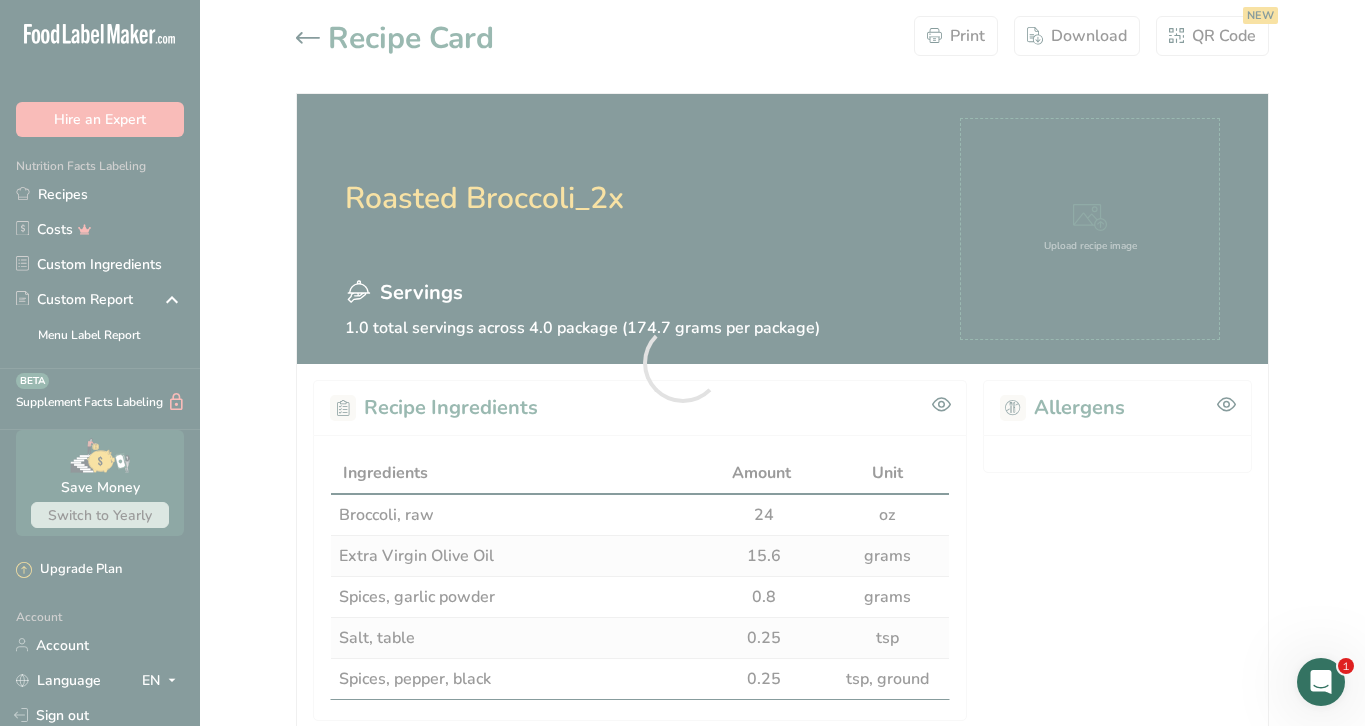 scroll, scrollTop: 0, scrollLeft: 0, axis: both 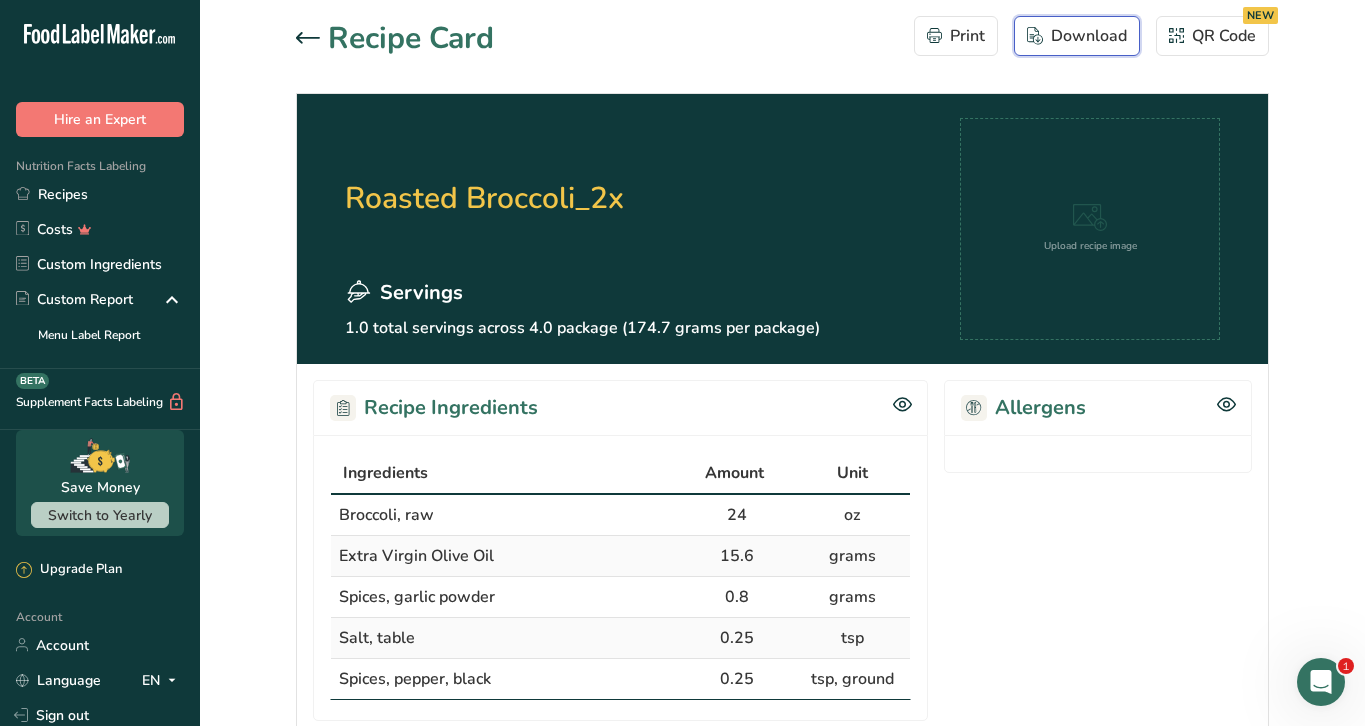 click on "Download" at bounding box center [1077, 36] 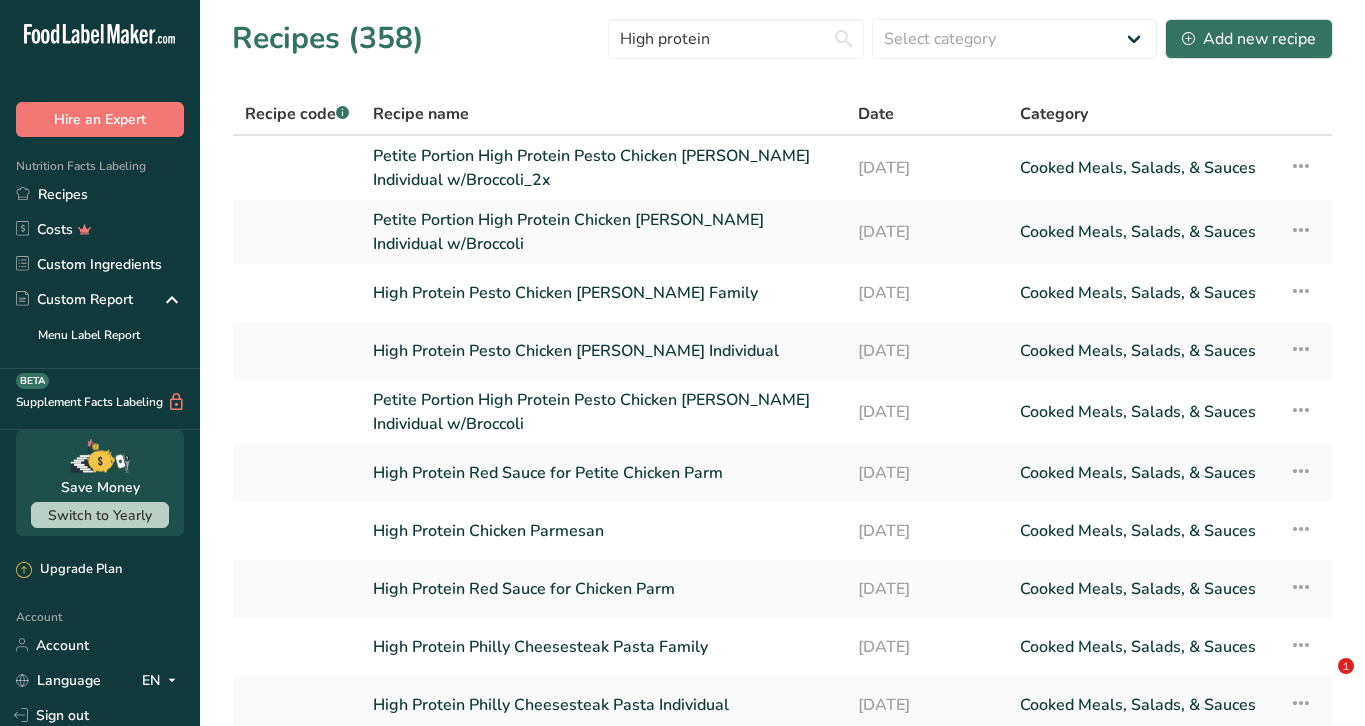 scroll, scrollTop: 0, scrollLeft: 0, axis: both 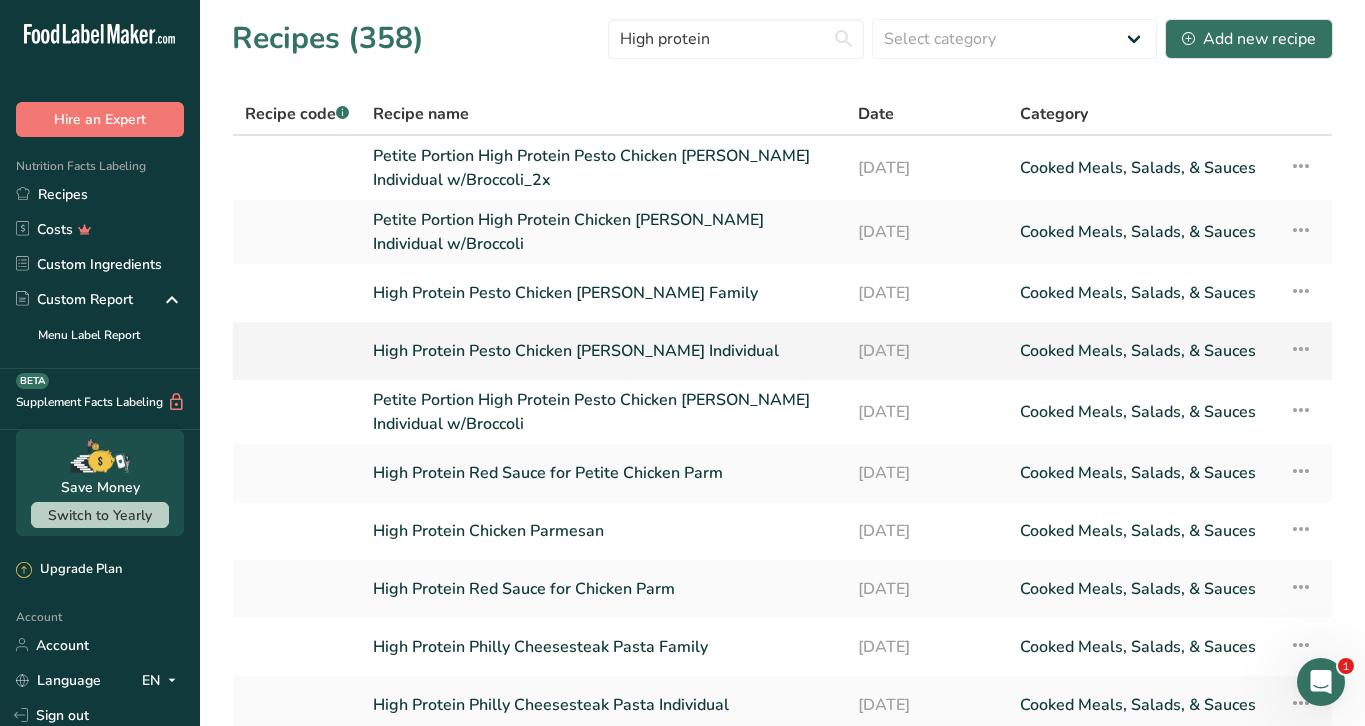 type on "High protein" 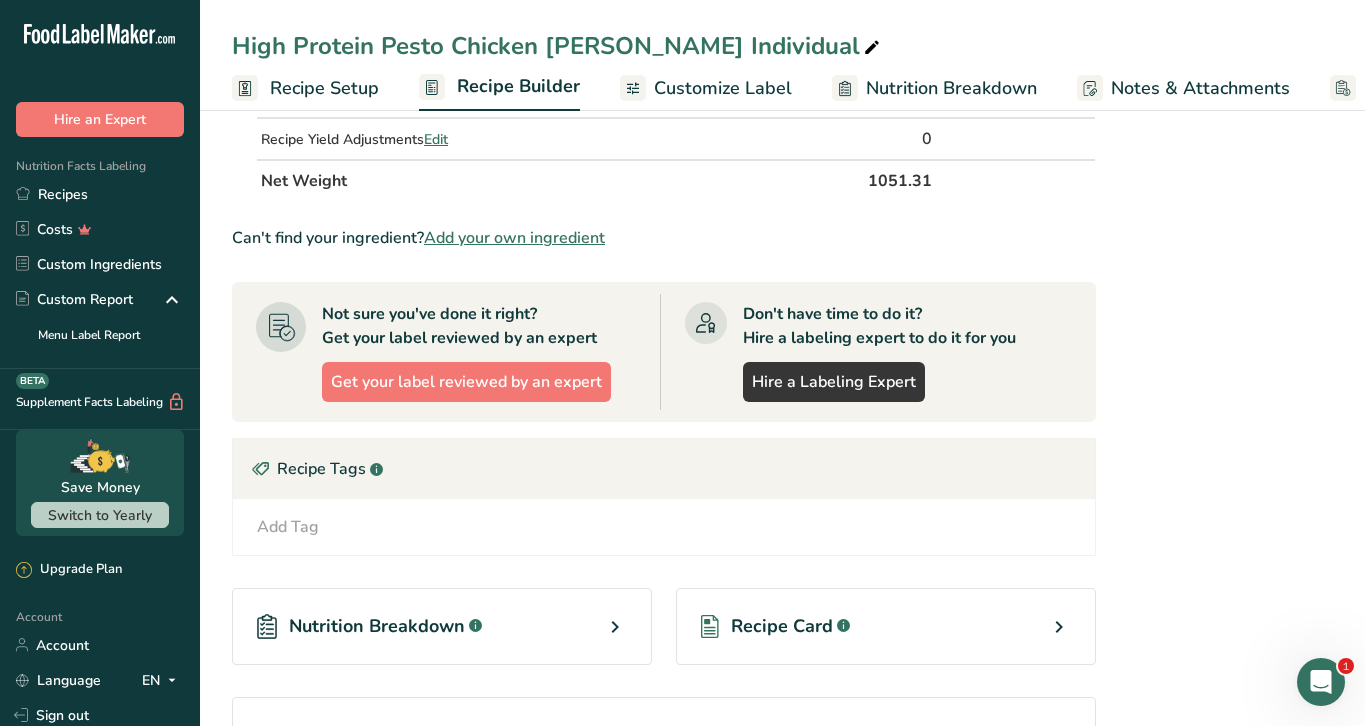 scroll, scrollTop: 1092, scrollLeft: 0, axis: vertical 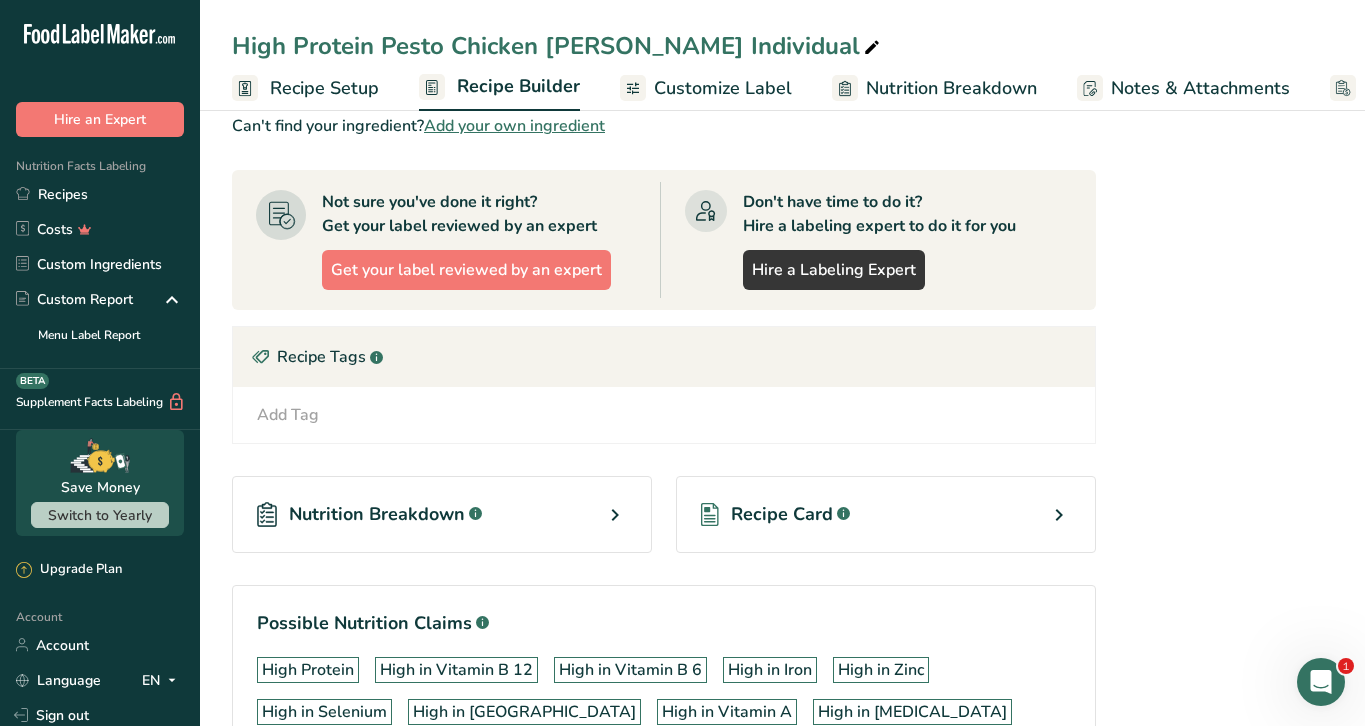 click on "Recipe Card
.a-a{fill:#347362;}.b-a{fill:#fff;}" at bounding box center (886, 514) 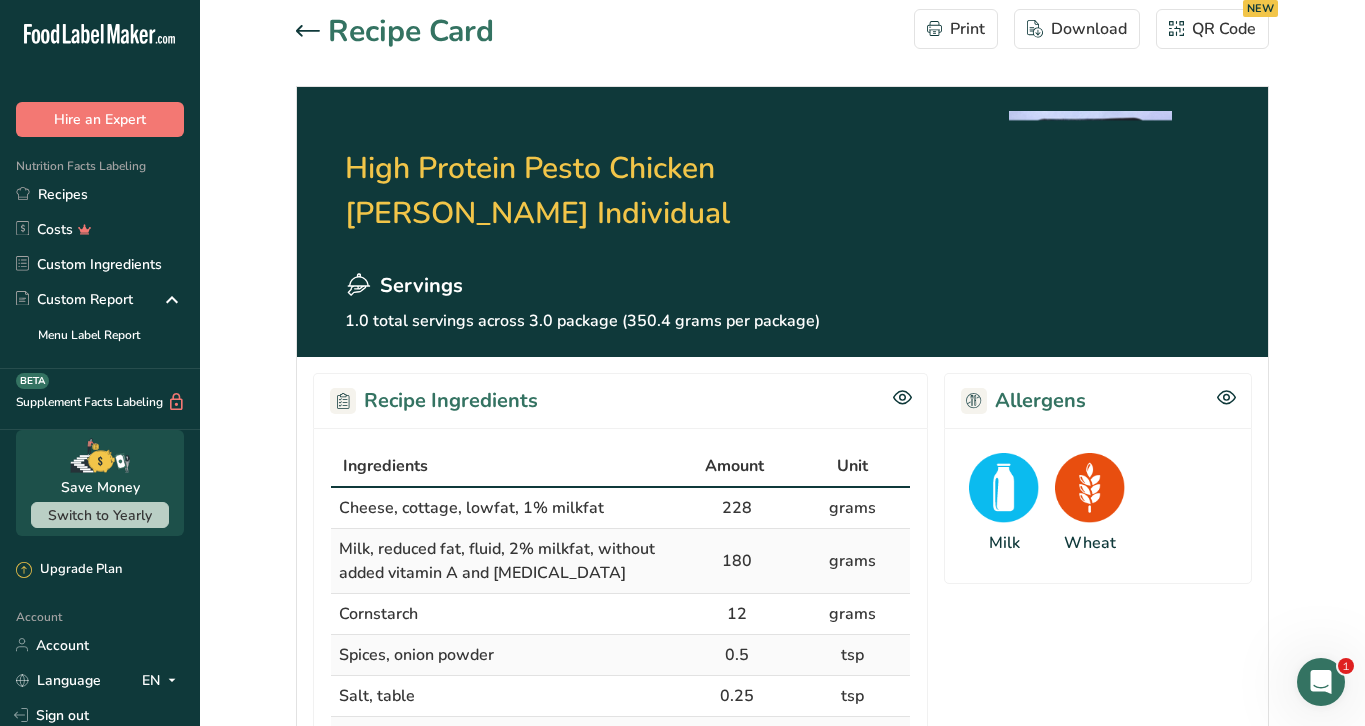 scroll, scrollTop: 15, scrollLeft: 0, axis: vertical 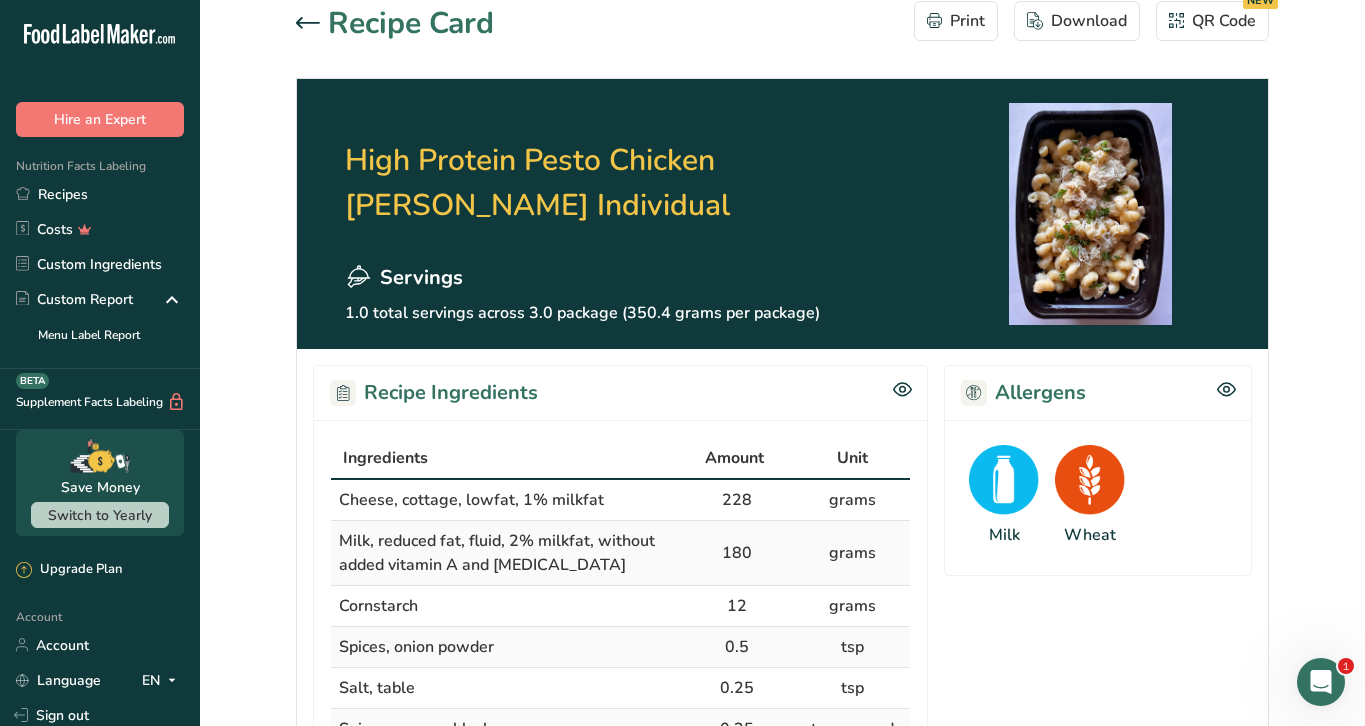 click 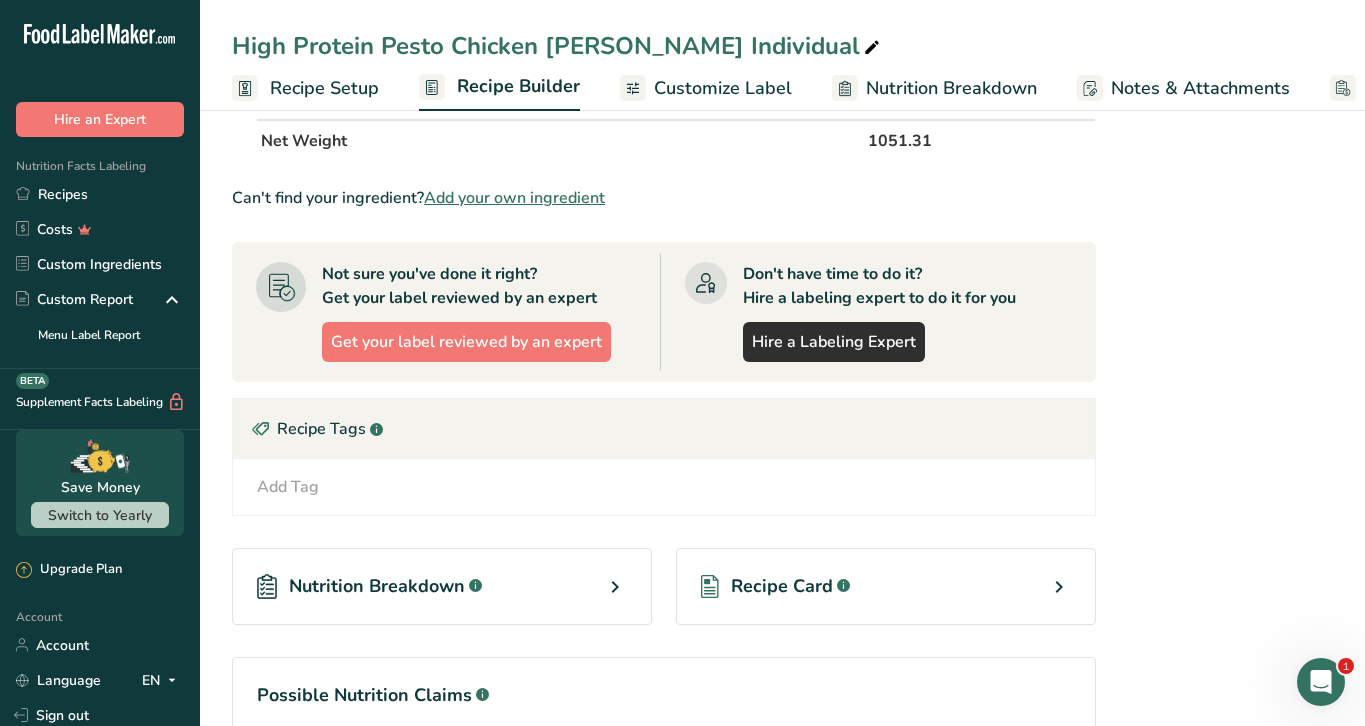 scroll, scrollTop: 1168, scrollLeft: 0, axis: vertical 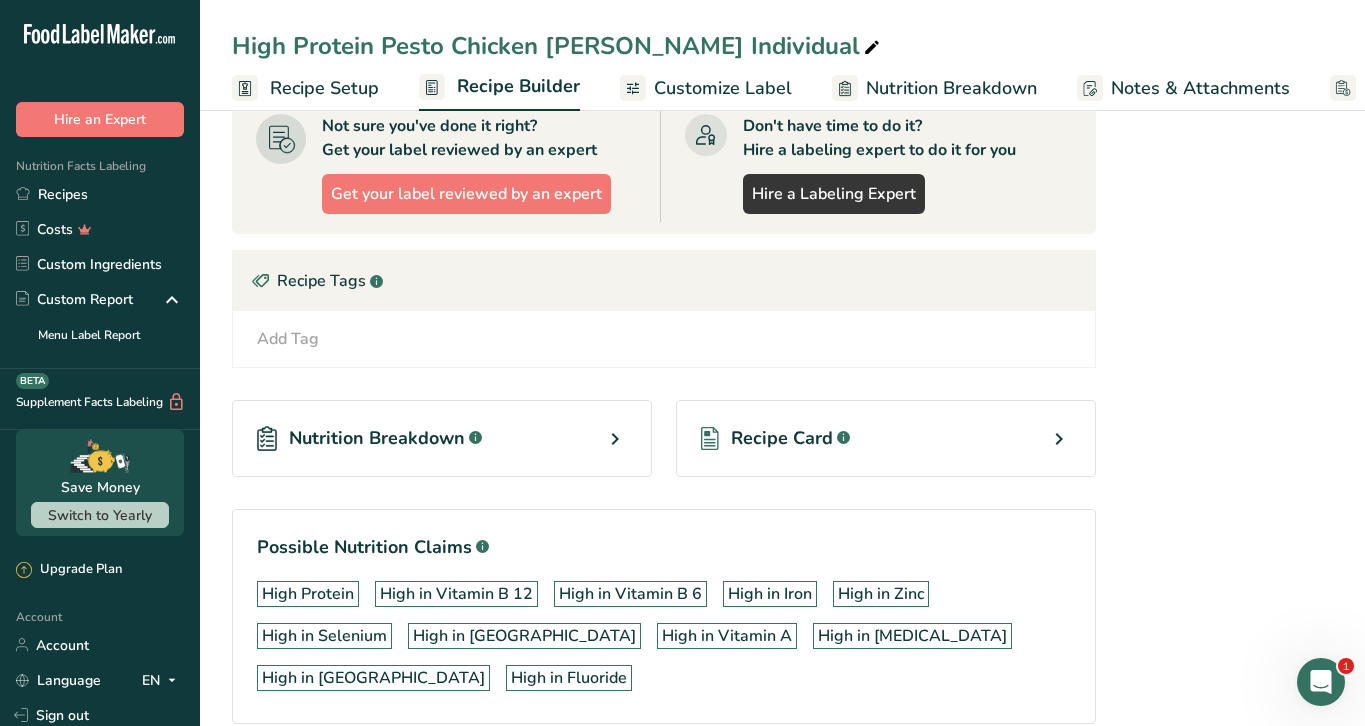click on "Recipe Card
.a-a{fill:#347362;}.b-a{fill:#fff;}" at bounding box center (886, 438) 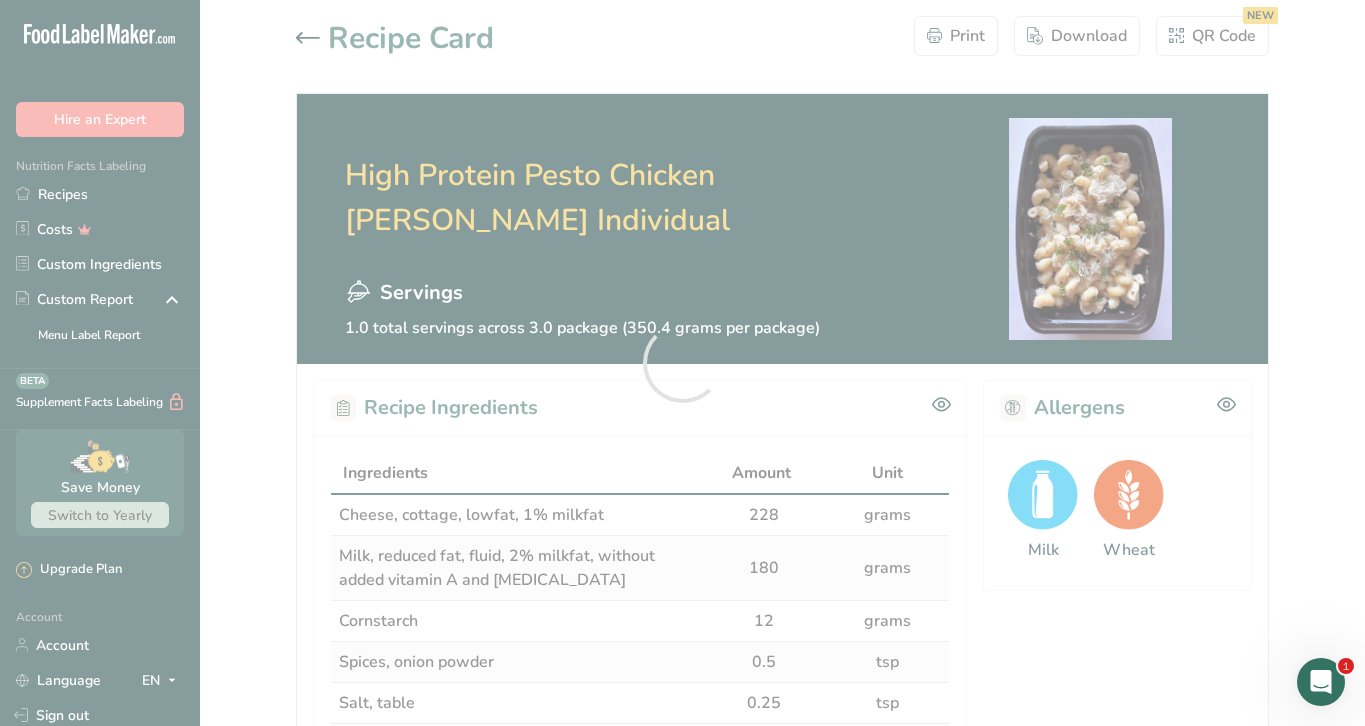 scroll, scrollTop: 0, scrollLeft: 0, axis: both 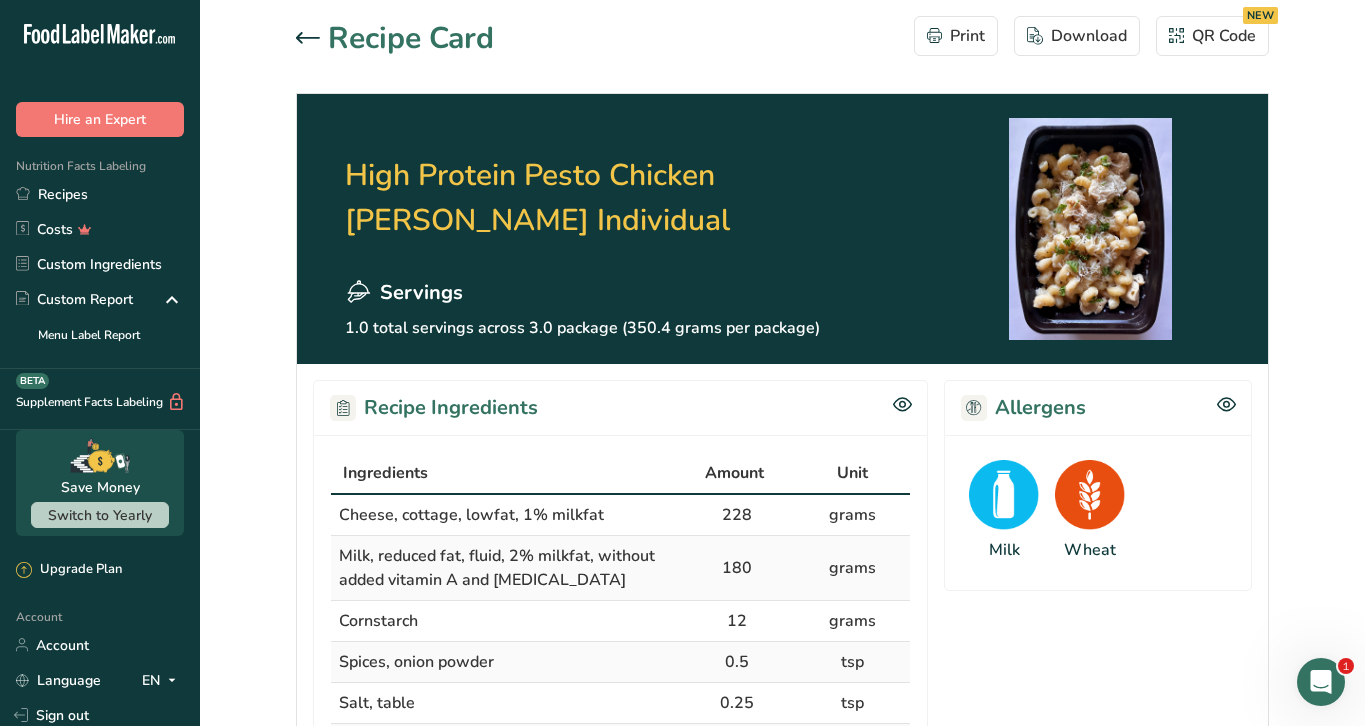 click at bounding box center [312, 39] 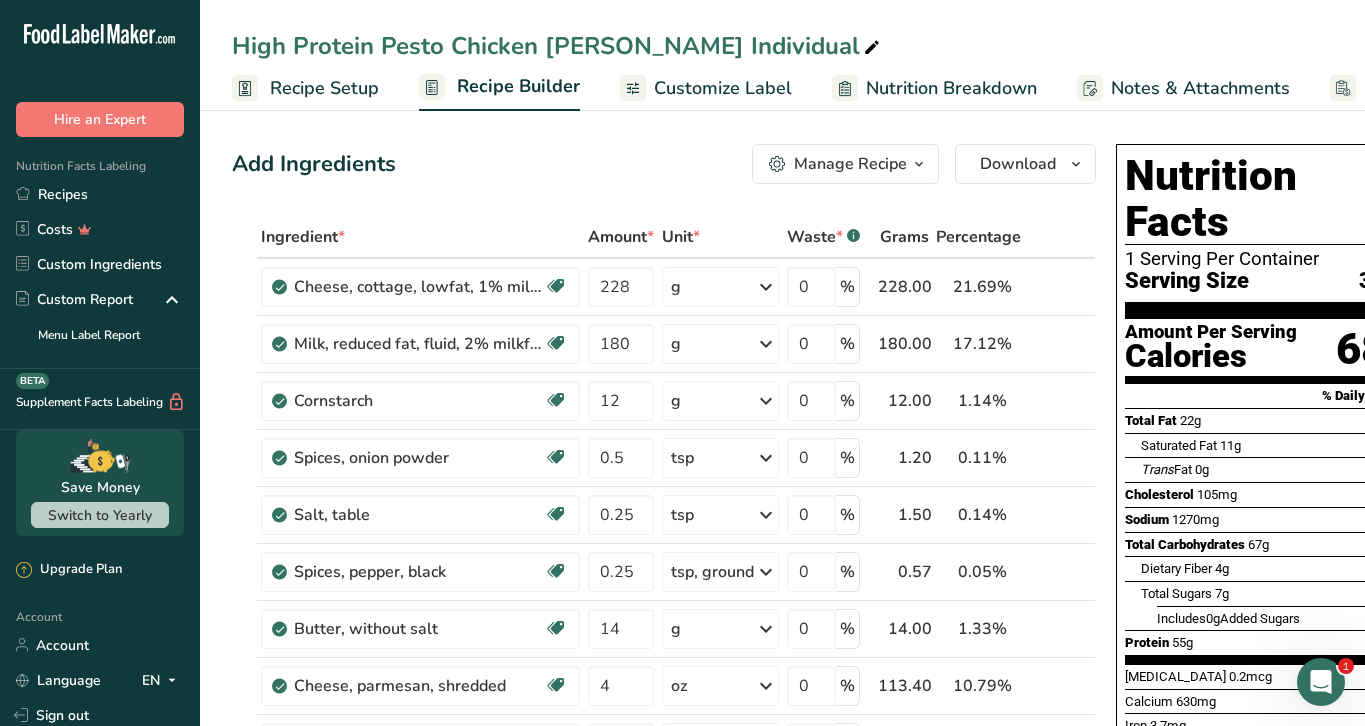 click on "Manage Recipe" at bounding box center [850, 164] 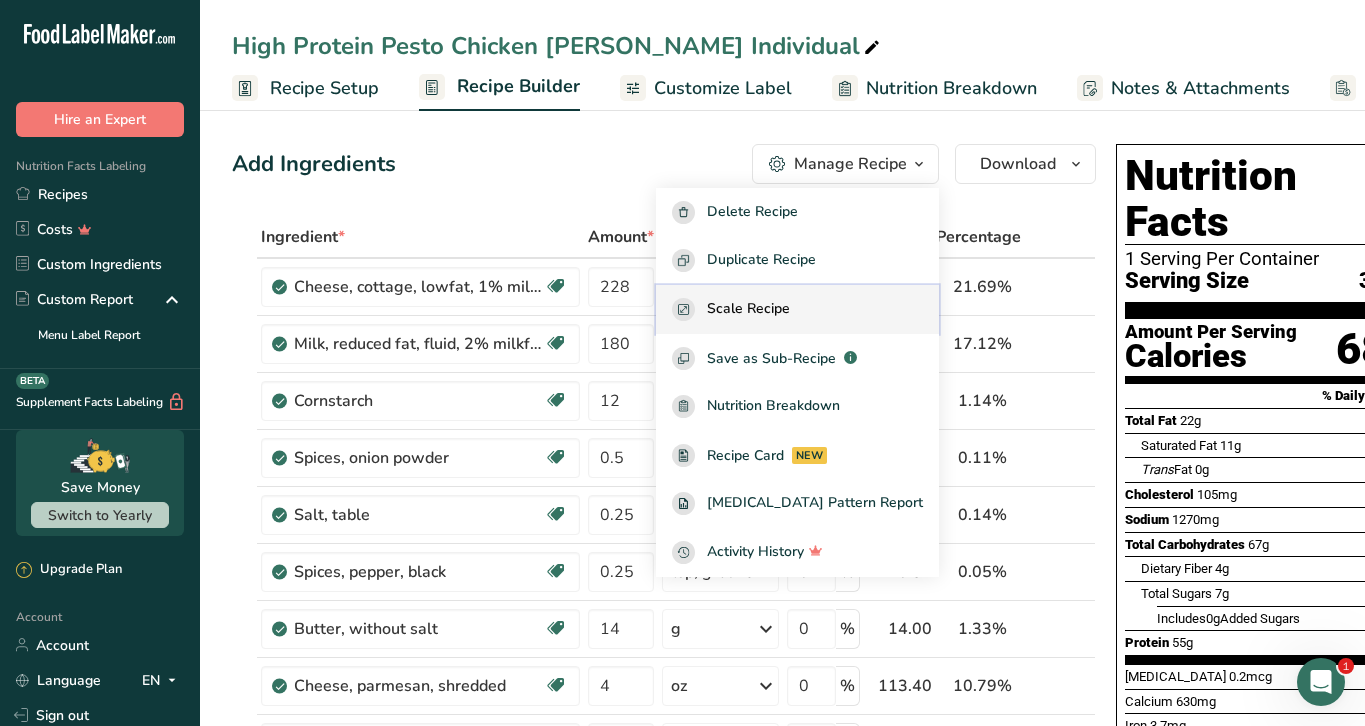 click on "Scale Recipe" at bounding box center (797, 309) 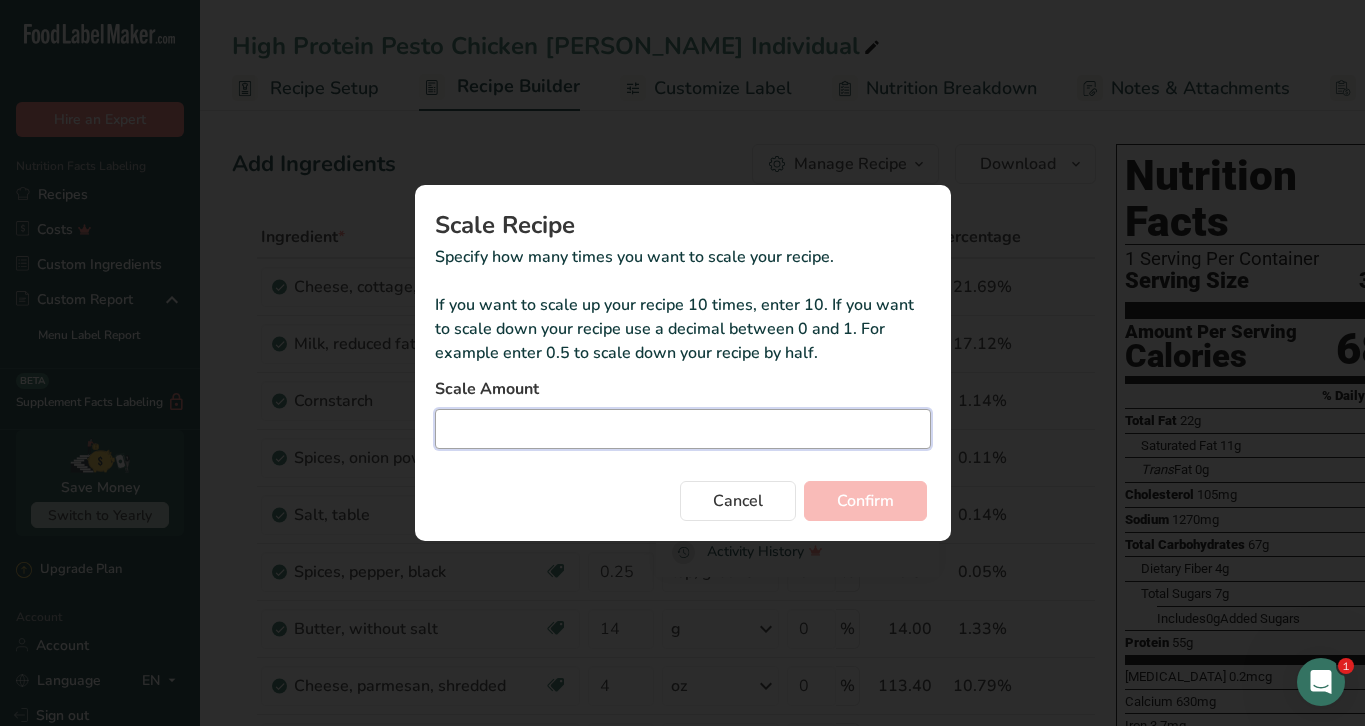 click at bounding box center [683, 429] 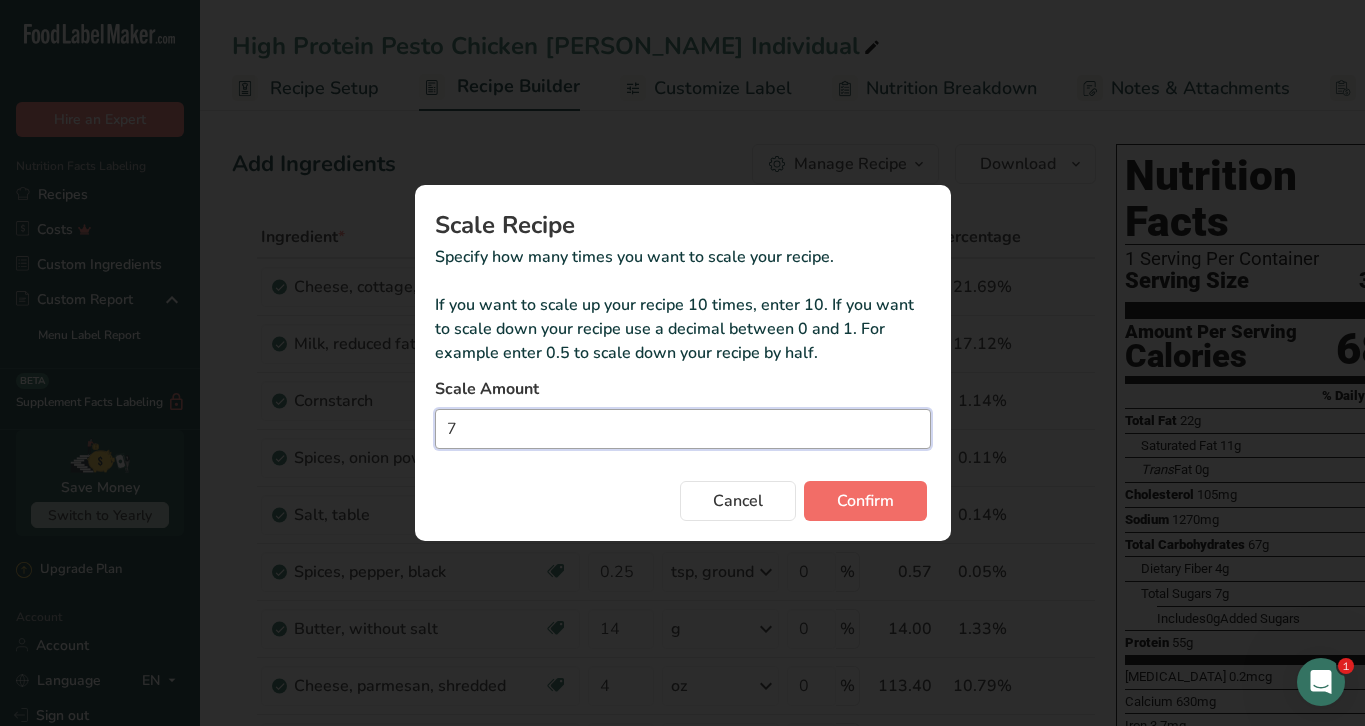 type on "7" 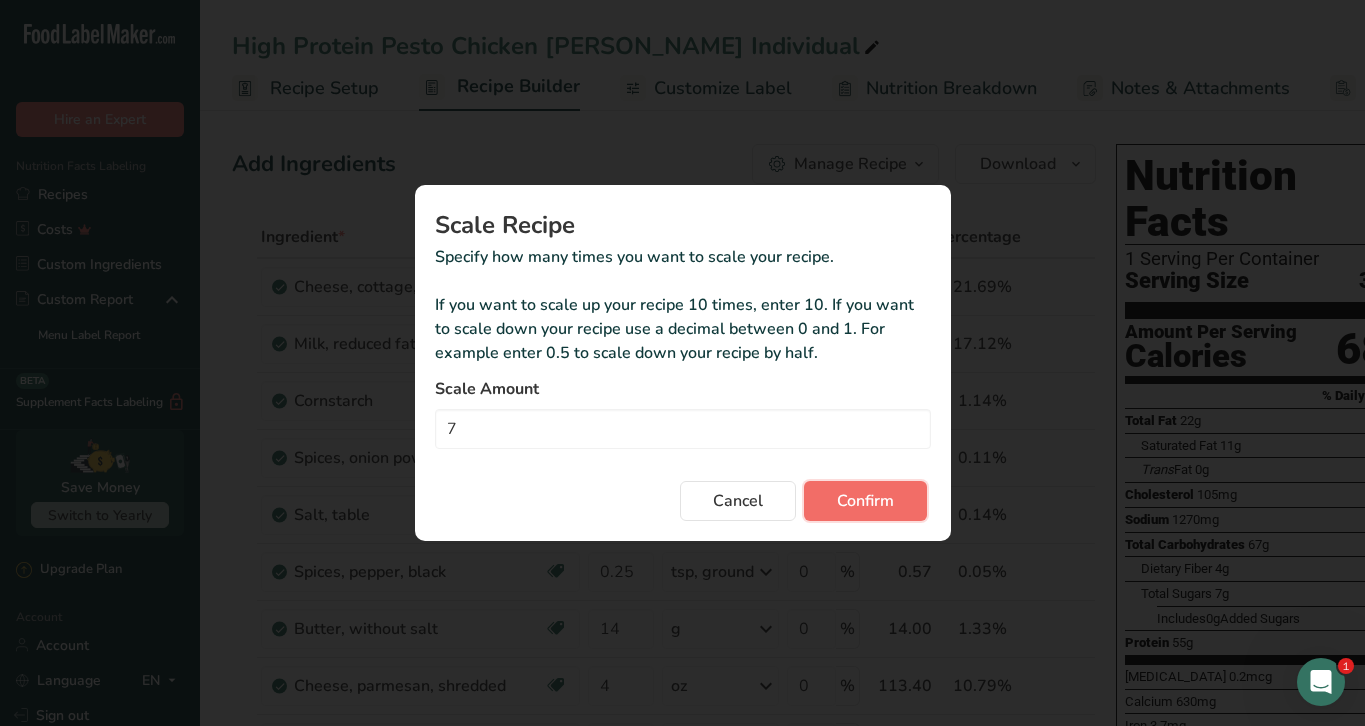 click on "Confirm" at bounding box center [865, 501] 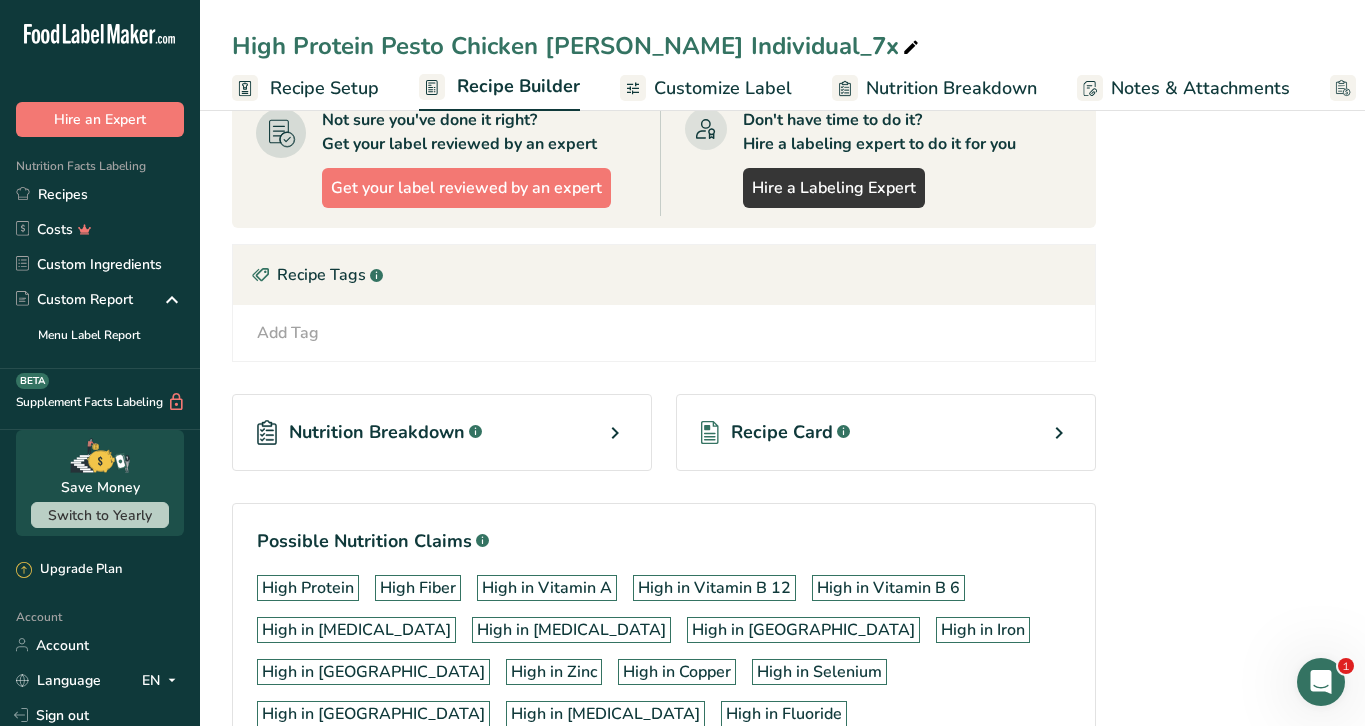 scroll, scrollTop: 1245, scrollLeft: 0, axis: vertical 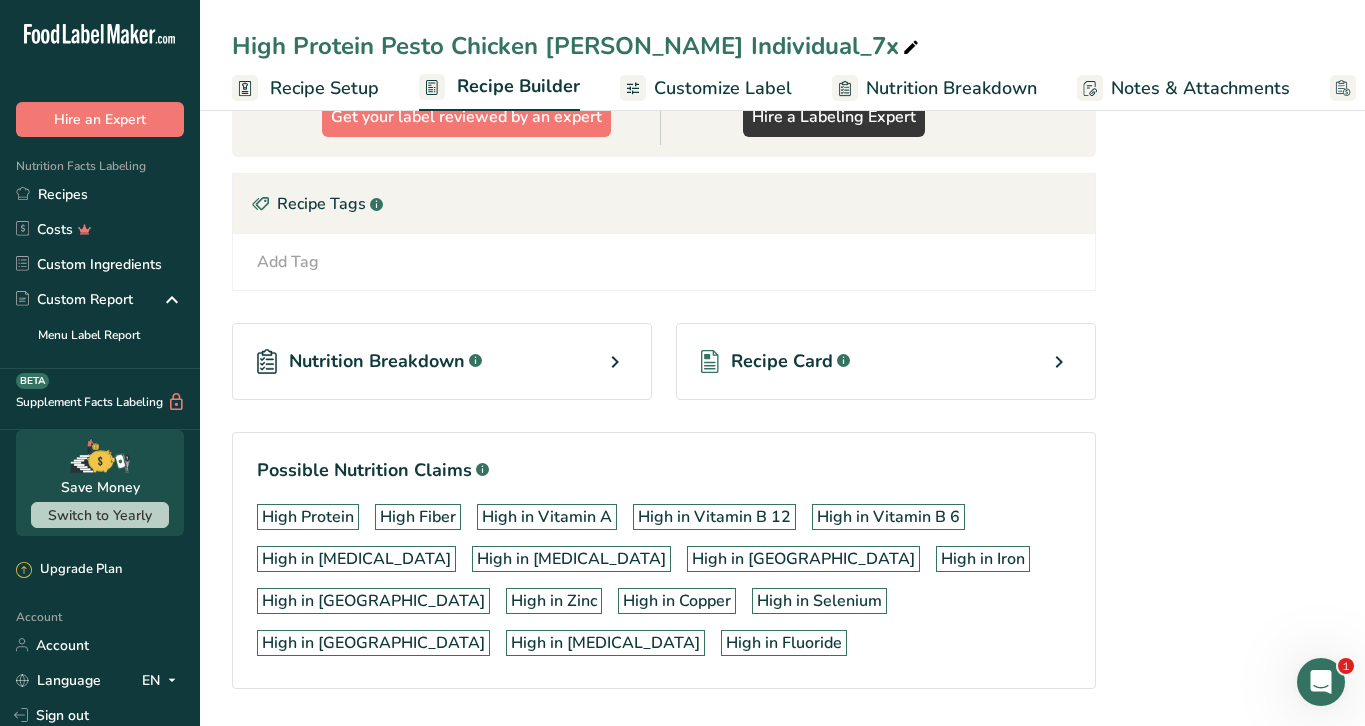 click on "Recipe Card
.a-a{fill:#347362;}.b-a{fill:#fff;}" at bounding box center [886, 361] 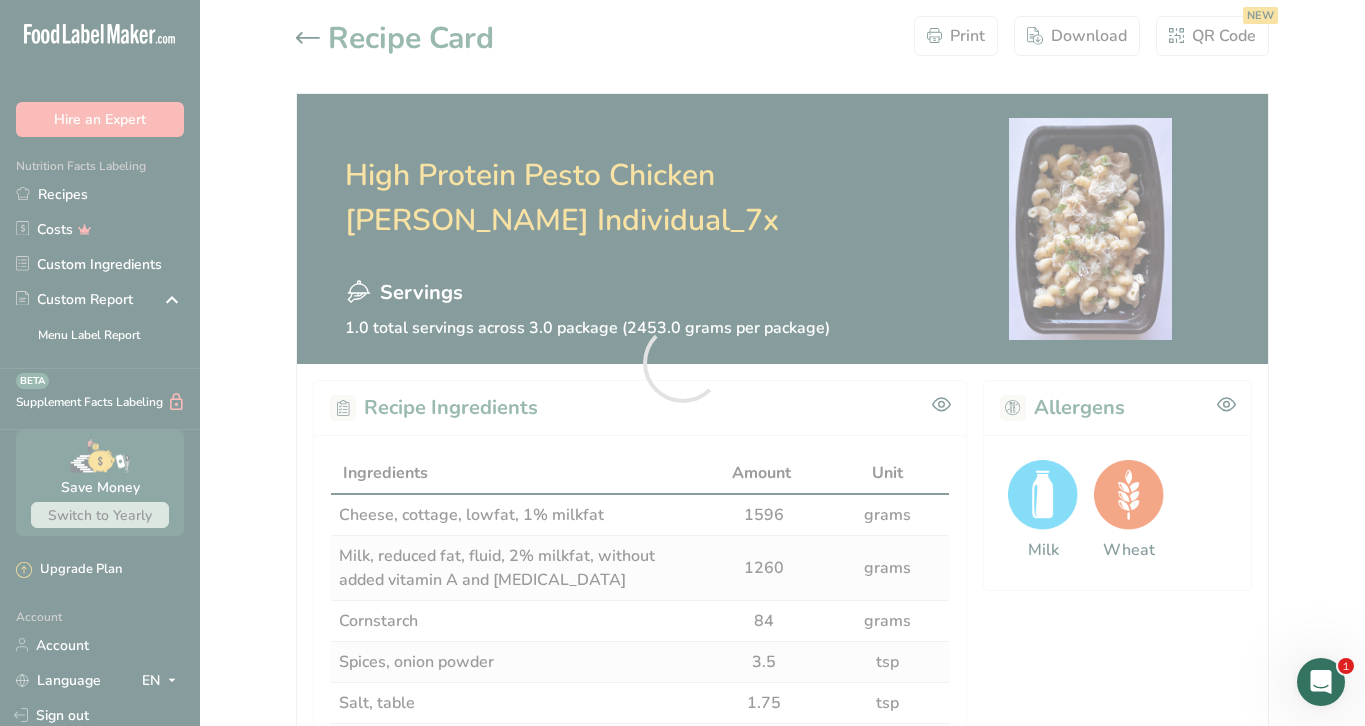 scroll, scrollTop: 0, scrollLeft: 0, axis: both 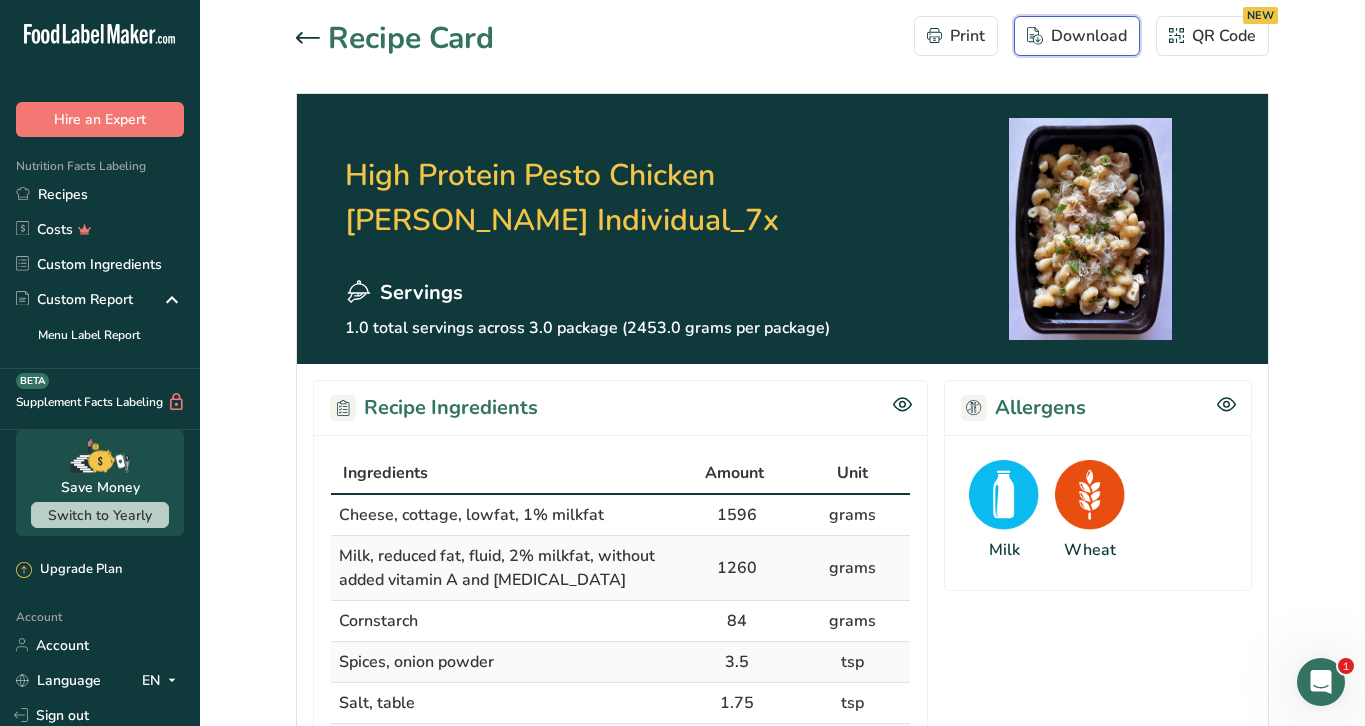 click on "Download" at bounding box center (1077, 36) 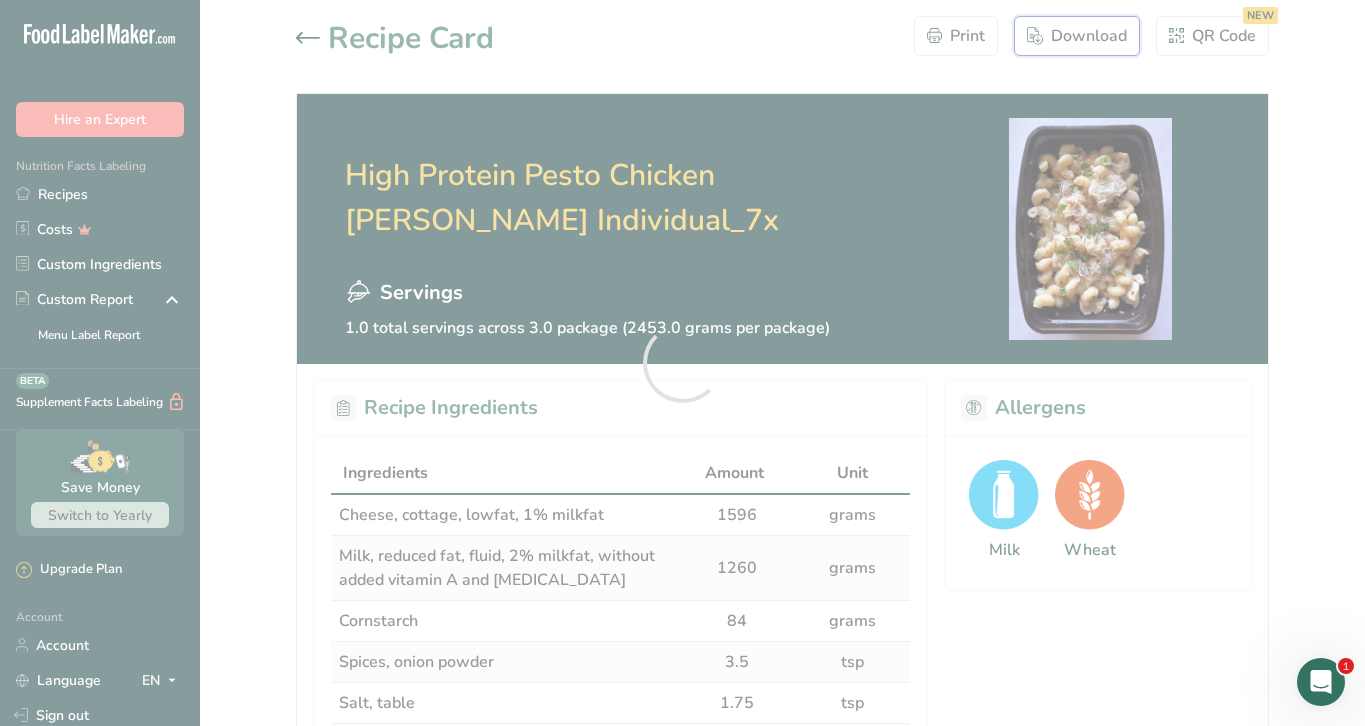 scroll, scrollTop: 0, scrollLeft: 0, axis: both 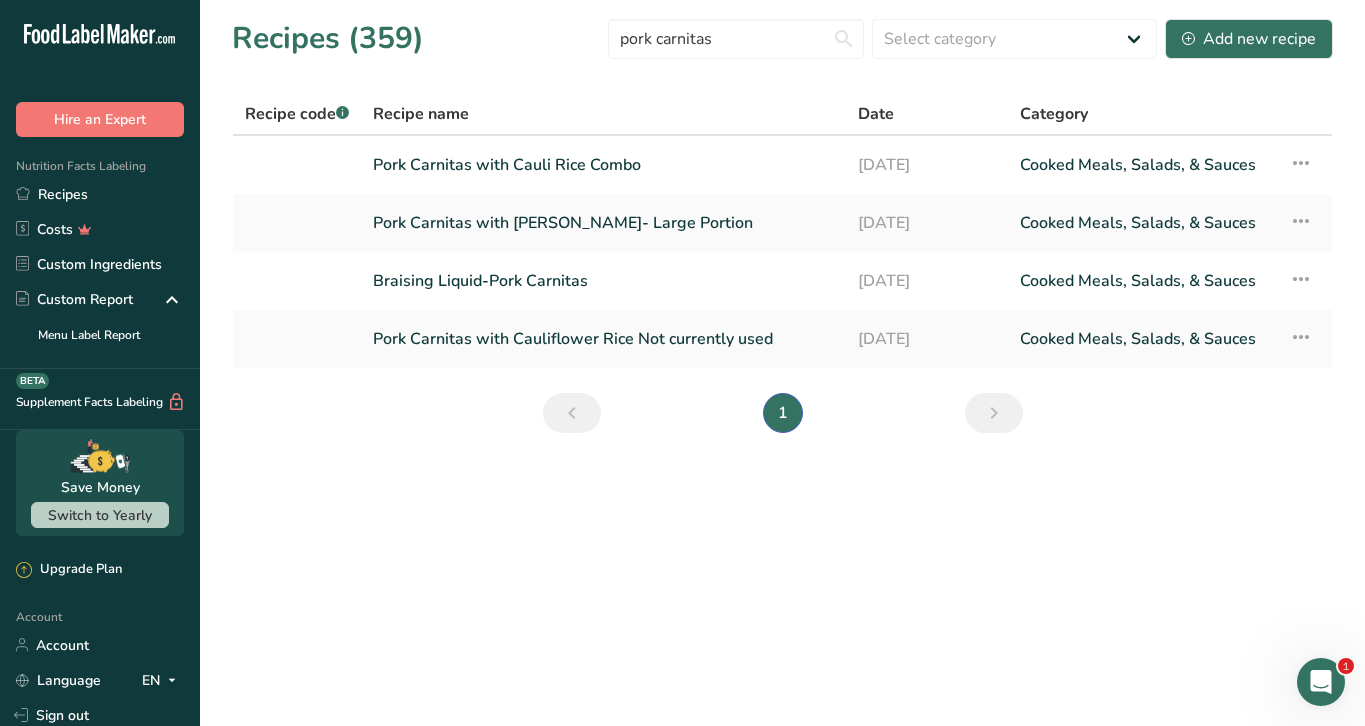 type on "pork carnitas" 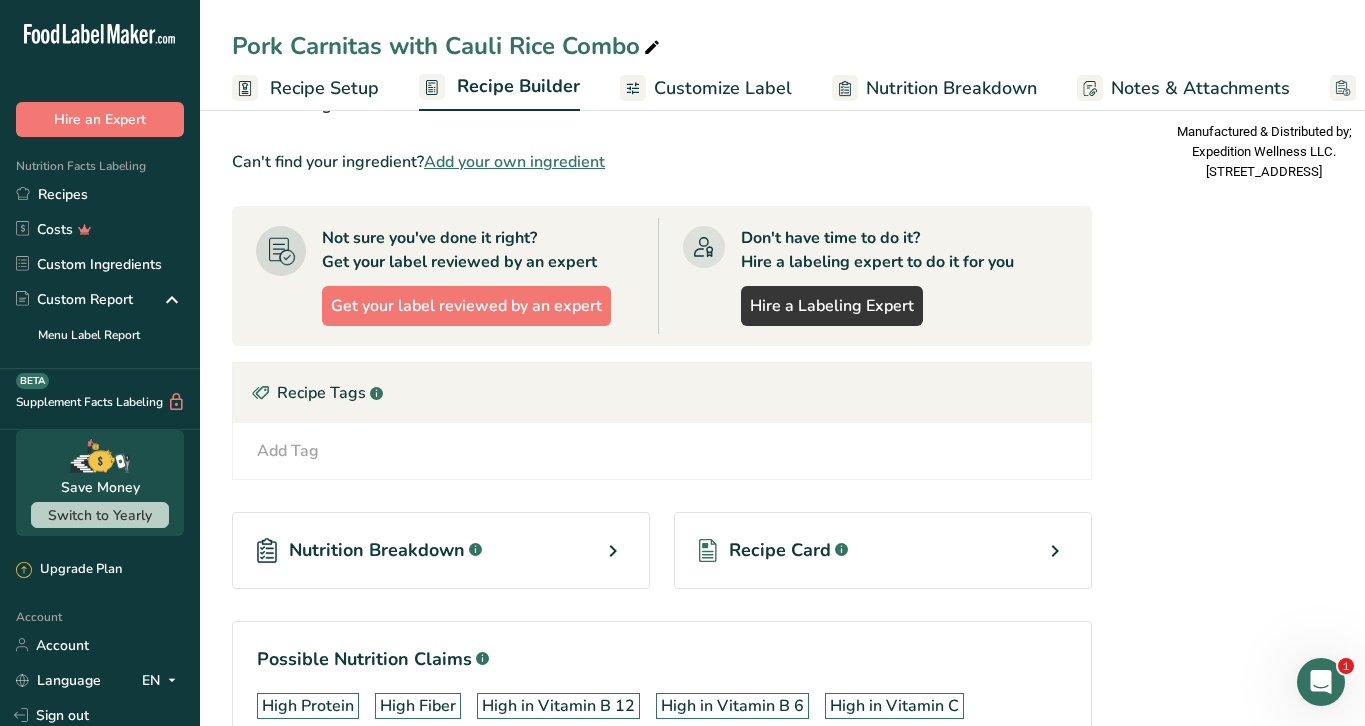 scroll, scrollTop: 1010, scrollLeft: 0, axis: vertical 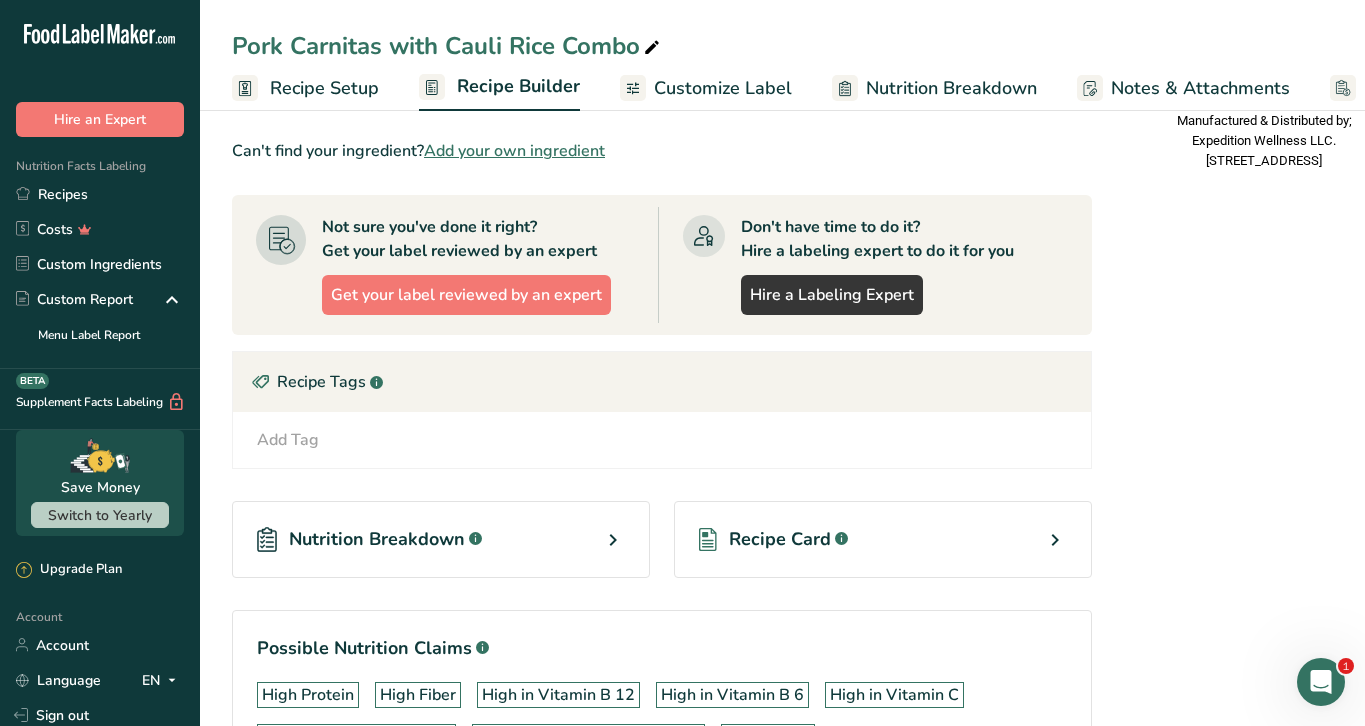 click on "Recipe Card
.a-a{fill:#347362;}.b-a{fill:#fff;}" at bounding box center [883, 539] 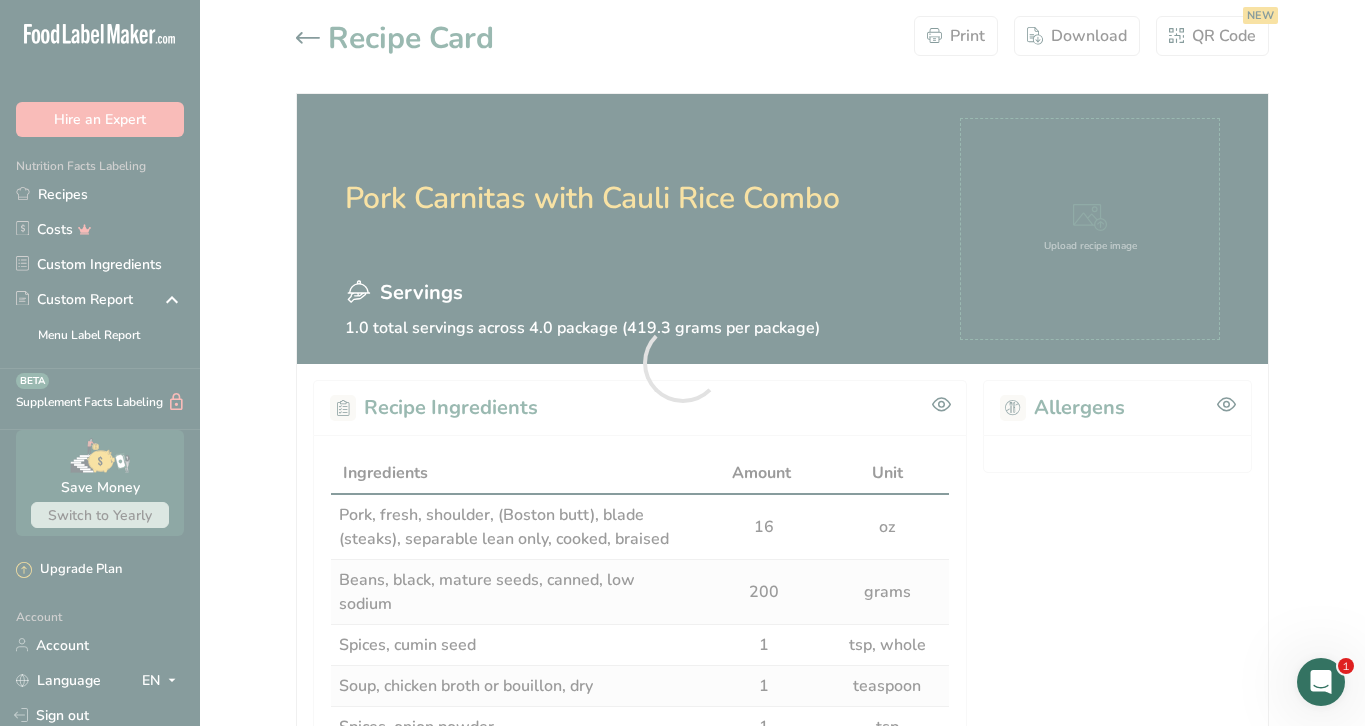 scroll, scrollTop: 0, scrollLeft: 0, axis: both 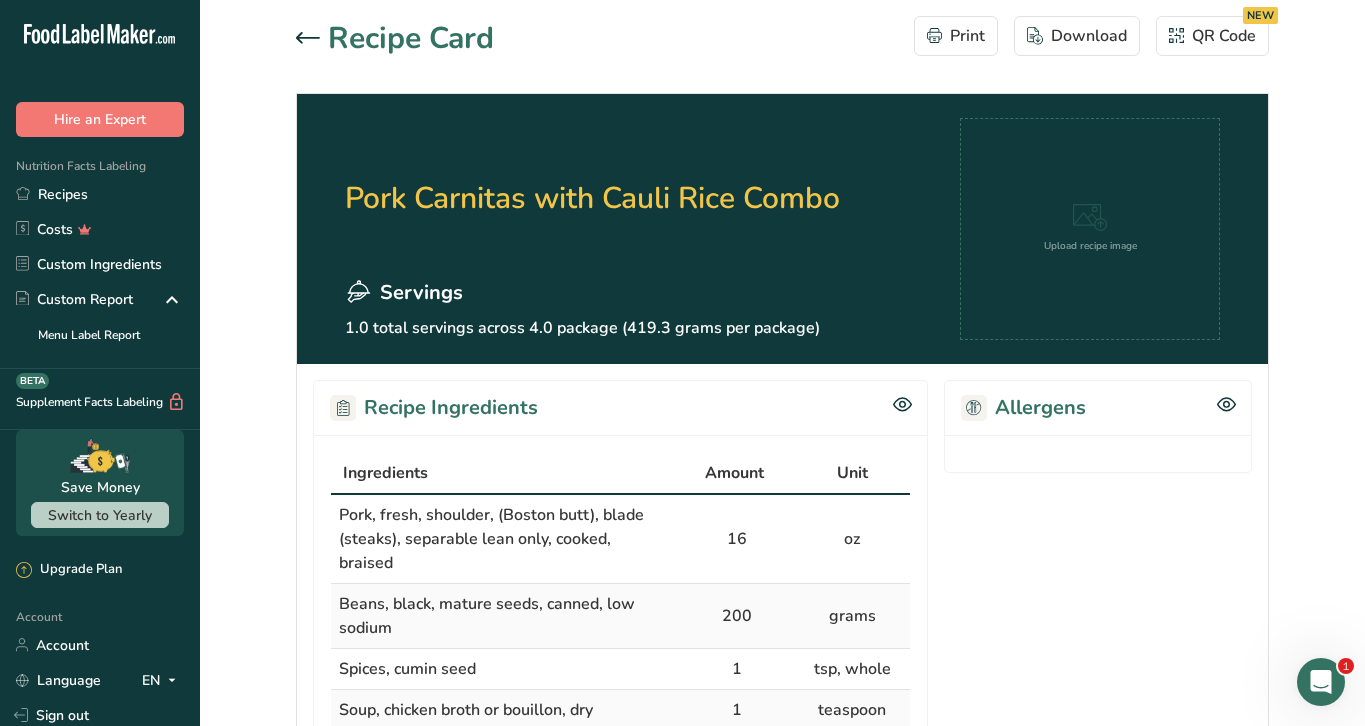 click 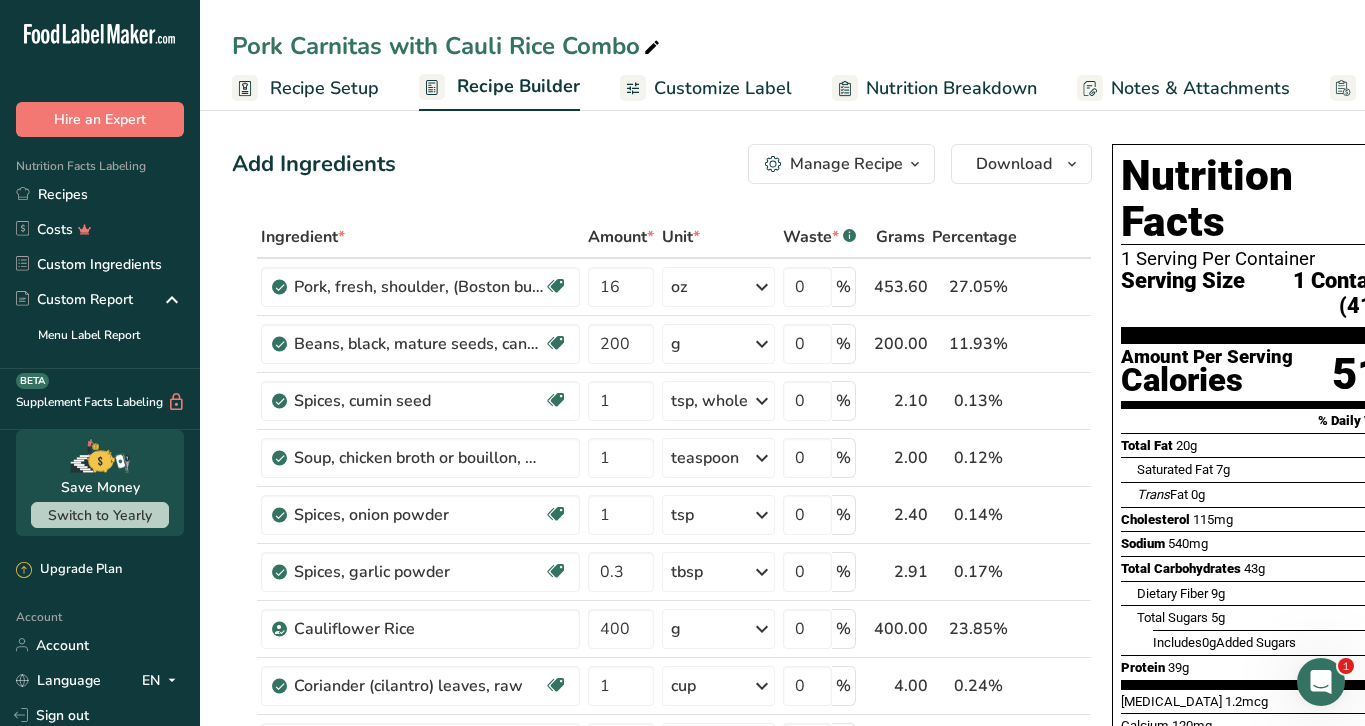 click on "Manage Recipe" at bounding box center [846, 164] 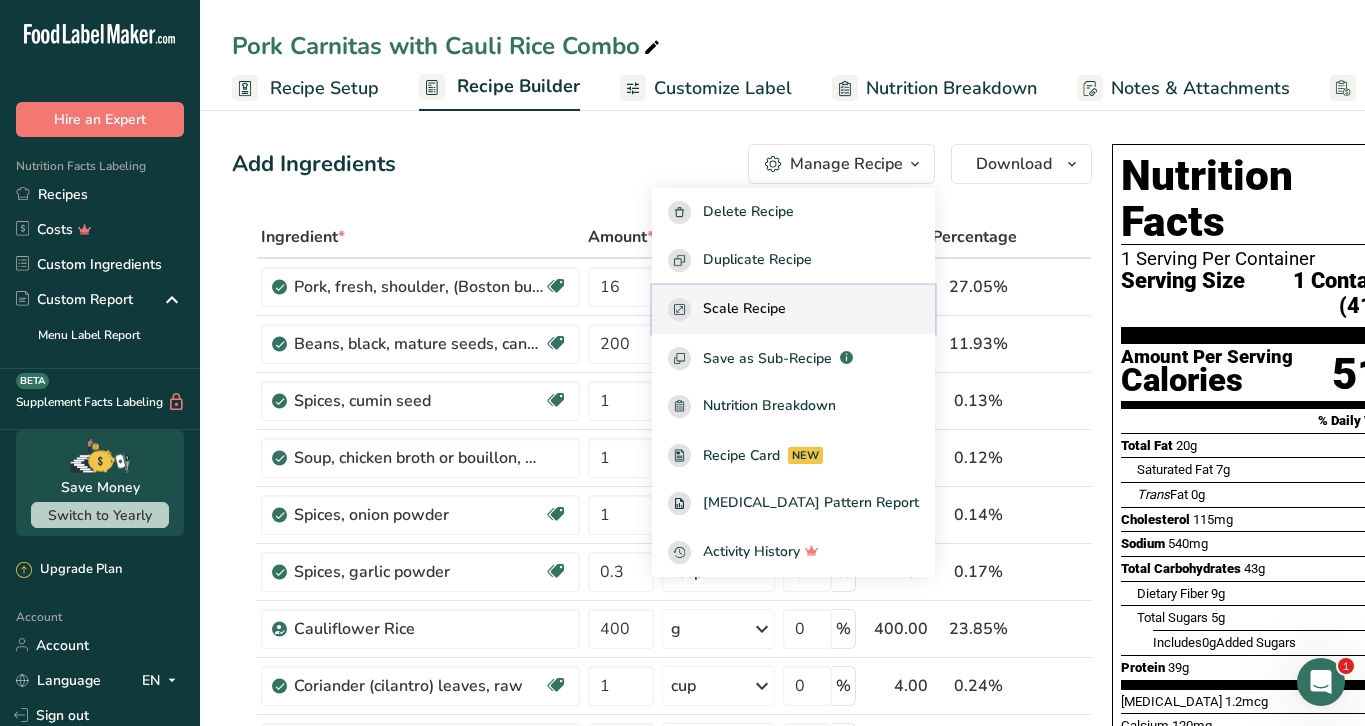 click on "Scale Recipe" at bounding box center (744, 309) 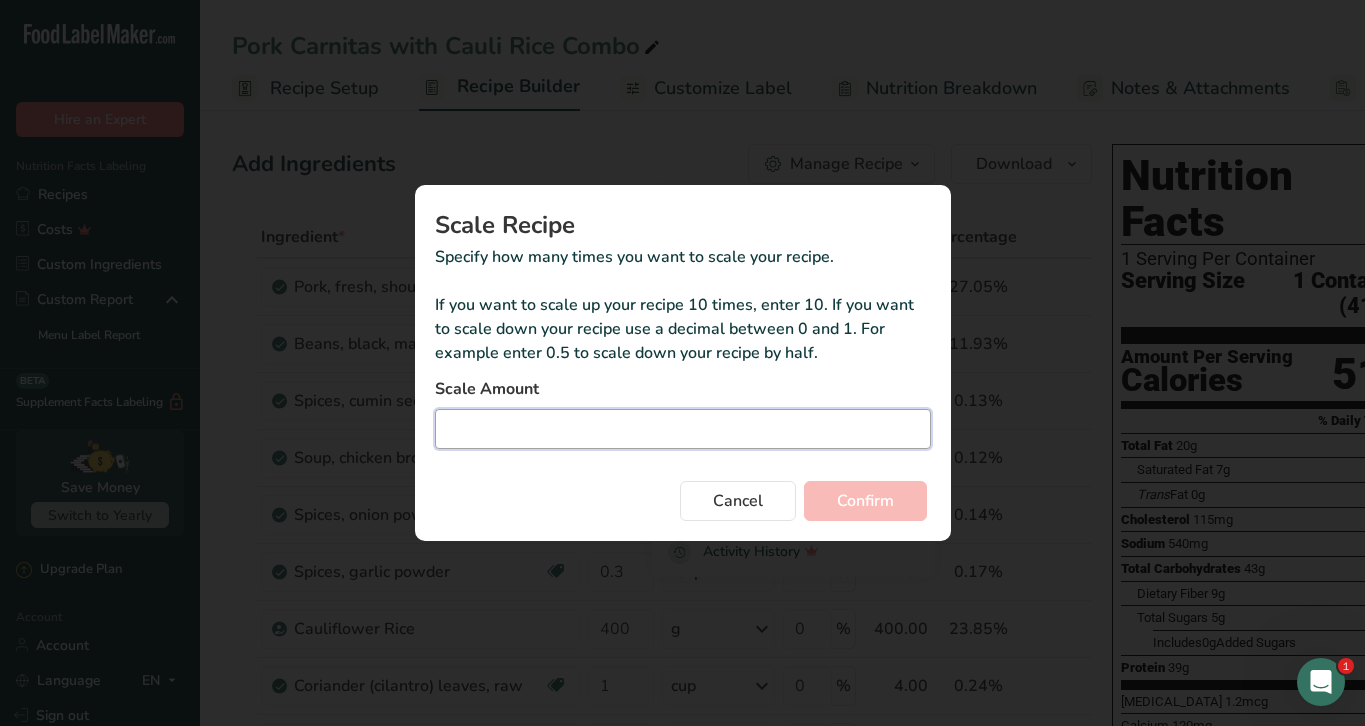 click at bounding box center (683, 429) 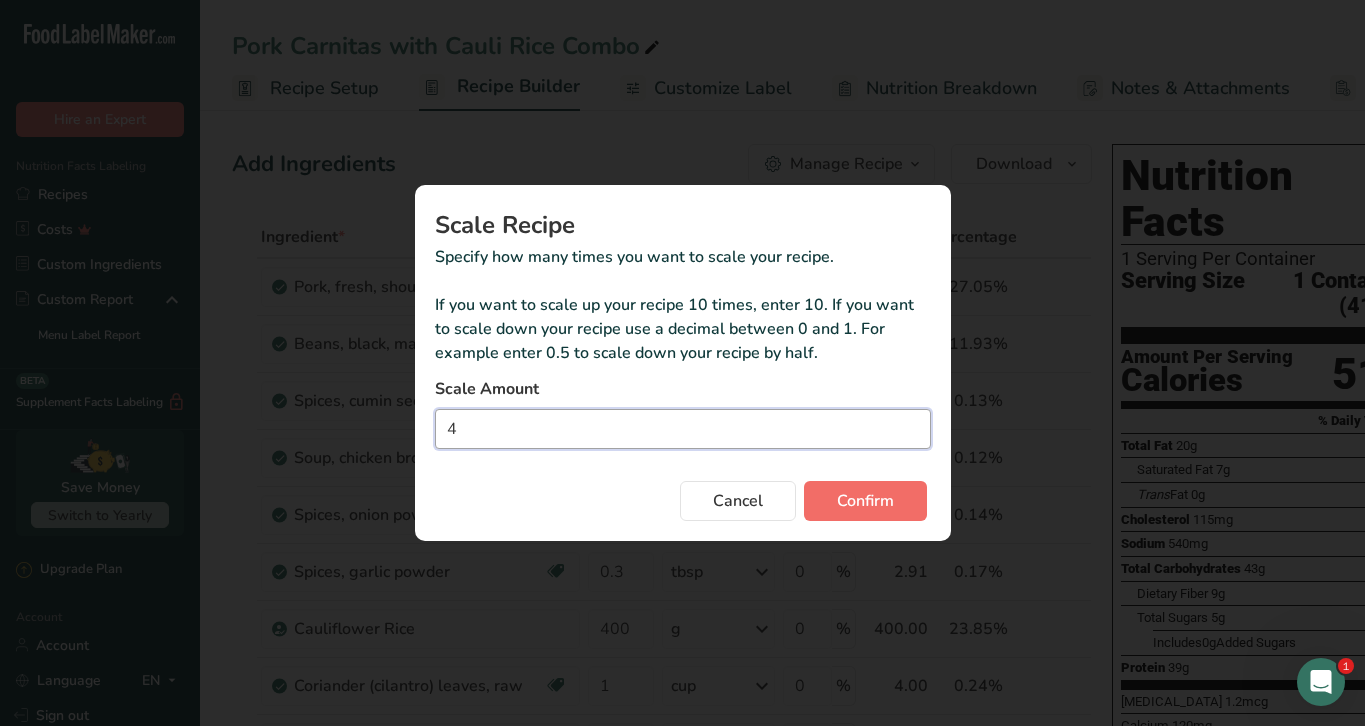 type on "4" 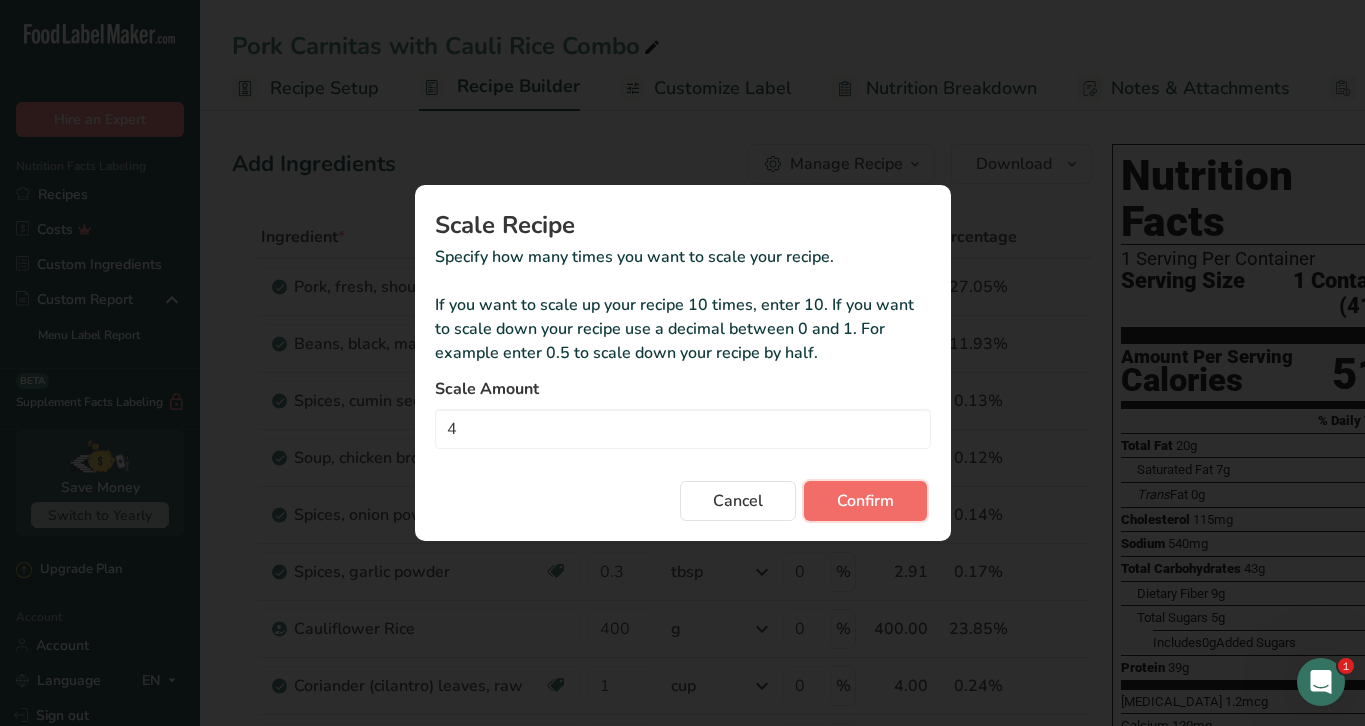 click on "Confirm" at bounding box center (865, 501) 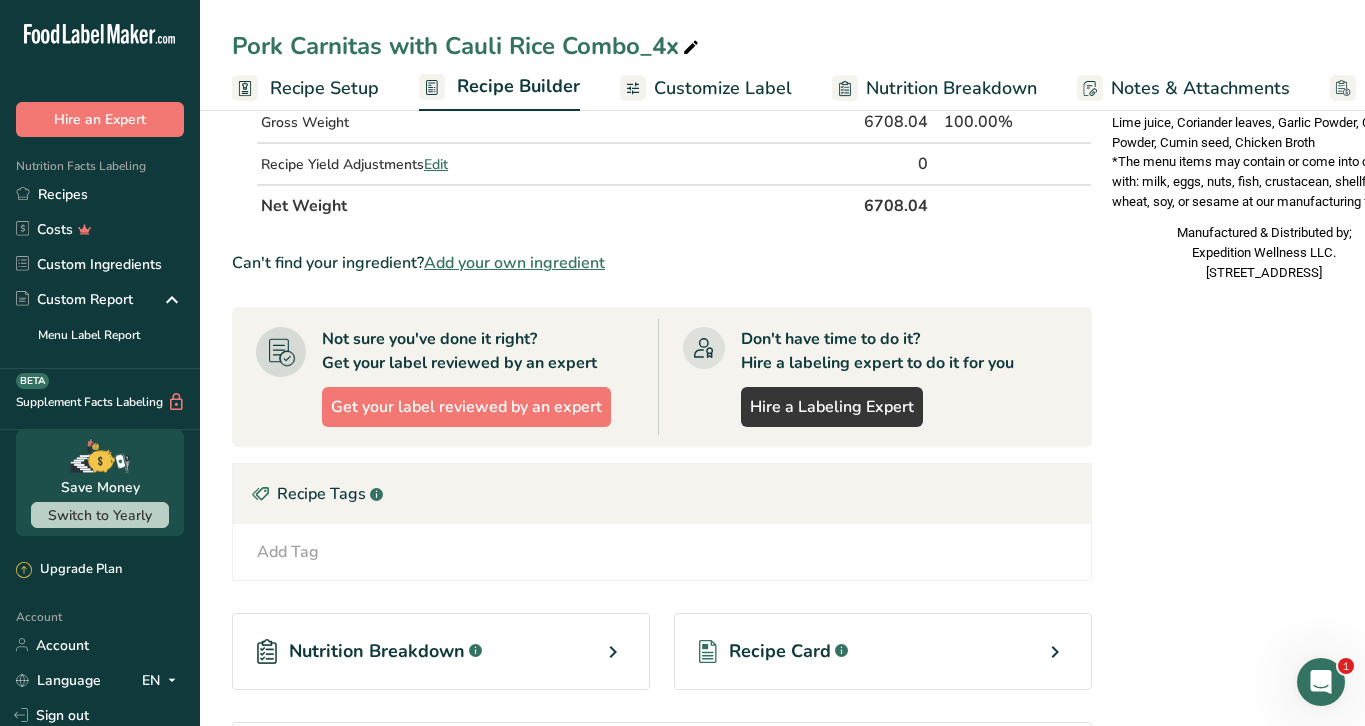 scroll, scrollTop: 932, scrollLeft: 0, axis: vertical 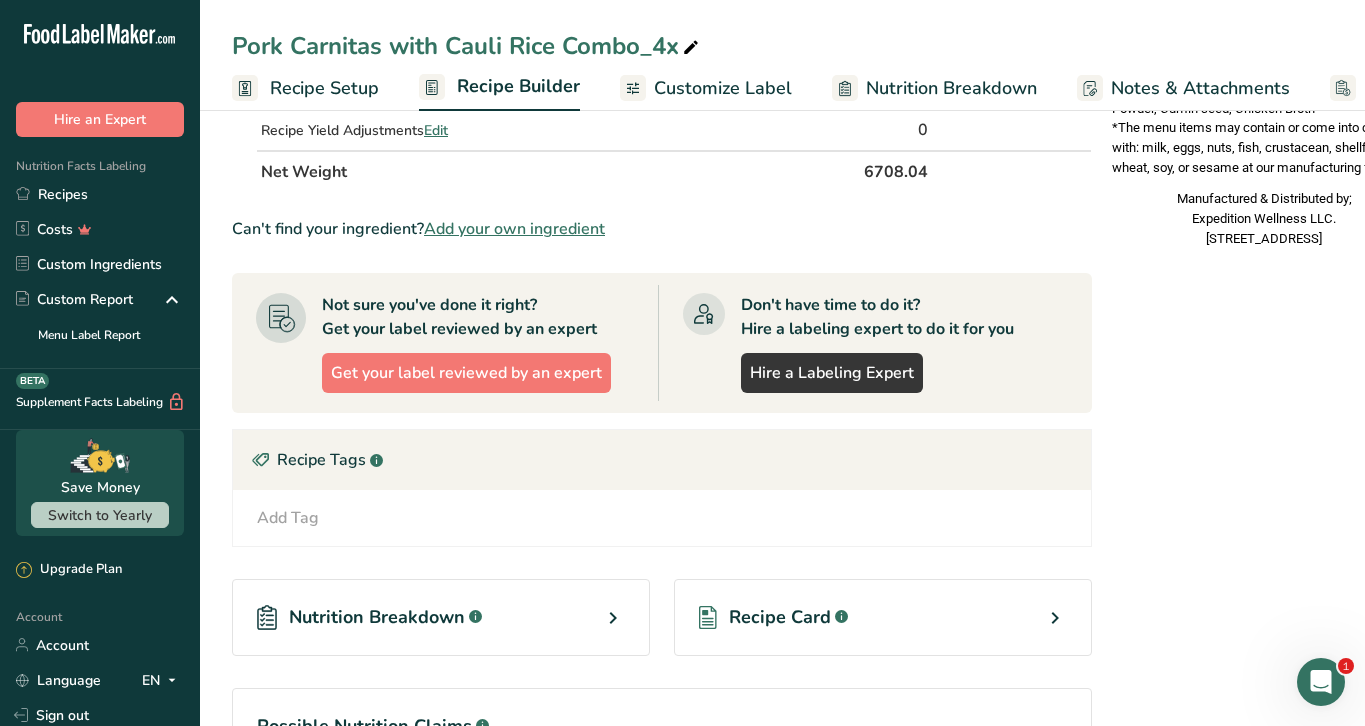 click on "Recipe Card
.a-a{fill:#347362;}.b-a{fill:#fff;}" at bounding box center (883, 617) 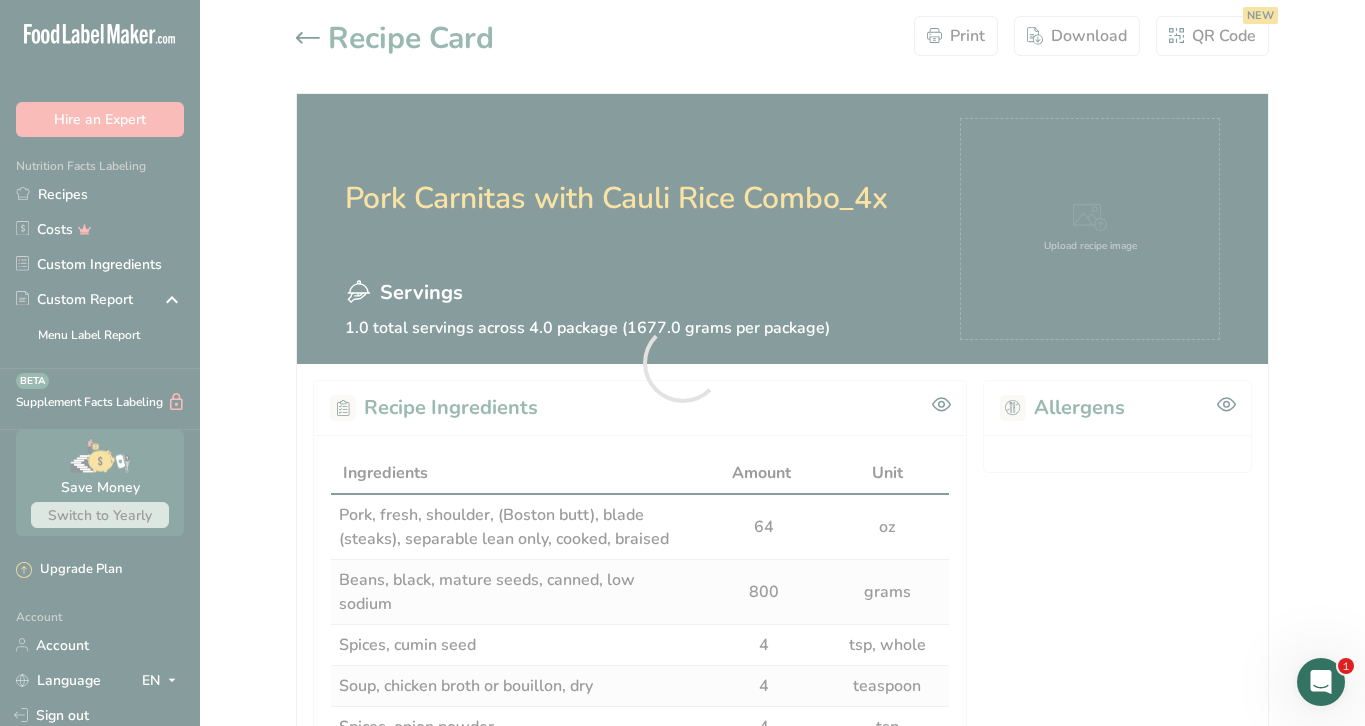 scroll, scrollTop: 0, scrollLeft: 0, axis: both 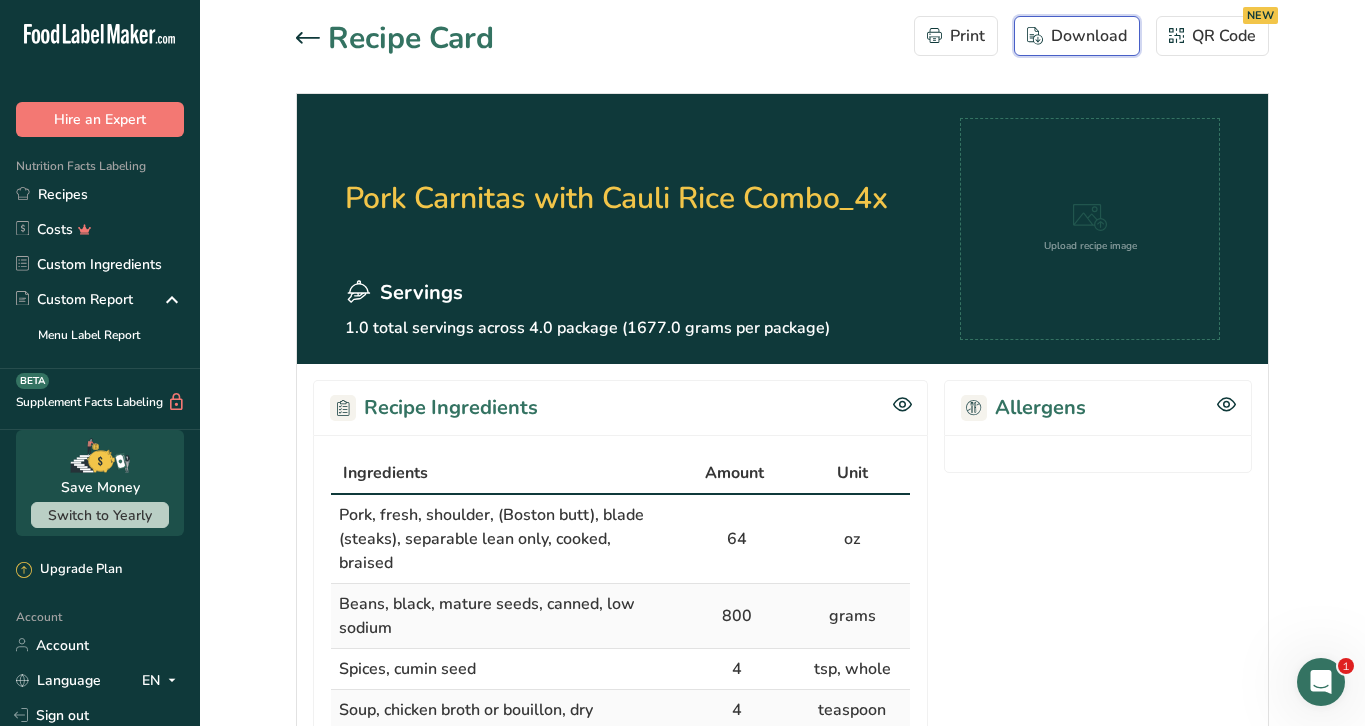 click on "Download" at bounding box center [1077, 36] 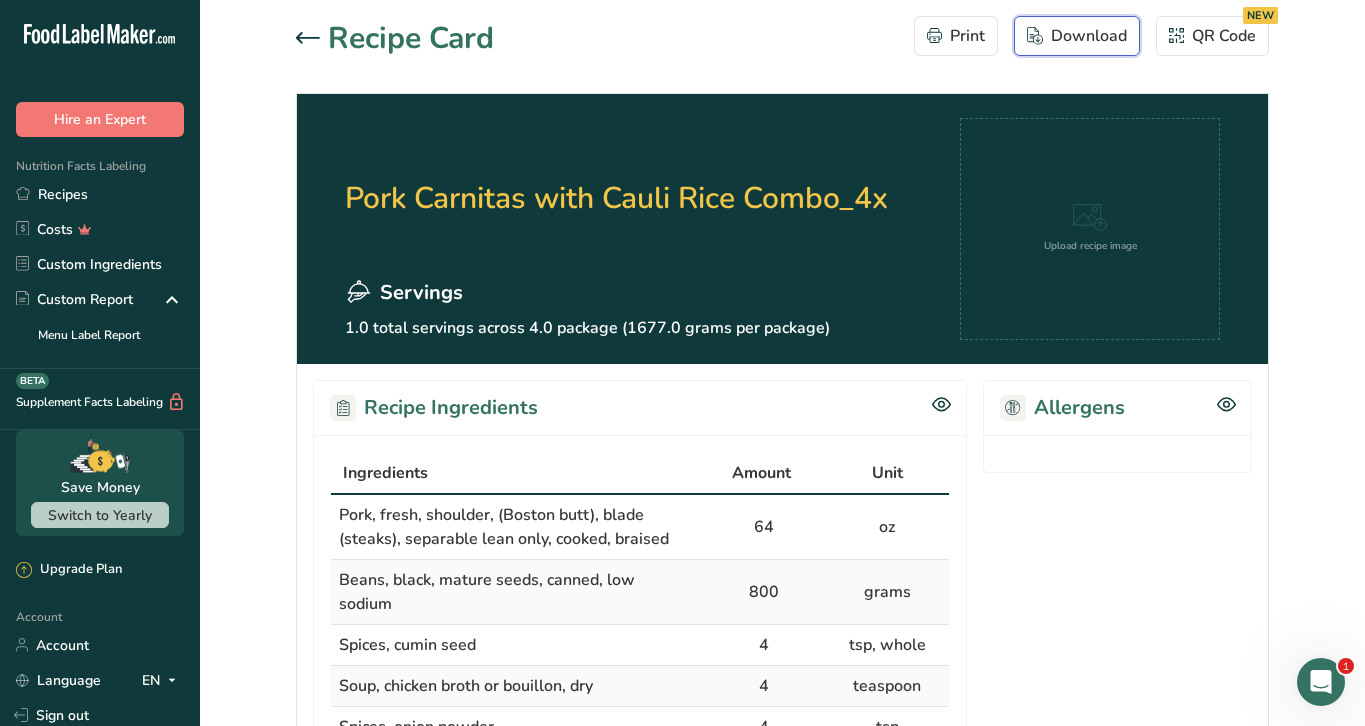 scroll, scrollTop: 0, scrollLeft: 0, axis: both 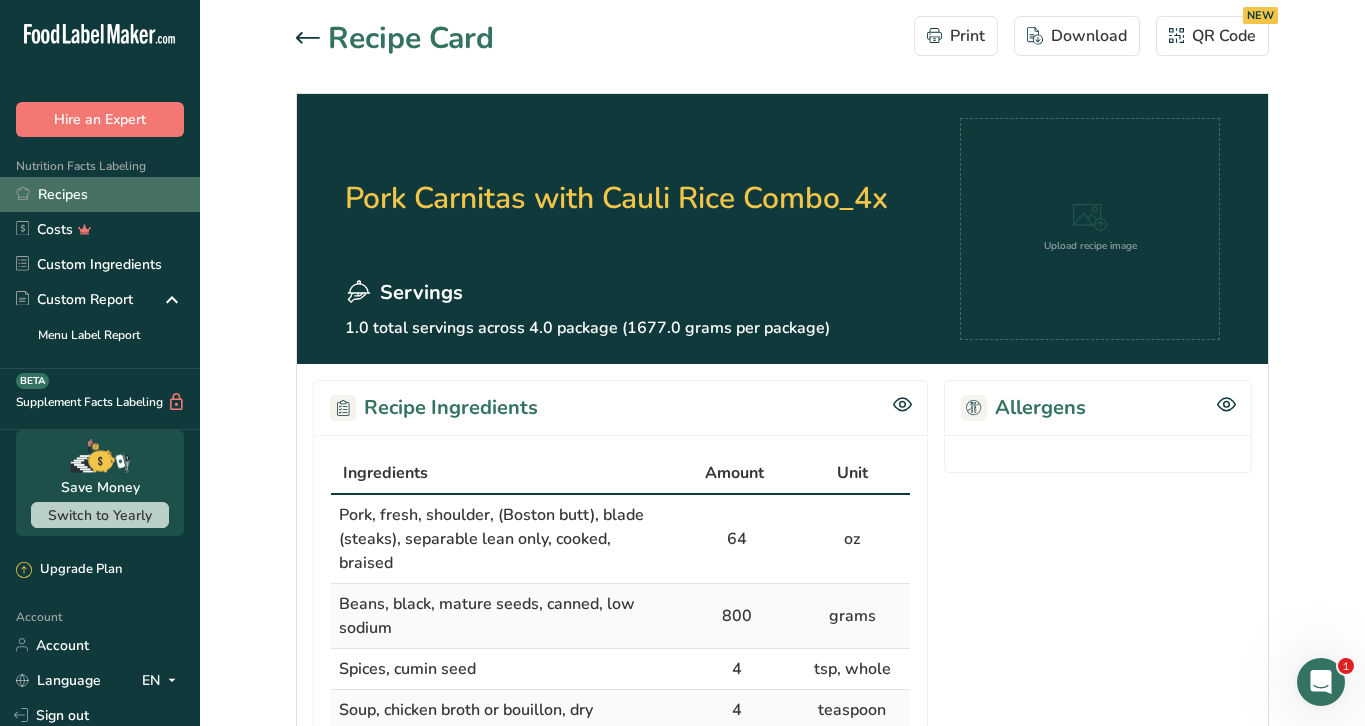 click on "Recipes" at bounding box center (100, 194) 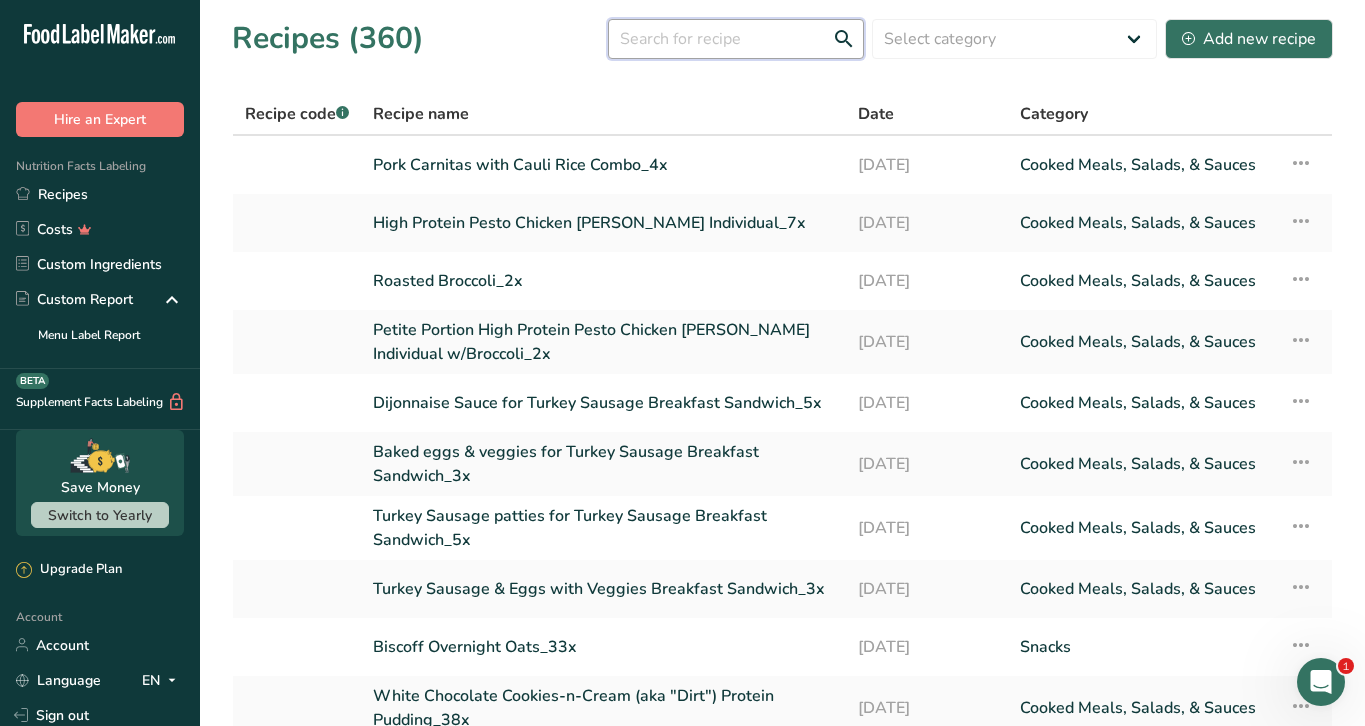 click at bounding box center [736, 39] 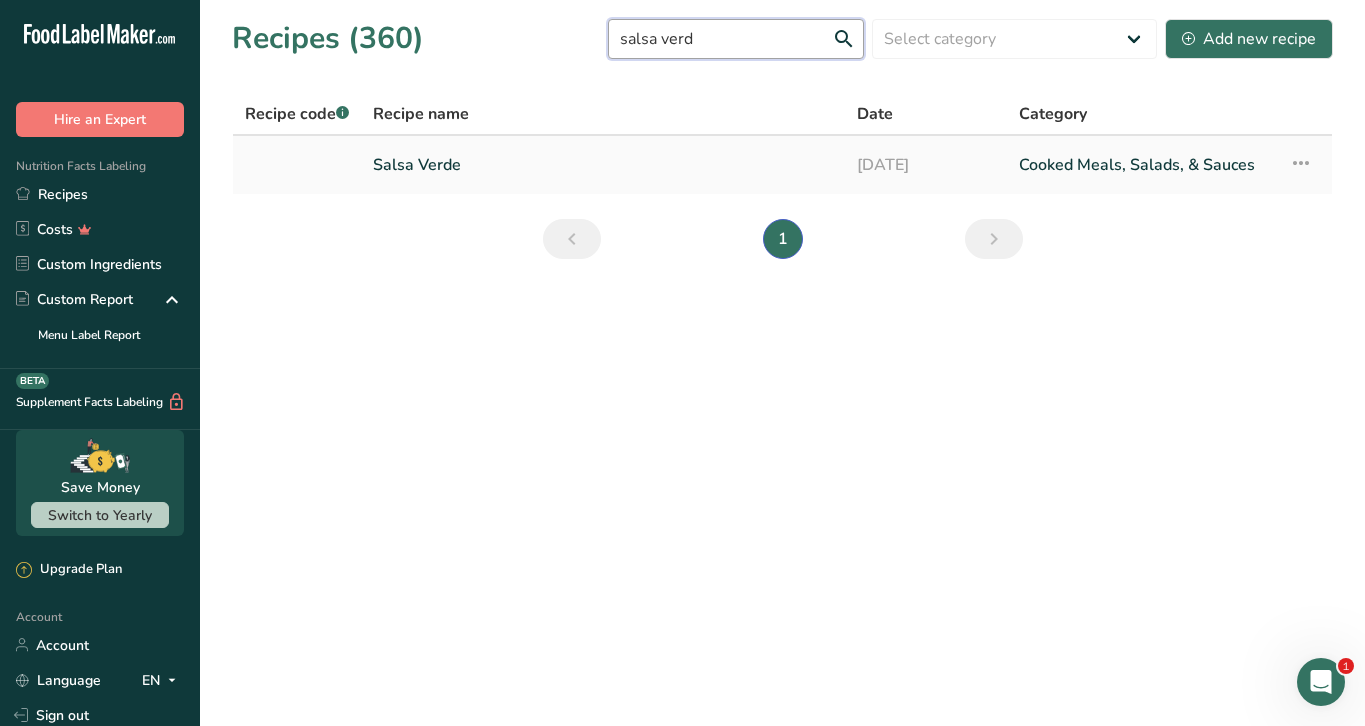 type on "salsa verd" 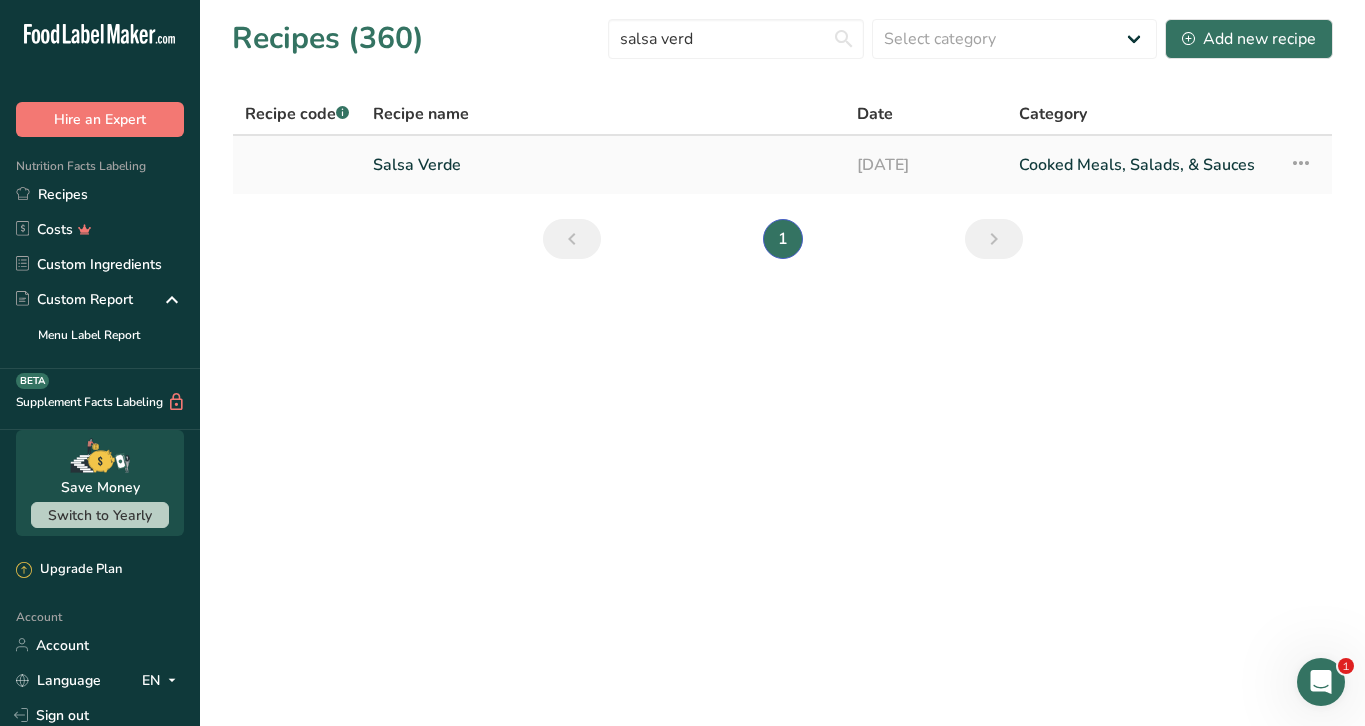 click on "Salsa Verde" at bounding box center (603, 165) 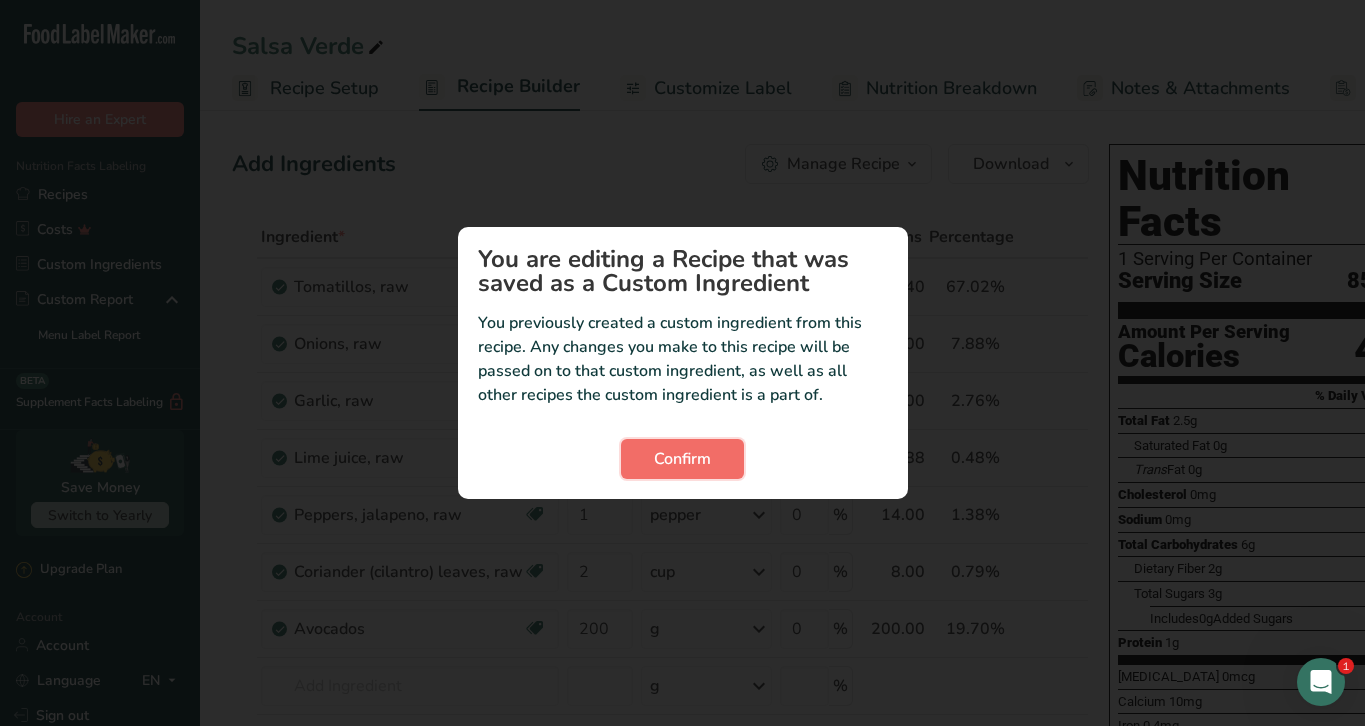 click on "Confirm" at bounding box center [682, 459] 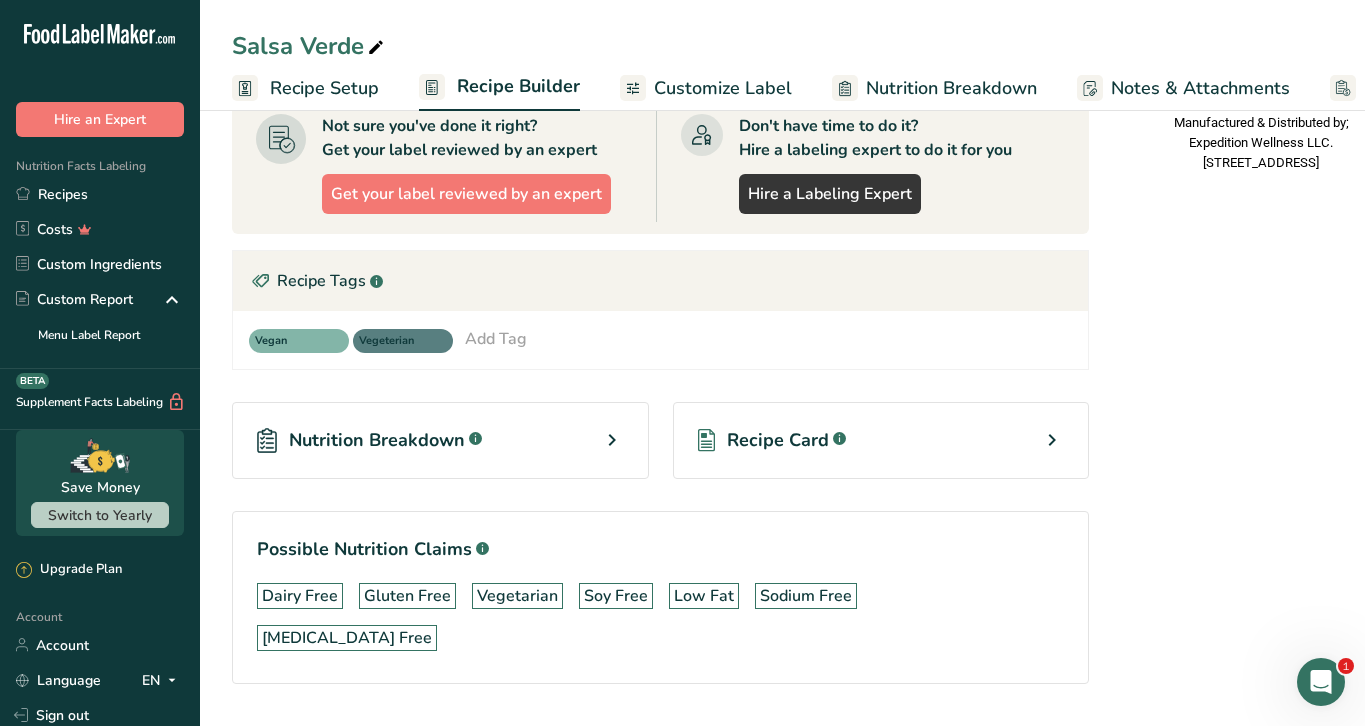 scroll, scrollTop: 835, scrollLeft: 0, axis: vertical 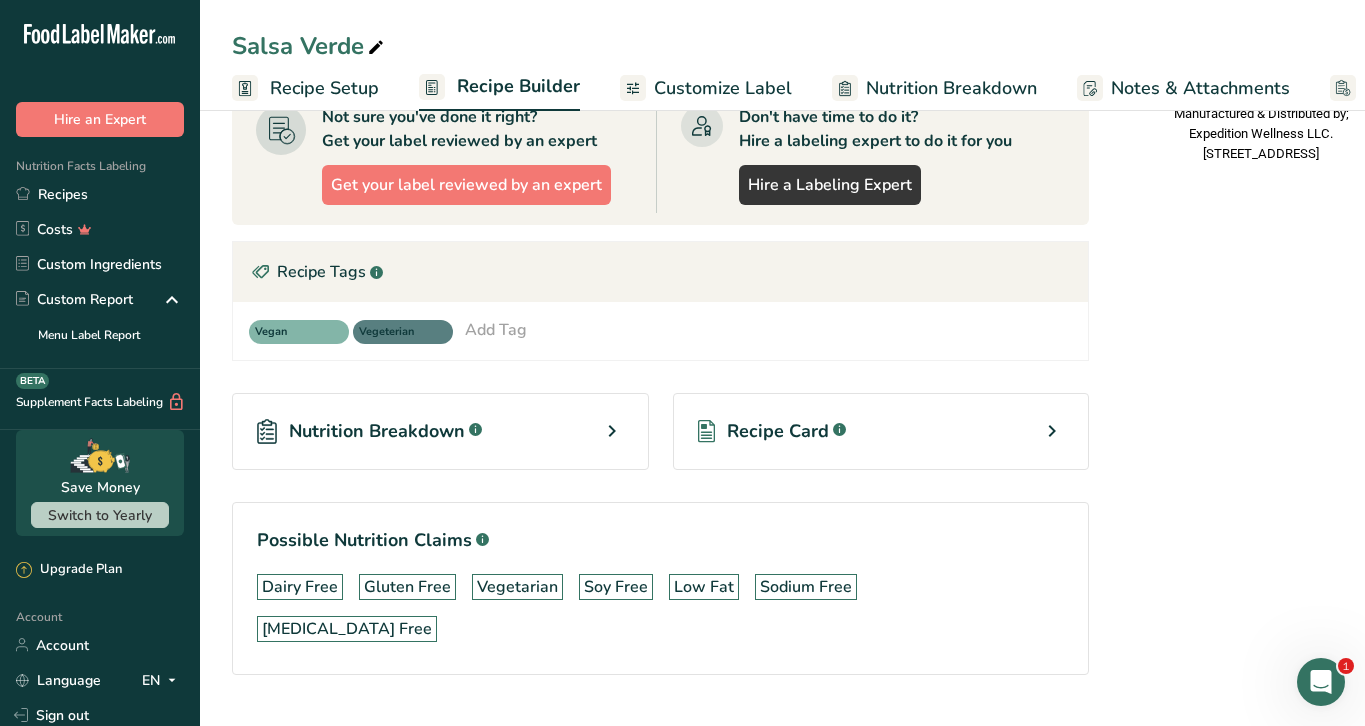 click on "Recipe Card
.a-a{fill:#347362;}.b-a{fill:#fff;}" at bounding box center (881, 431) 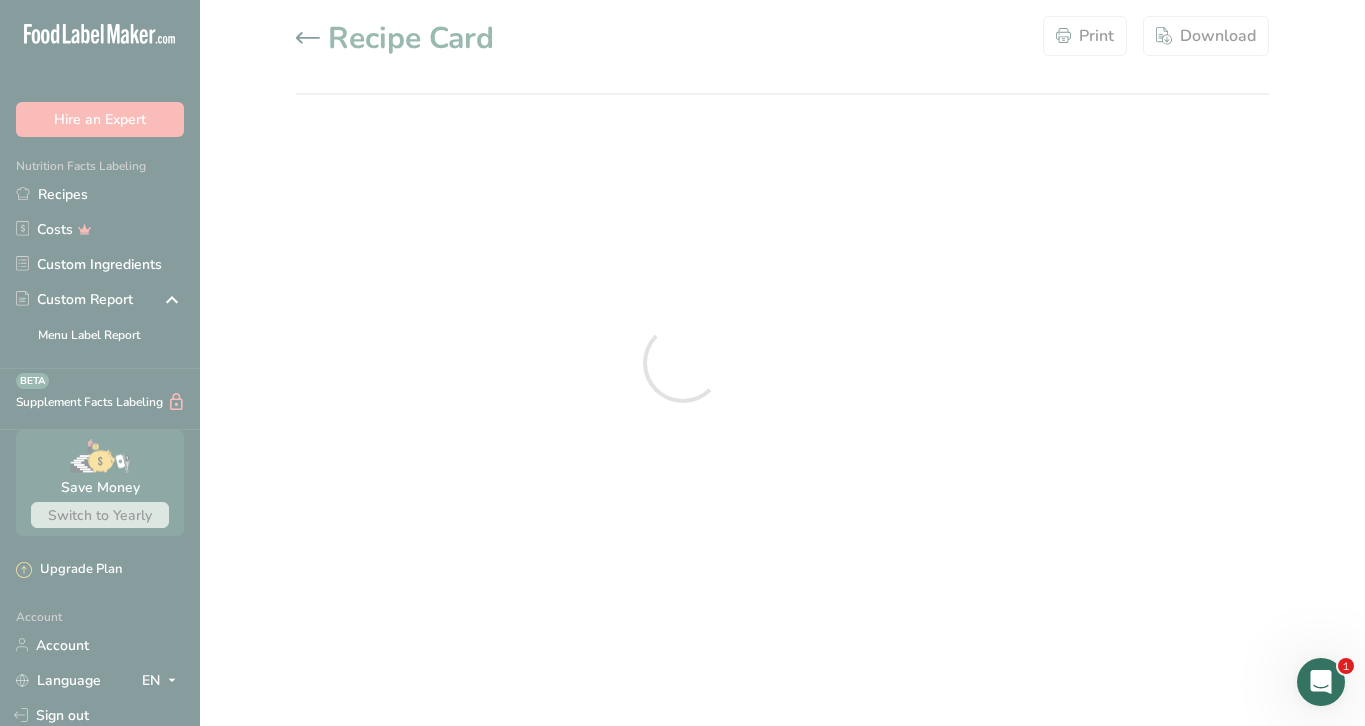 scroll, scrollTop: 0, scrollLeft: 0, axis: both 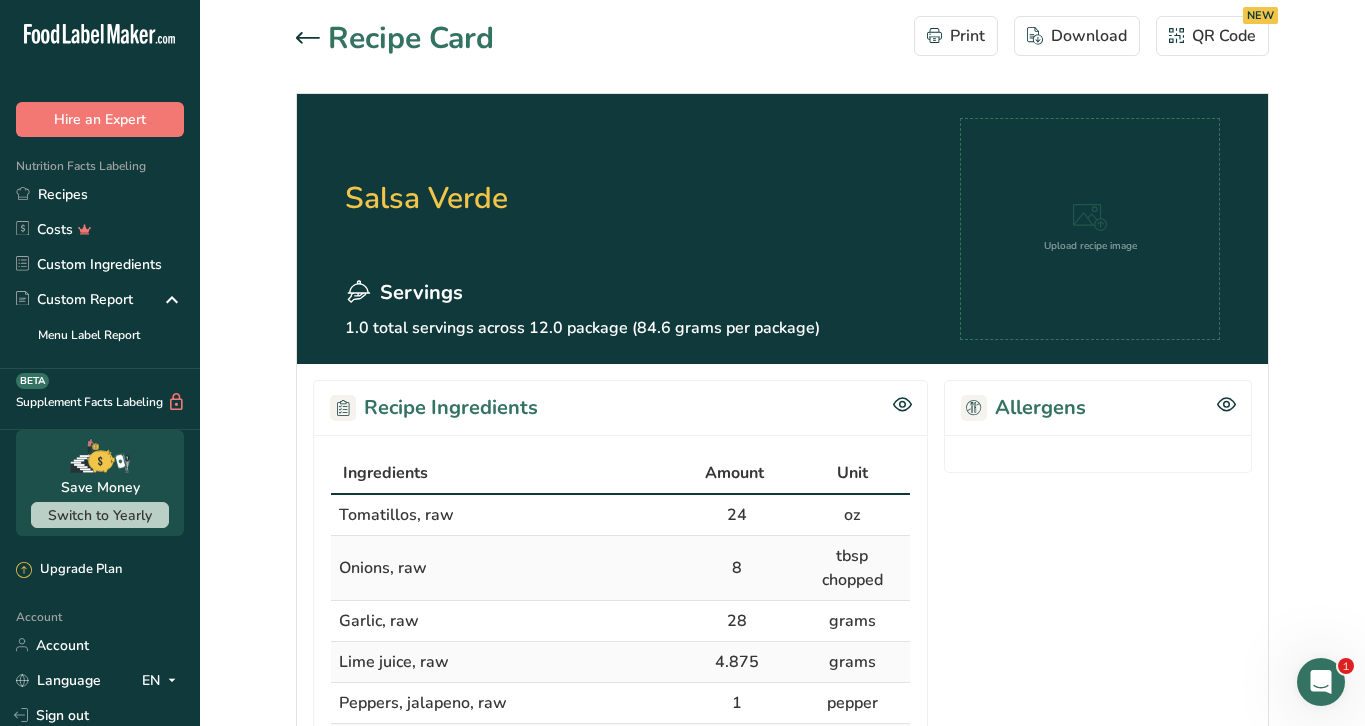 click at bounding box center [312, 39] 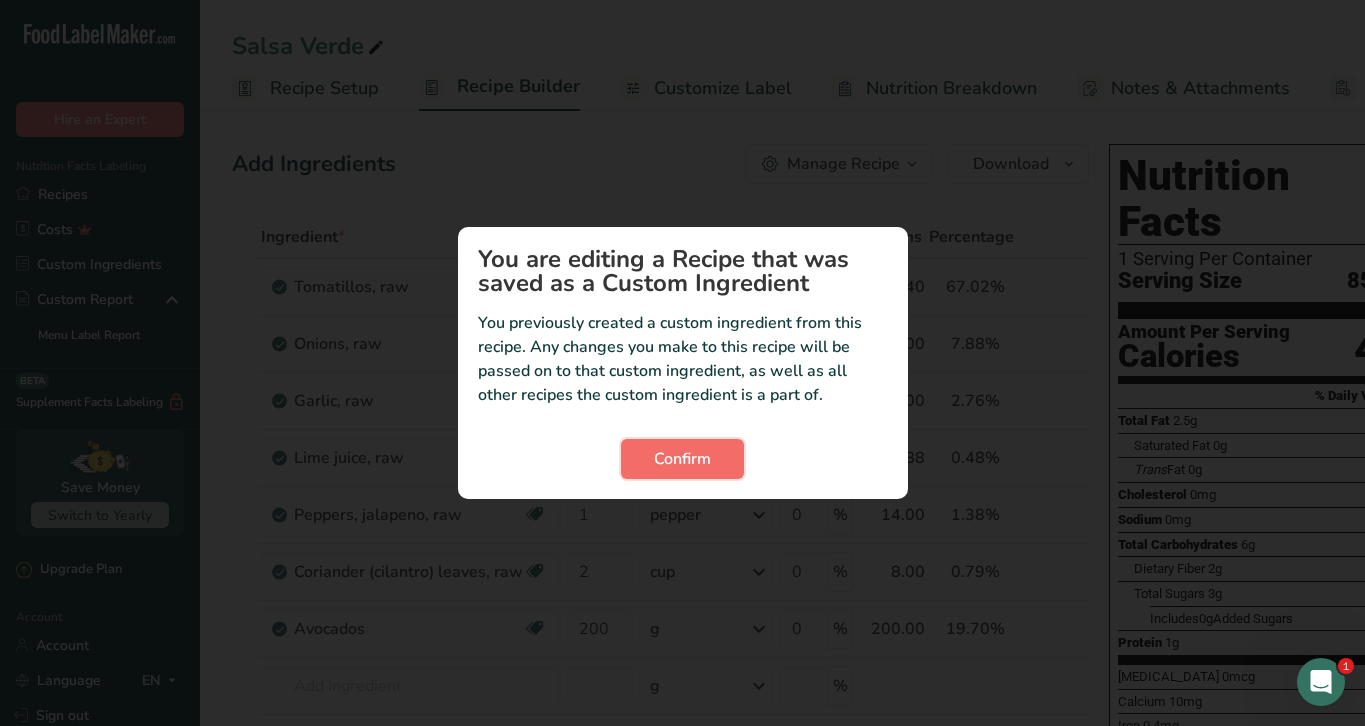 click on "Confirm" at bounding box center [682, 459] 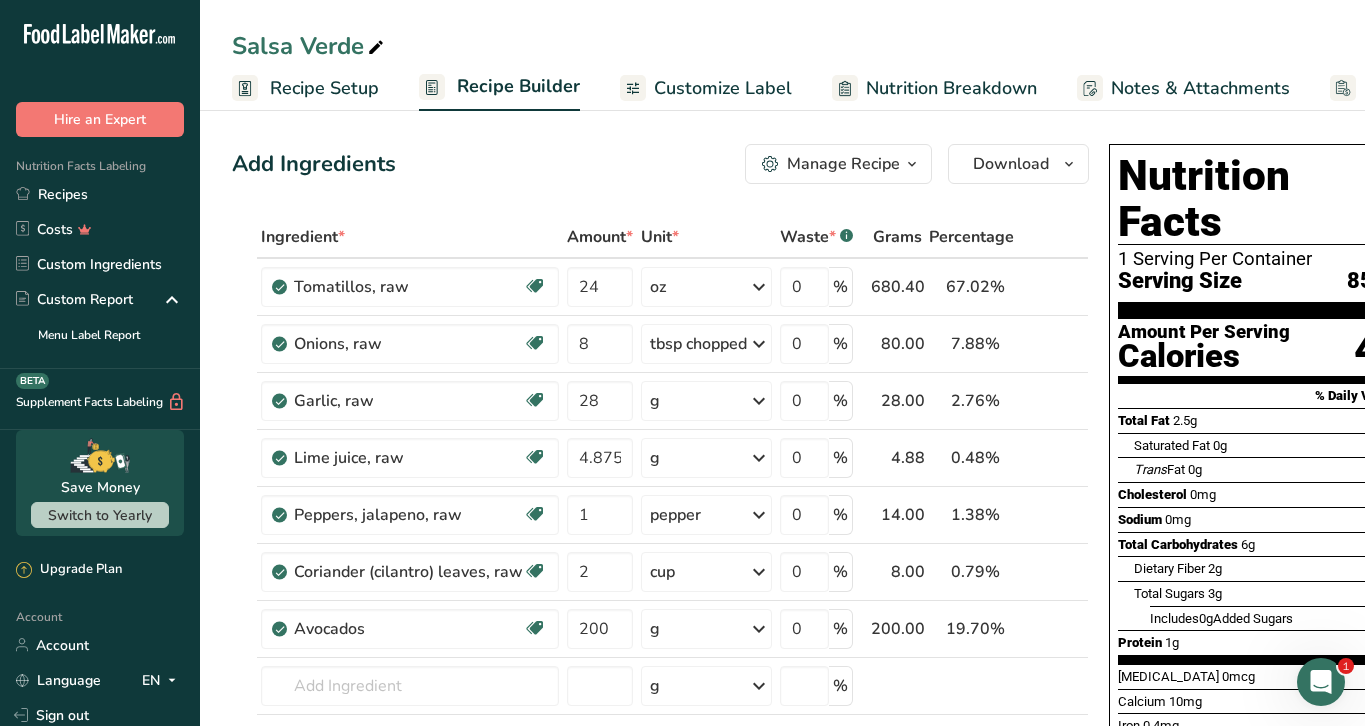click on "Manage Recipe" at bounding box center (843, 164) 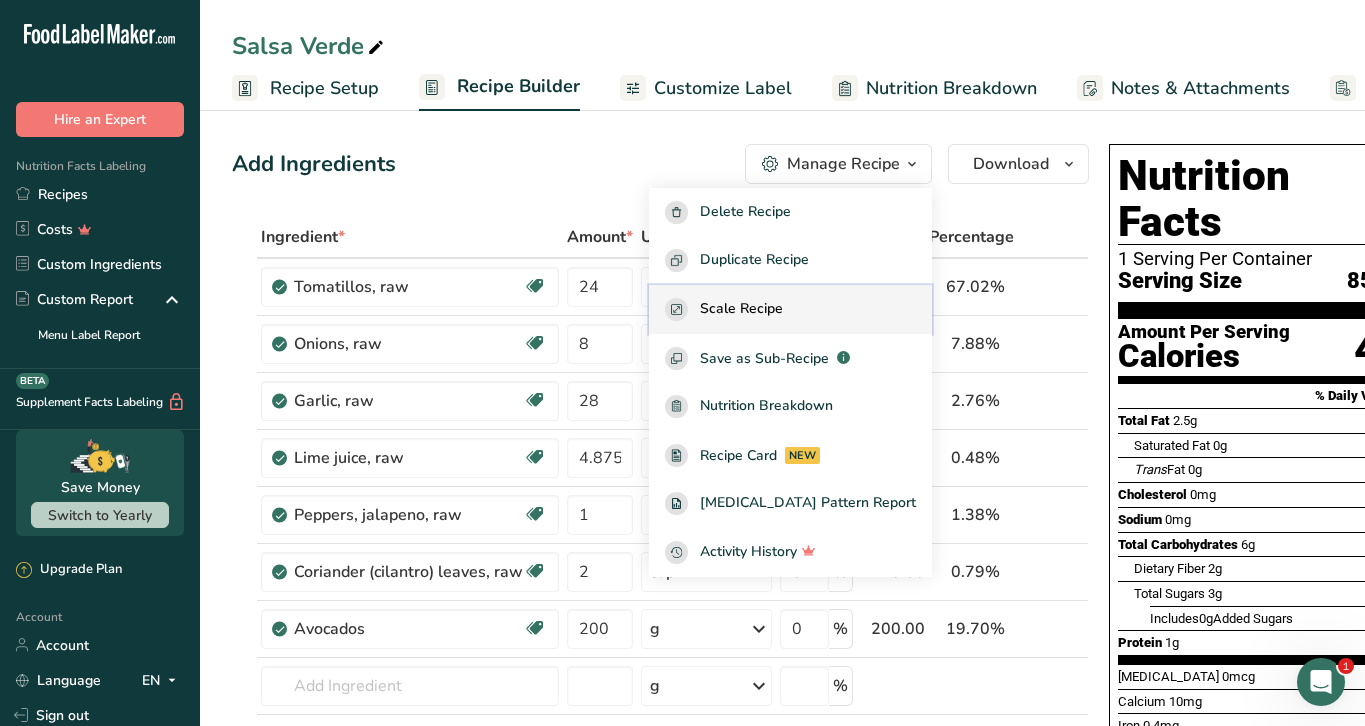 click on "Scale Recipe" at bounding box center (790, 309) 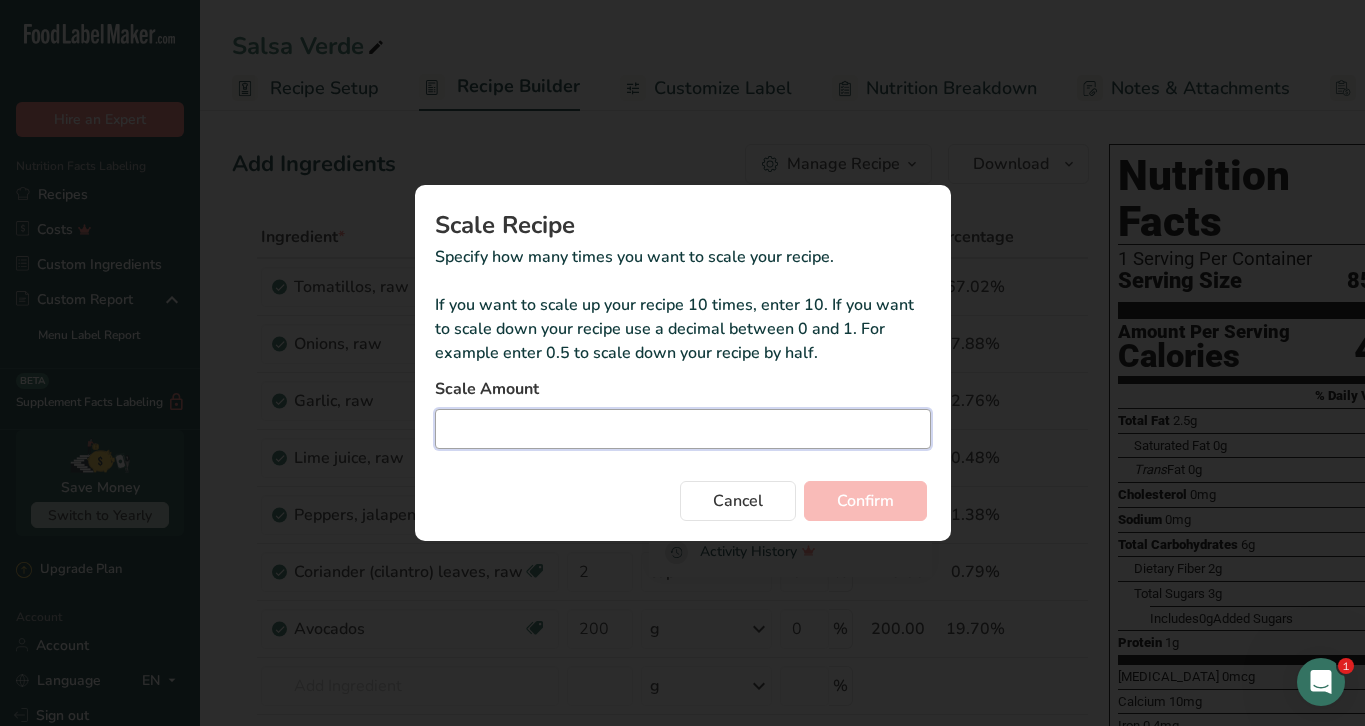 click at bounding box center (683, 429) 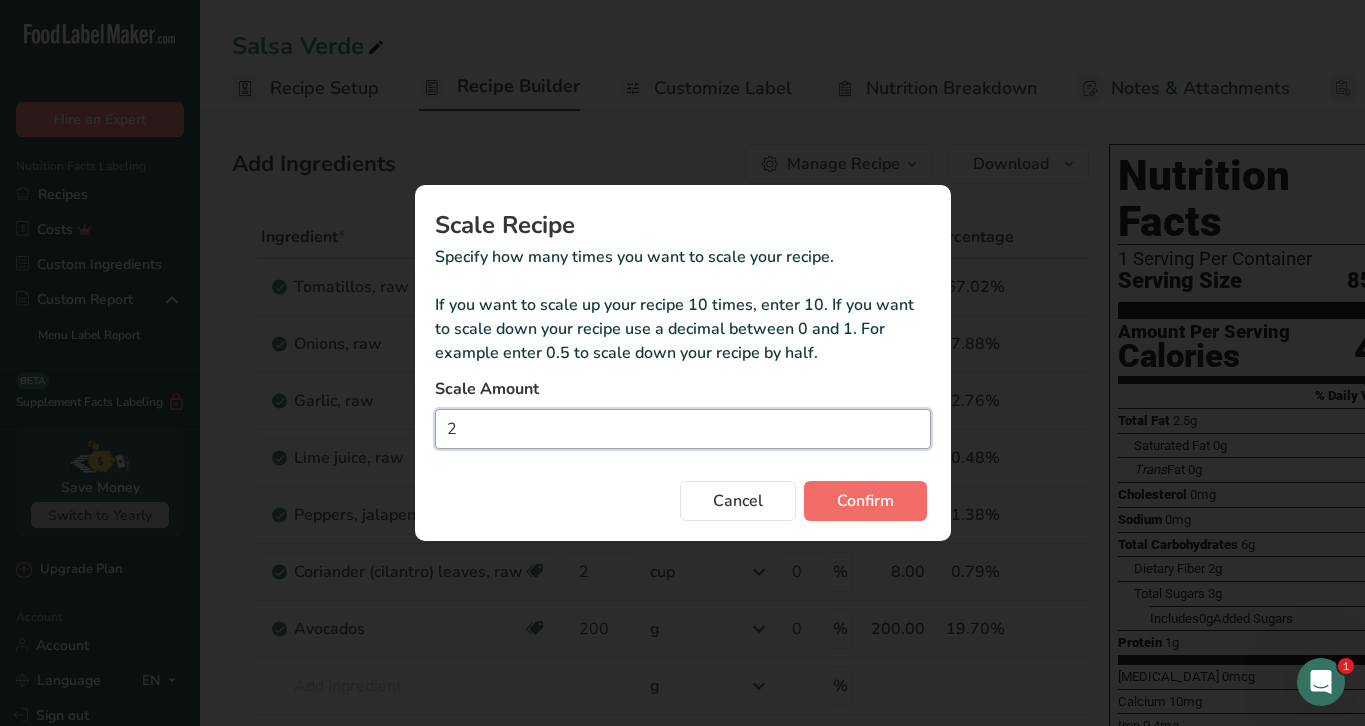 type on "2" 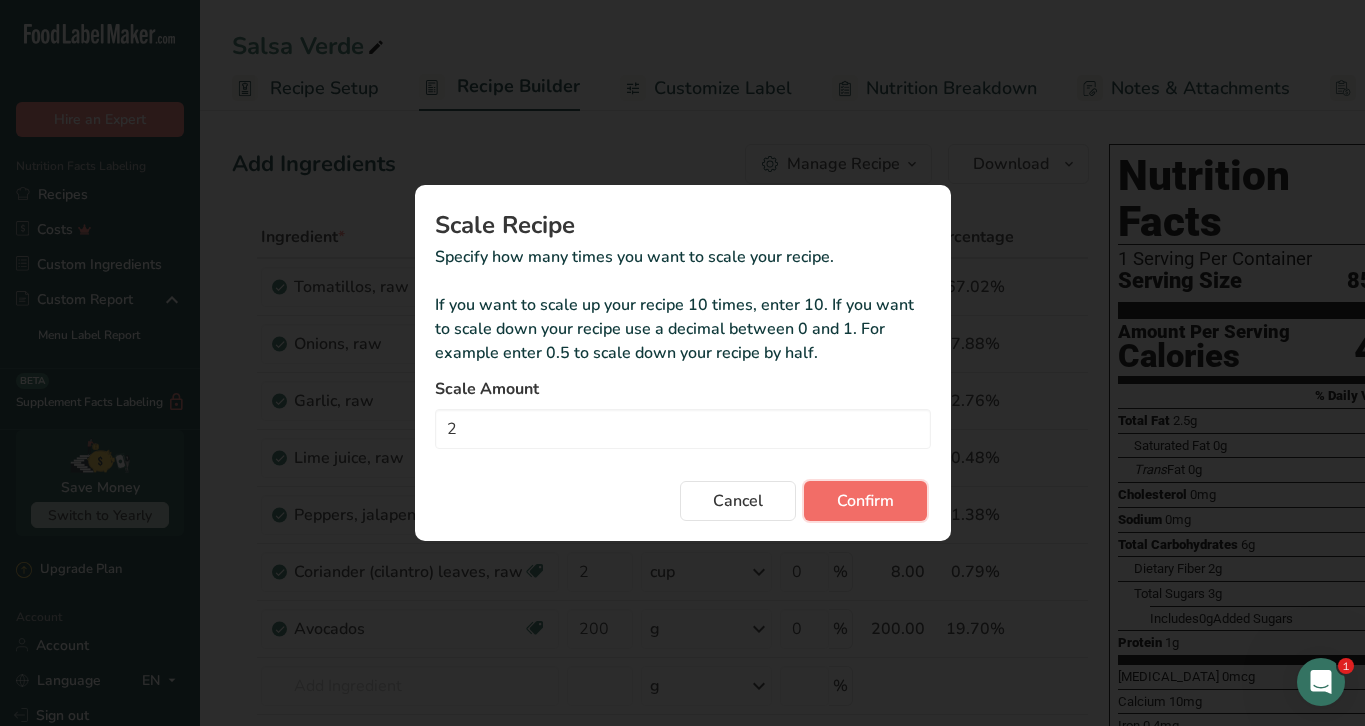 click on "Confirm" at bounding box center (865, 501) 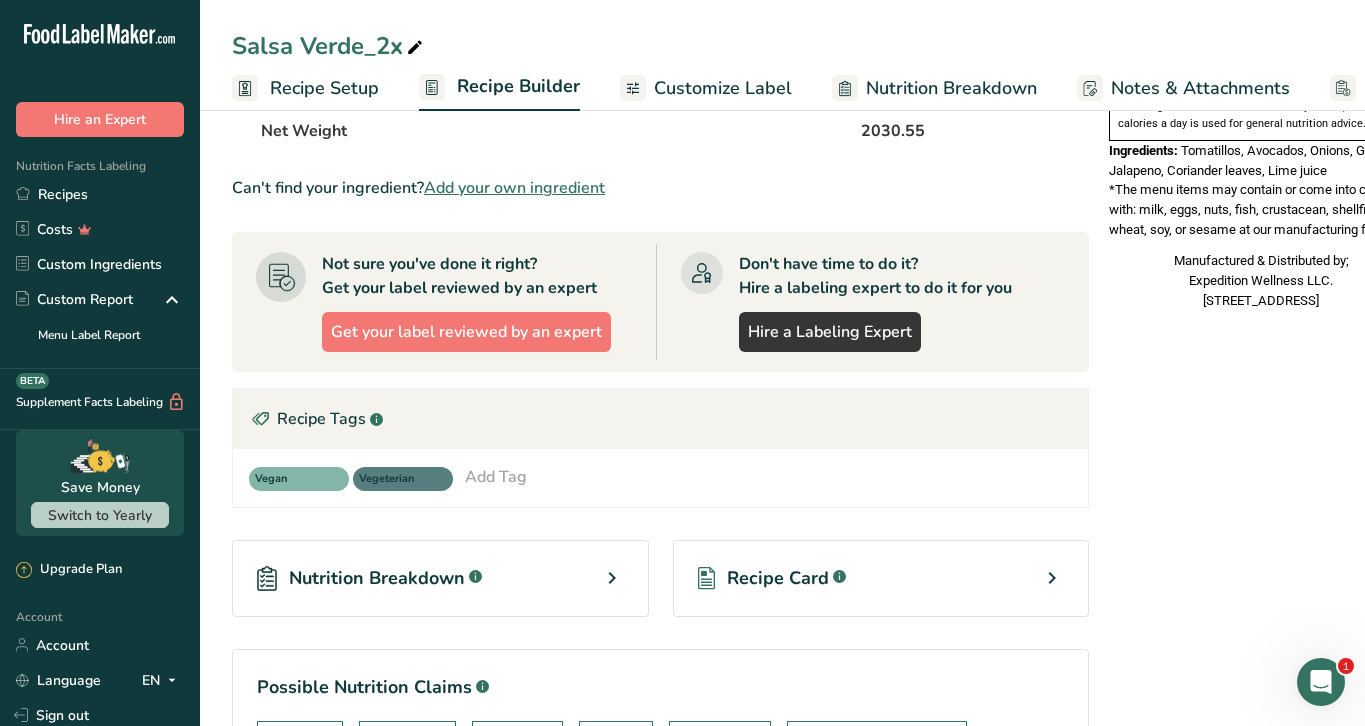 scroll, scrollTop: 716, scrollLeft: 0, axis: vertical 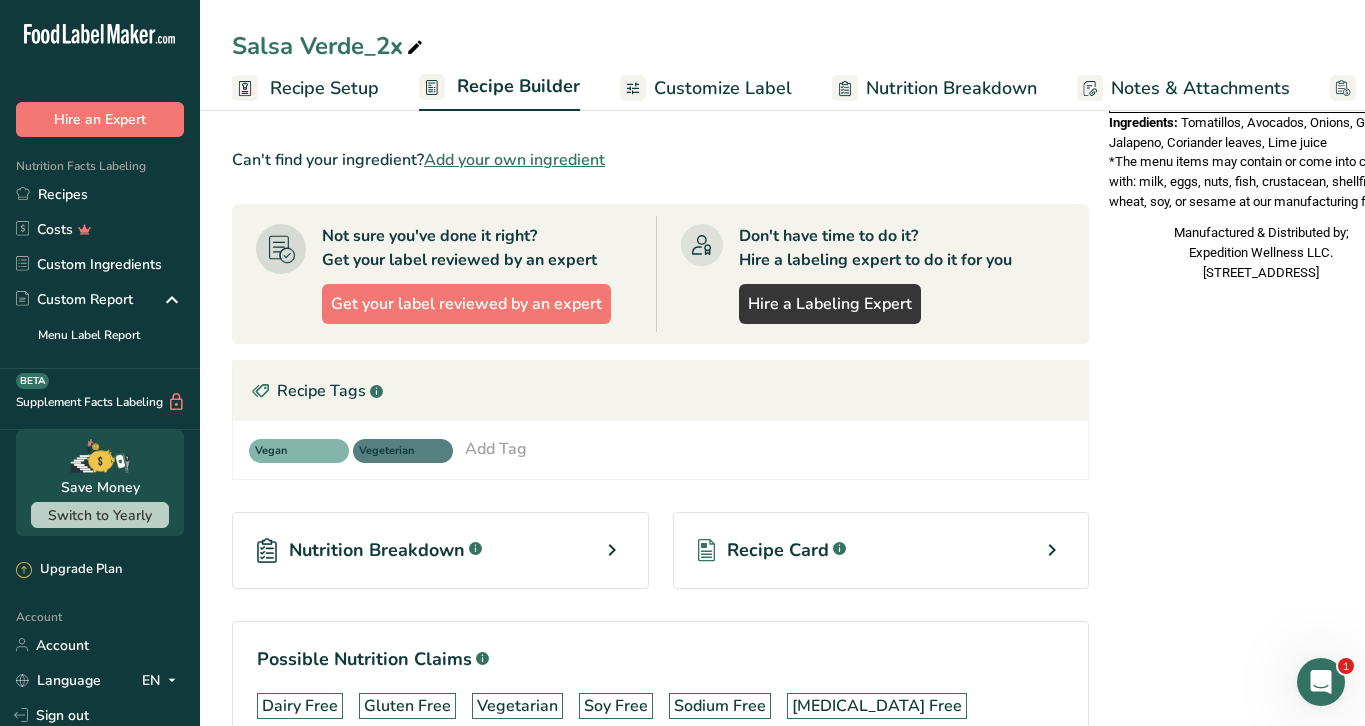 click on "Recipe Card
.a-a{fill:#347362;}.b-a{fill:#fff;}" at bounding box center (881, 550) 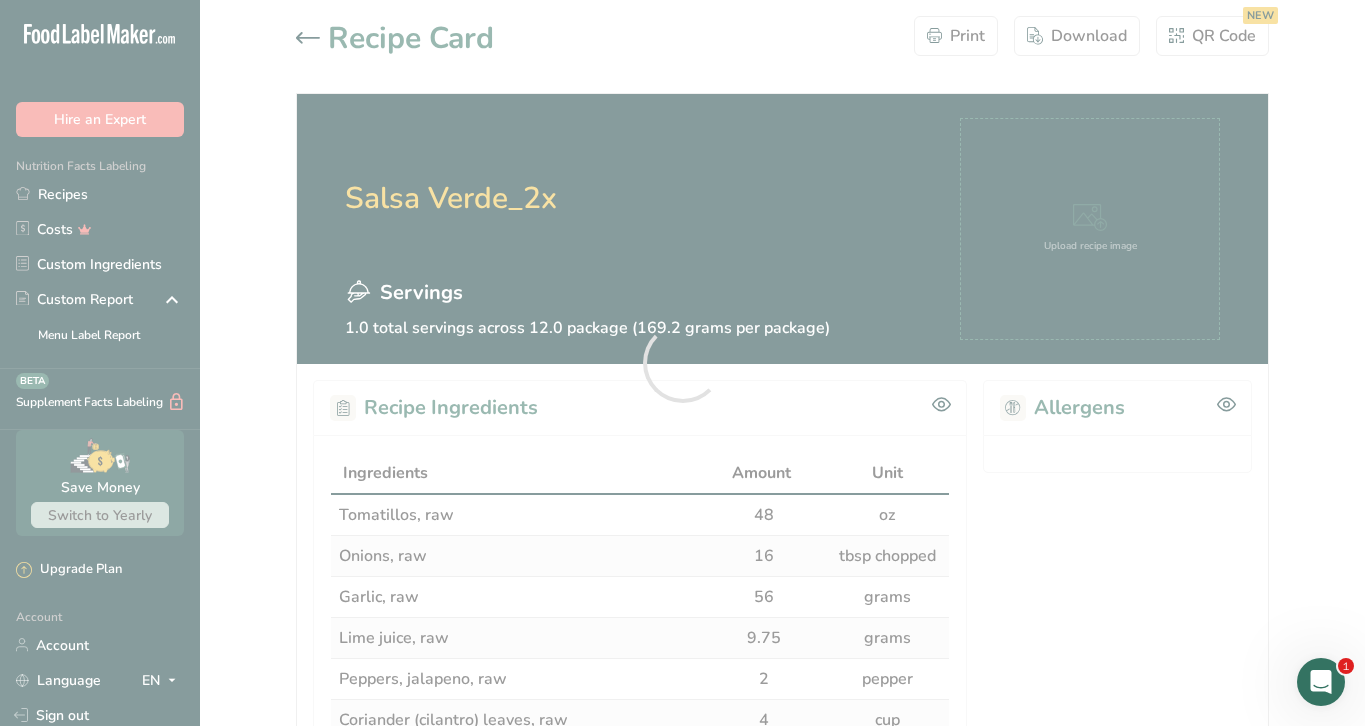 scroll, scrollTop: 0, scrollLeft: 0, axis: both 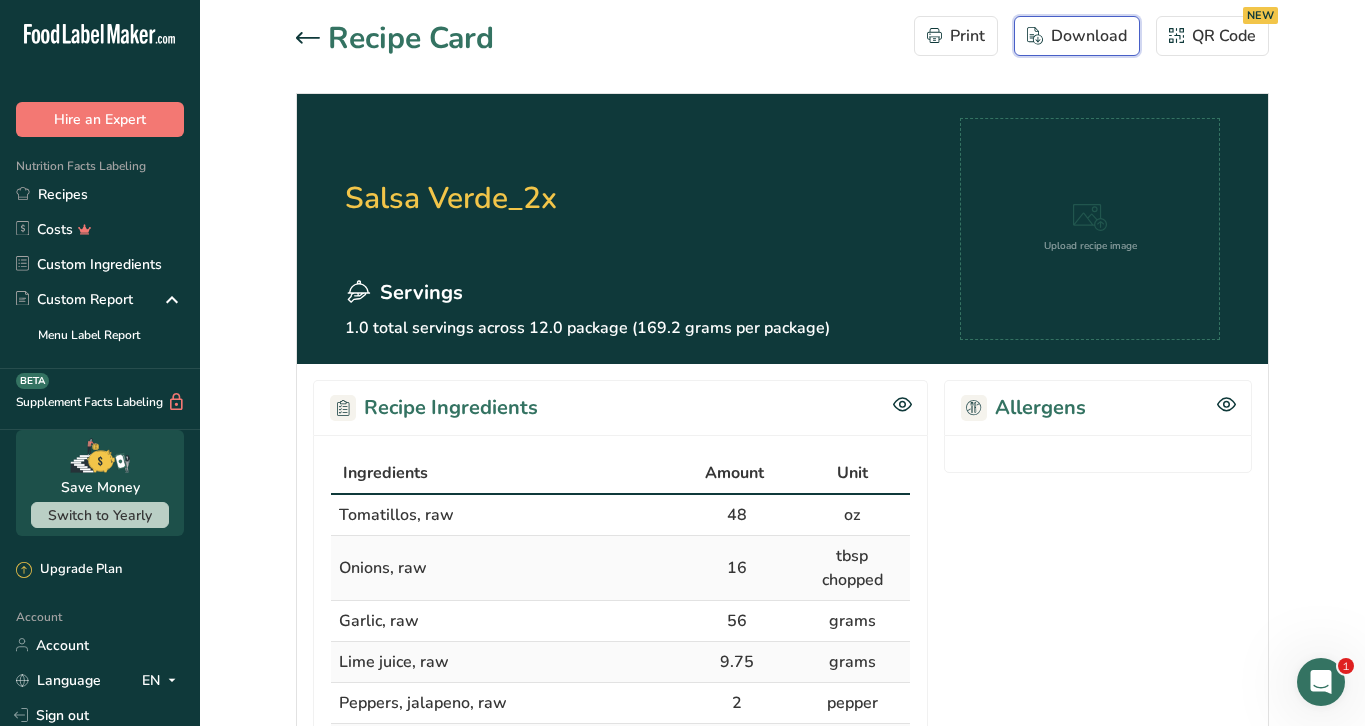 click on "Download" at bounding box center [1077, 36] 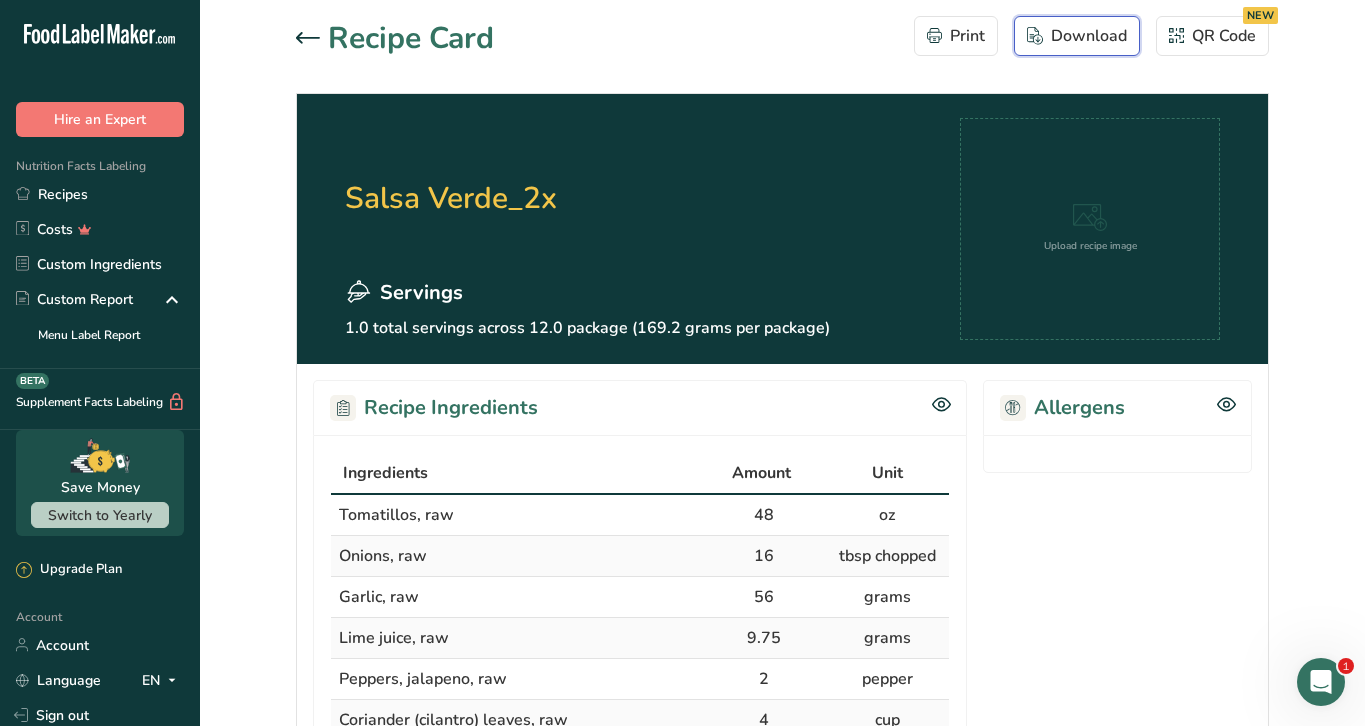 scroll, scrollTop: 0, scrollLeft: 0, axis: both 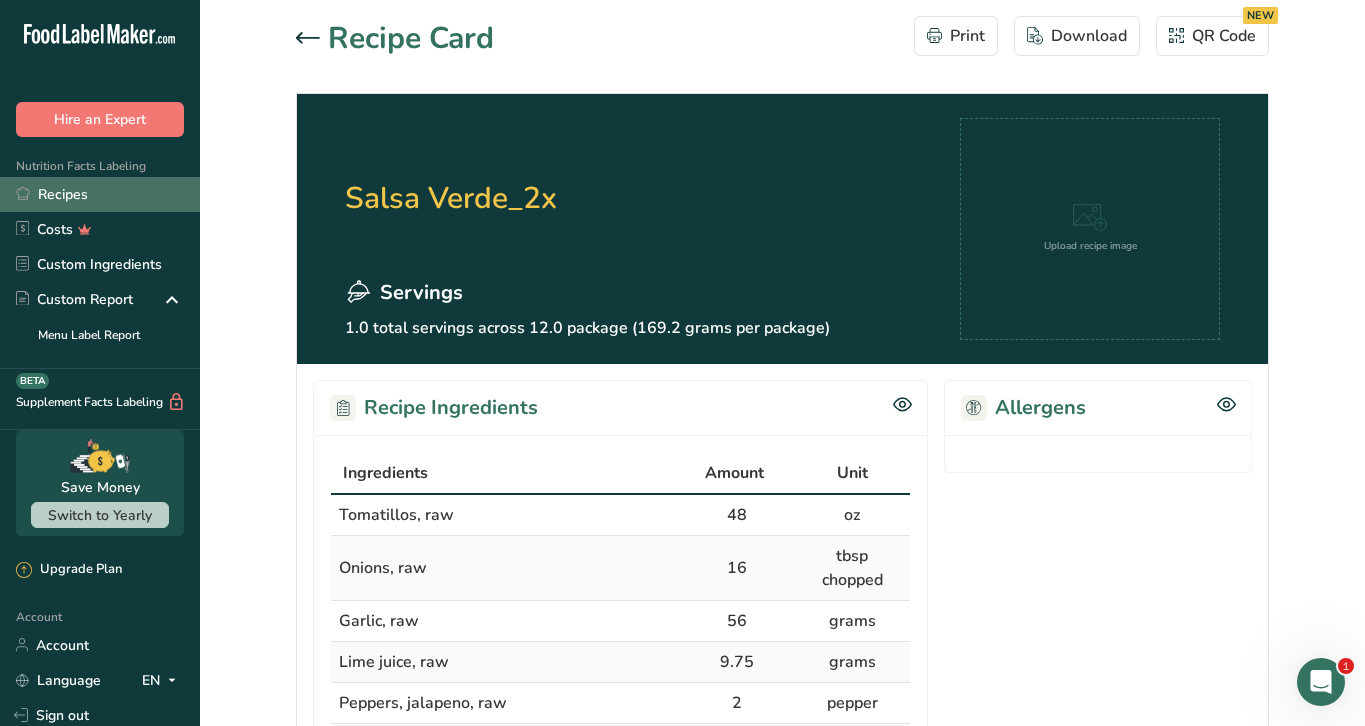click on "Recipes" at bounding box center [100, 194] 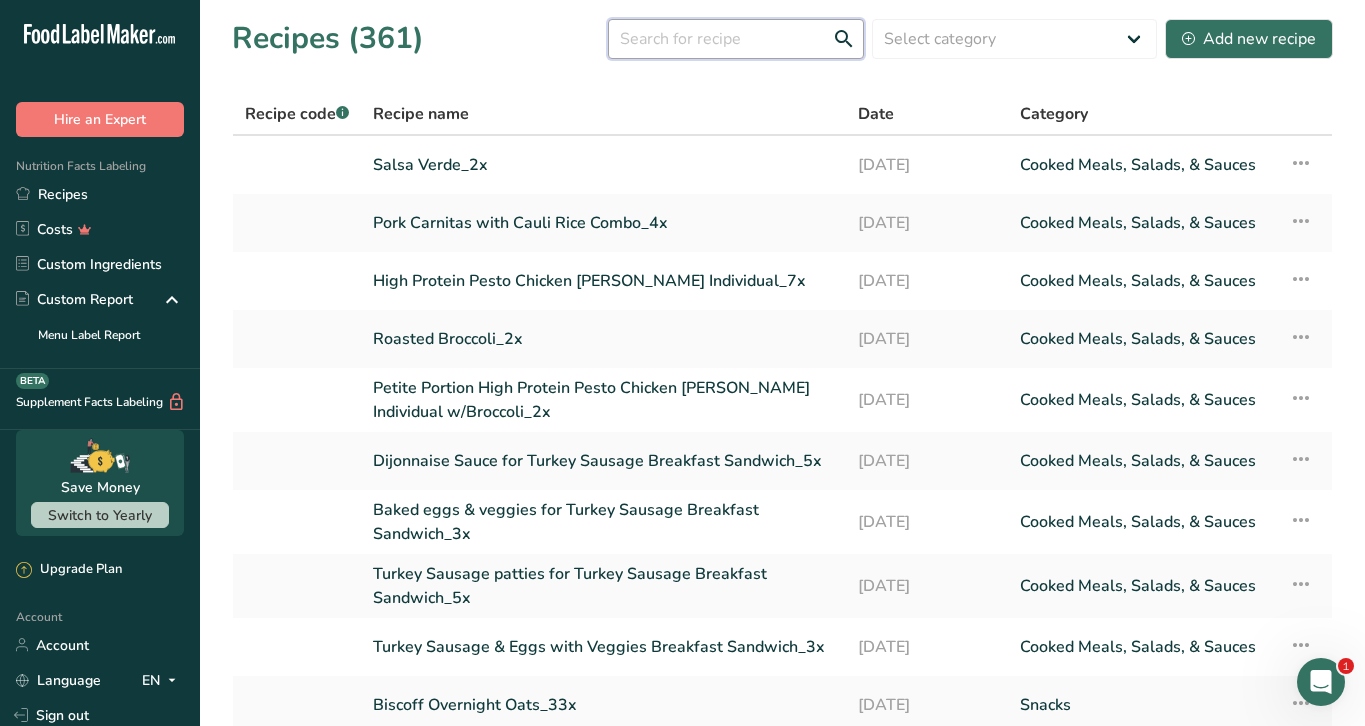 click at bounding box center (736, 39) 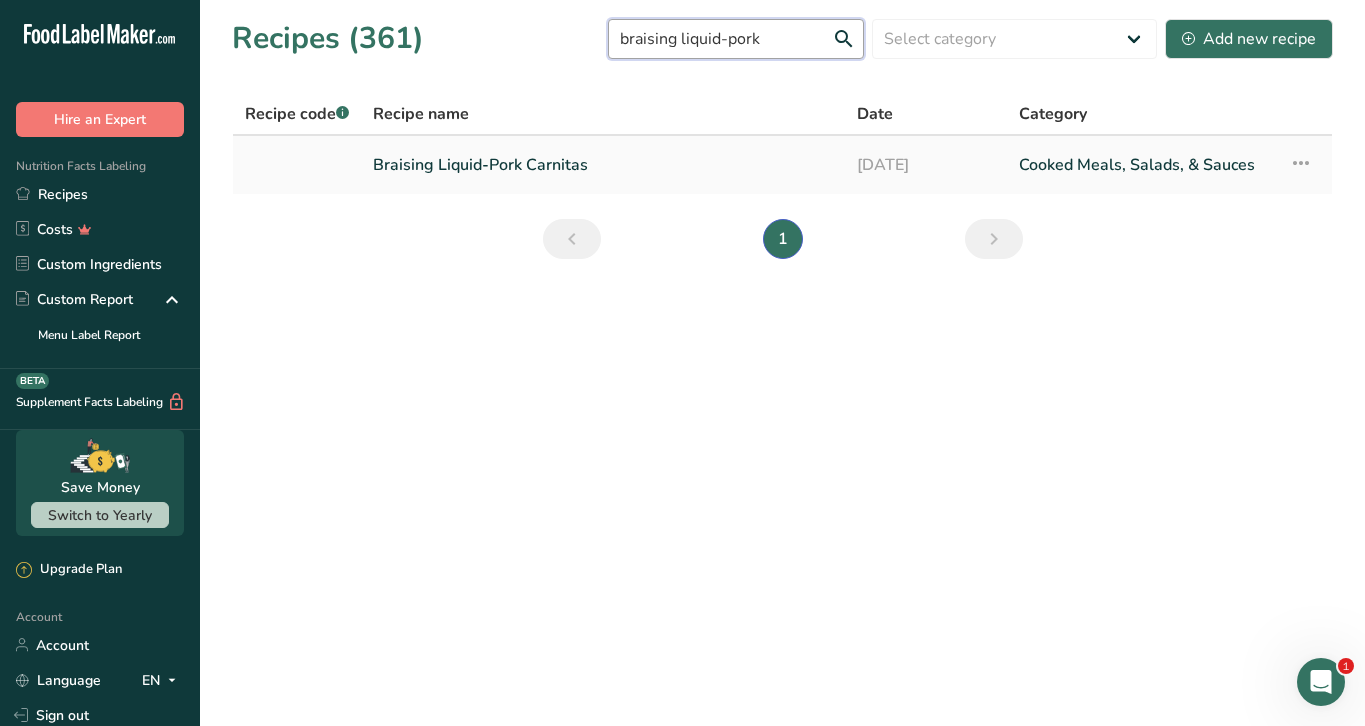 type on "braising liquid-pork" 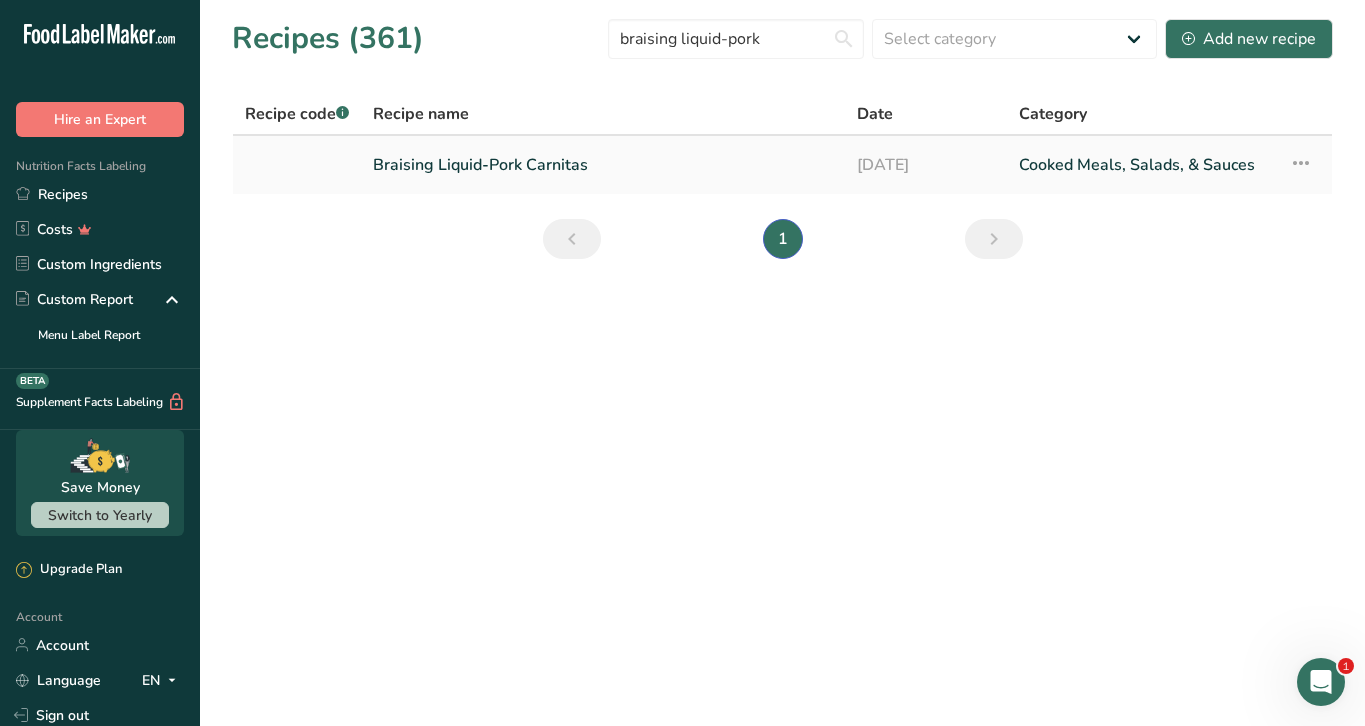 click on "Braising Liquid-Pork Carnitas" at bounding box center [603, 165] 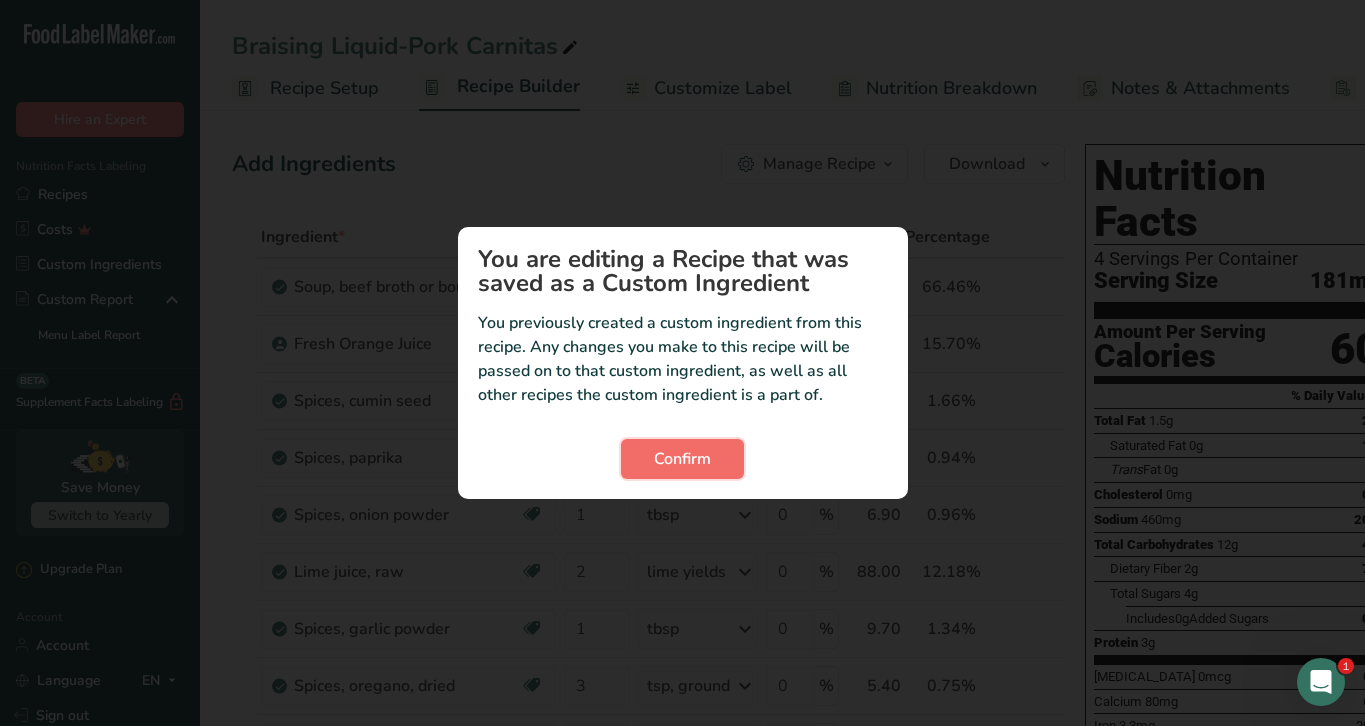 click on "Confirm" at bounding box center [682, 459] 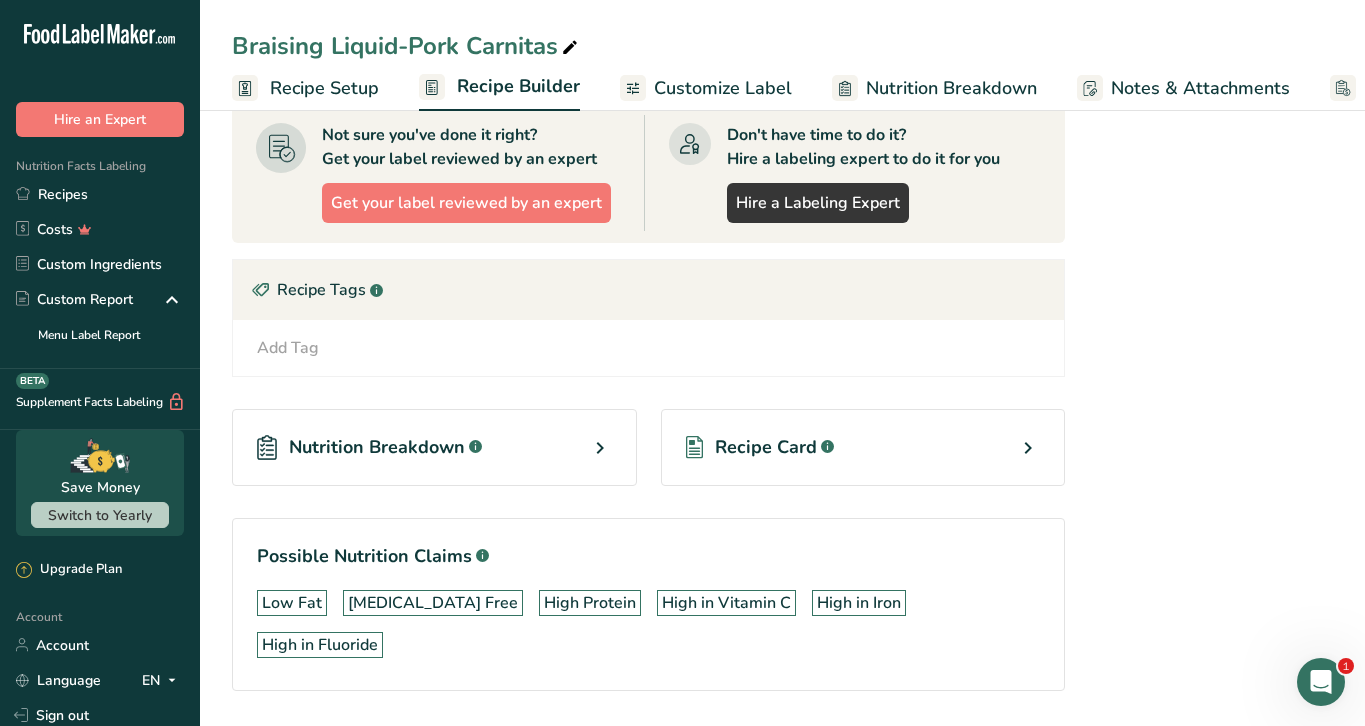 scroll, scrollTop: 893, scrollLeft: 0, axis: vertical 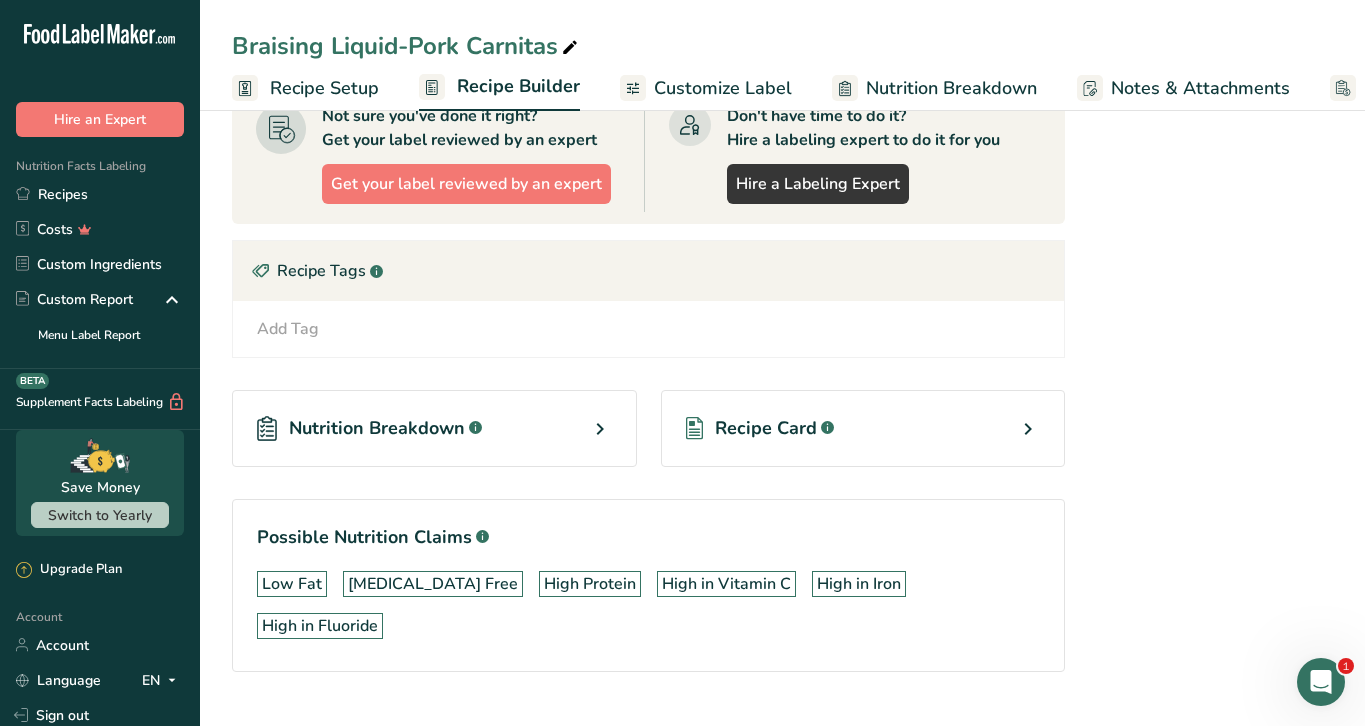 click on "Recipe Card
.a-a{fill:#347362;}.b-a{fill:#fff;}" at bounding box center (863, 428) 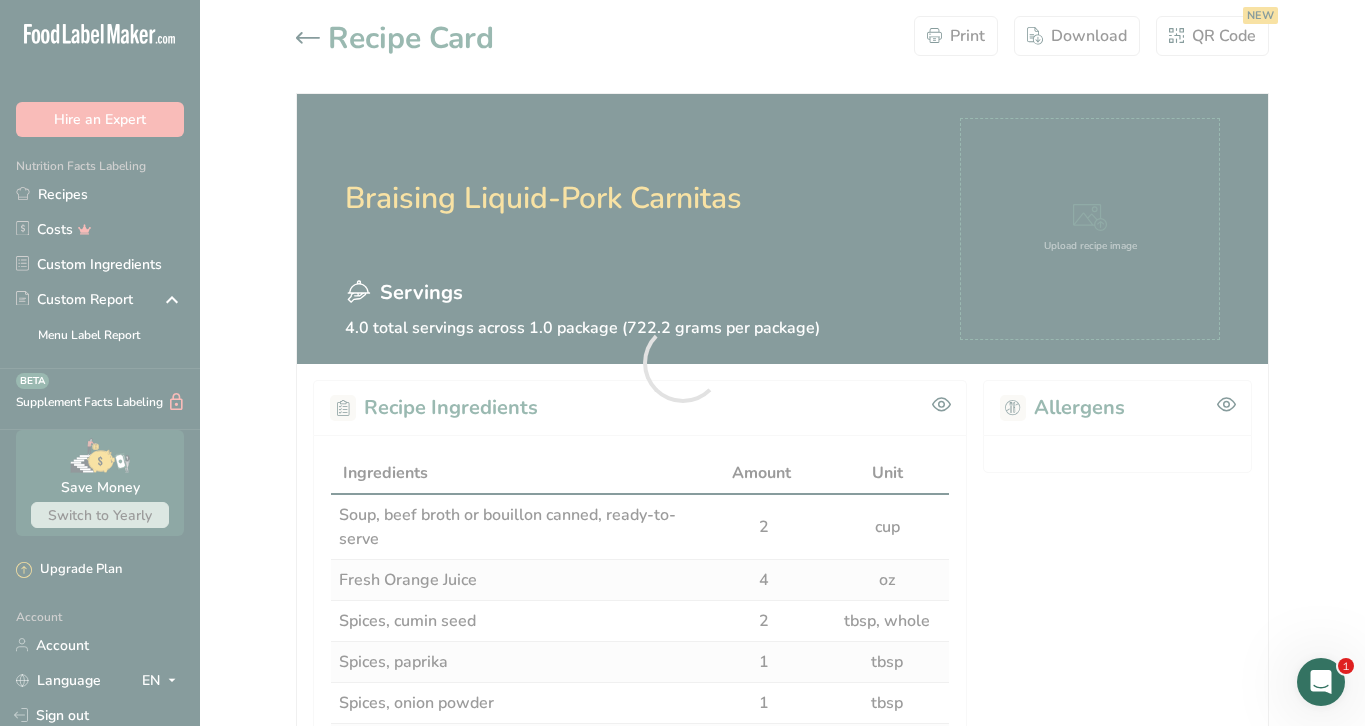 scroll, scrollTop: 0, scrollLeft: 0, axis: both 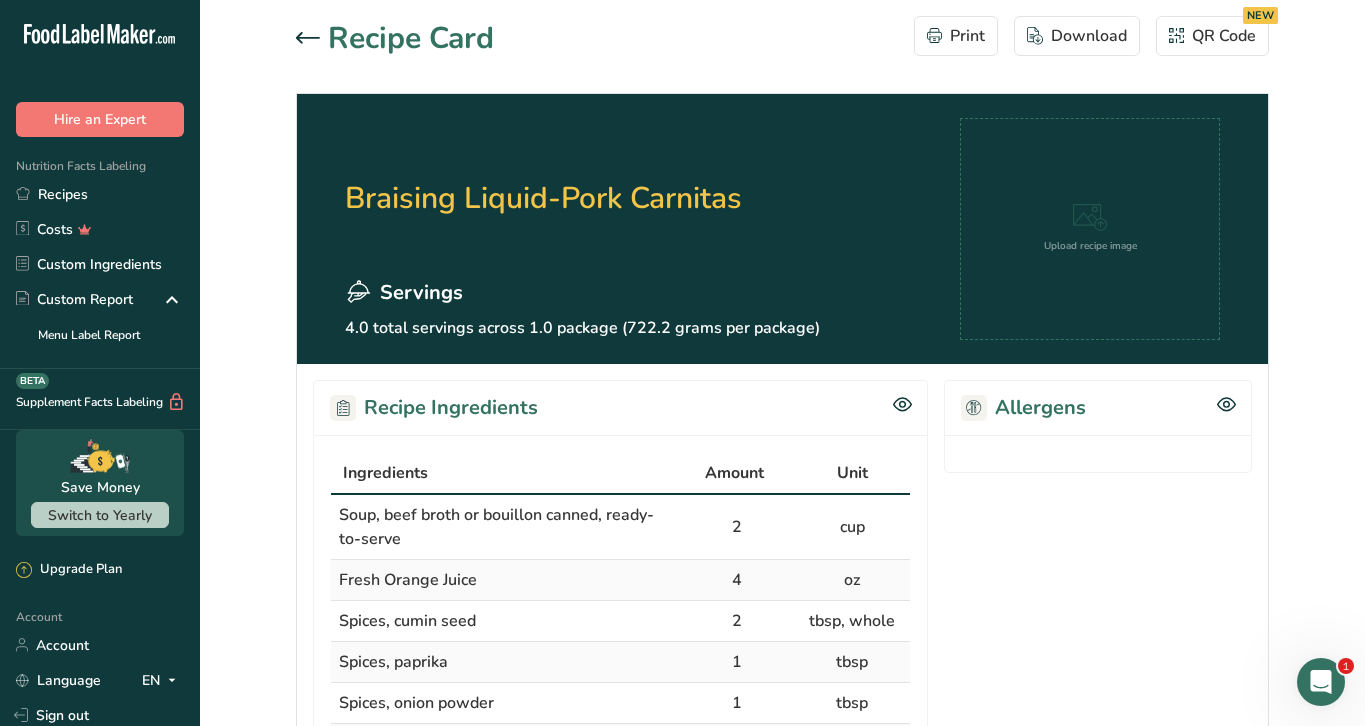 click 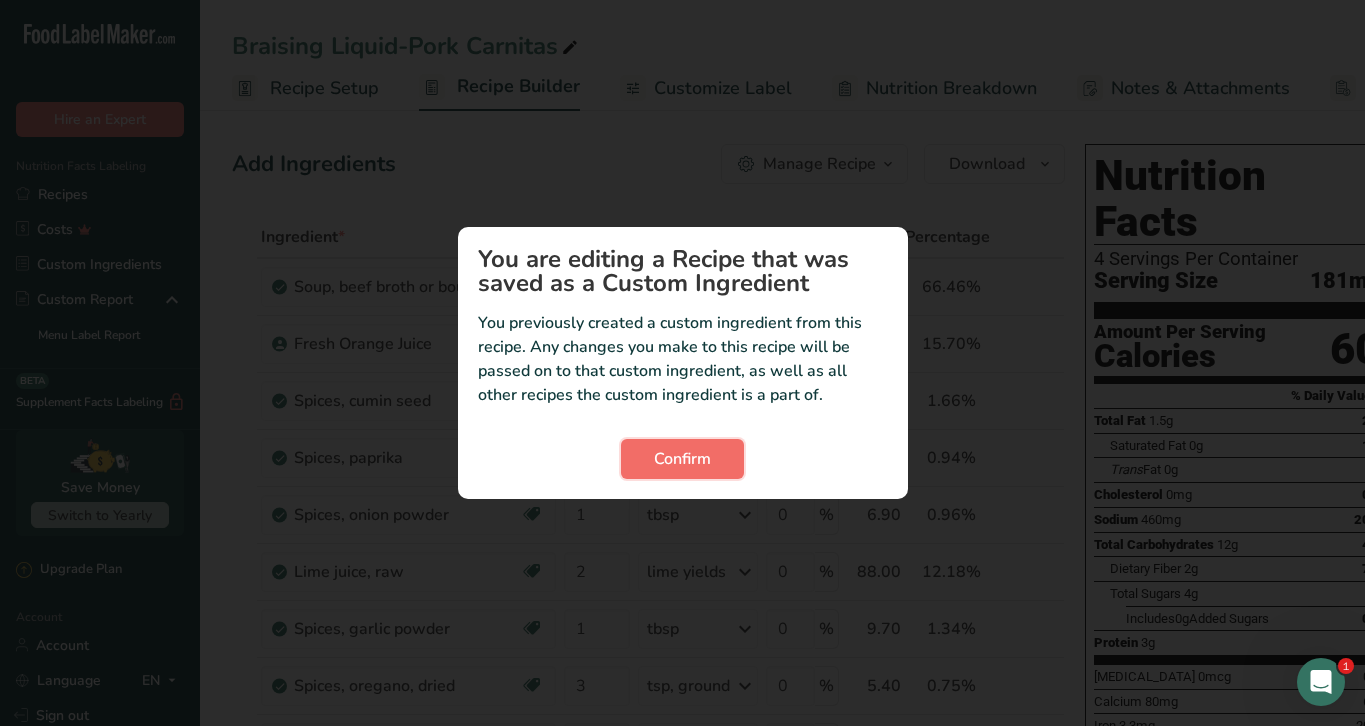 click on "Confirm" at bounding box center [682, 459] 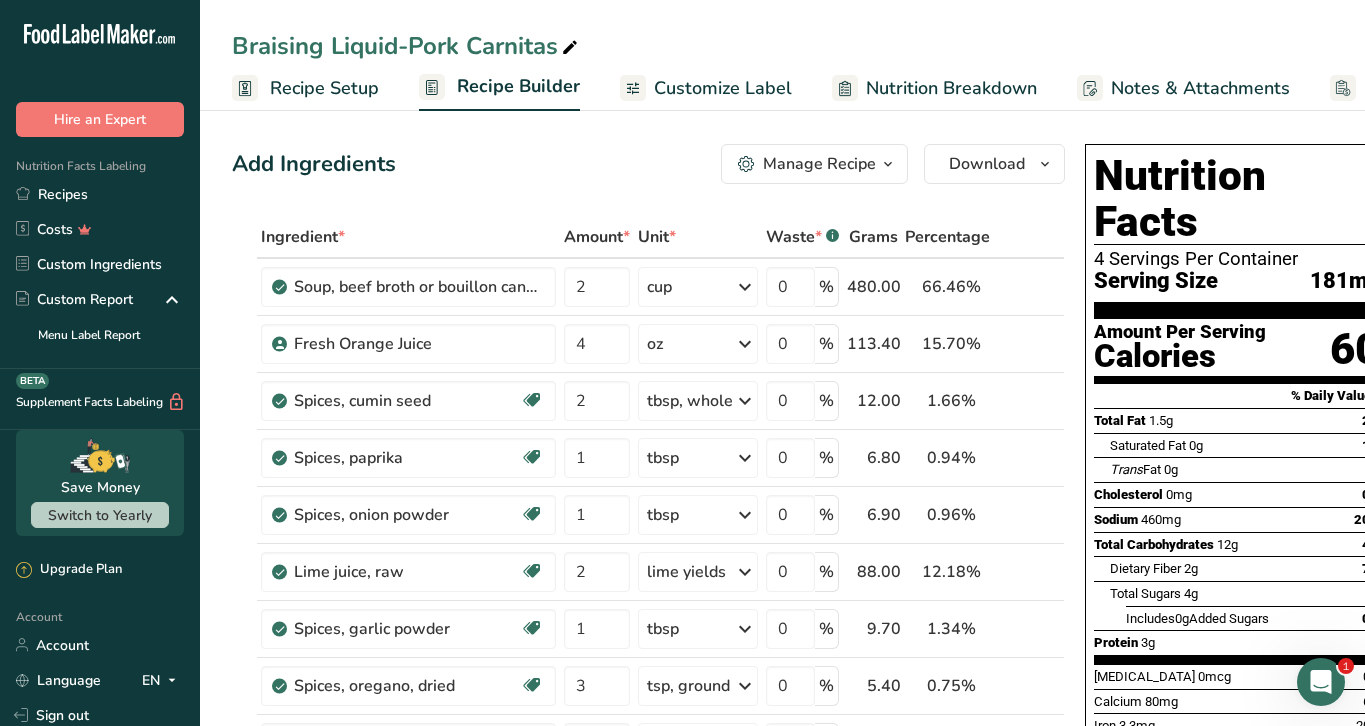 click on "Manage Recipe" at bounding box center (819, 164) 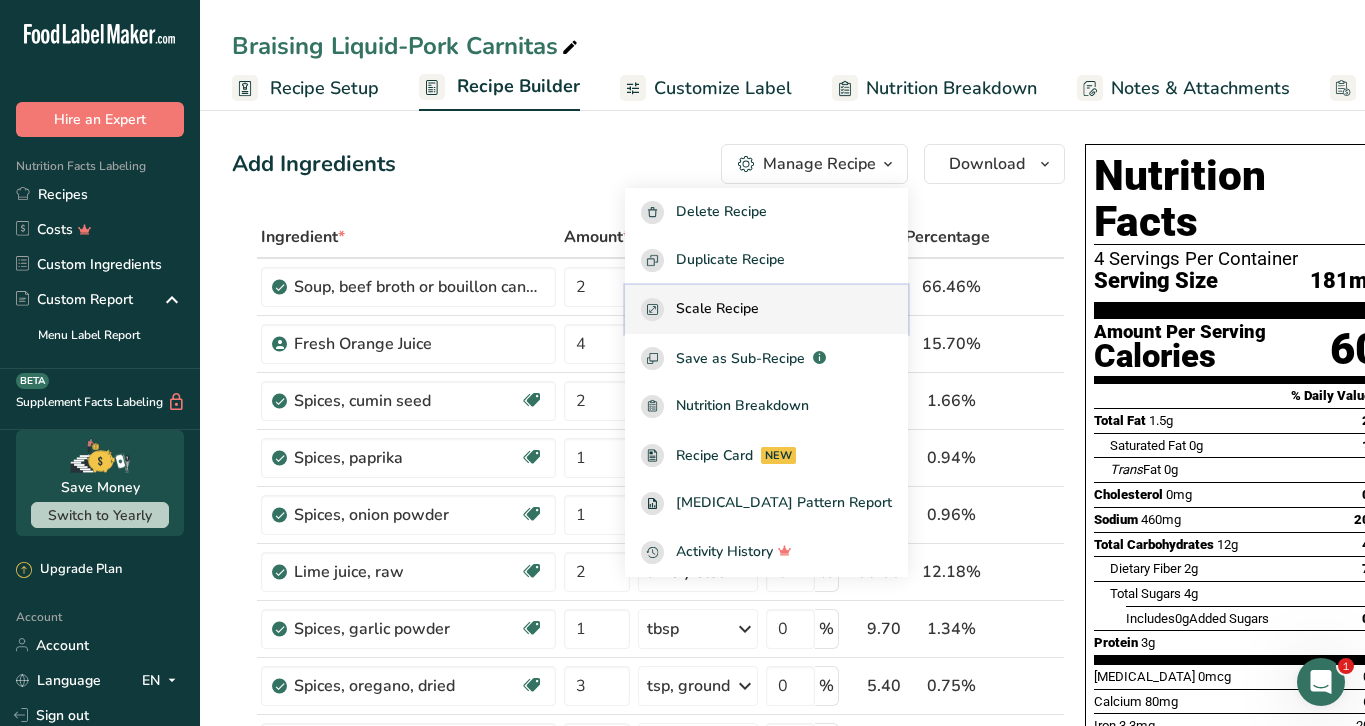 click on "Scale Recipe" at bounding box center (766, 309) 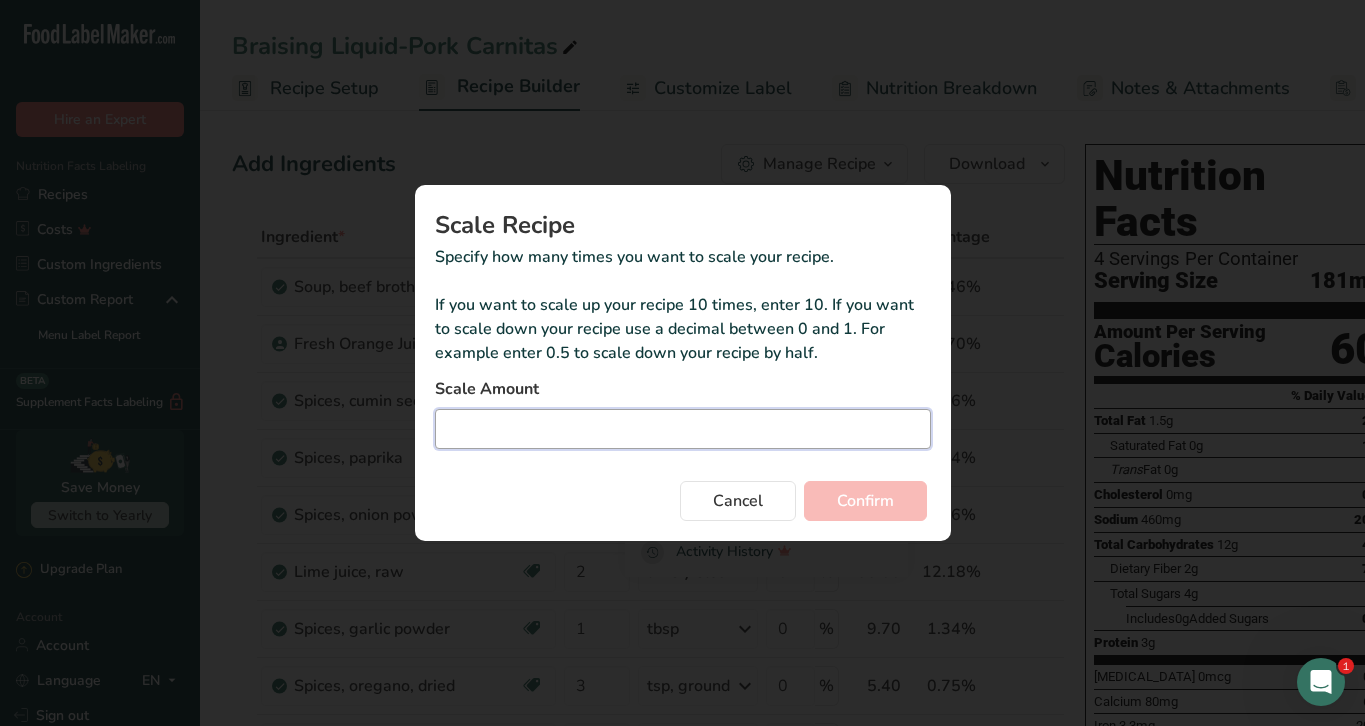 click at bounding box center (683, 429) 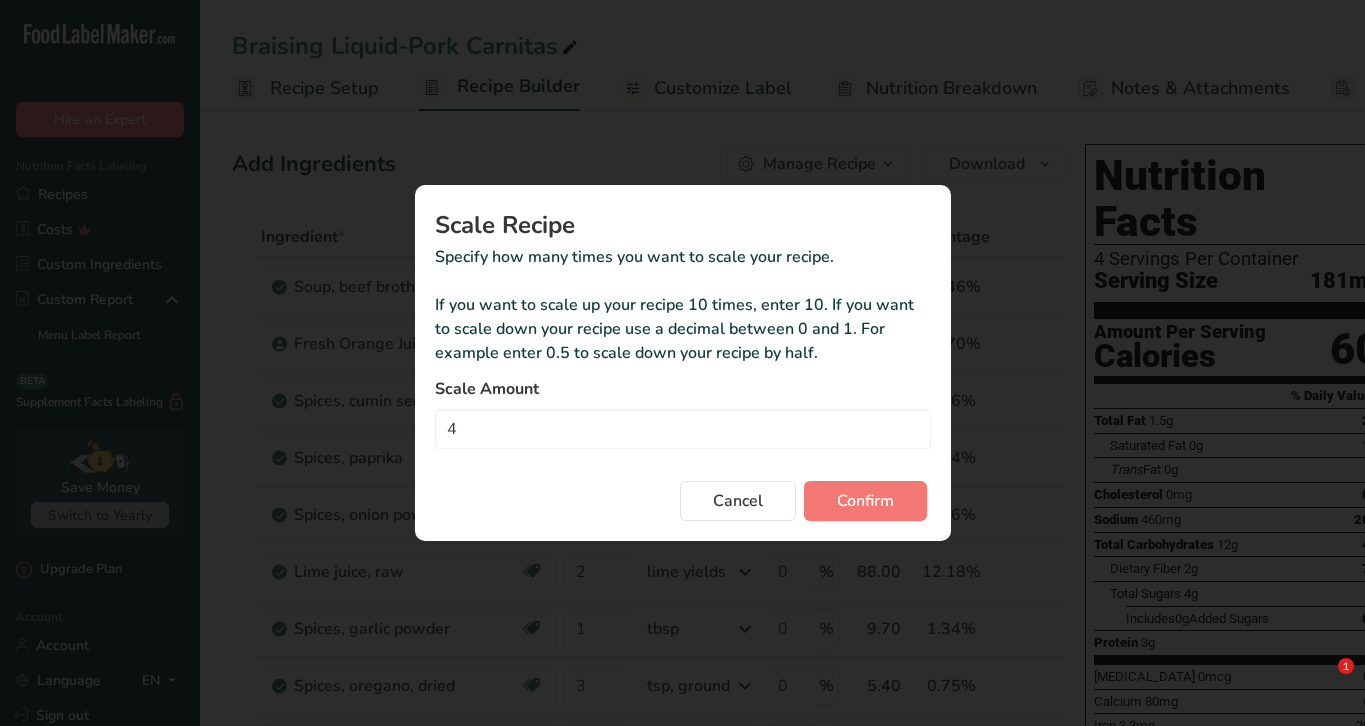 scroll, scrollTop: 0, scrollLeft: 0, axis: both 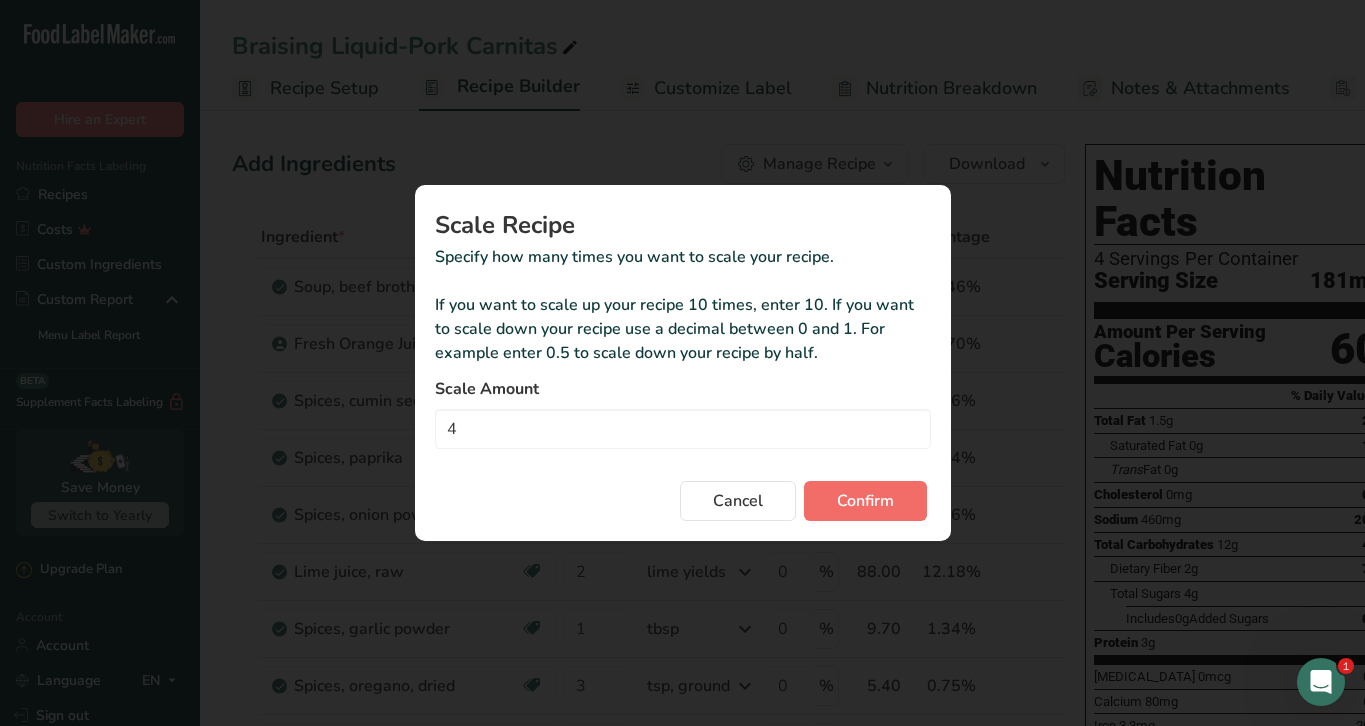 type on "4" 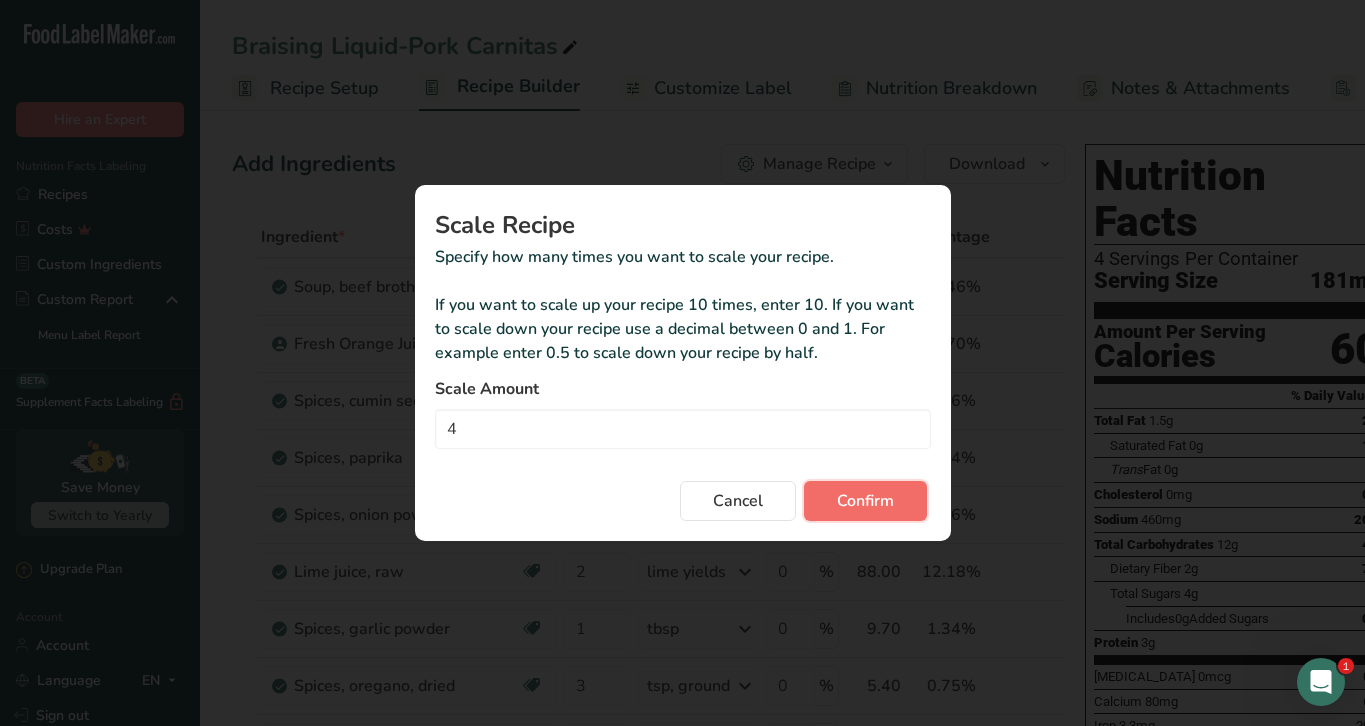 click on "Confirm" at bounding box center (865, 501) 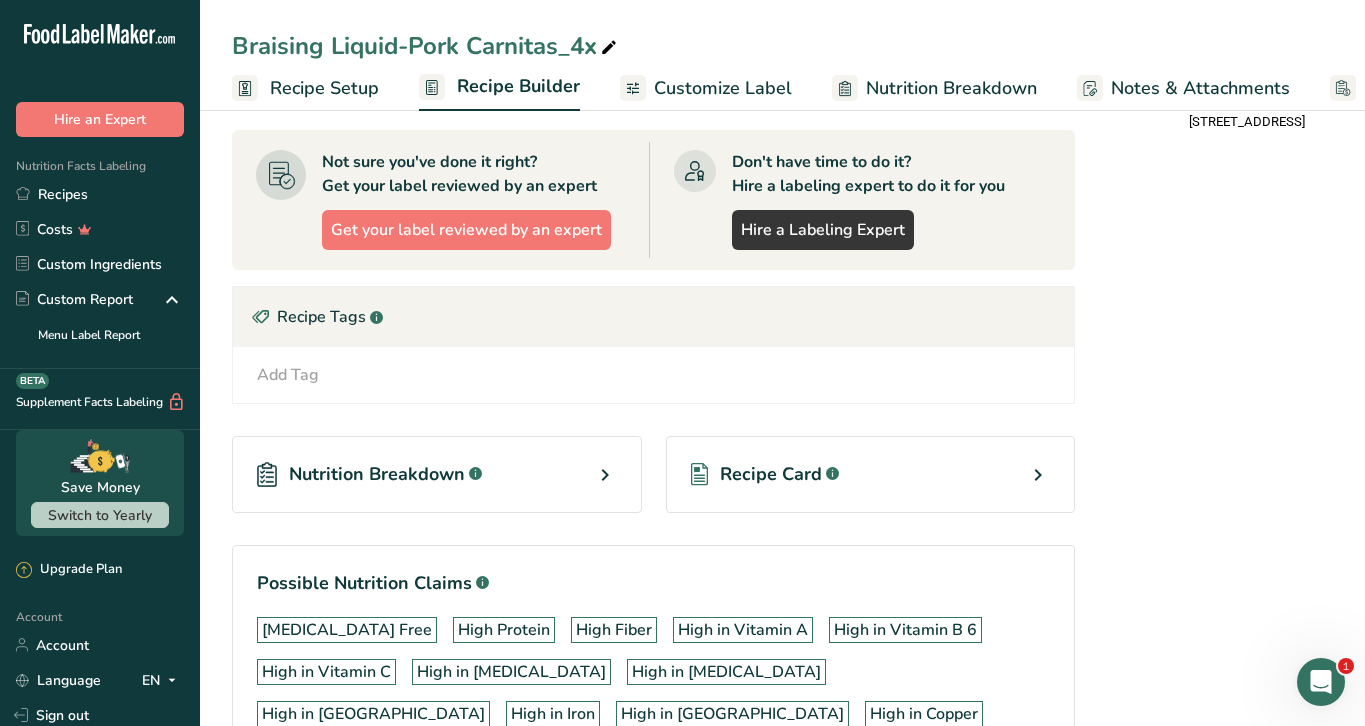 scroll, scrollTop: 901, scrollLeft: 0, axis: vertical 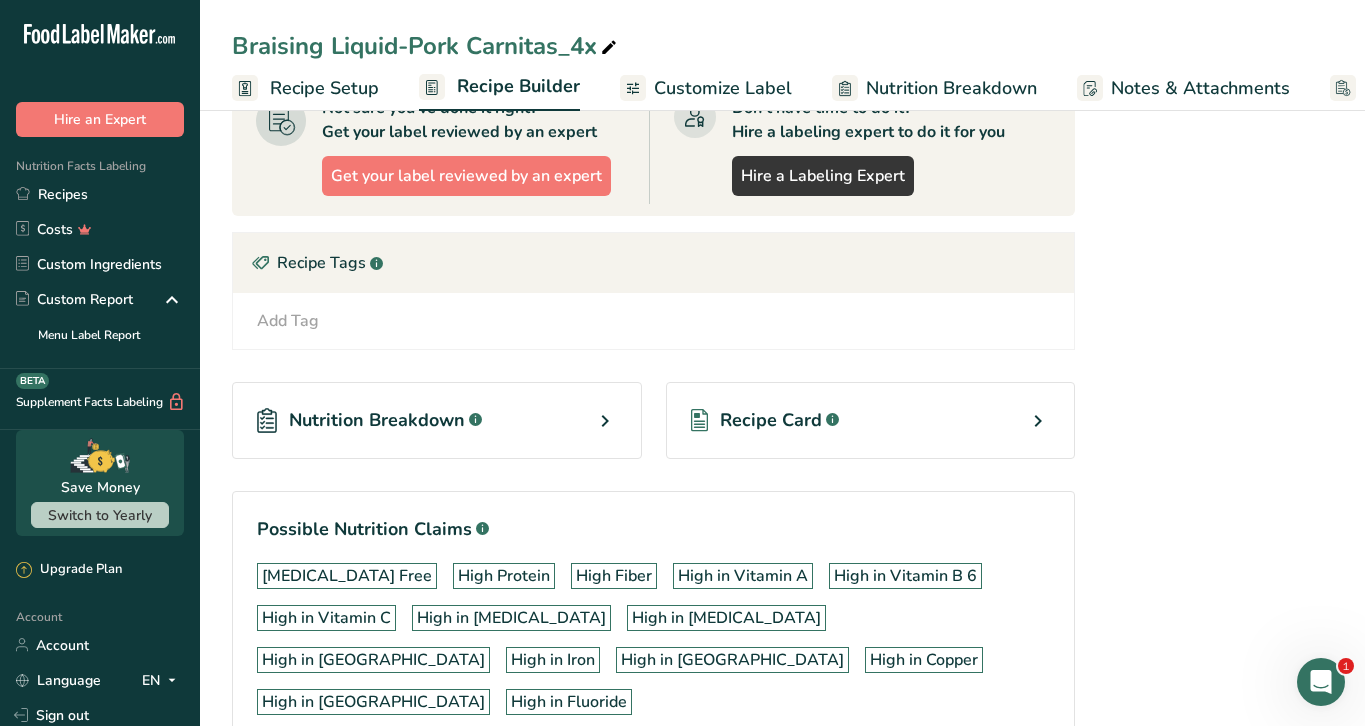 click on "Recipe Card
.a-a{fill:#347362;}.b-a{fill:#fff;}" at bounding box center (871, 420) 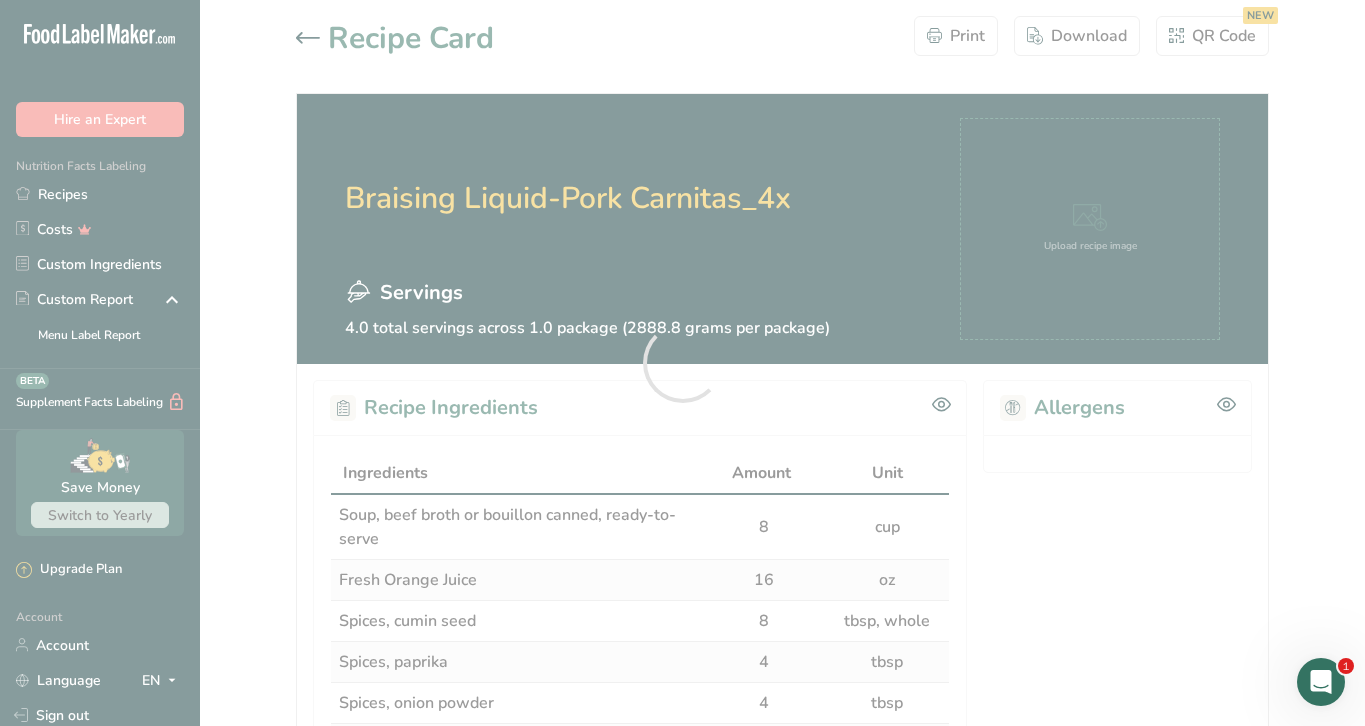 scroll, scrollTop: 0, scrollLeft: 0, axis: both 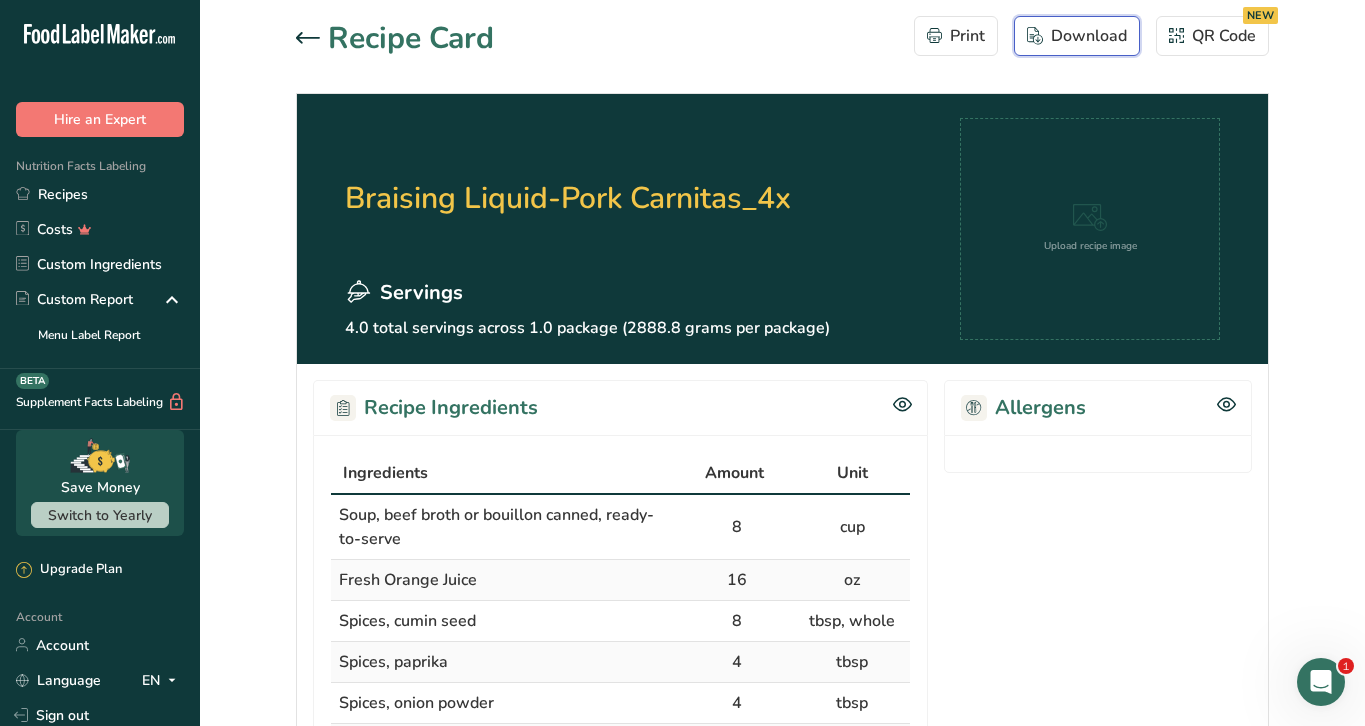 click on "Download" at bounding box center [1077, 36] 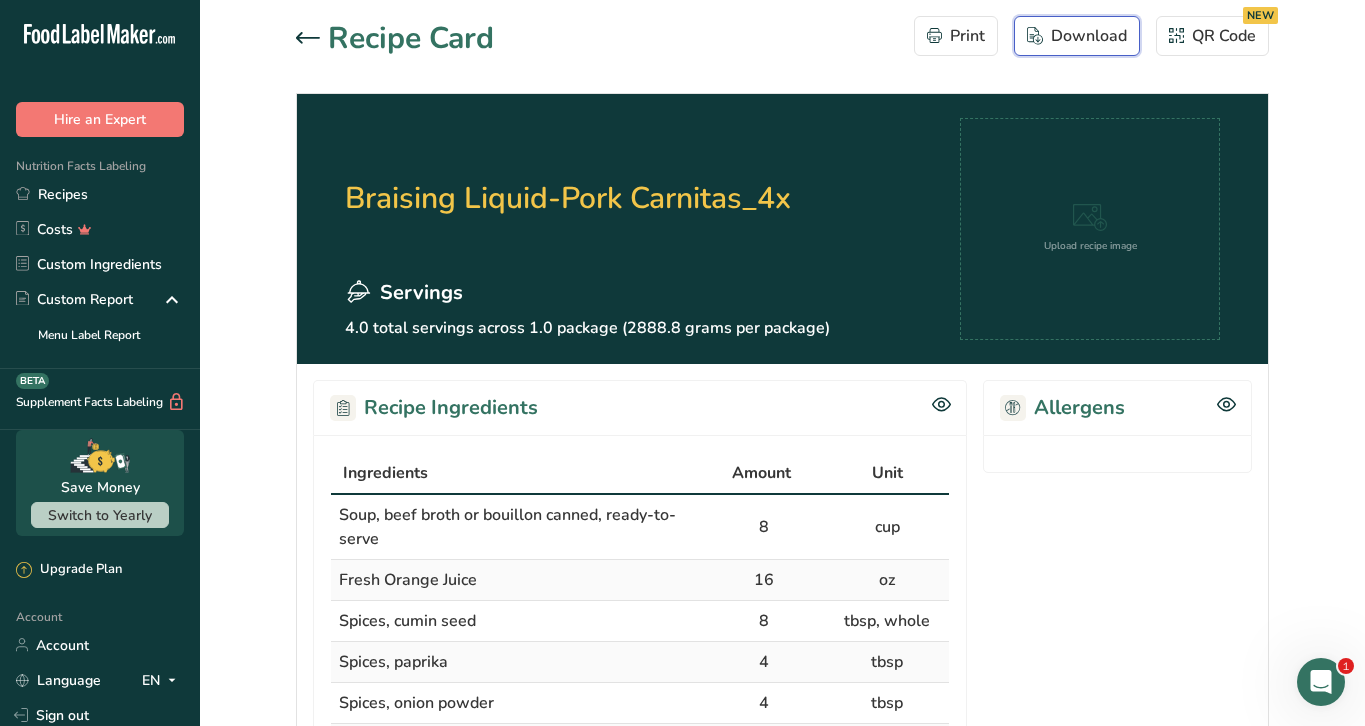 scroll, scrollTop: 0, scrollLeft: 0, axis: both 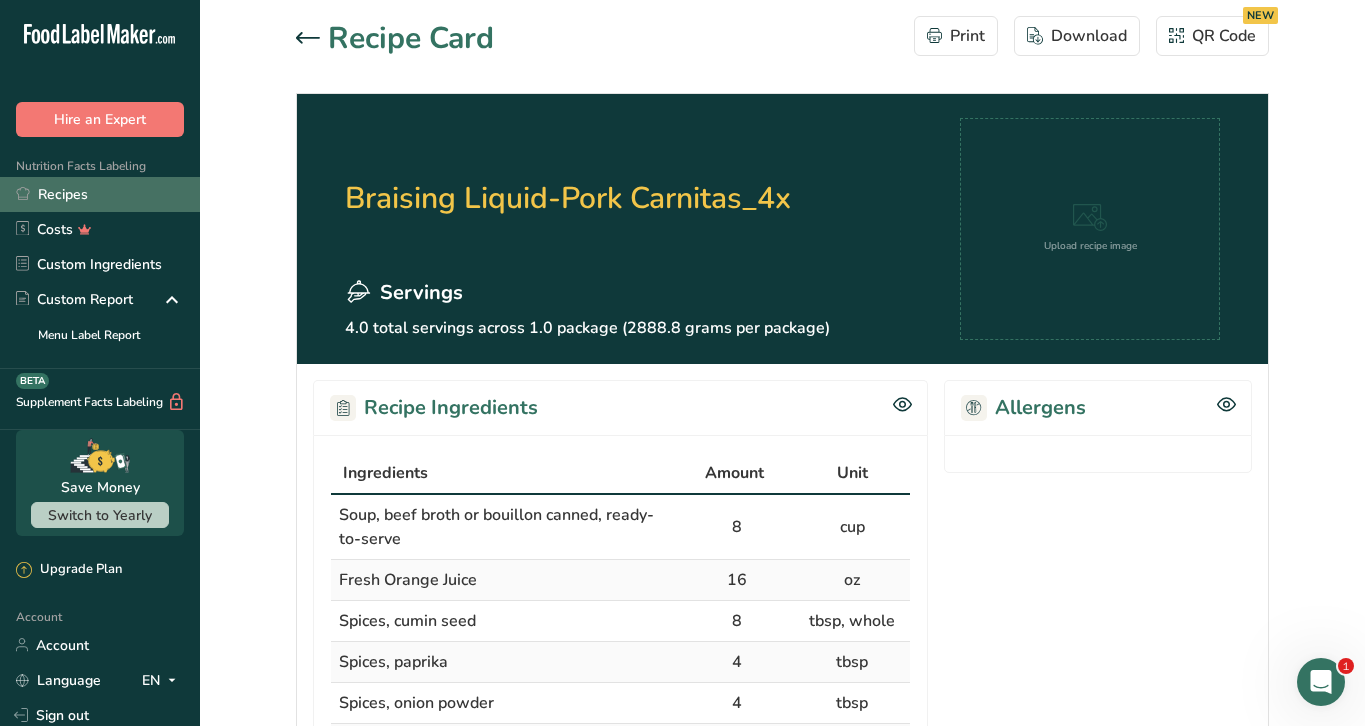 click on "Recipes" at bounding box center (100, 194) 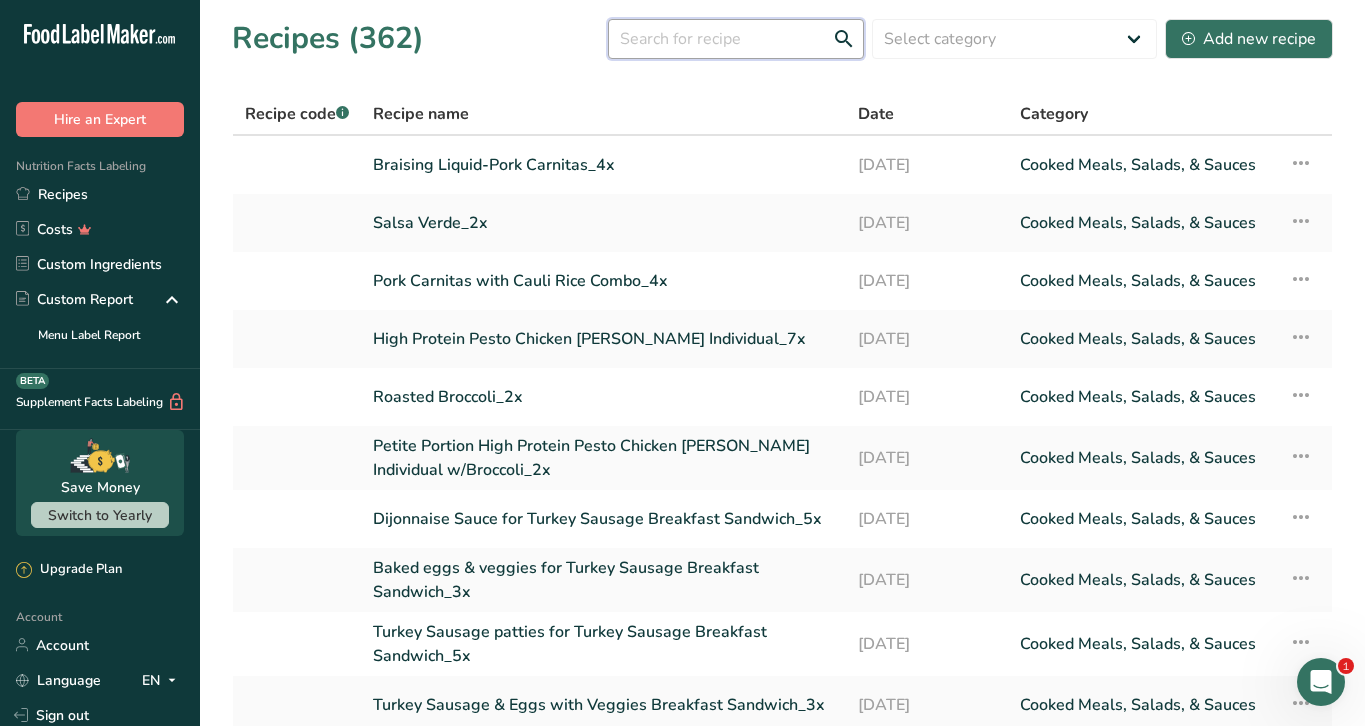 click at bounding box center [736, 39] 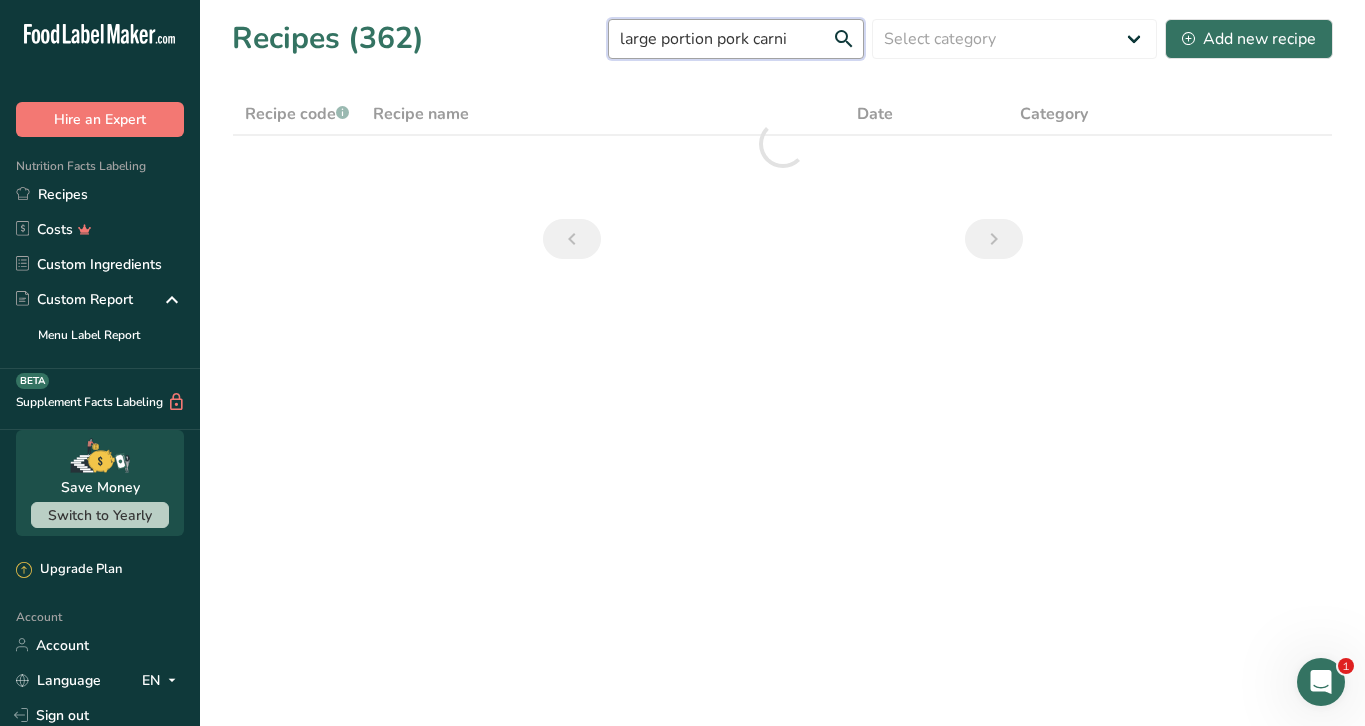 scroll, scrollTop: 0, scrollLeft: 0, axis: both 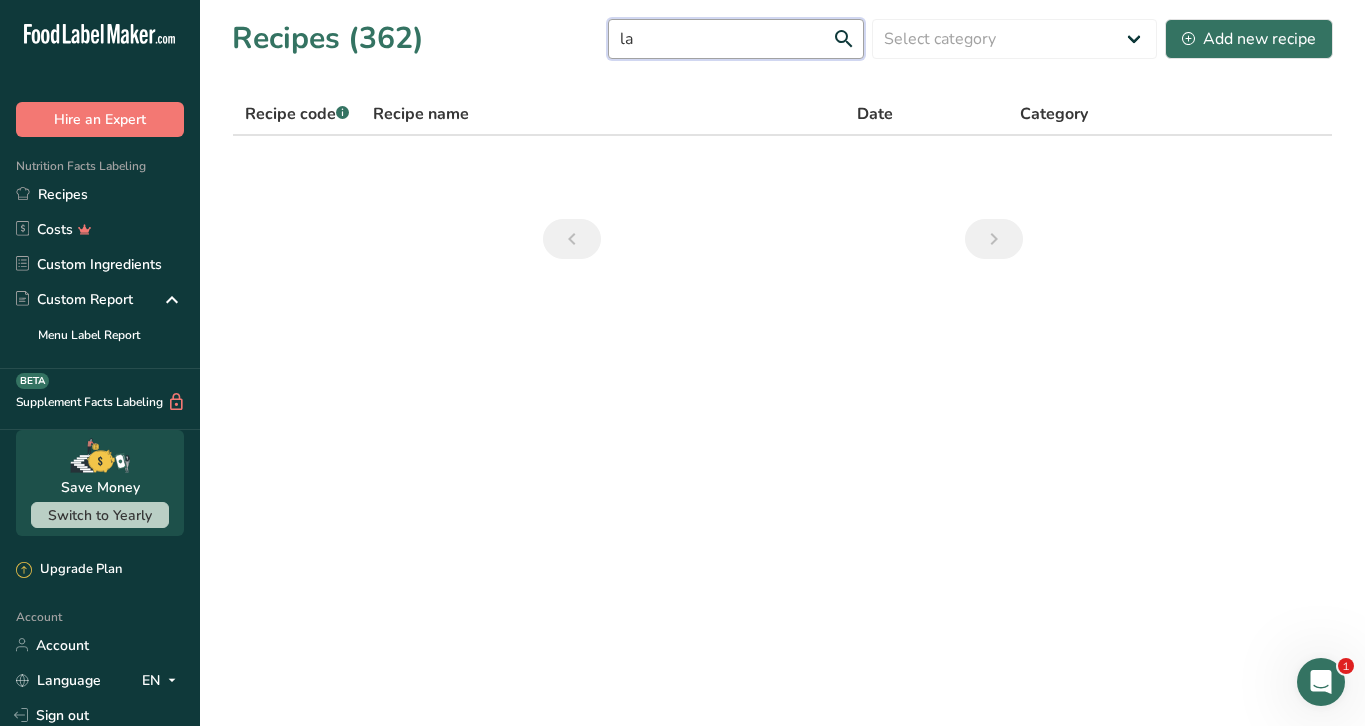type on "l" 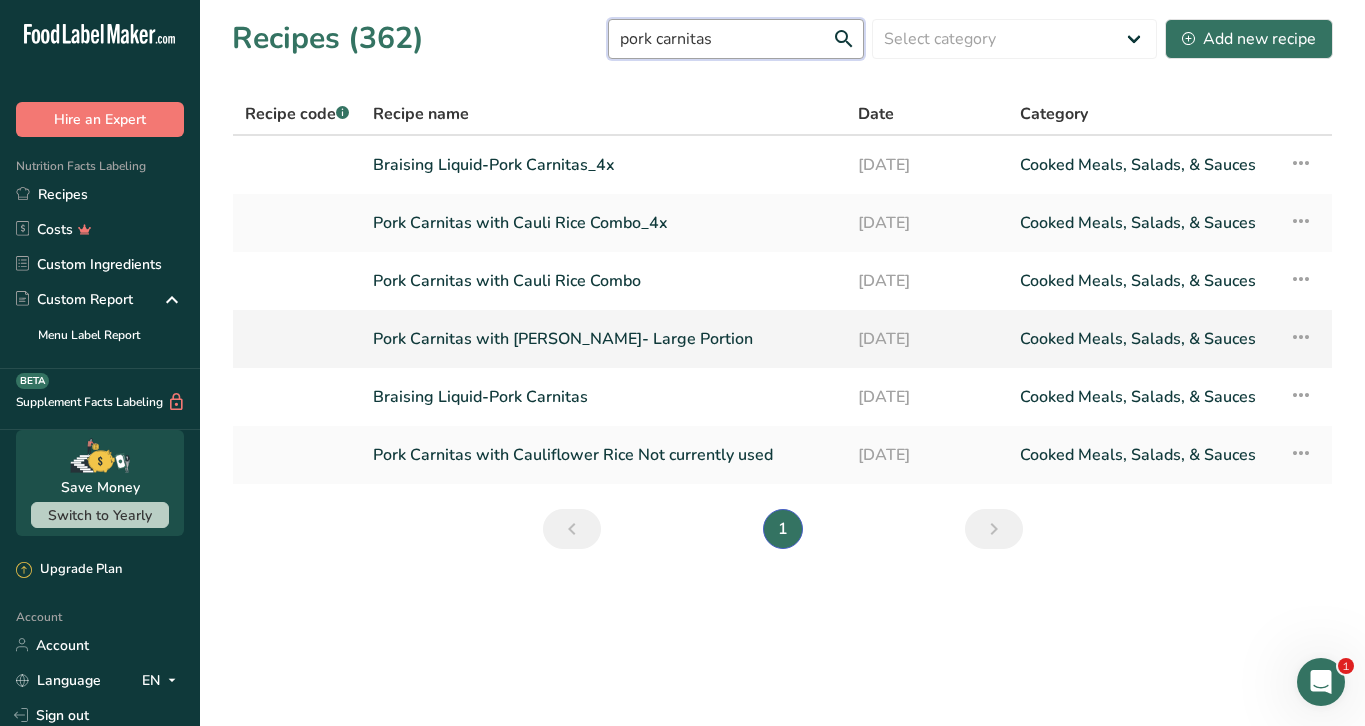 type on "pork carnitas" 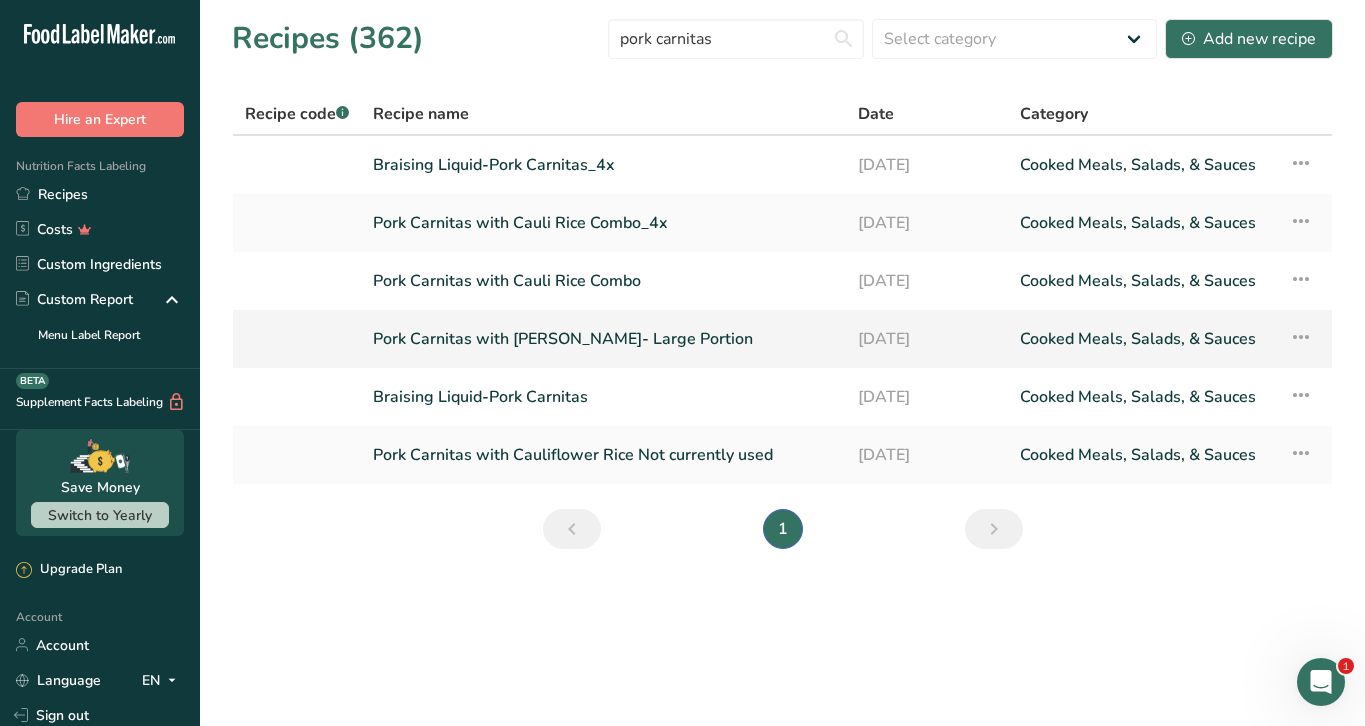 click on "Pork Carnitas with [PERSON_NAME]- Large Portion" at bounding box center [603, 339] 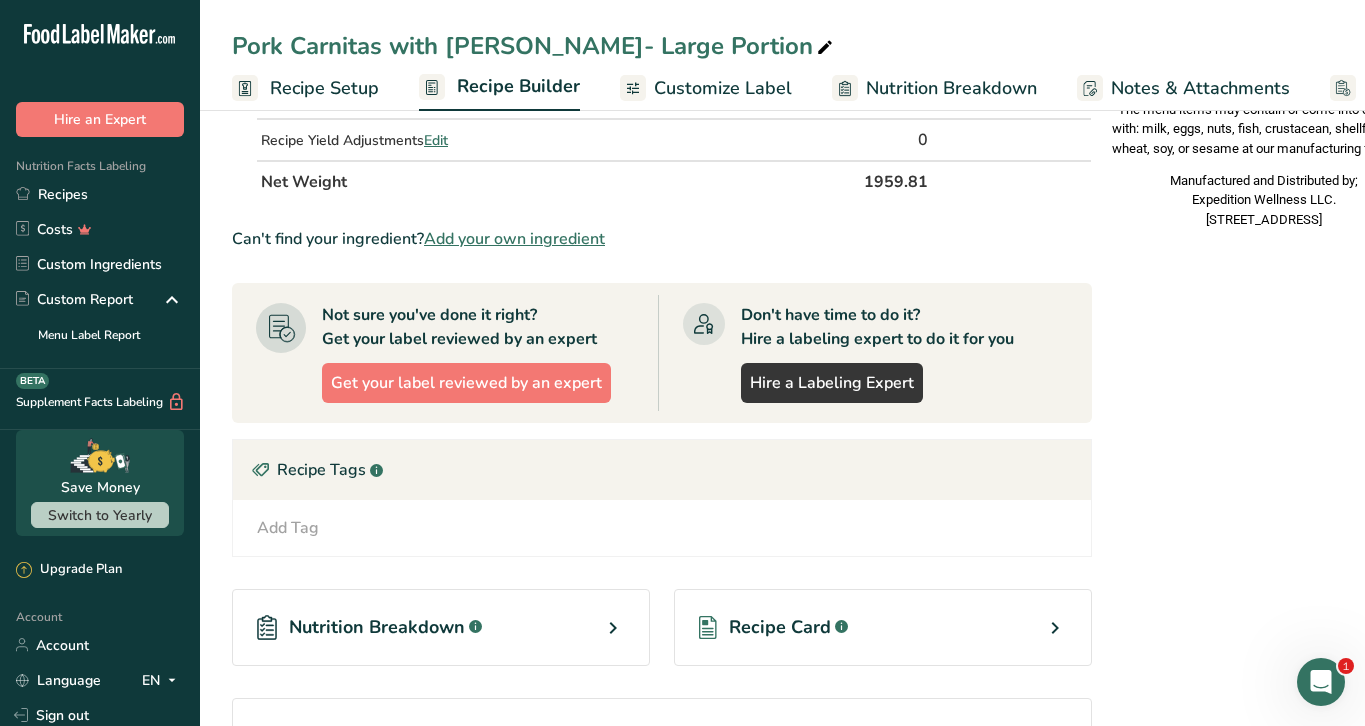 scroll, scrollTop: 814, scrollLeft: 0, axis: vertical 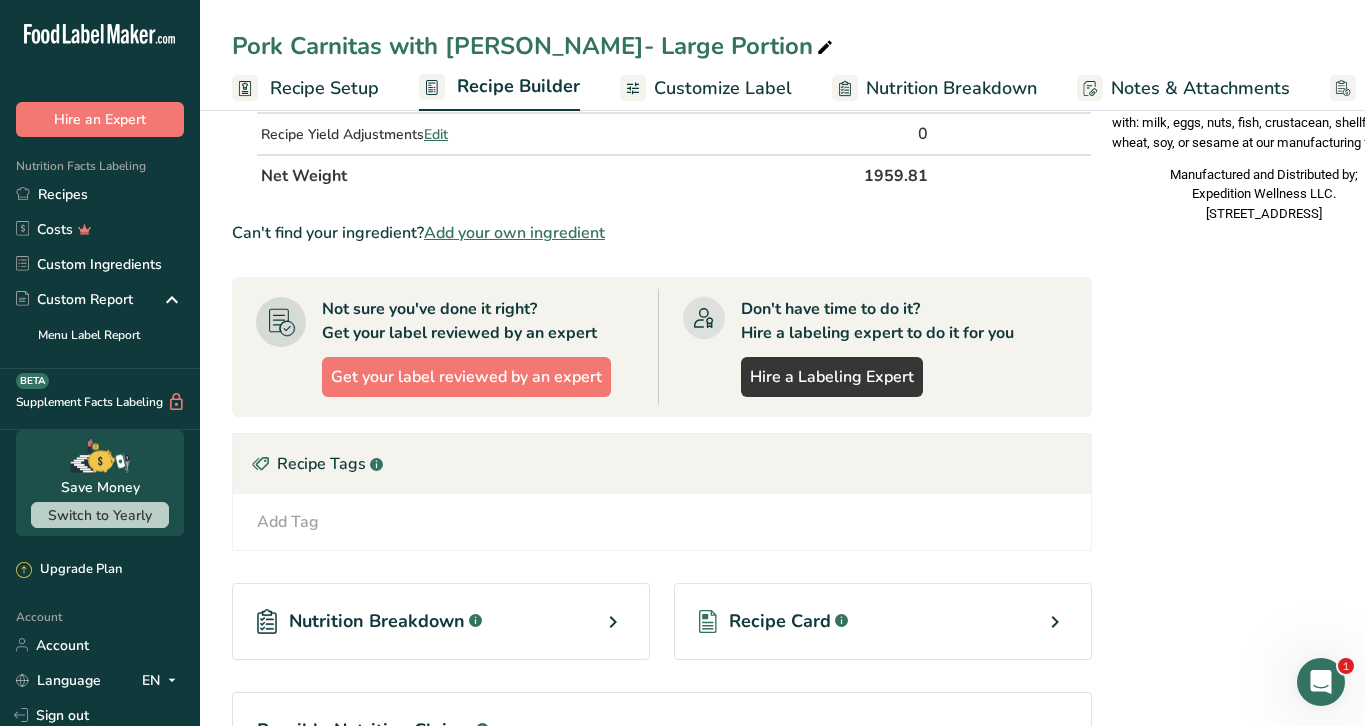 click on "Recipe Card
.a-a{fill:#347362;}.b-a{fill:#fff;}" at bounding box center (883, 621) 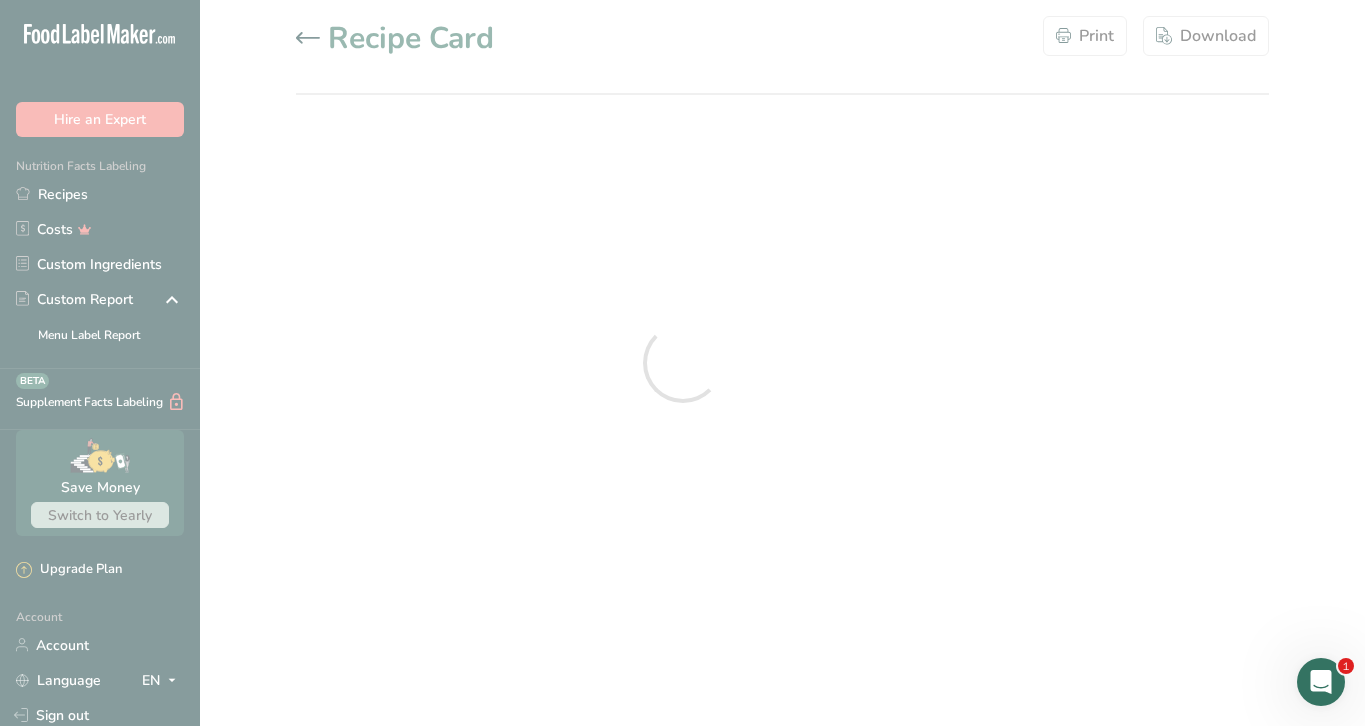 scroll, scrollTop: 0, scrollLeft: 0, axis: both 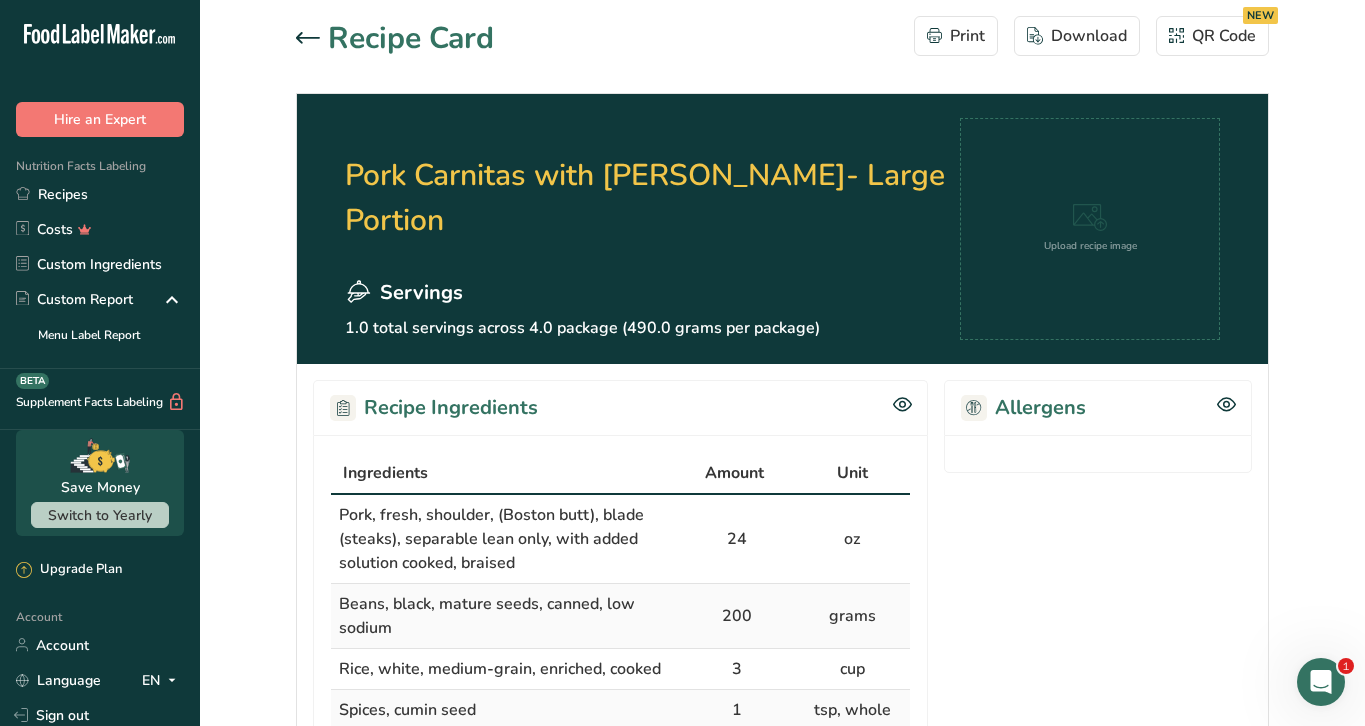 click 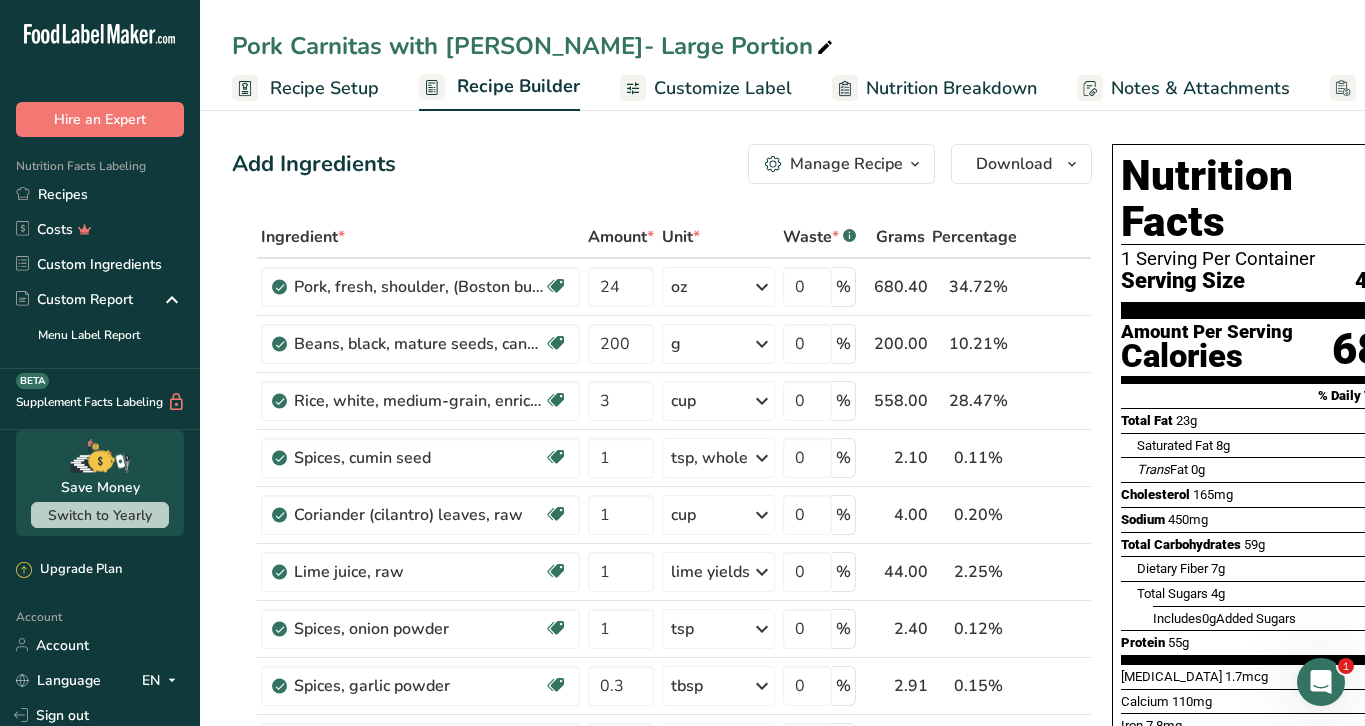 click at bounding box center (915, 164) 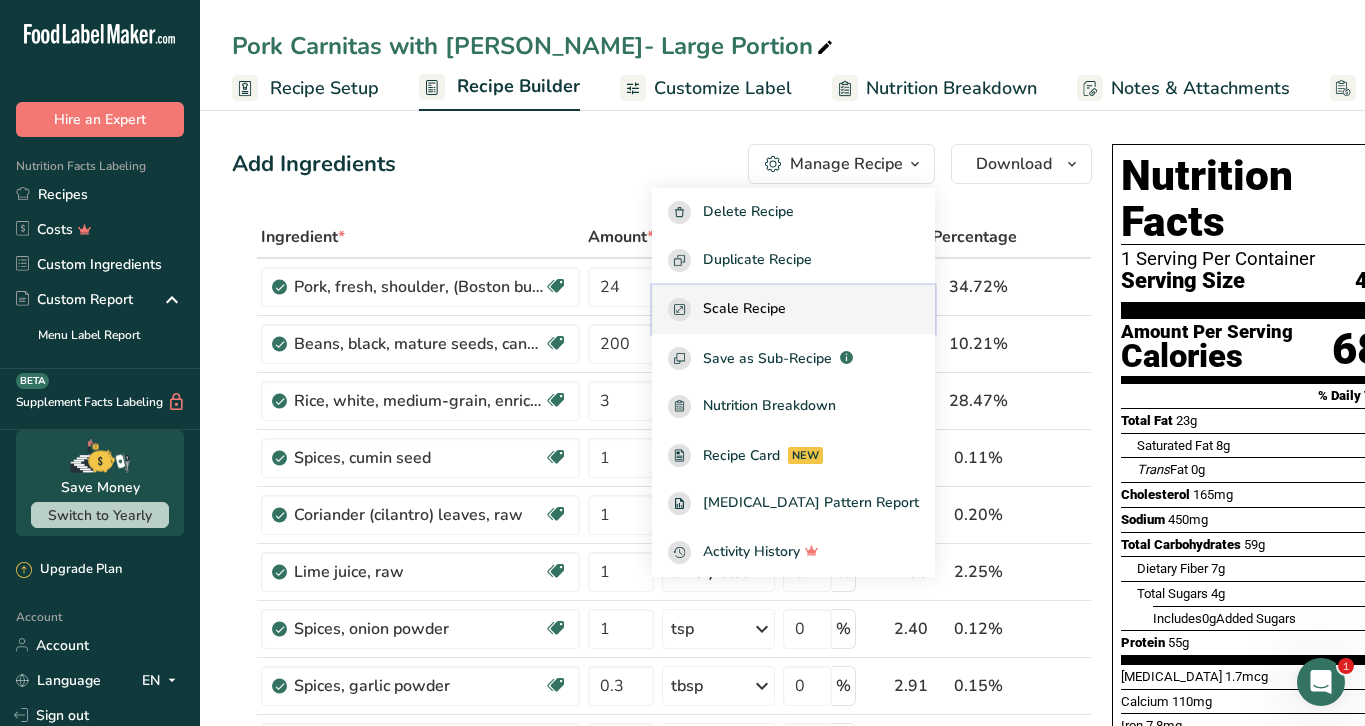 click on "Scale Recipe" at bounding box center (744, 309) 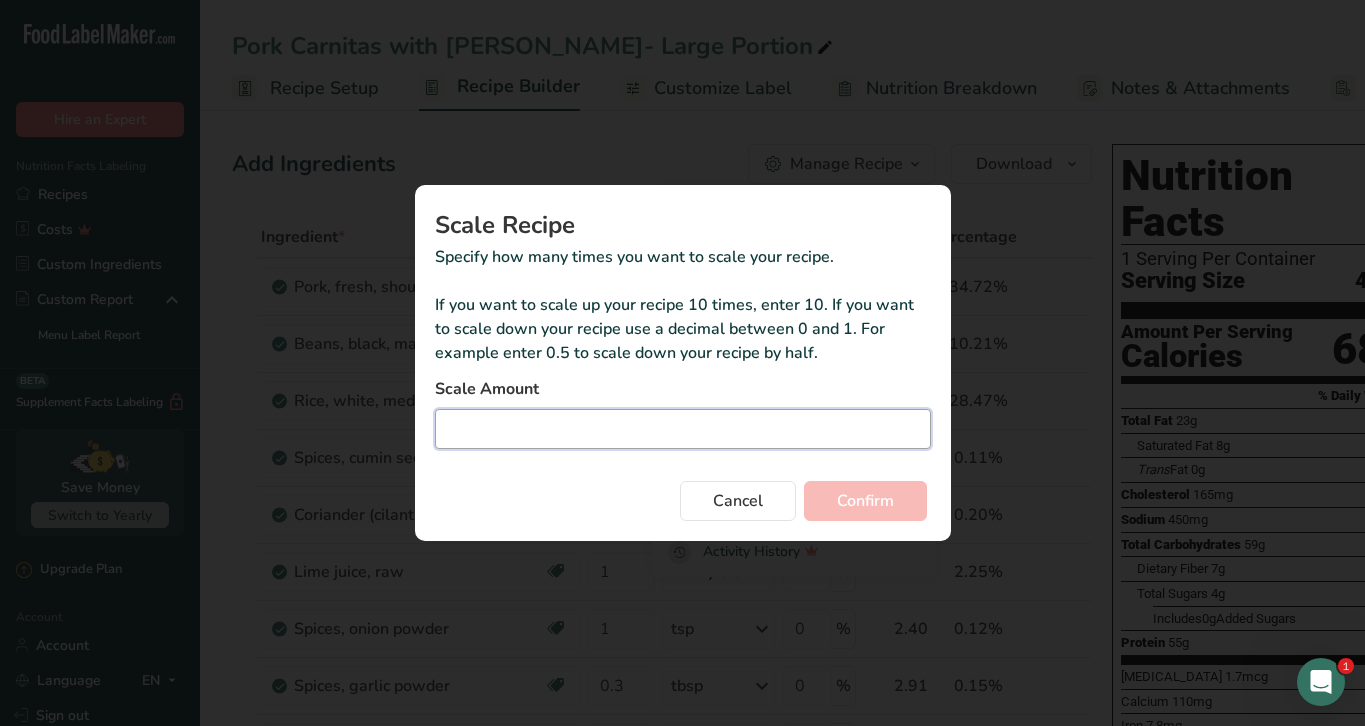 click at bounding box center [683, 429] 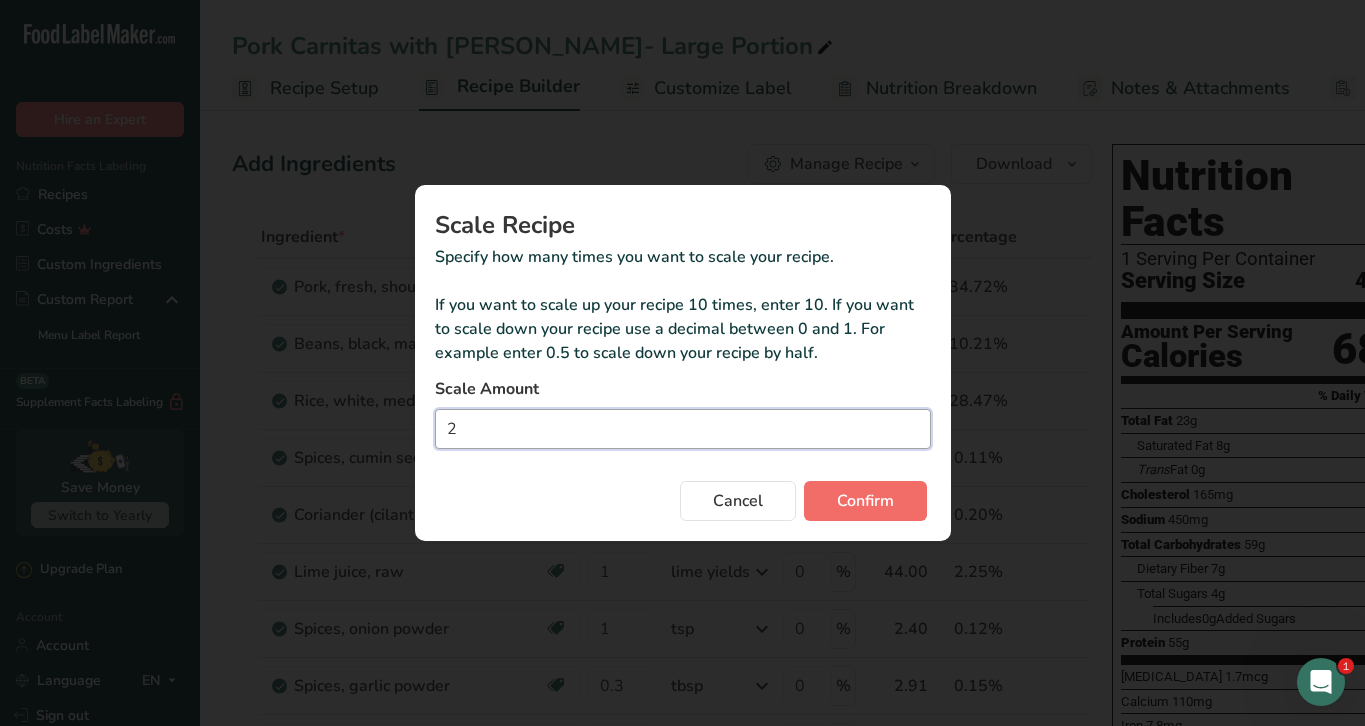 type on "2" 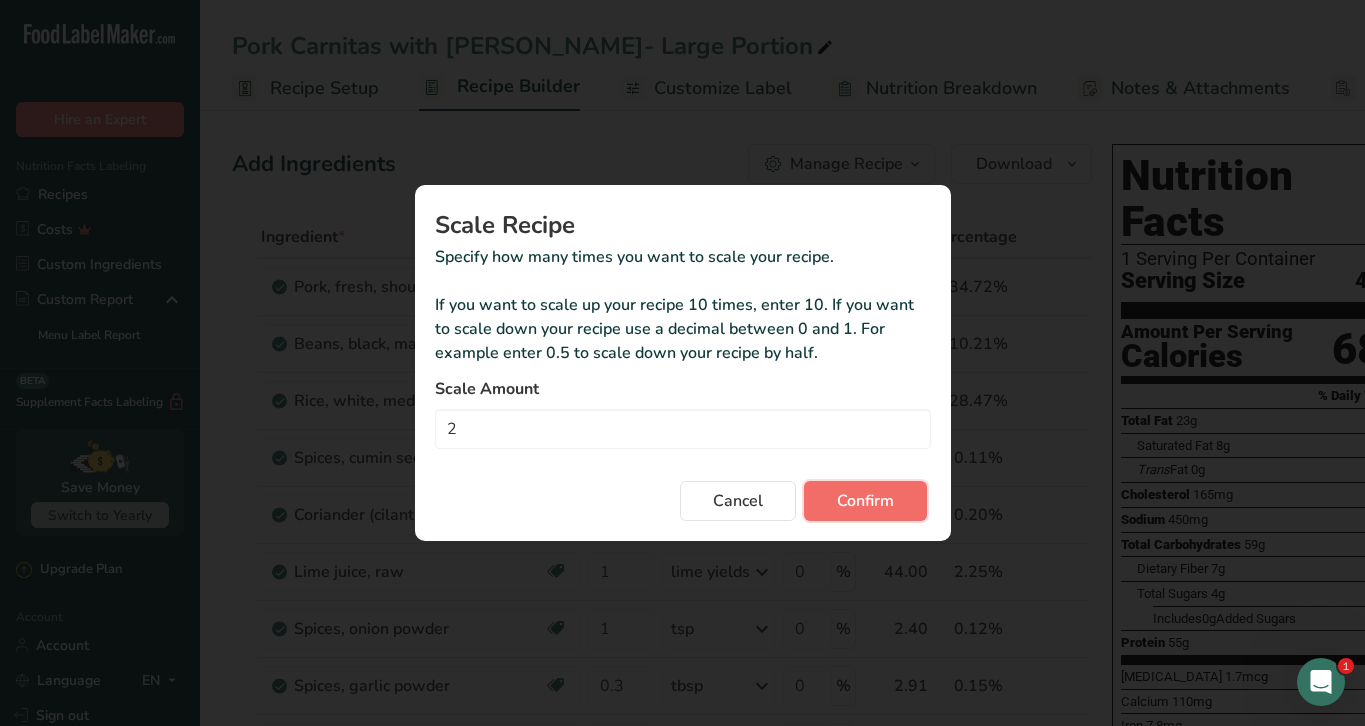 click on "Confirm" at bounding box center [865, 501] 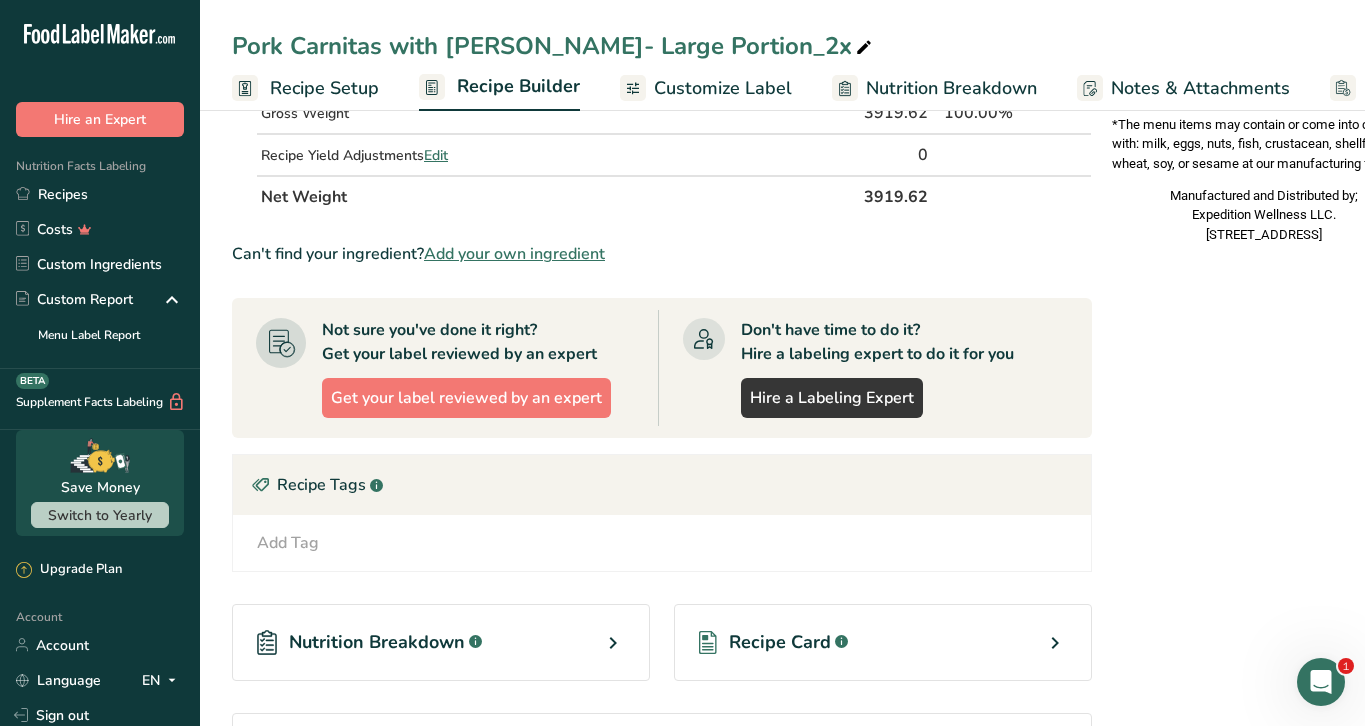 scroll, scrollTop: 924, scrollLeft: 0, axis: vertical 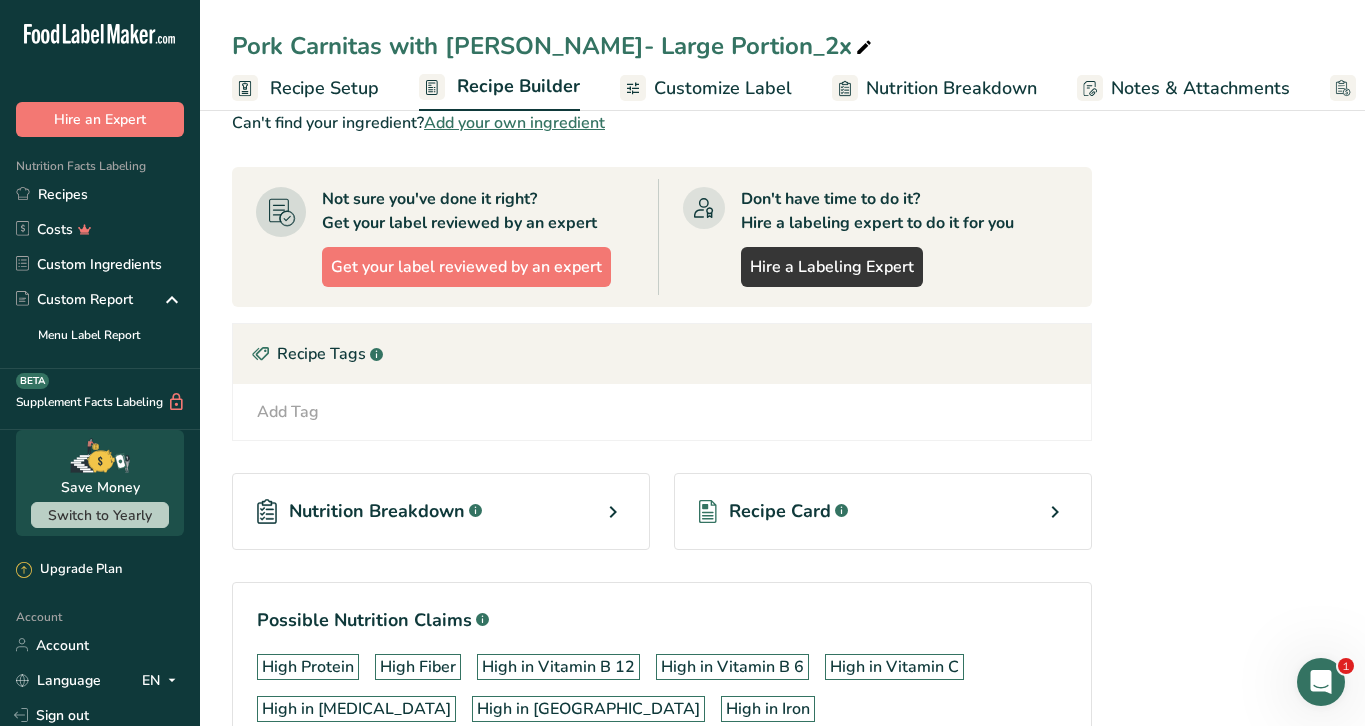 click on "Recipe Card
.a-a{fill:#347362;}.b-a{fill:#fff;}" at bounding box center (883, 511) 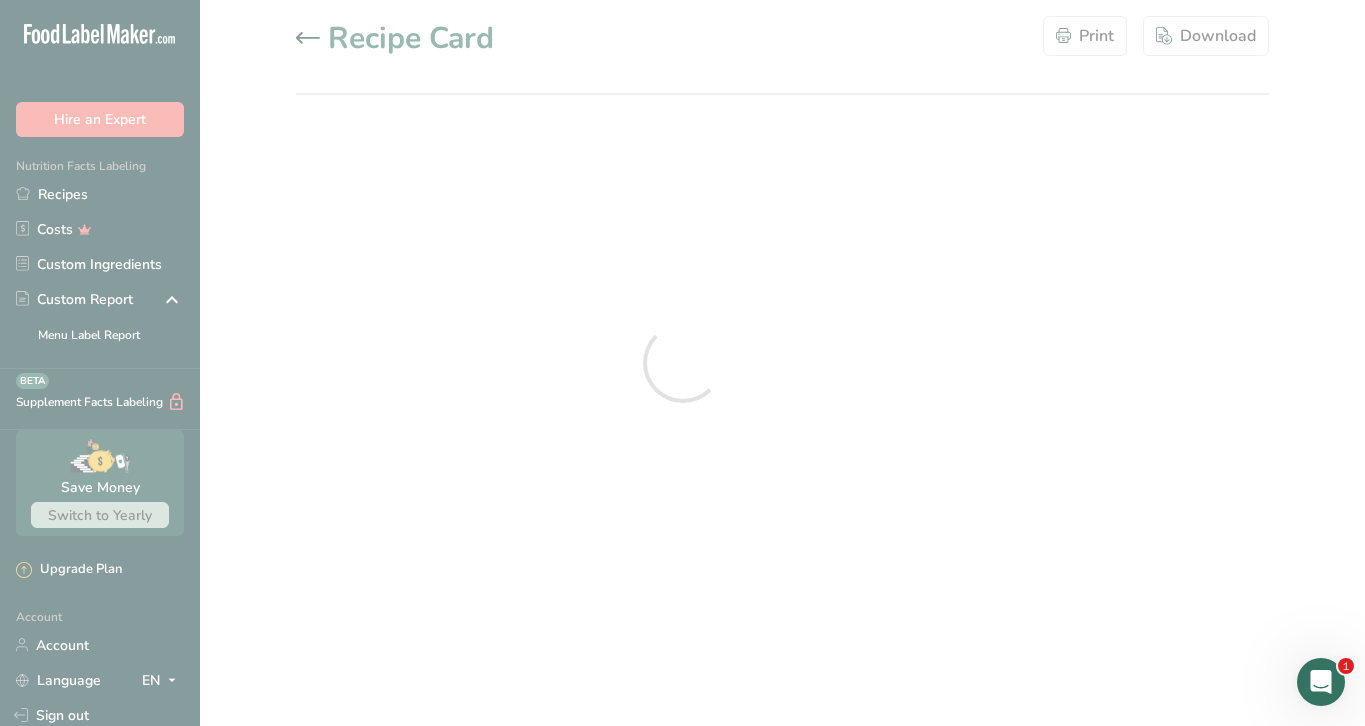 scroll, scrollTop: 0, scrollLeft: 0, axis: both 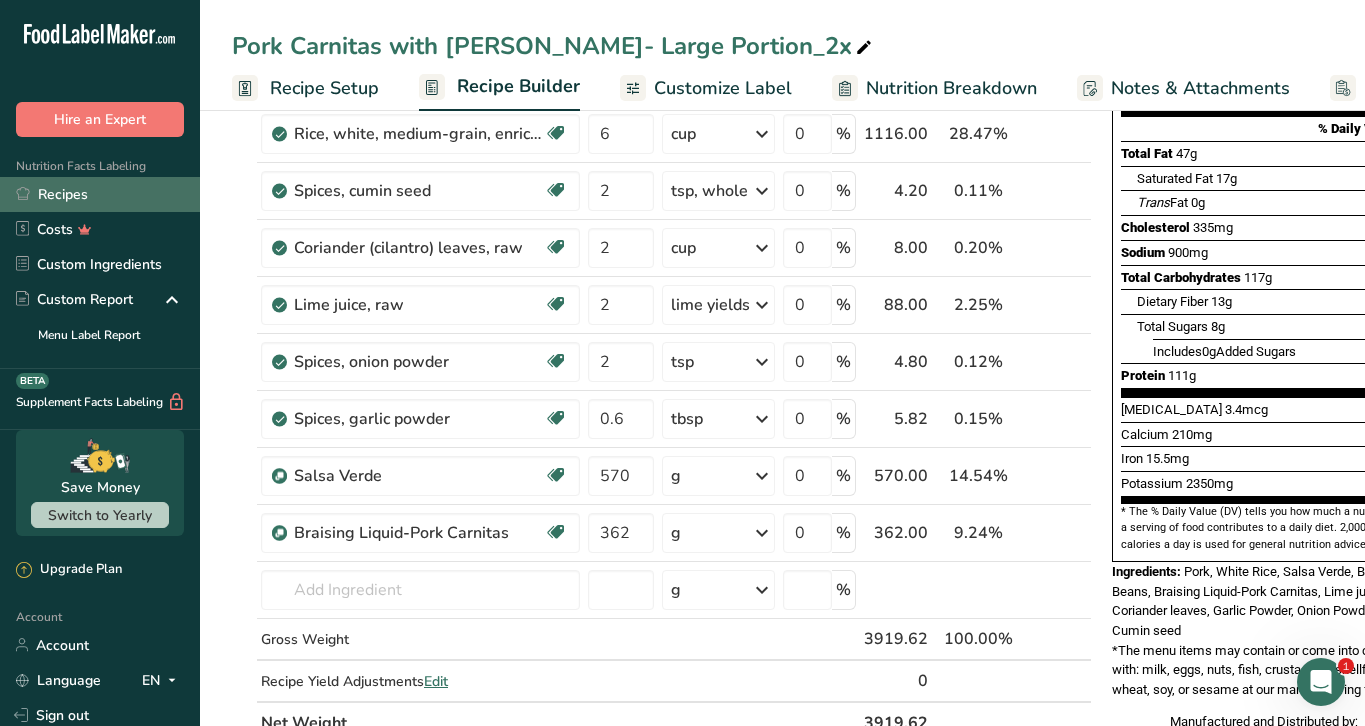 click on "Recipes" at bounding box center (100, 194) 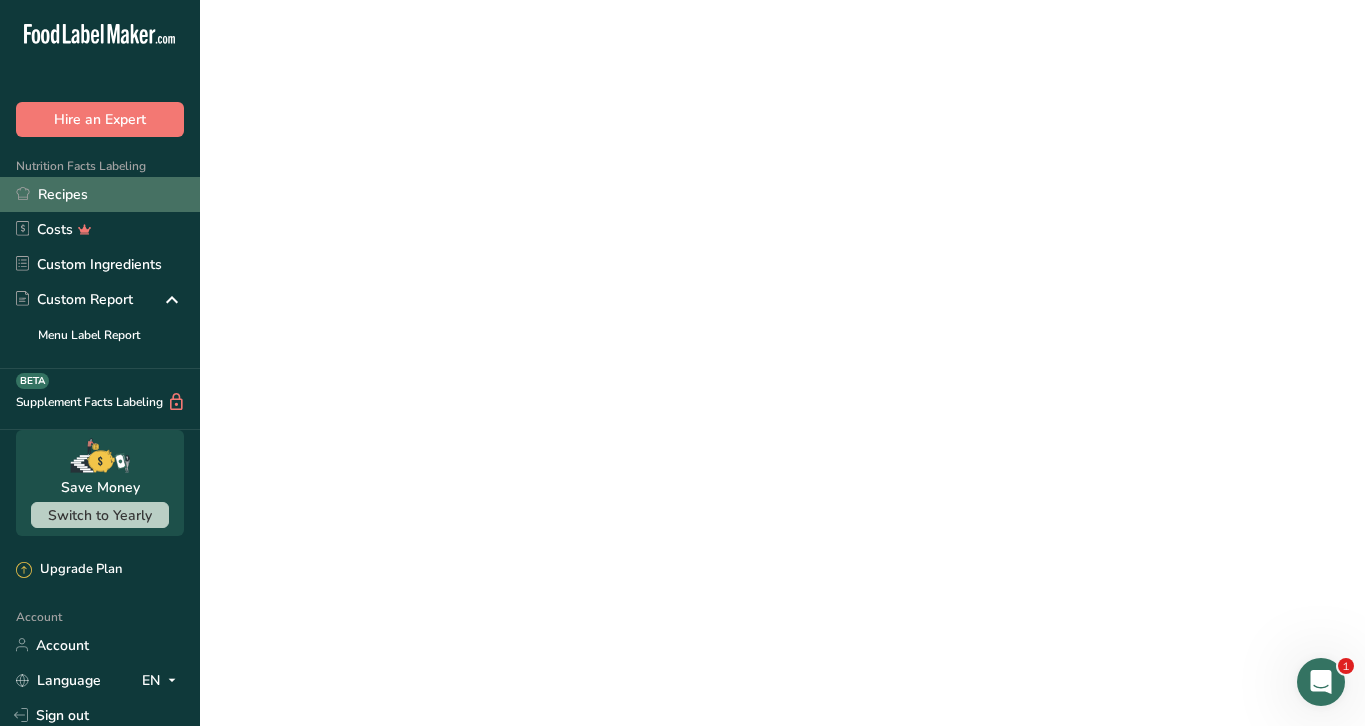 scroll, scrollTop: 0, scrollLeft: 0, axis: both 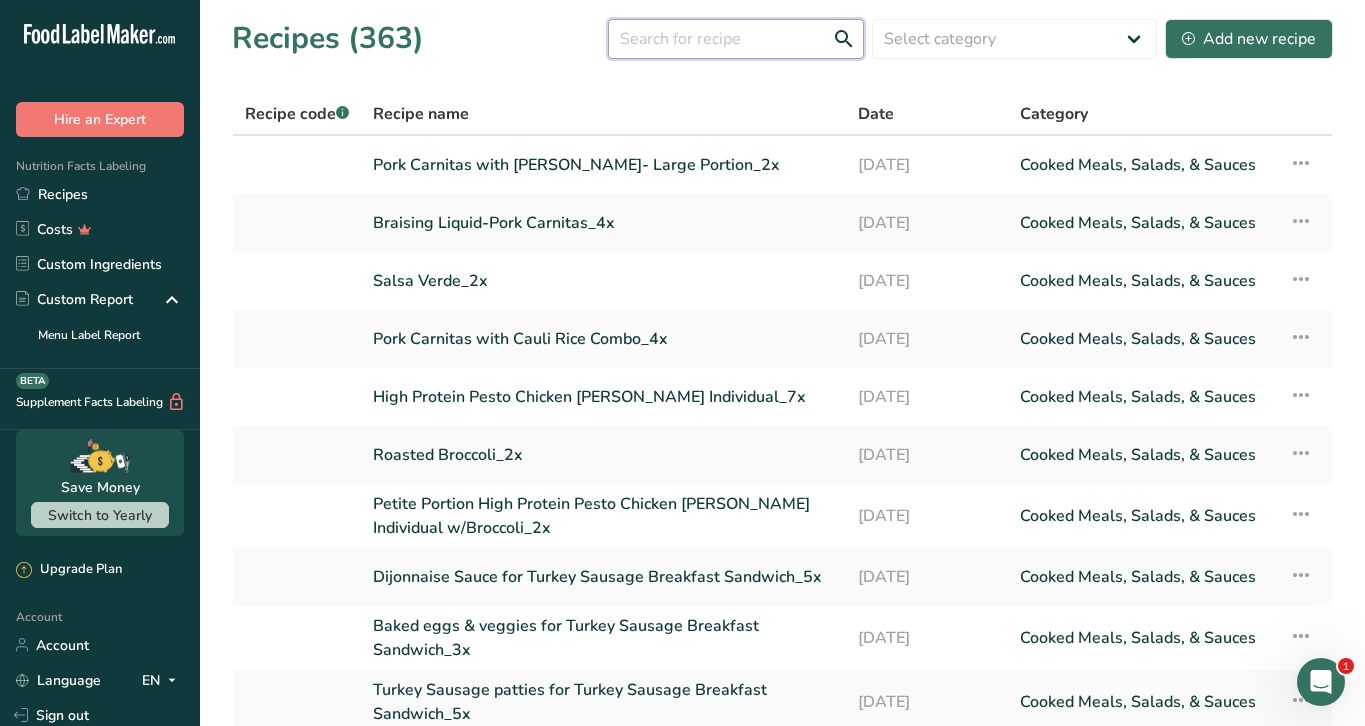 click at bounding box center [736, 39] 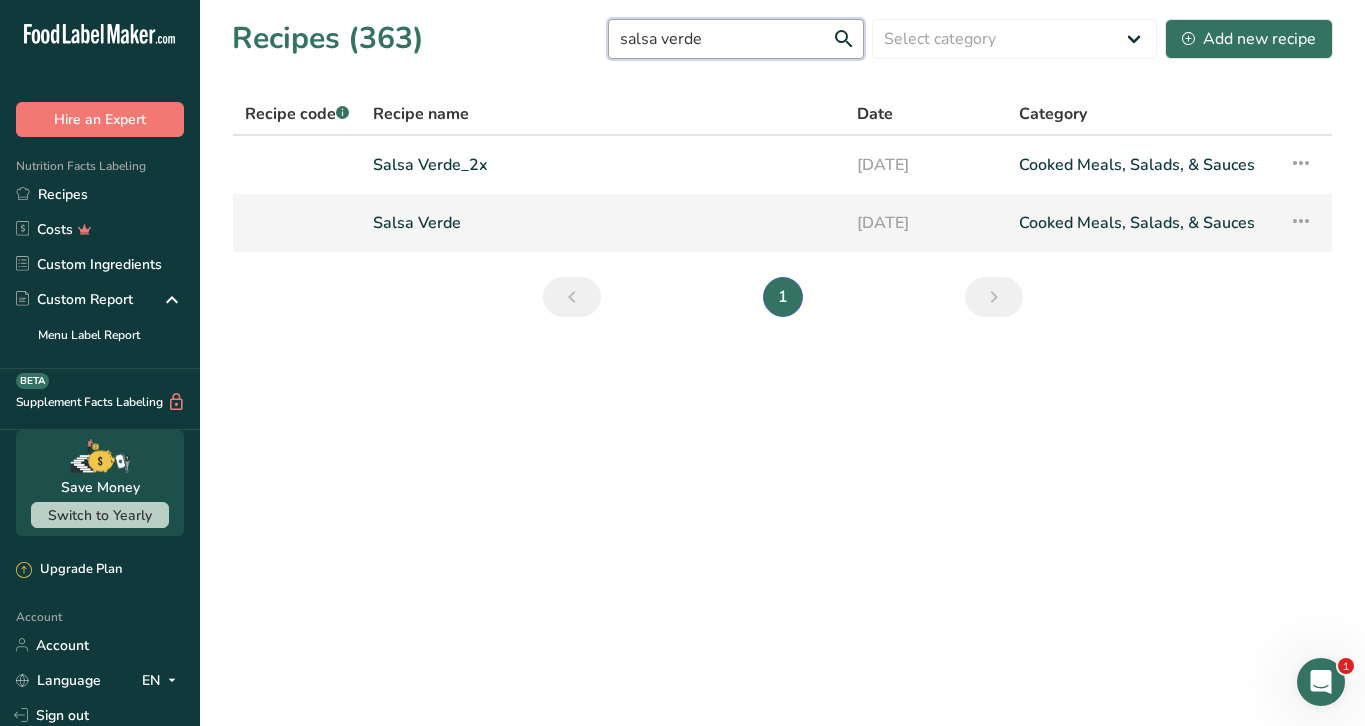 type on "salsa verde" 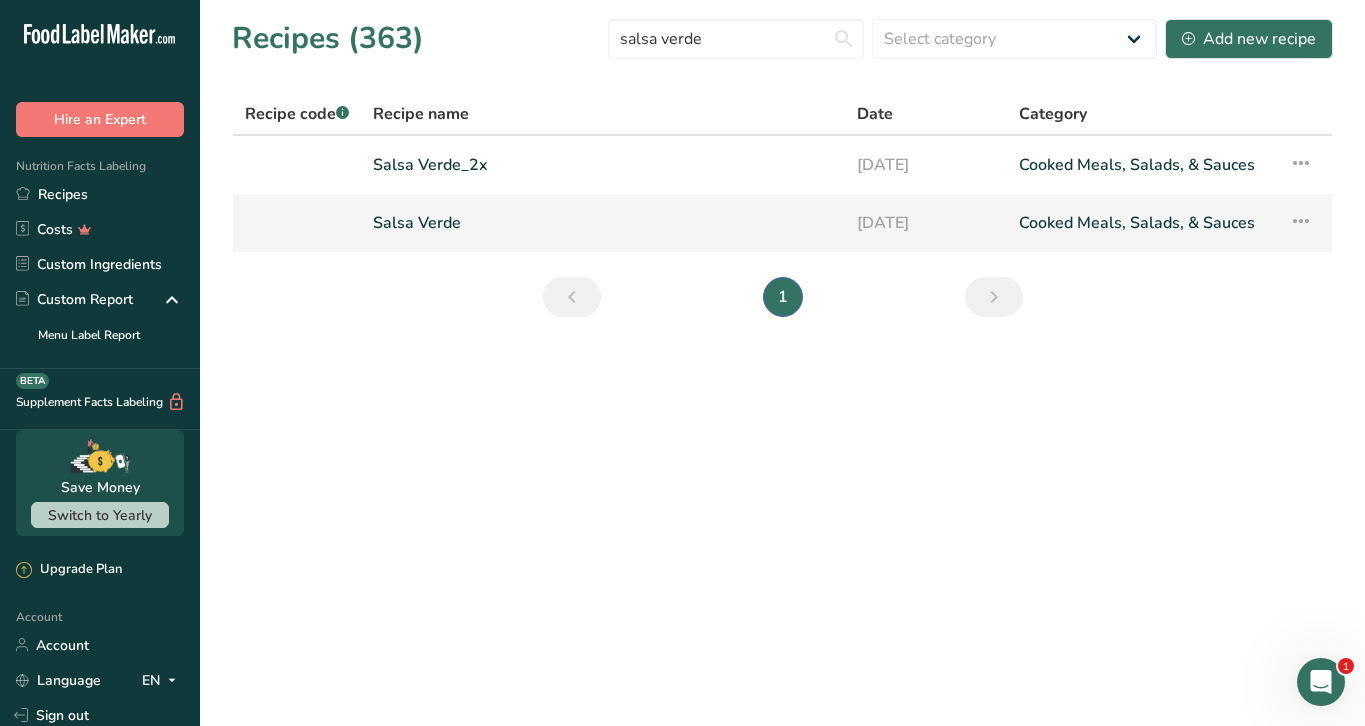 click on "Salsa Verde" at bounding box center (603, 223) 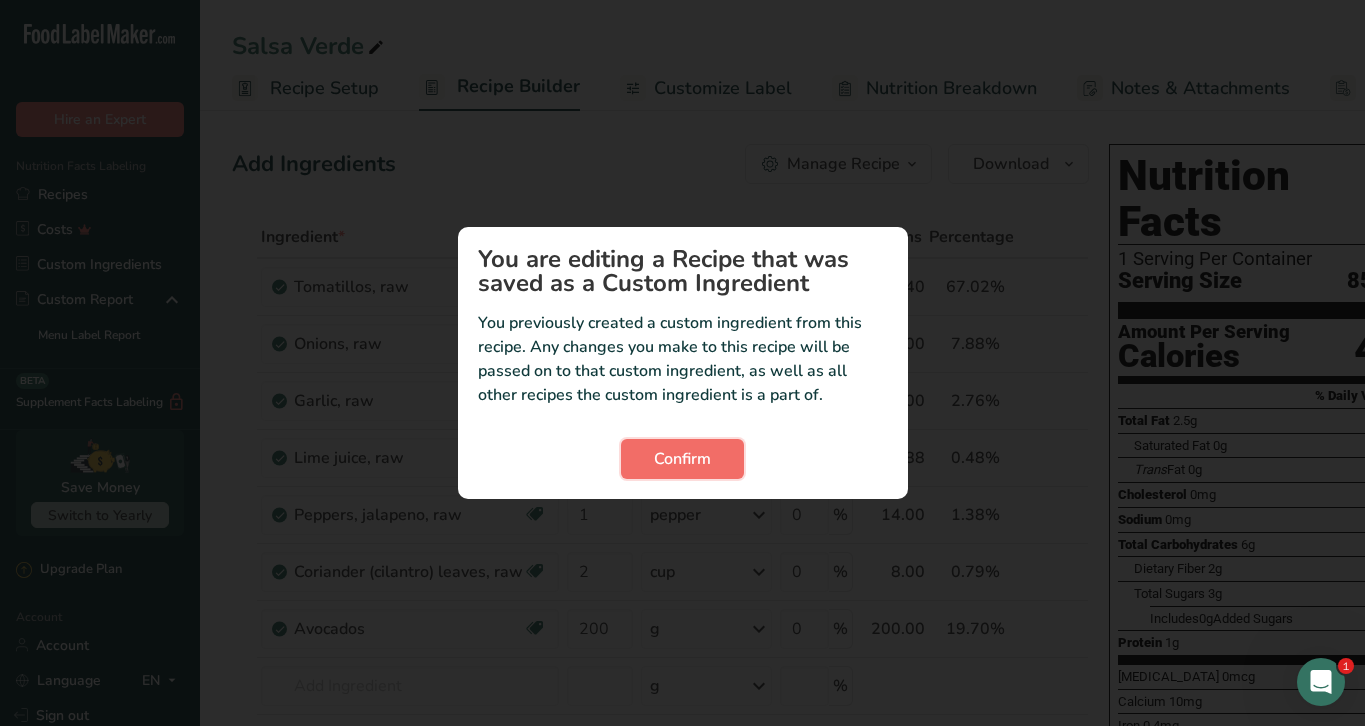 click on "Confirm" at bounding box center [682, 459] 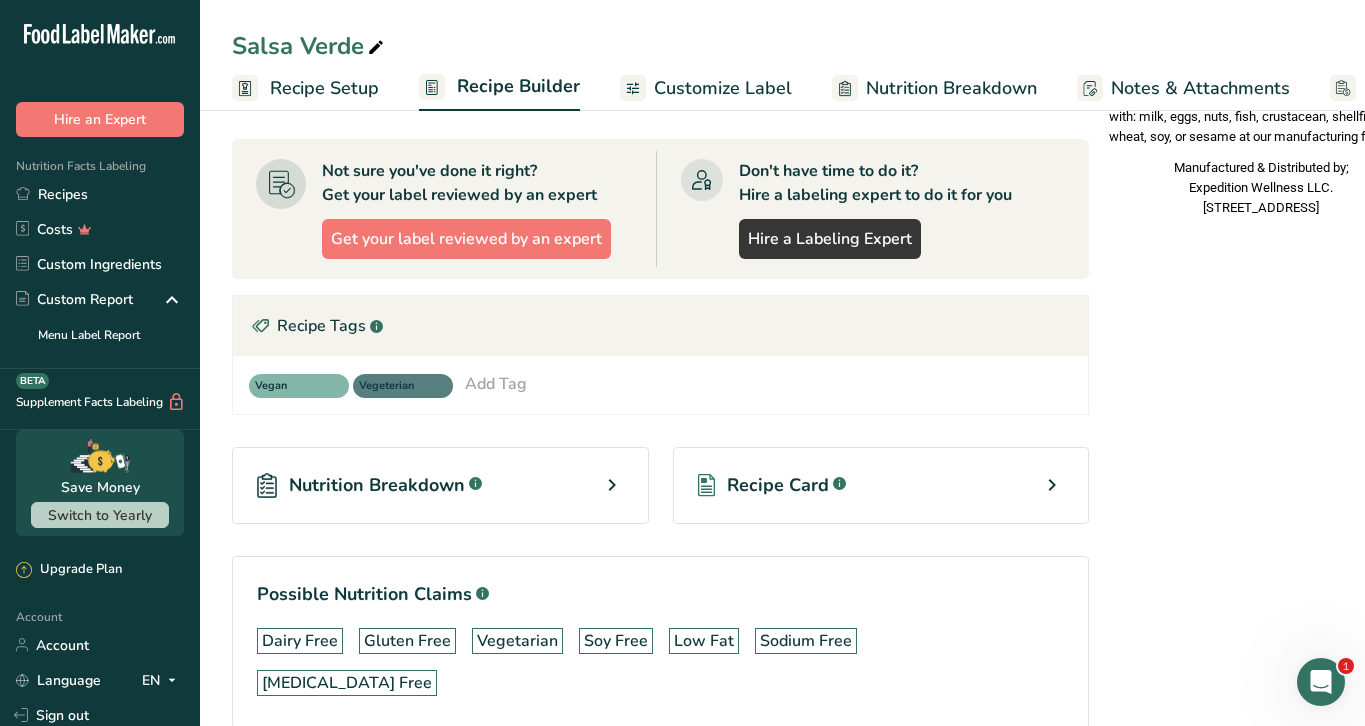 scroll, scrollTop: 837, scrollLeft: 0, axis: vertical 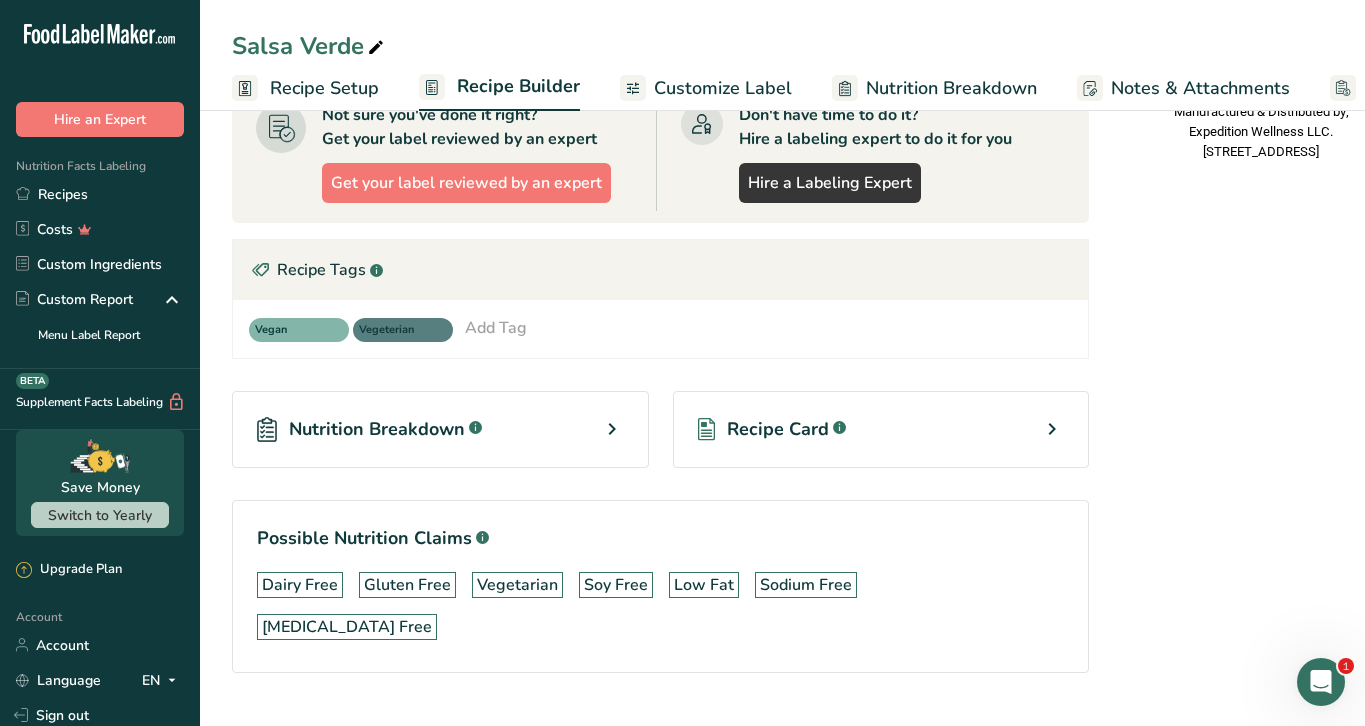 click on "Recipe Card
.a-a{fill:#347362;}.b-a{fill:#fff;}" at bounding box center (881, 429) 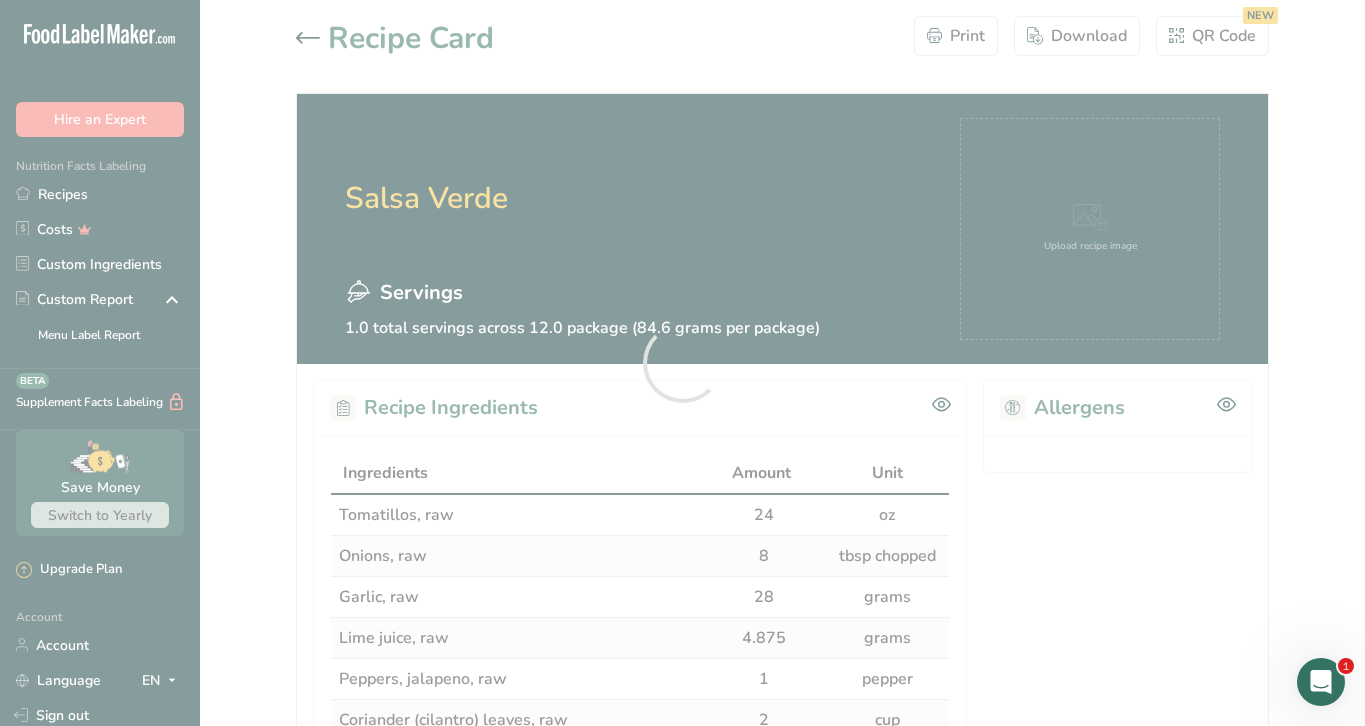 scroll, scrollTop: 0, scrollLeft: 0, axis: both 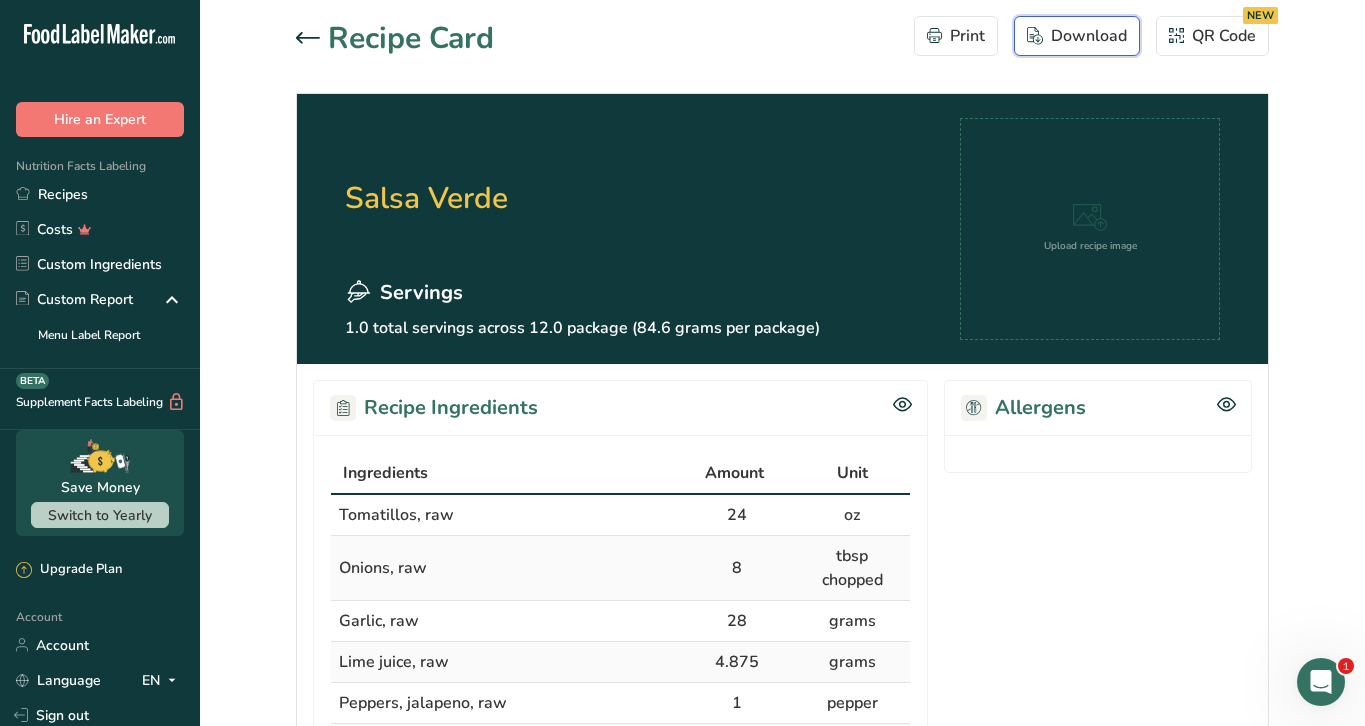 click on "Download" at bounding box center (1077, 36) 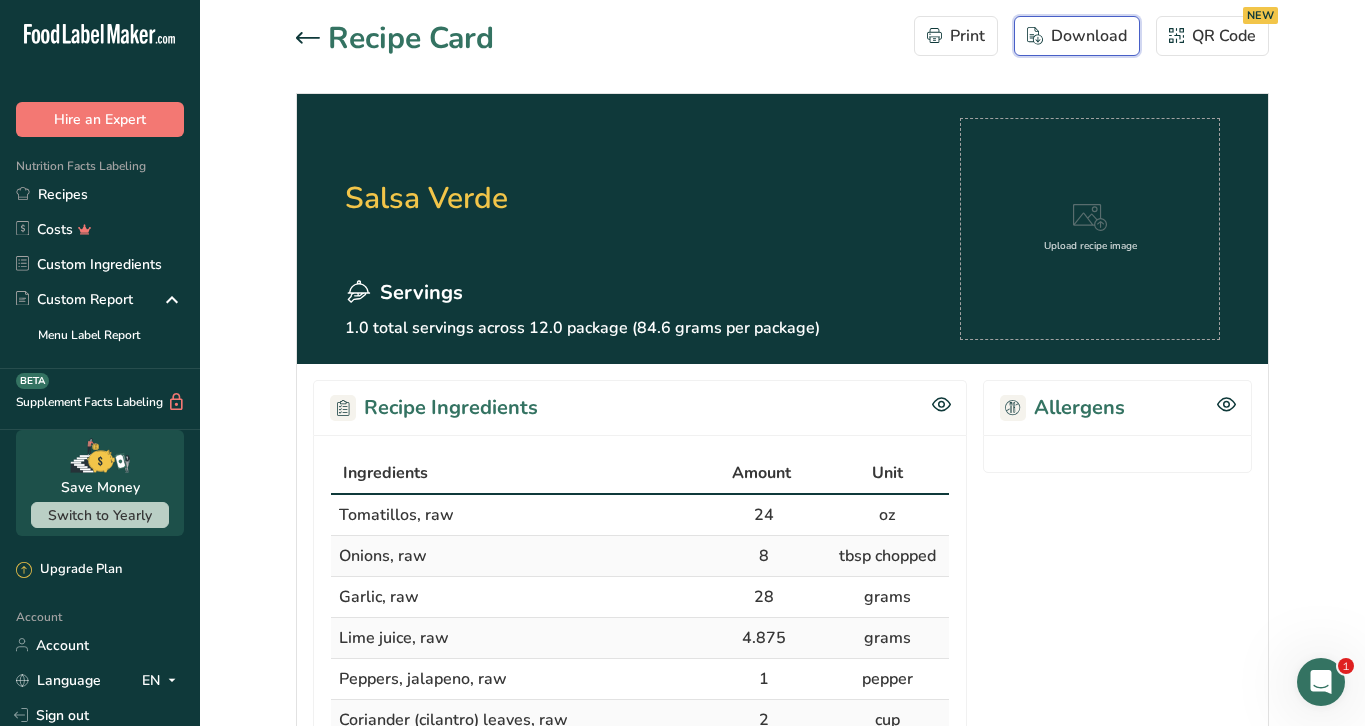 scroll, scrollTop: 0, scrollLeft: 0, axis: both 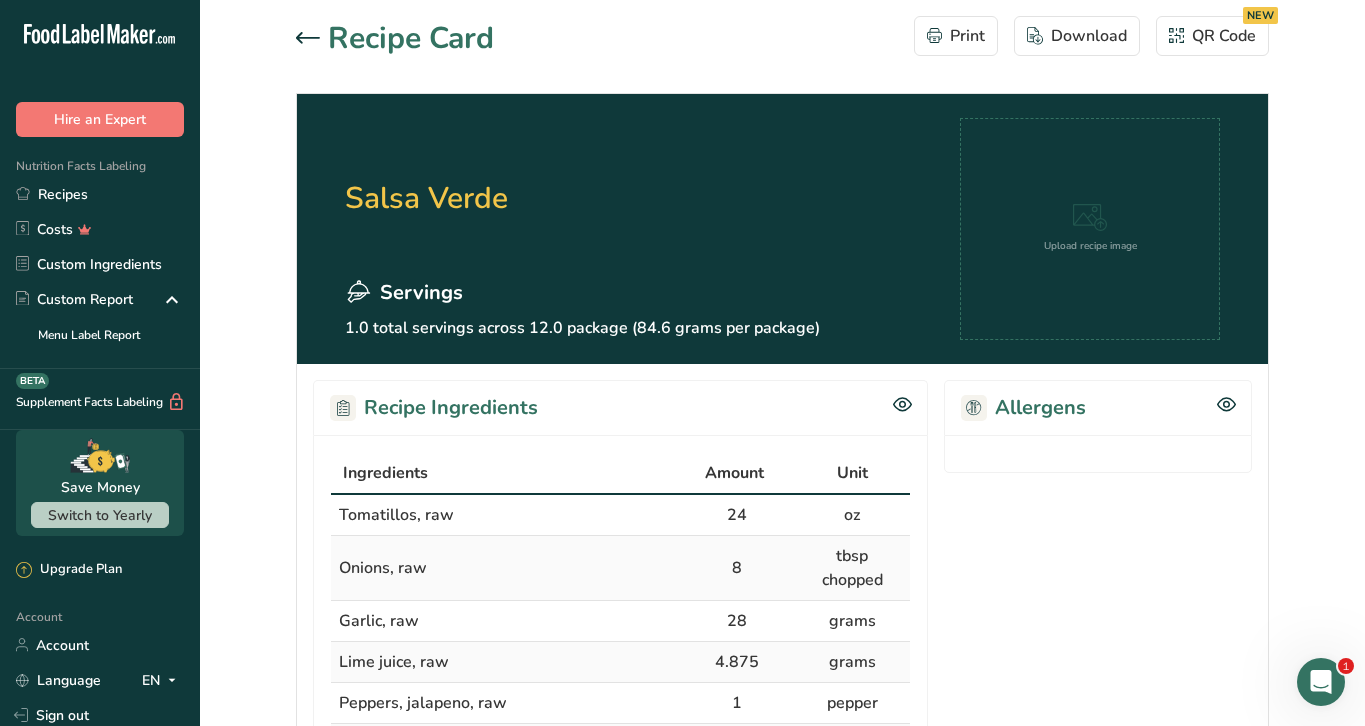 click at bounding box center [312, 39] 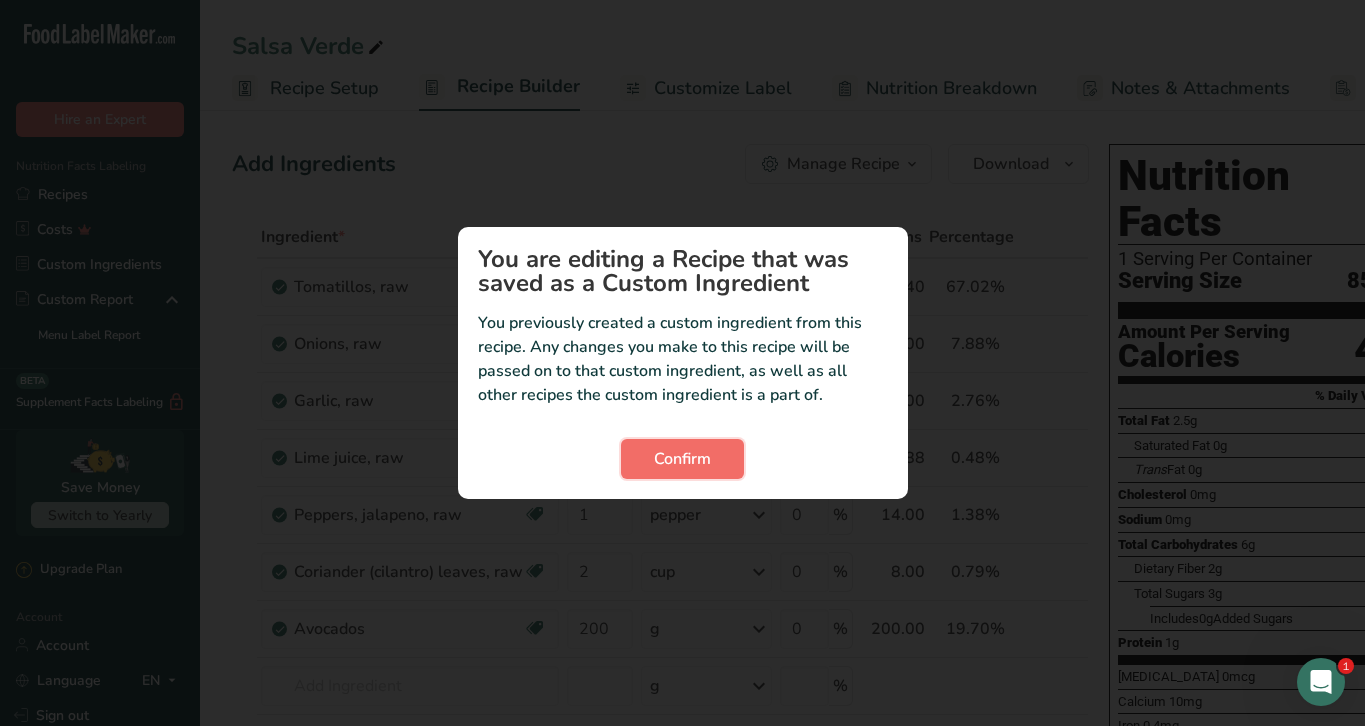 click on "Confirm" at bounding box center [682, 459] 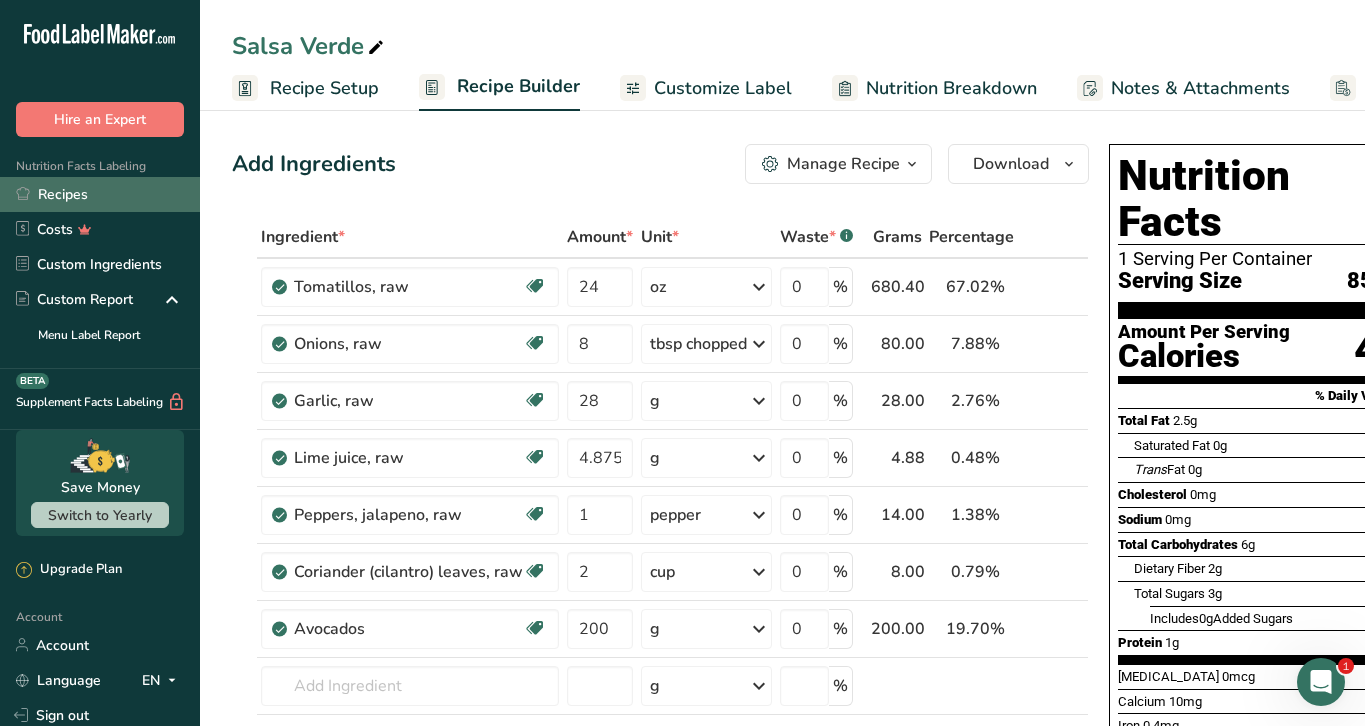 click on "Recipes" at bounding box center (100, 194) 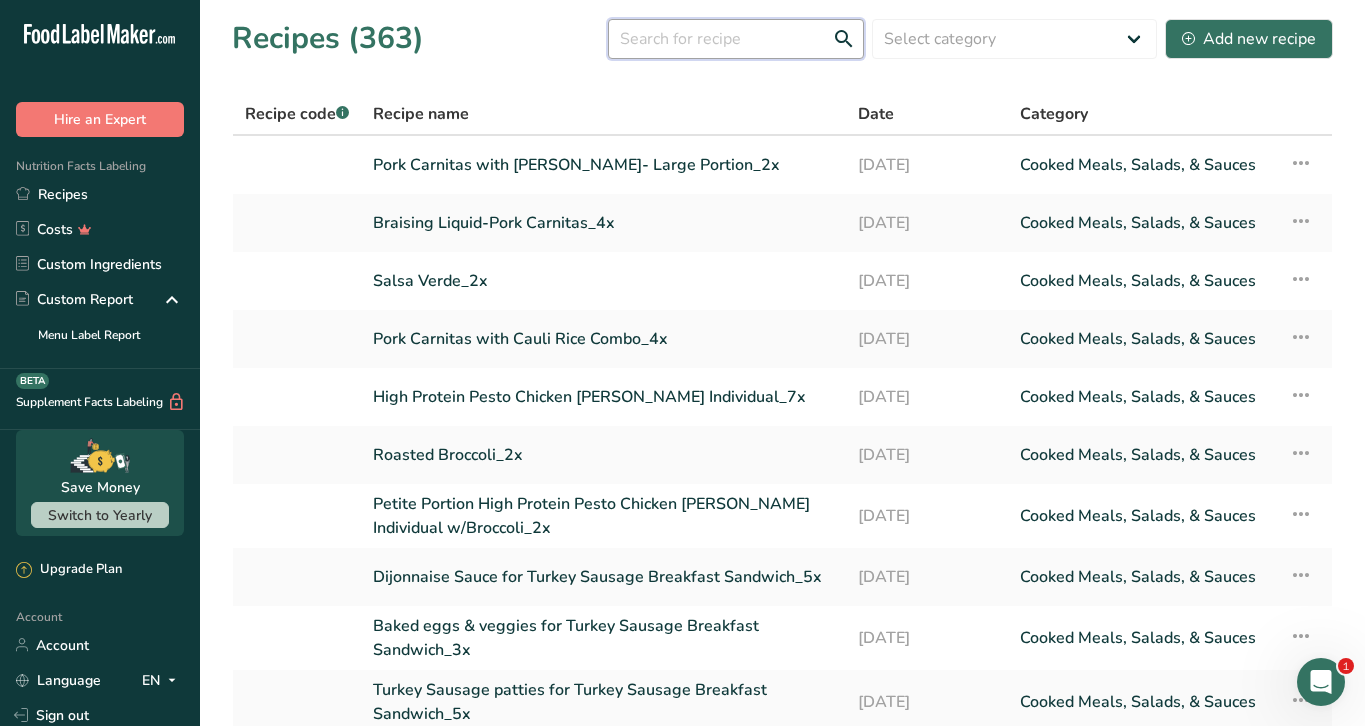 click at bounding box center (736, 39) 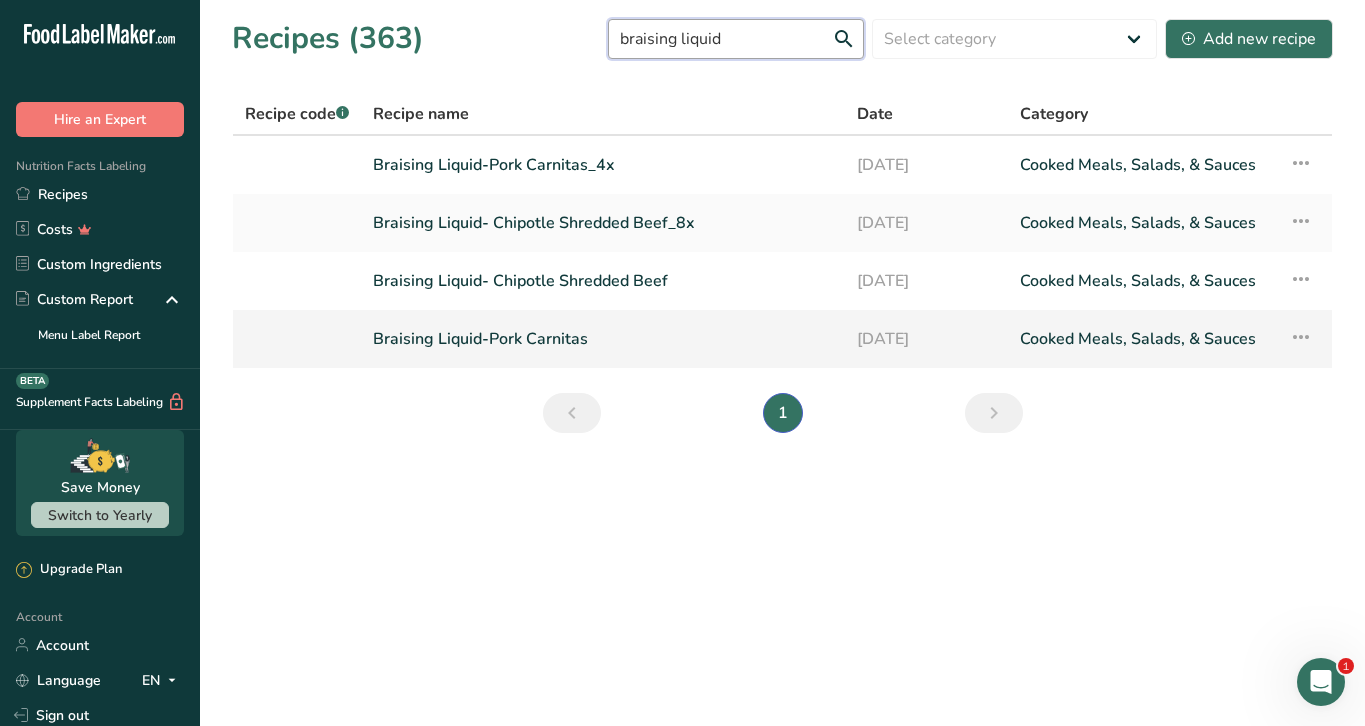 type on "braising liquid" 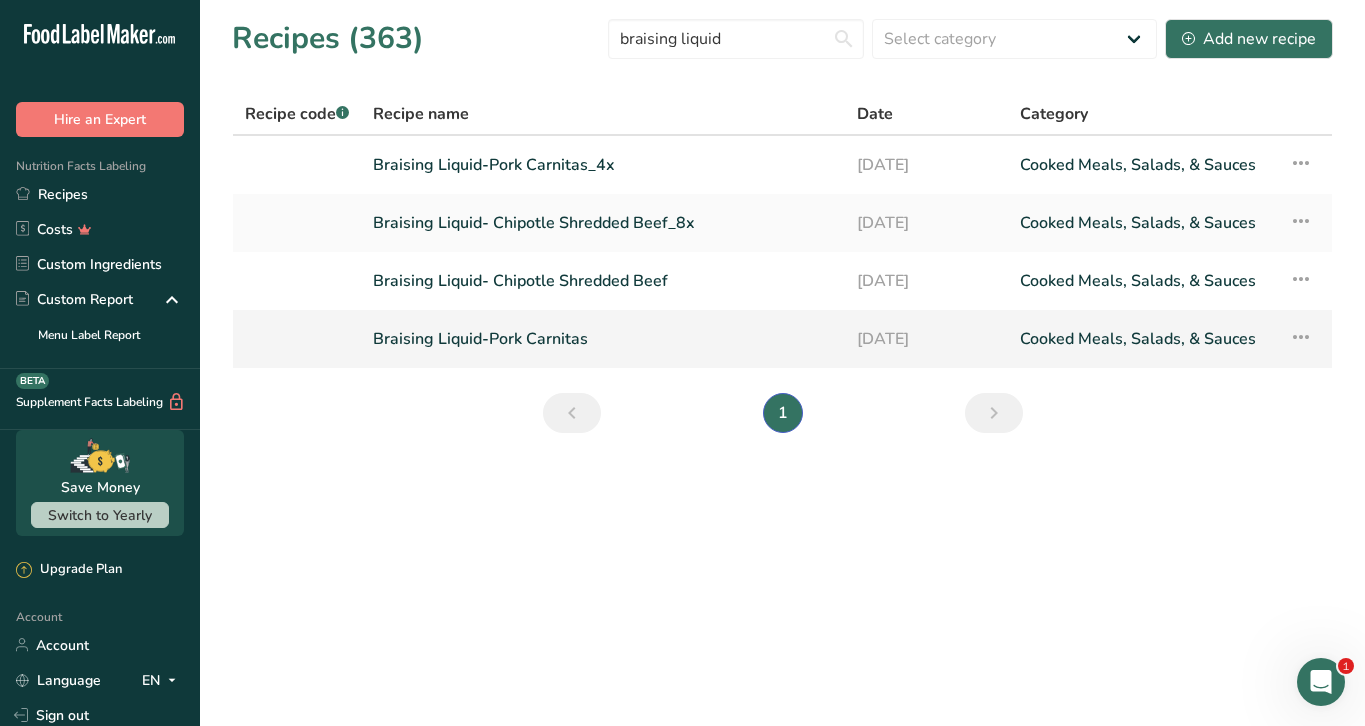 click on "Braising Liquid-Pork Carnitas" at bounding box center [603, 339] 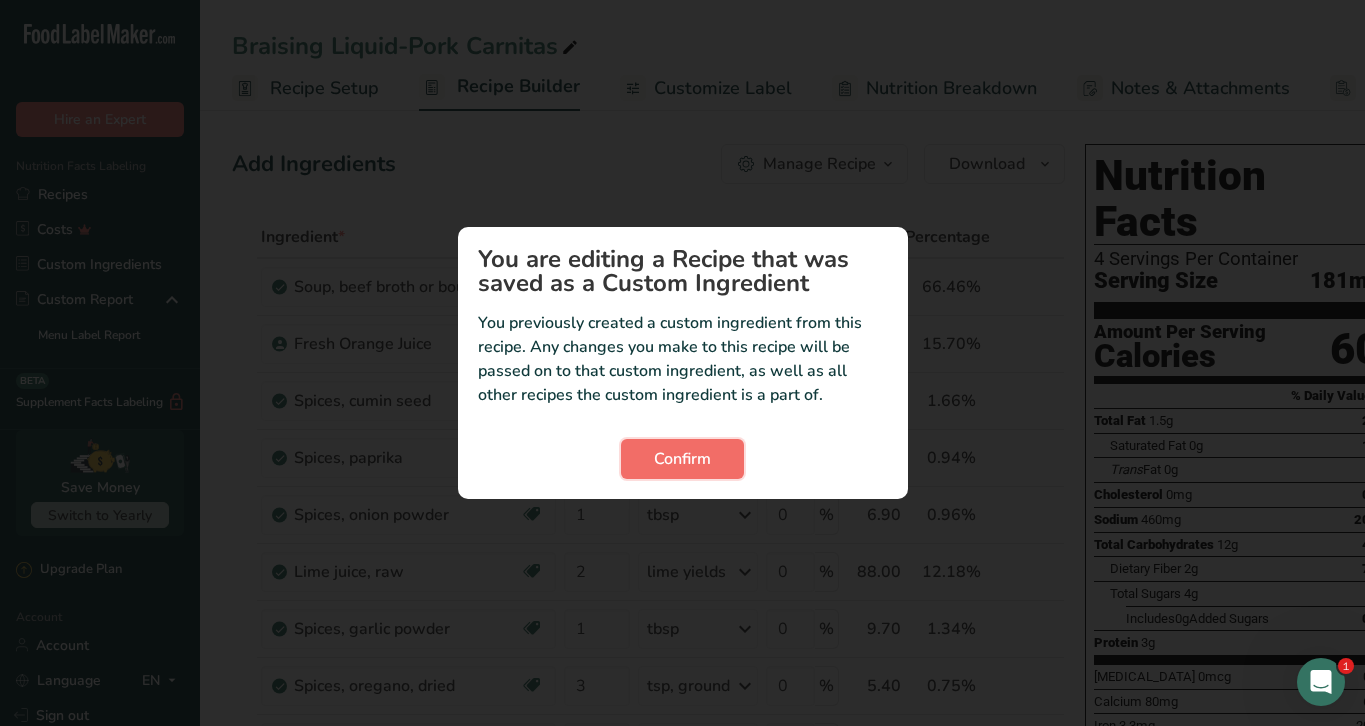 click on "Confirm" at bounding box center (682, 459) 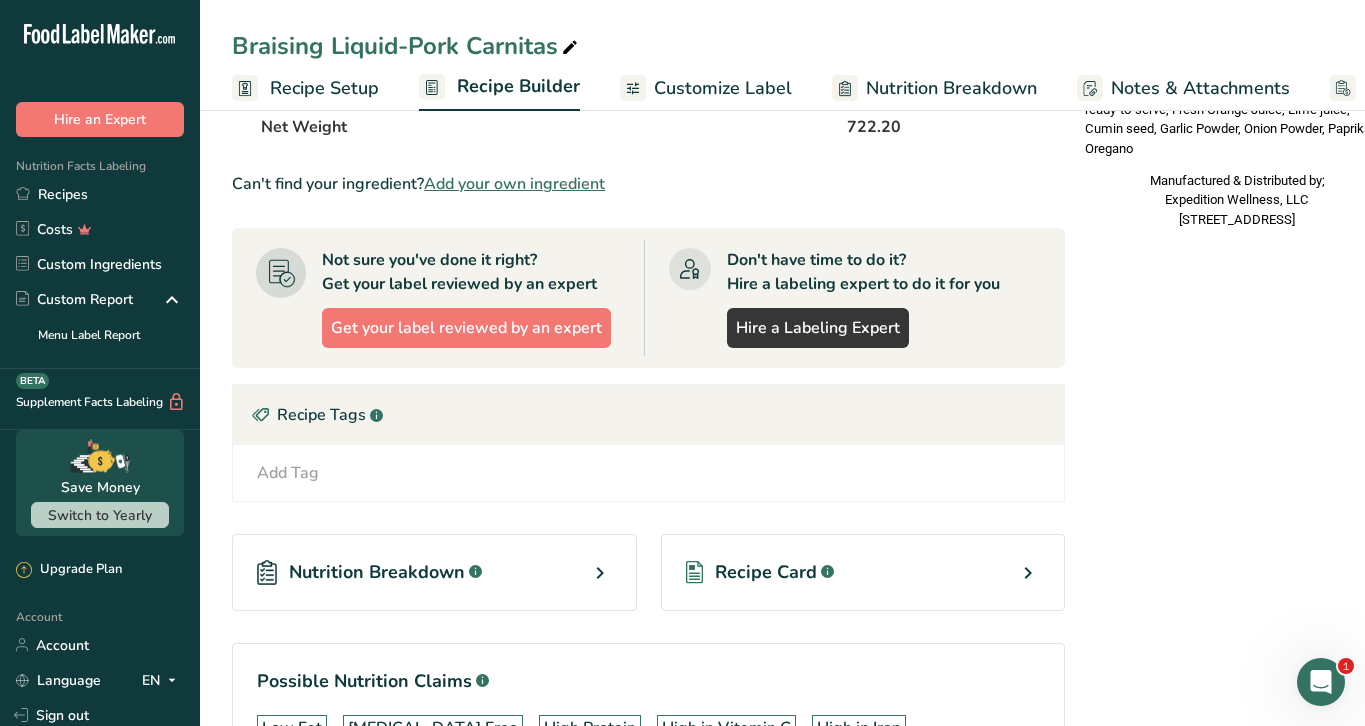 scroll, scrollTop: 769, scrollLeft: 0, axis: vertical 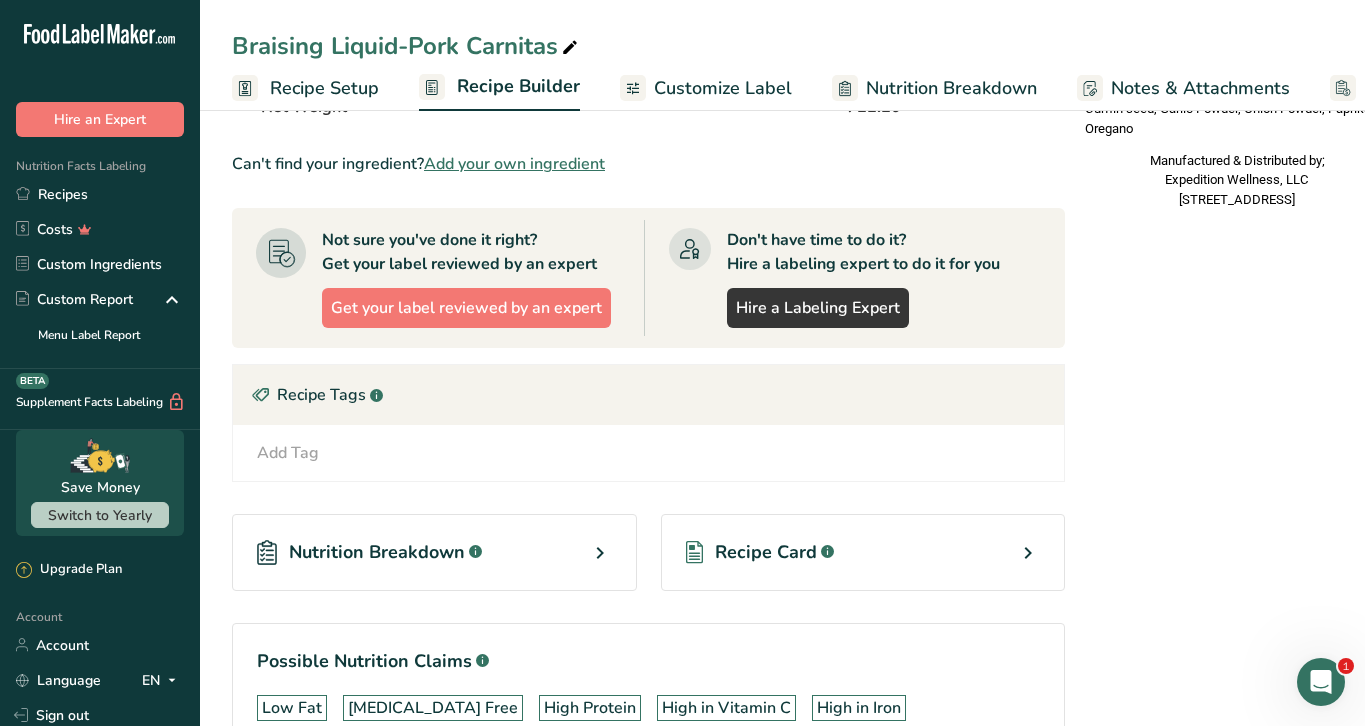 click on "Recipe Card
.a-a{fill:#347362;}.b-a{fill:#fff;}" at bounding box center (863, 552) 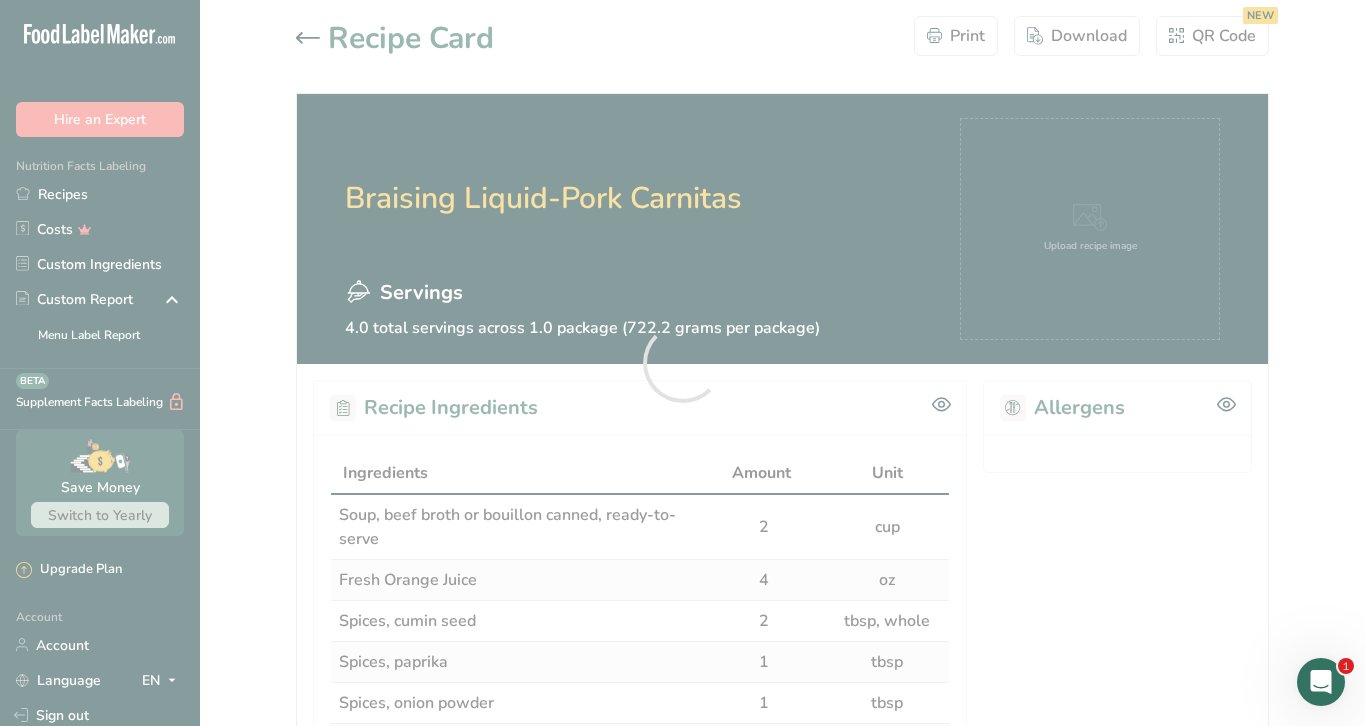 scroll, scrollTop: 0, scrollLeft: 0, axis: both 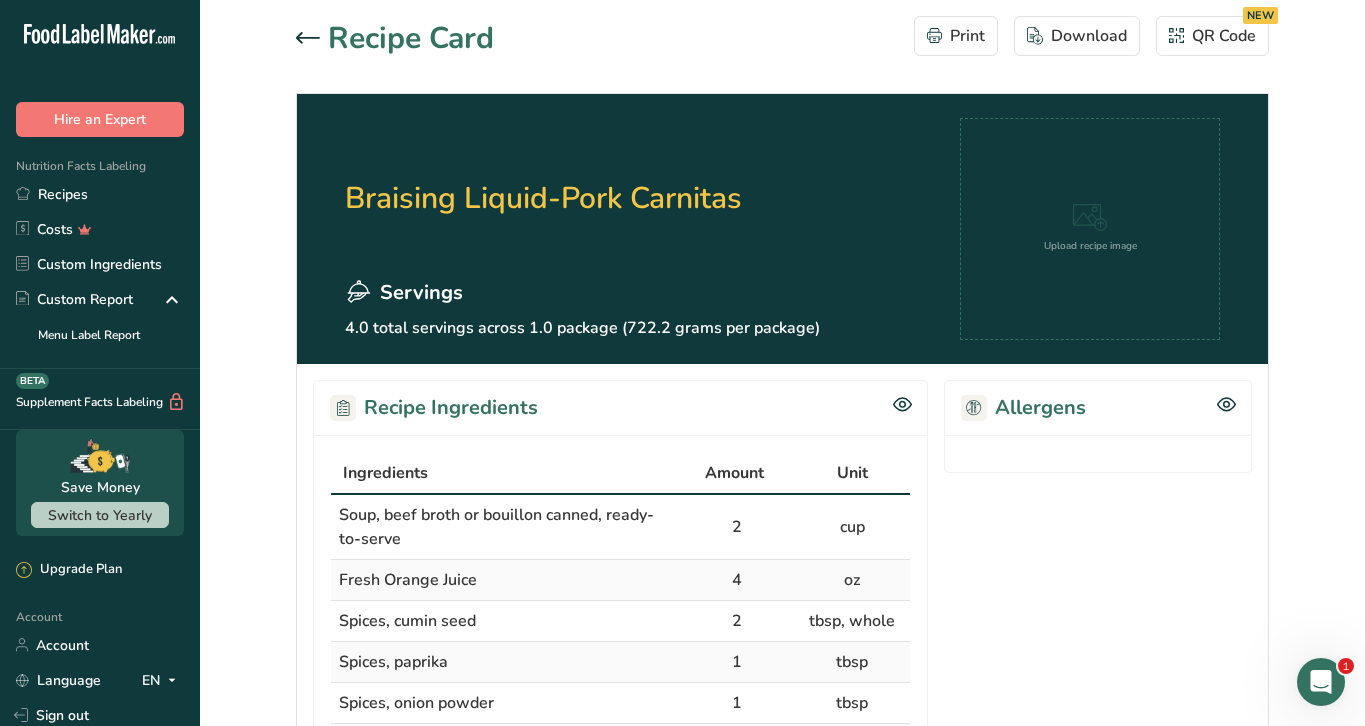click 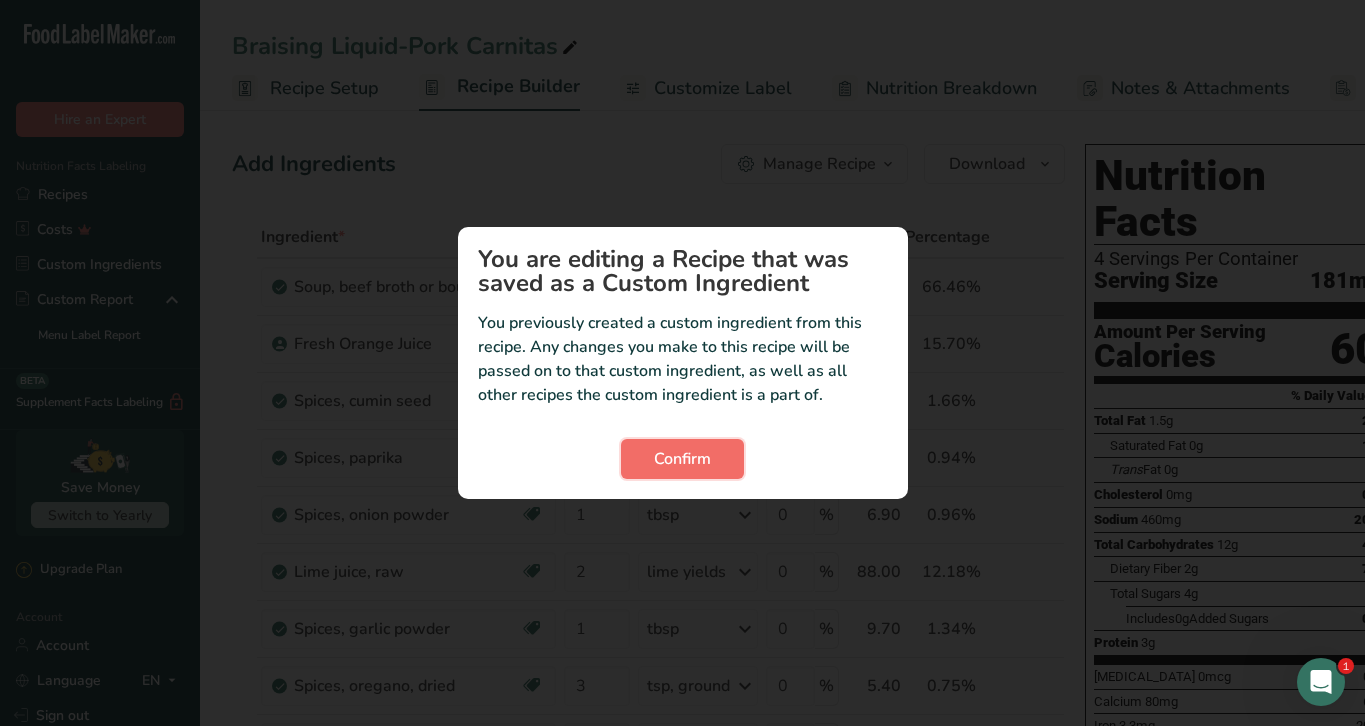 click on "Confirm" at bounding box center (682, 459) 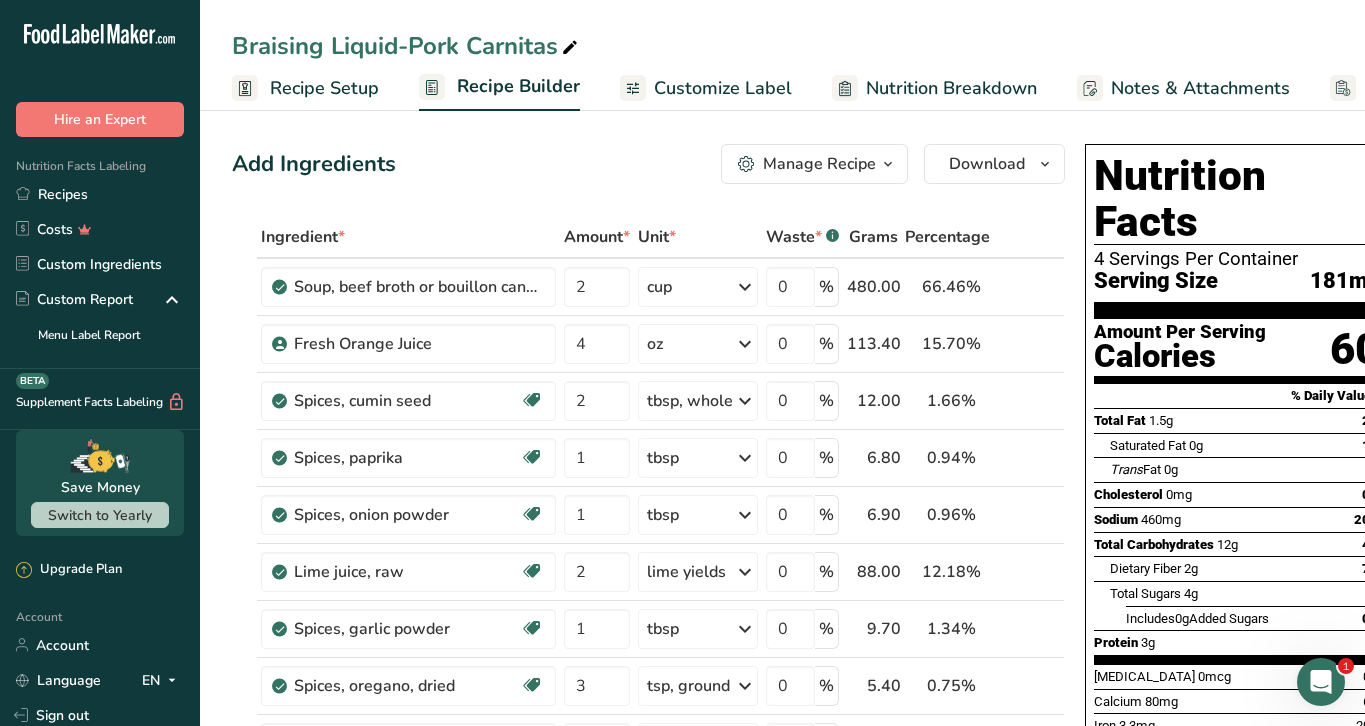 click on "Manage Recipe" at bounding box center [819, 164] 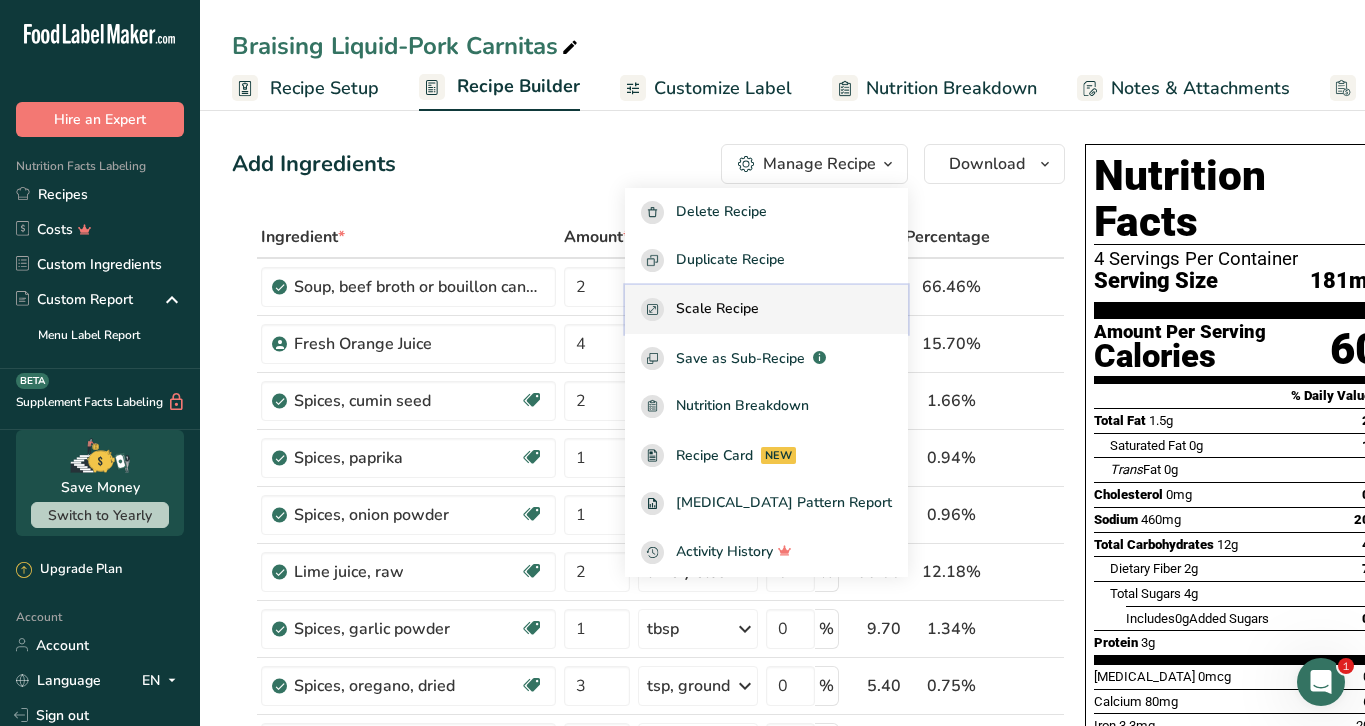 click on "Scale Recipe" at bounding box center (717, 309) 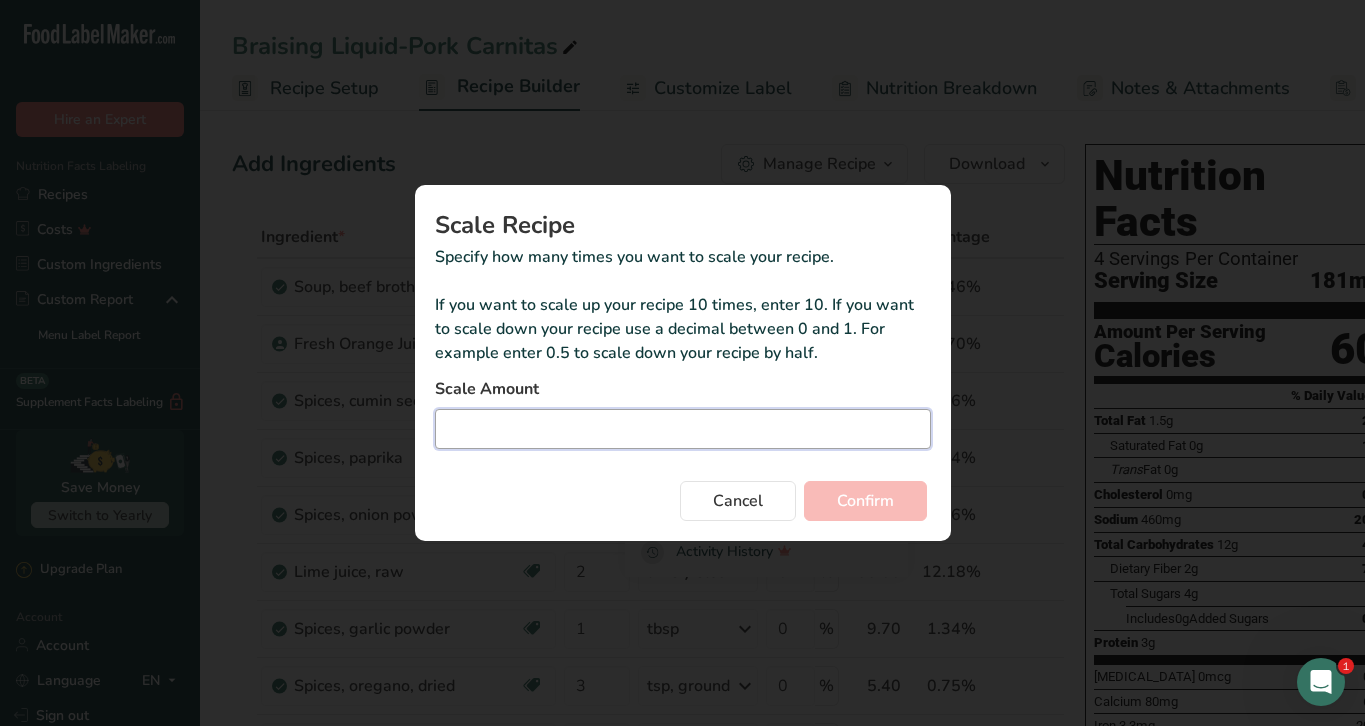 click at bounding box center (683, 429) 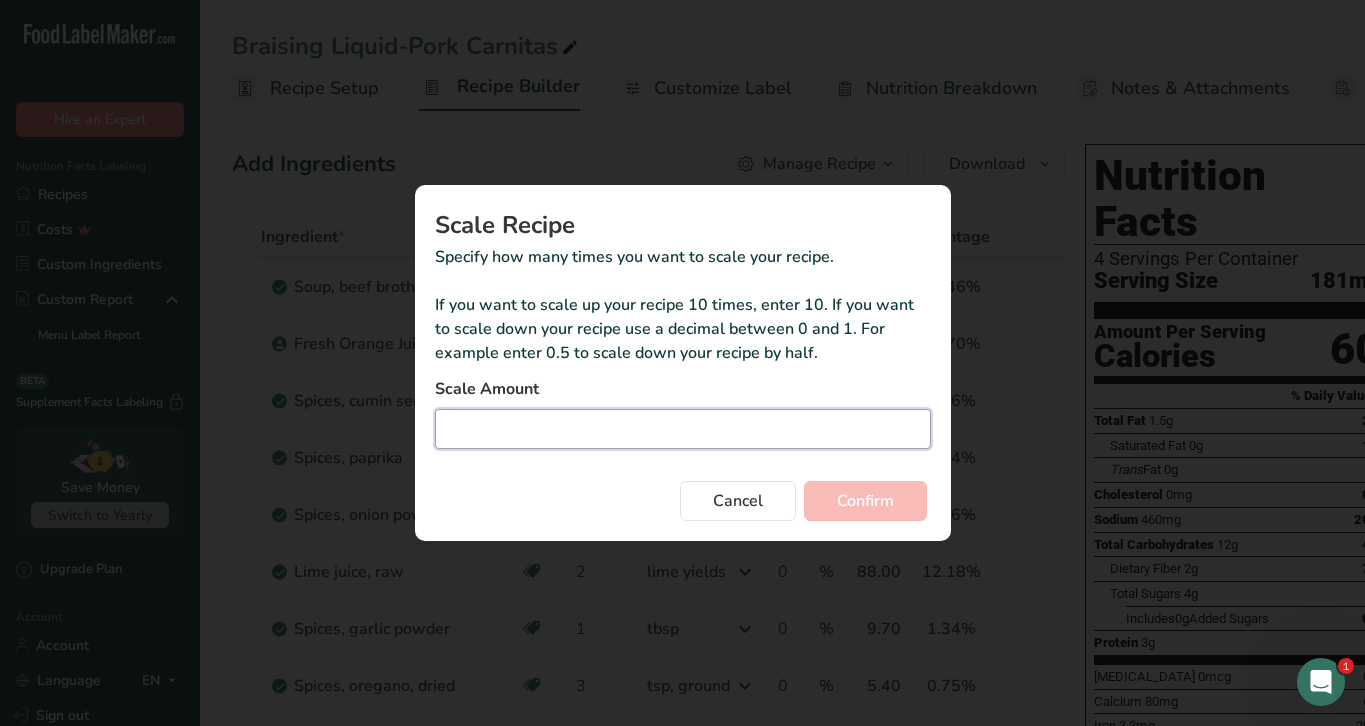 type on "2" 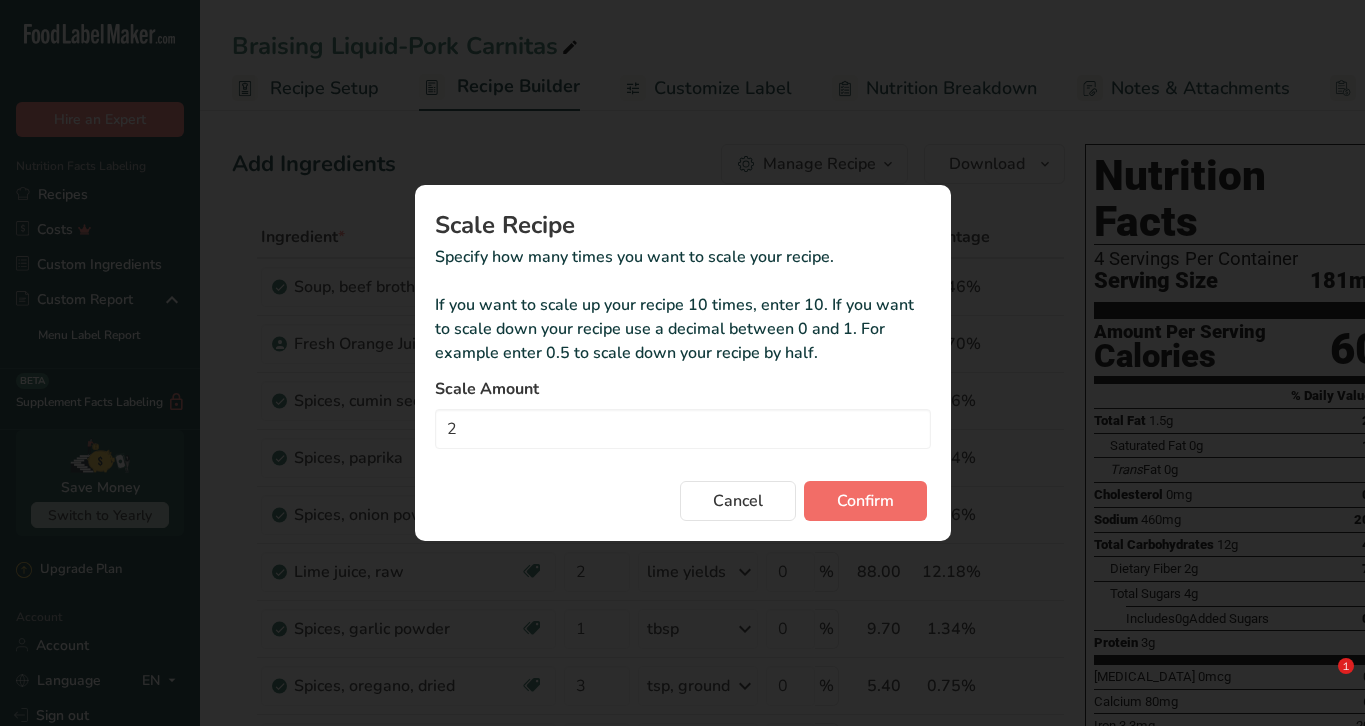 scroll, scrollTop: 0, scrollLeft: 0, axis: both 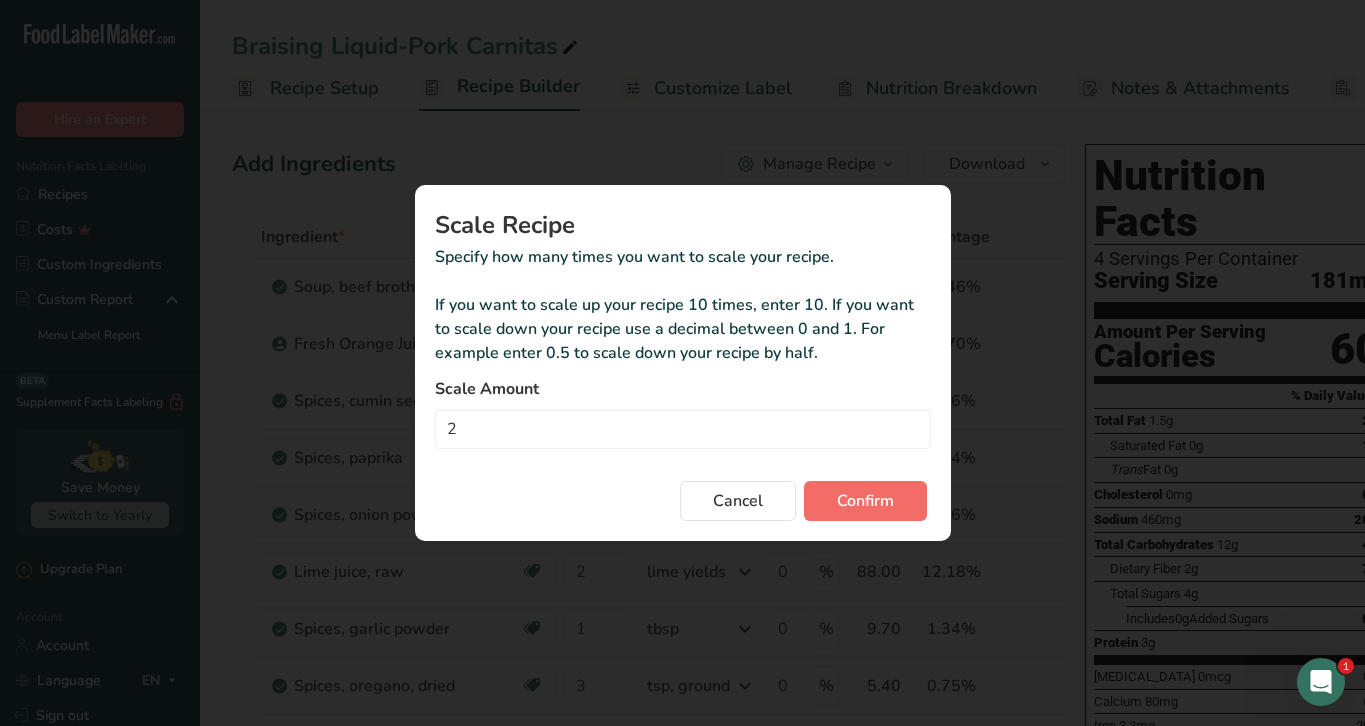 type on "2" 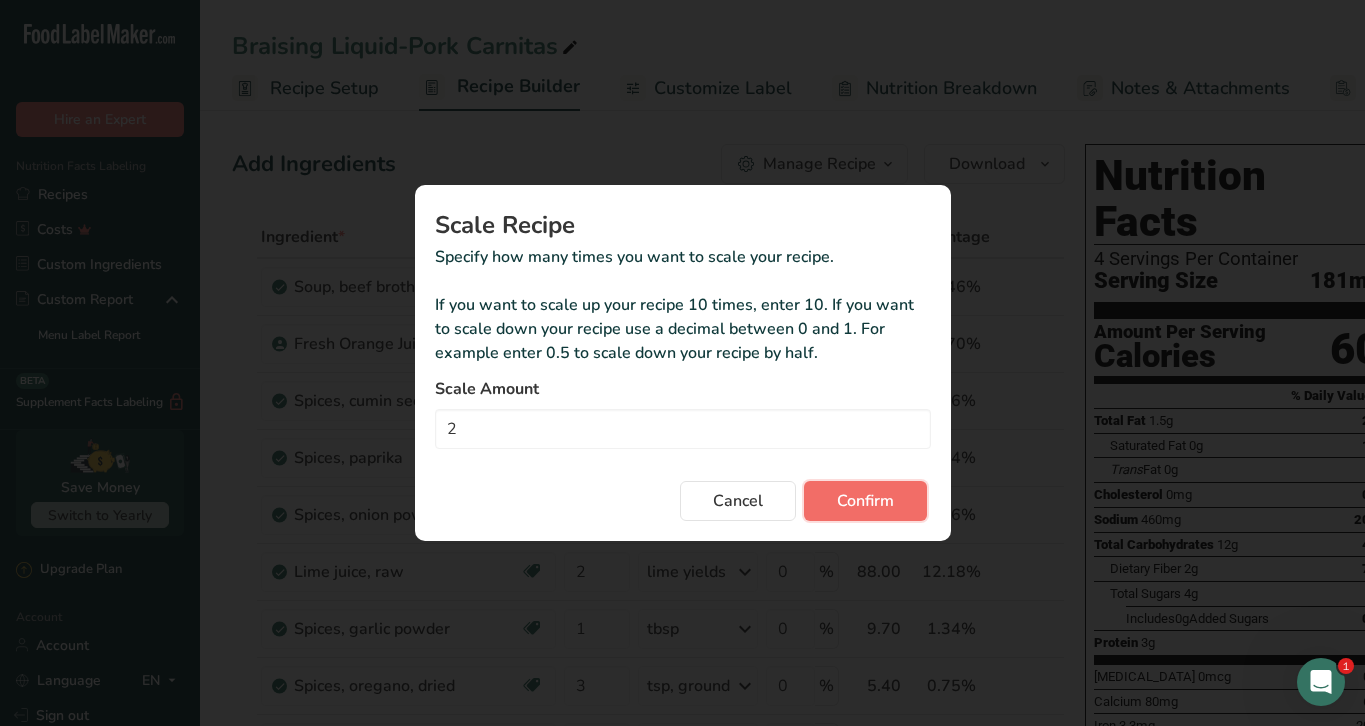 click on "Confirm" at bounding box center [865, 501] 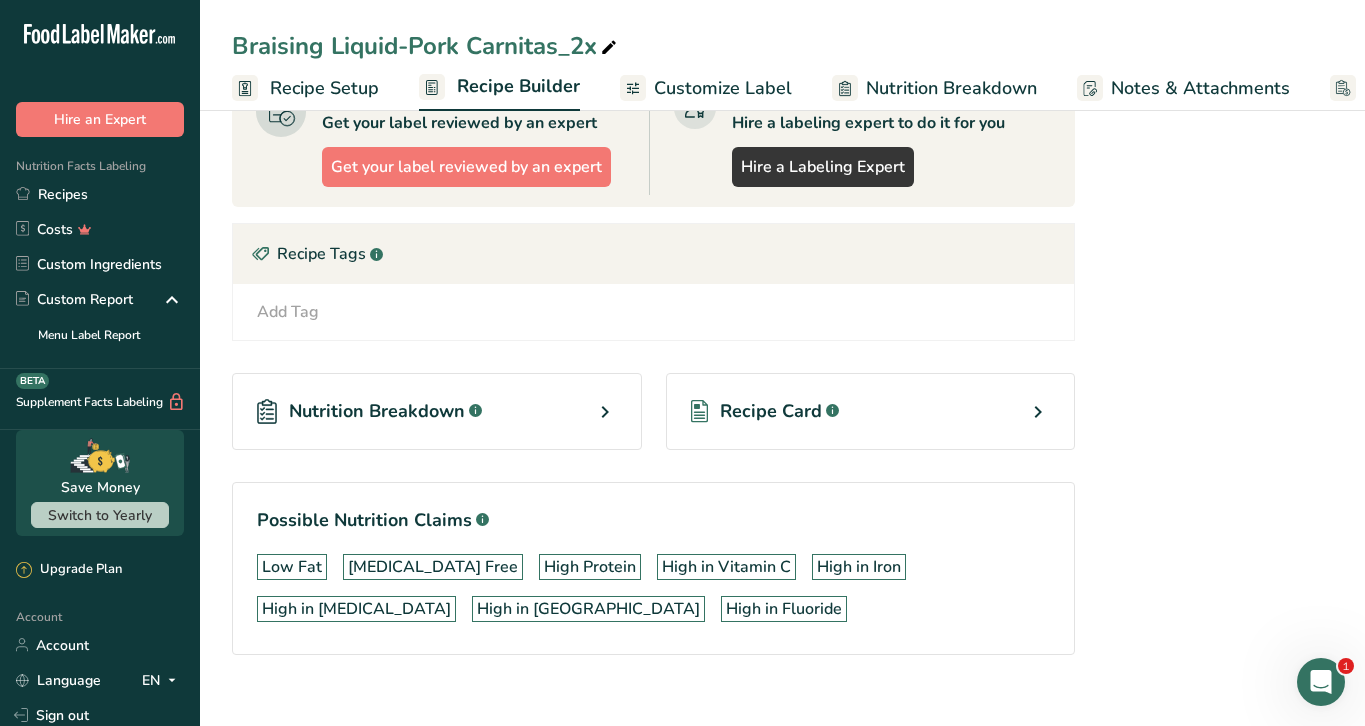 scroll, scrollTop: 935, scrollLeft: 0, axis: vertical 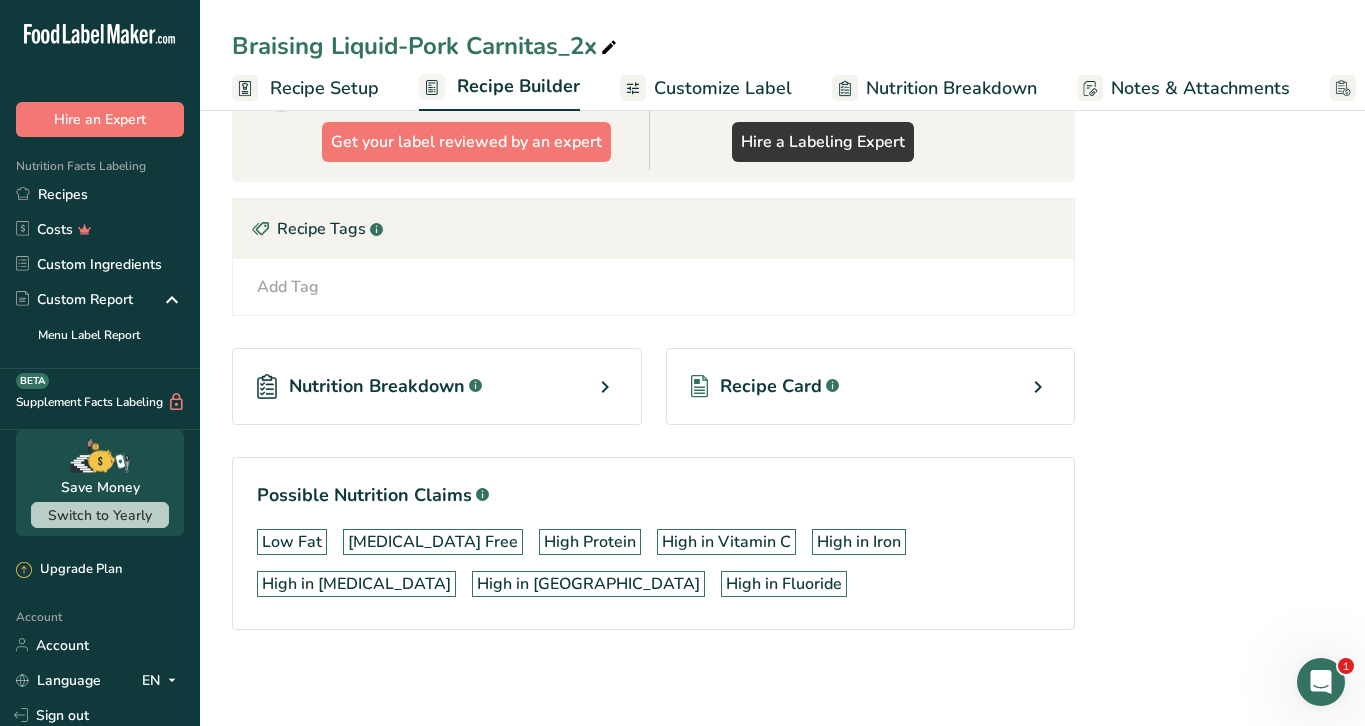 click on "Recipe Card
.a-a{fill:#347362;}.b-a{fill:#fff;}" at bounding box center [871, 386] 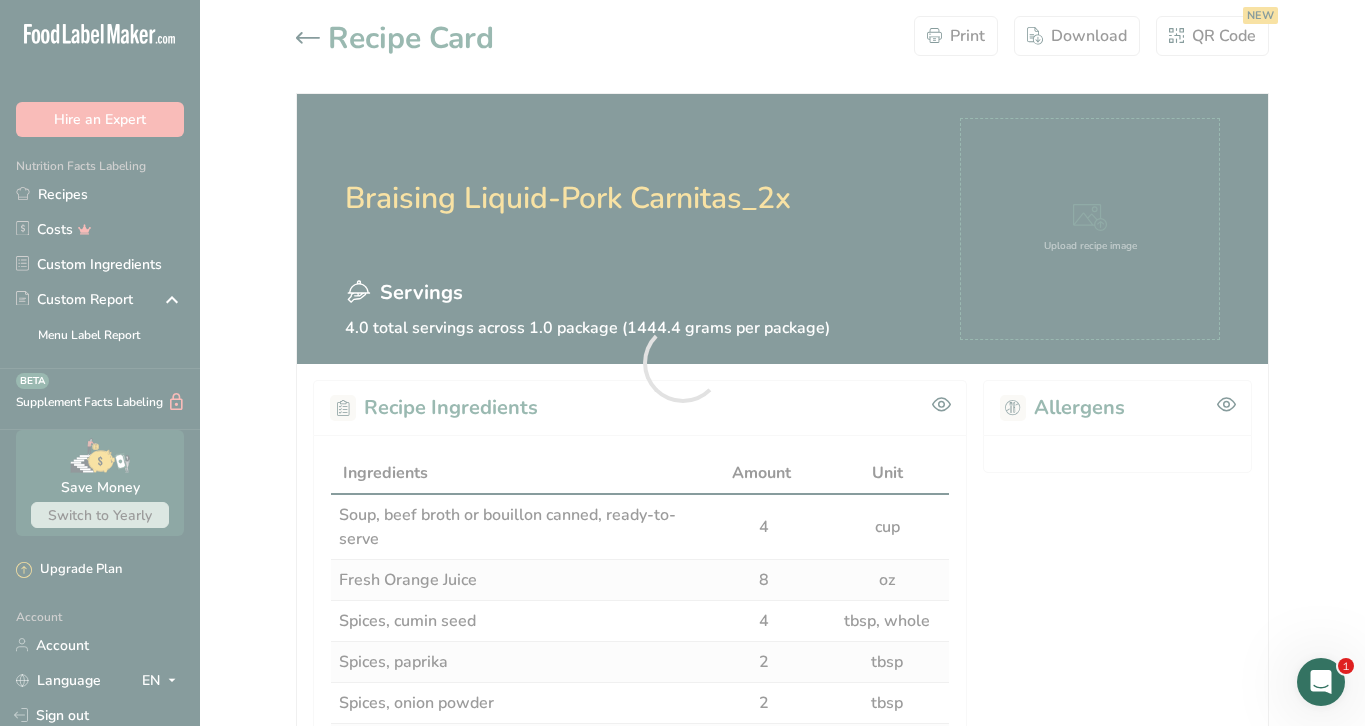 scroll, scrollTop: 0, scrollLeft: 0, axis: both 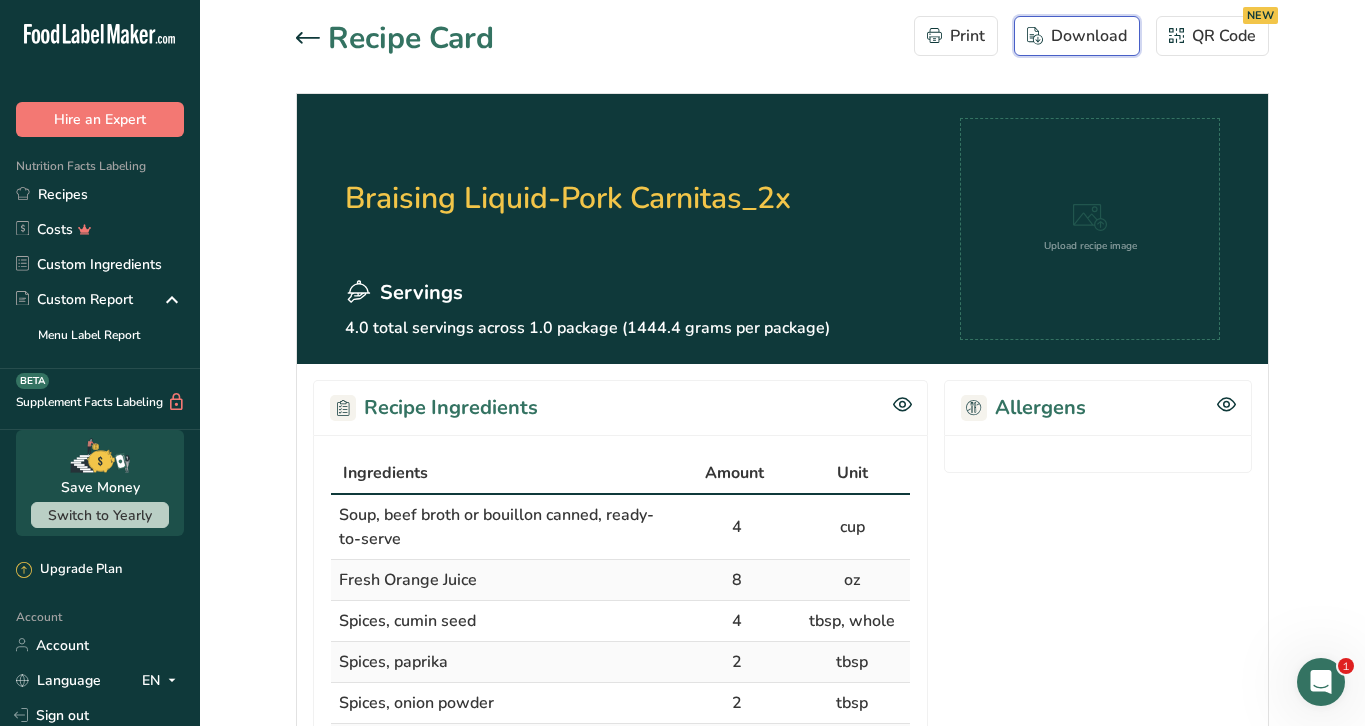 click on "Download" at bounding box center (1077, 36) 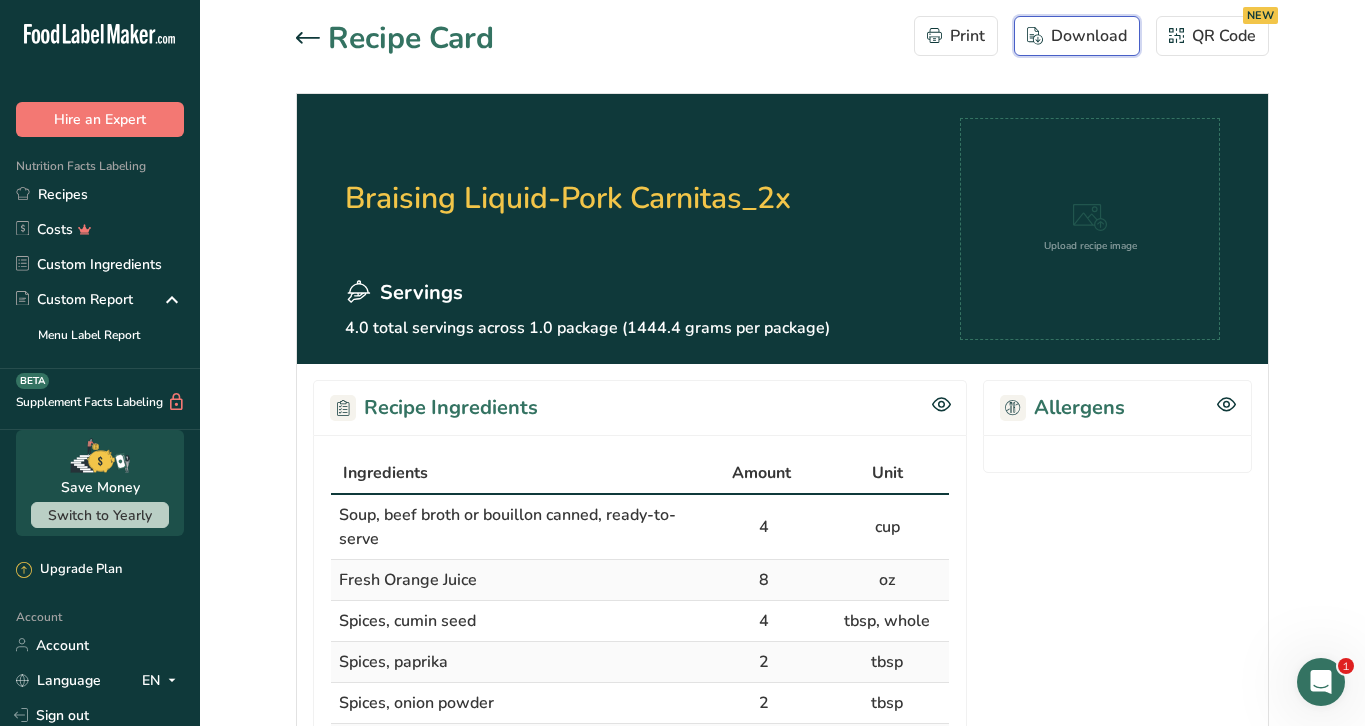 scroll, scrollTop: 0, scrollLeft: 0, axis: both 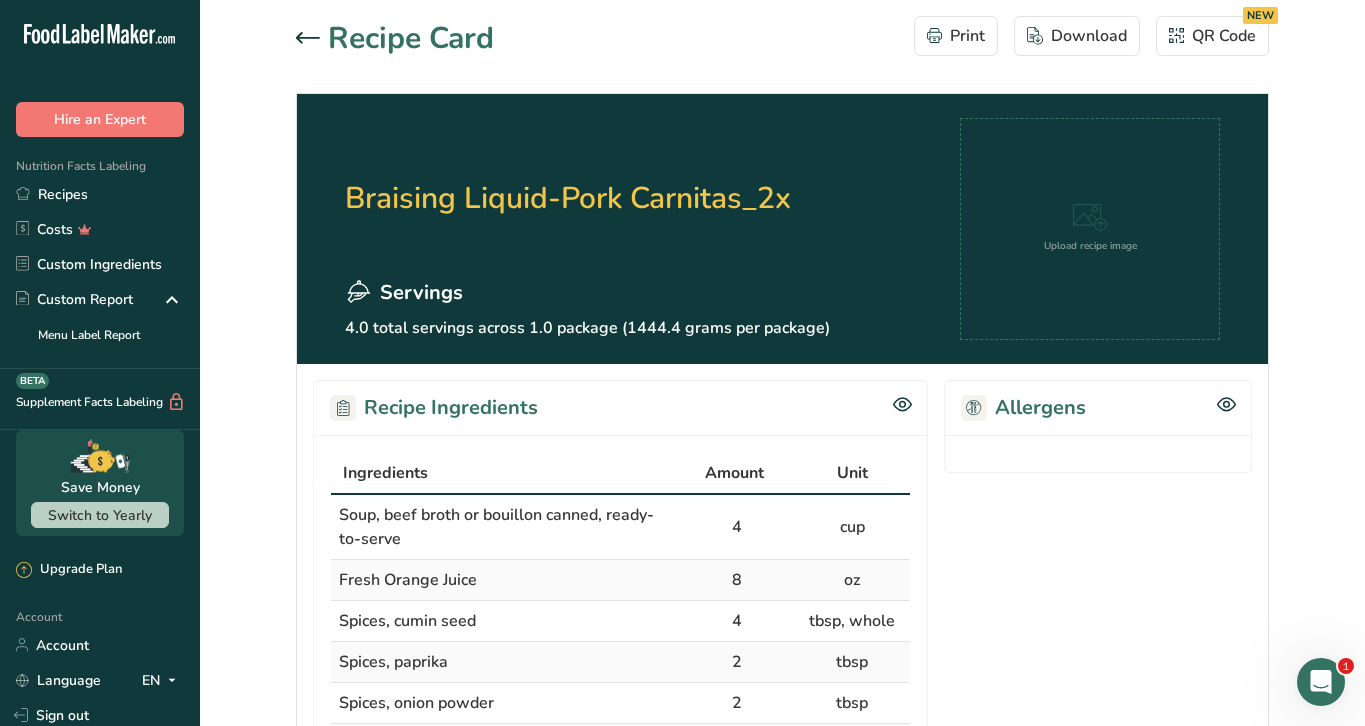 click 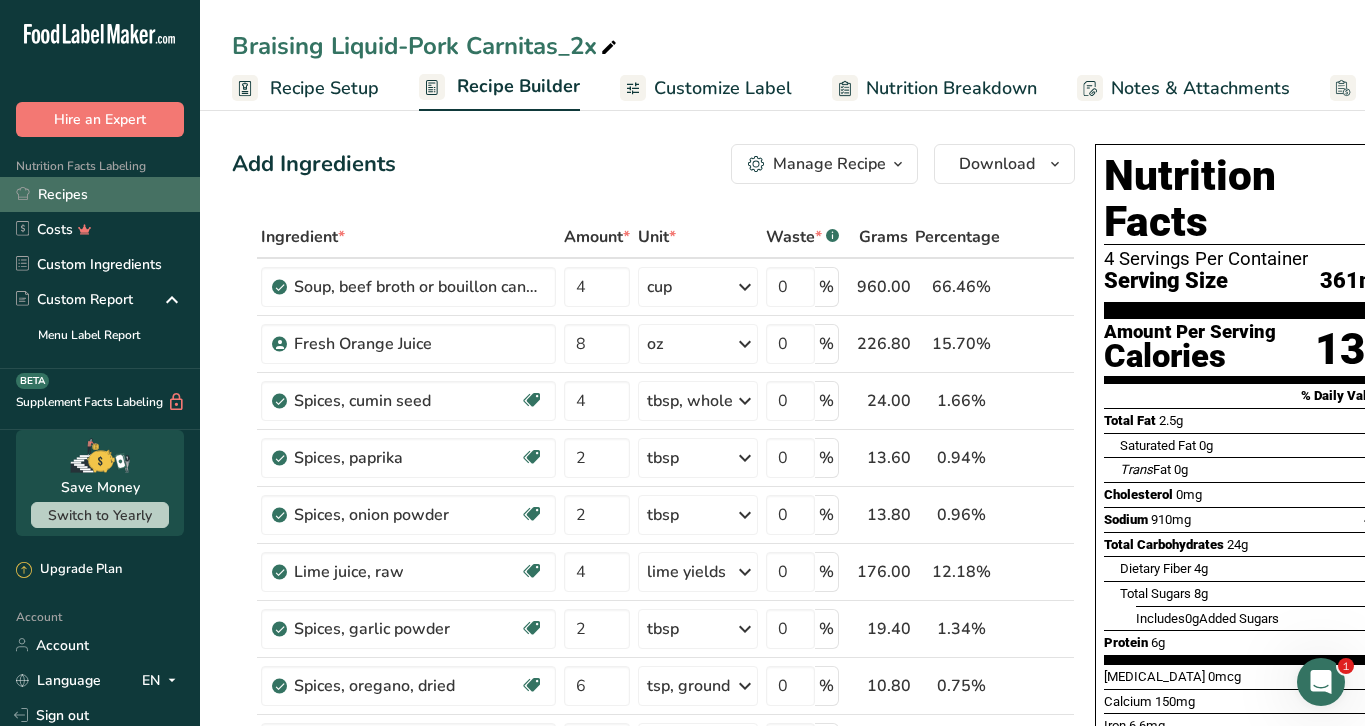 click on "Recipes" at bounding box center (100, 194) 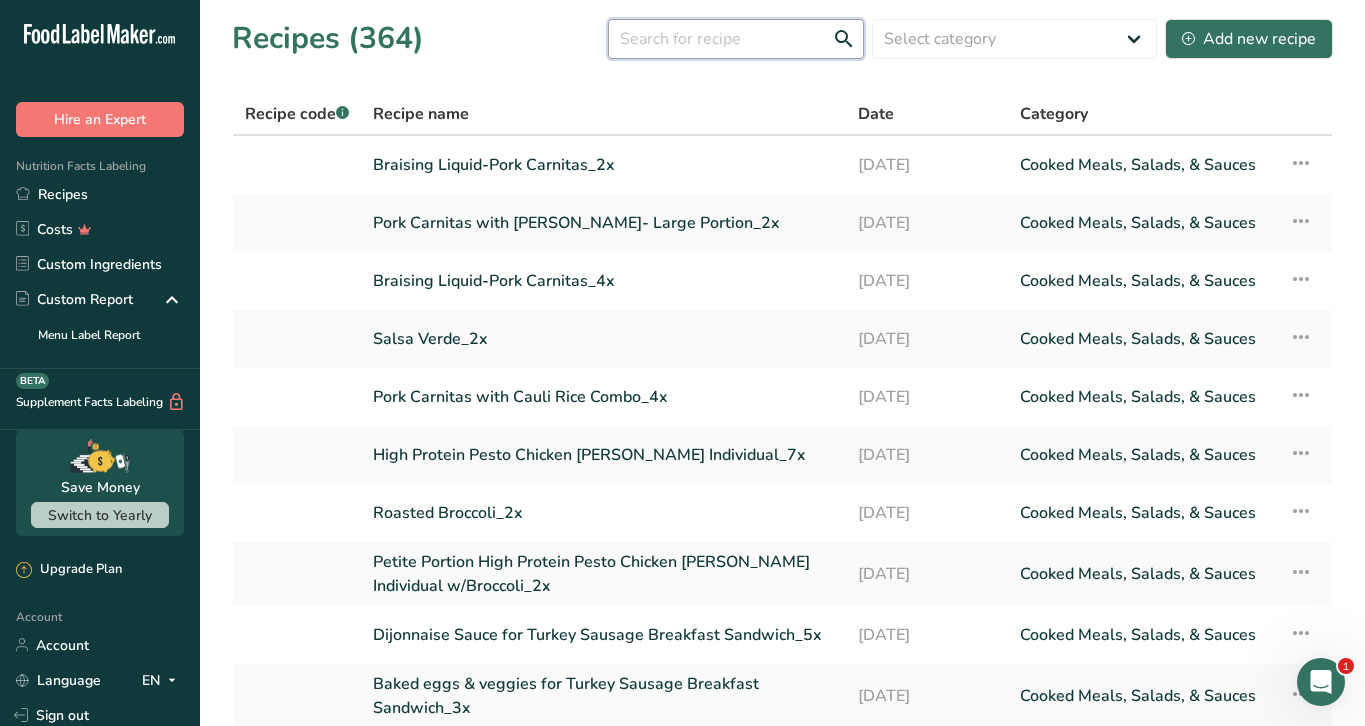 click at bounding box center (736, 39) 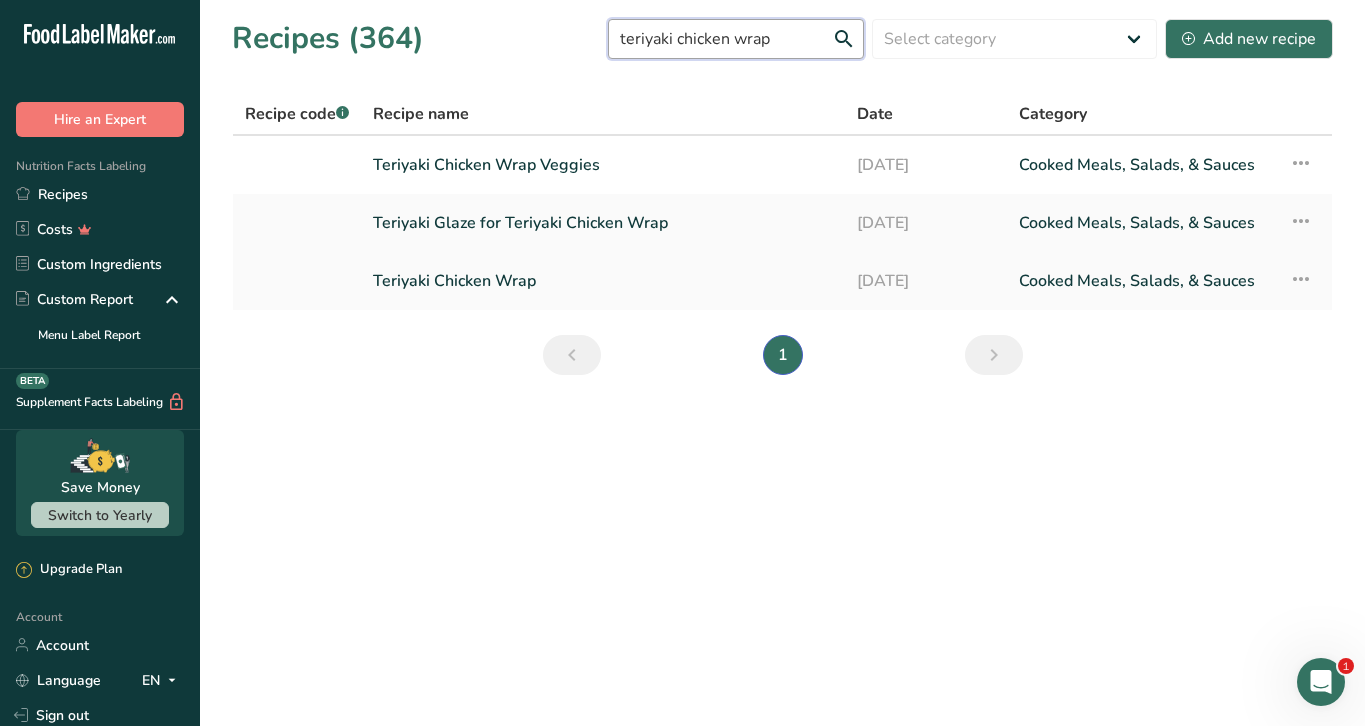 type on "teriyaki chicken wrap" 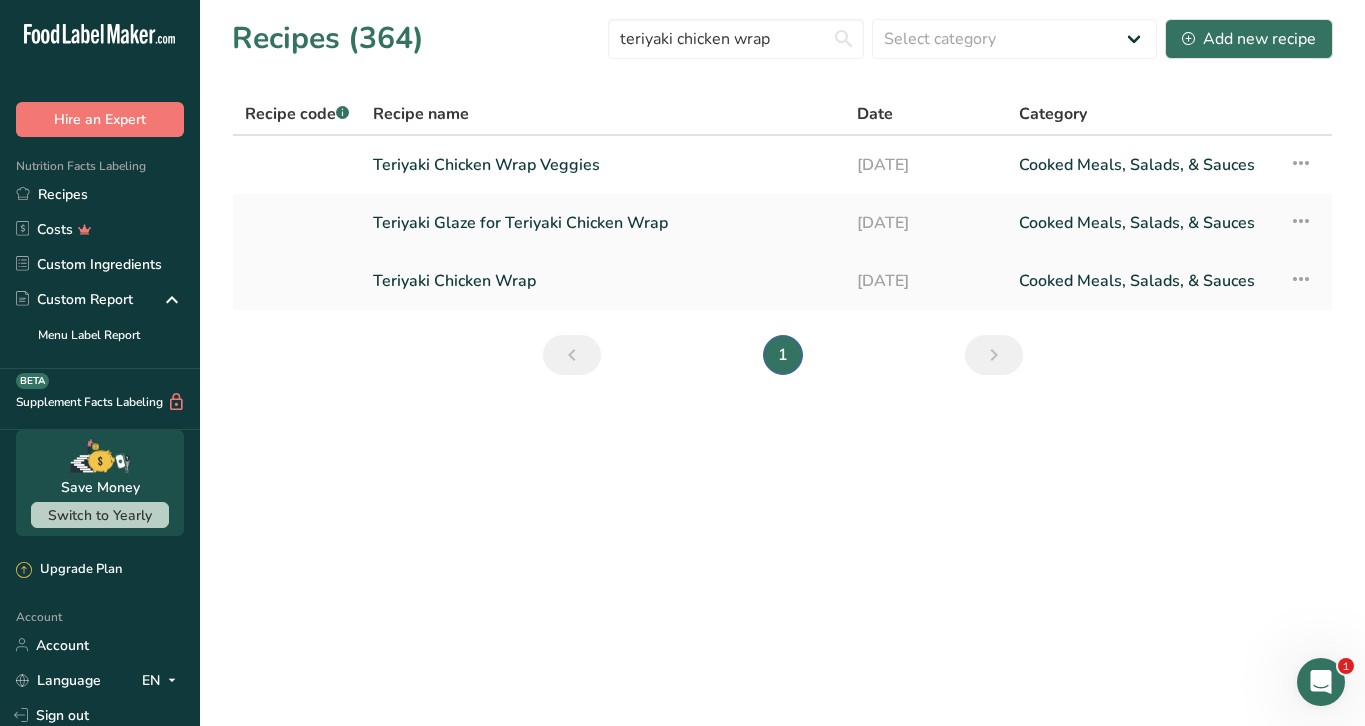 click on "Teriyaki Chicken Wrap" at bounding box center [603, 281] 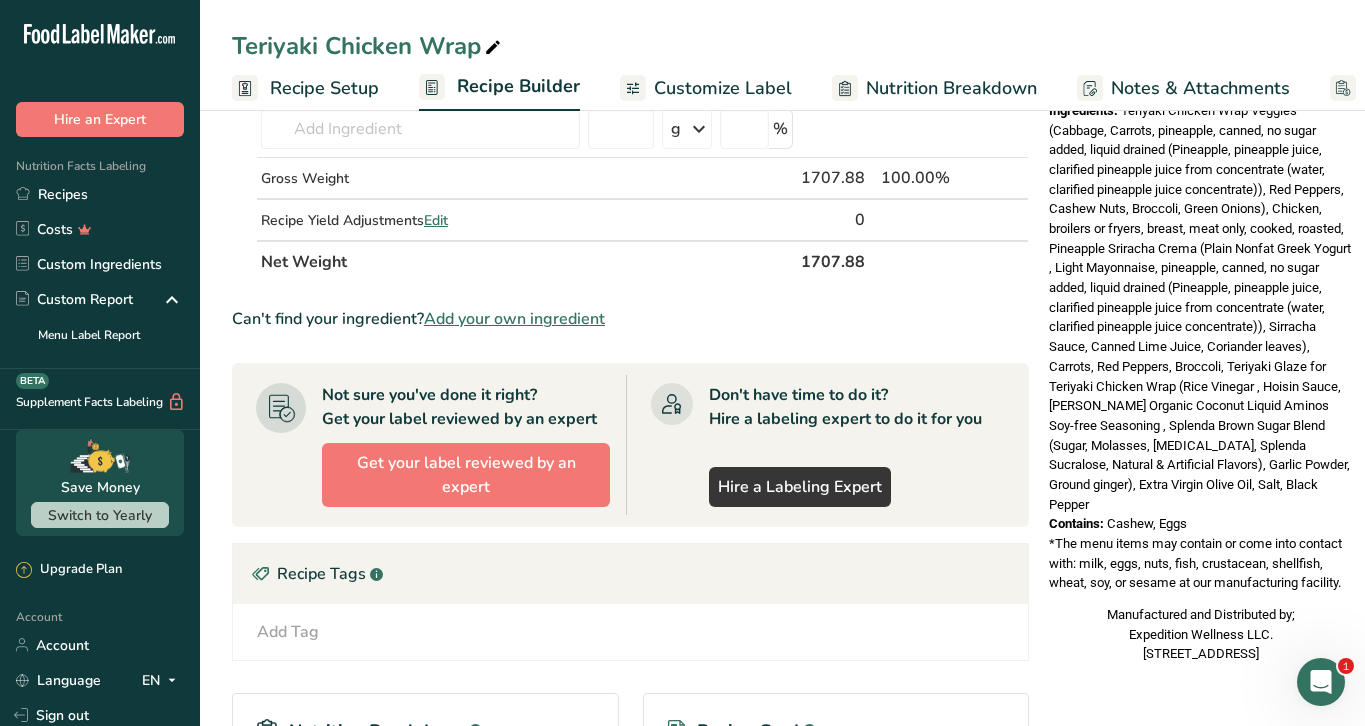 scroll, scrollTop: 811, scrollLeft: 0, axis: vertical 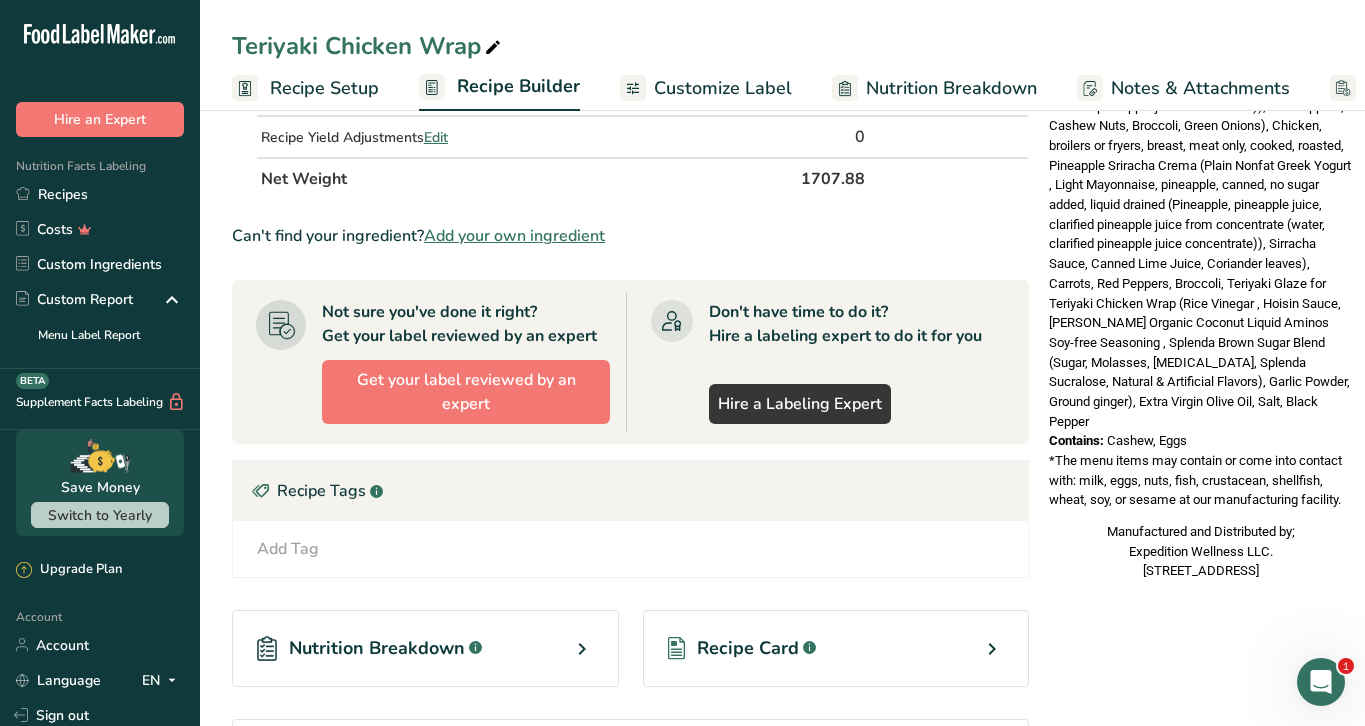 click on "Recipe Card
.a-a{fill:#347362;}.b-a{fill:#fff;}" at bounding box center [836, 648] 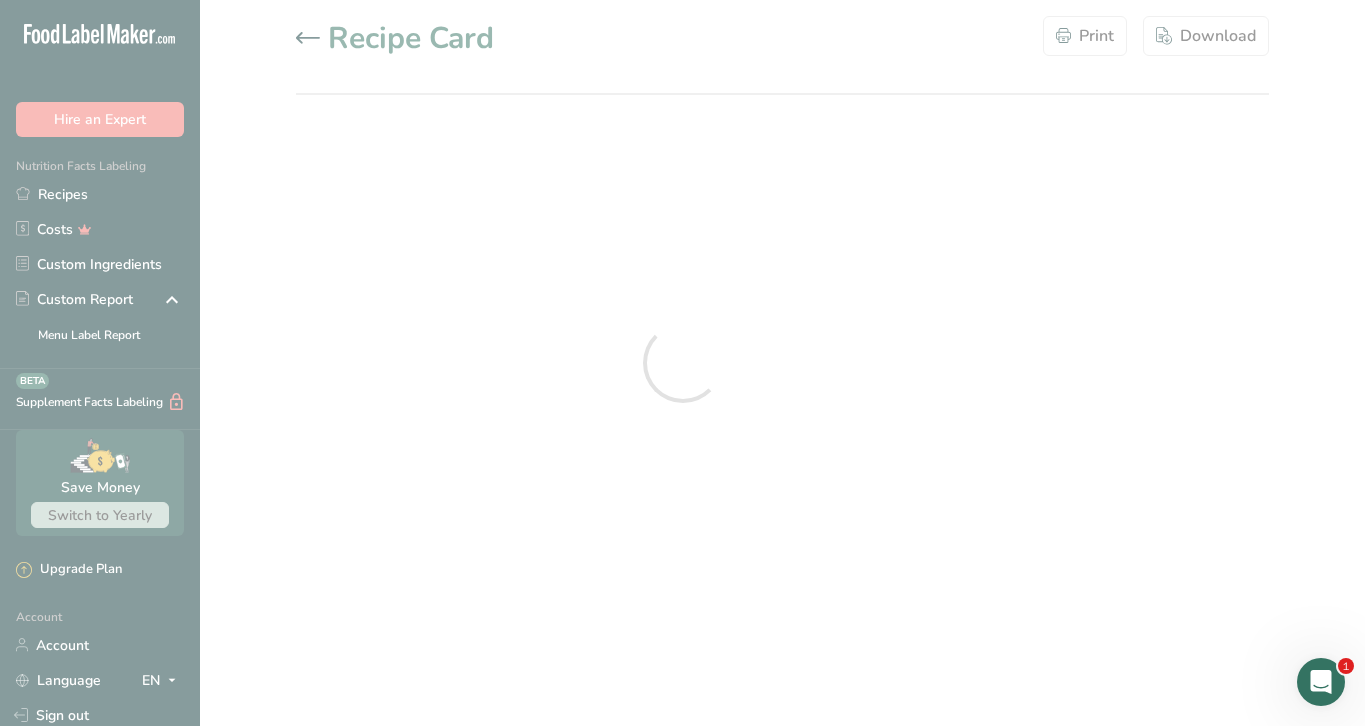 scroll, scrollTop: 0, scrollLeft: 0, axis: both 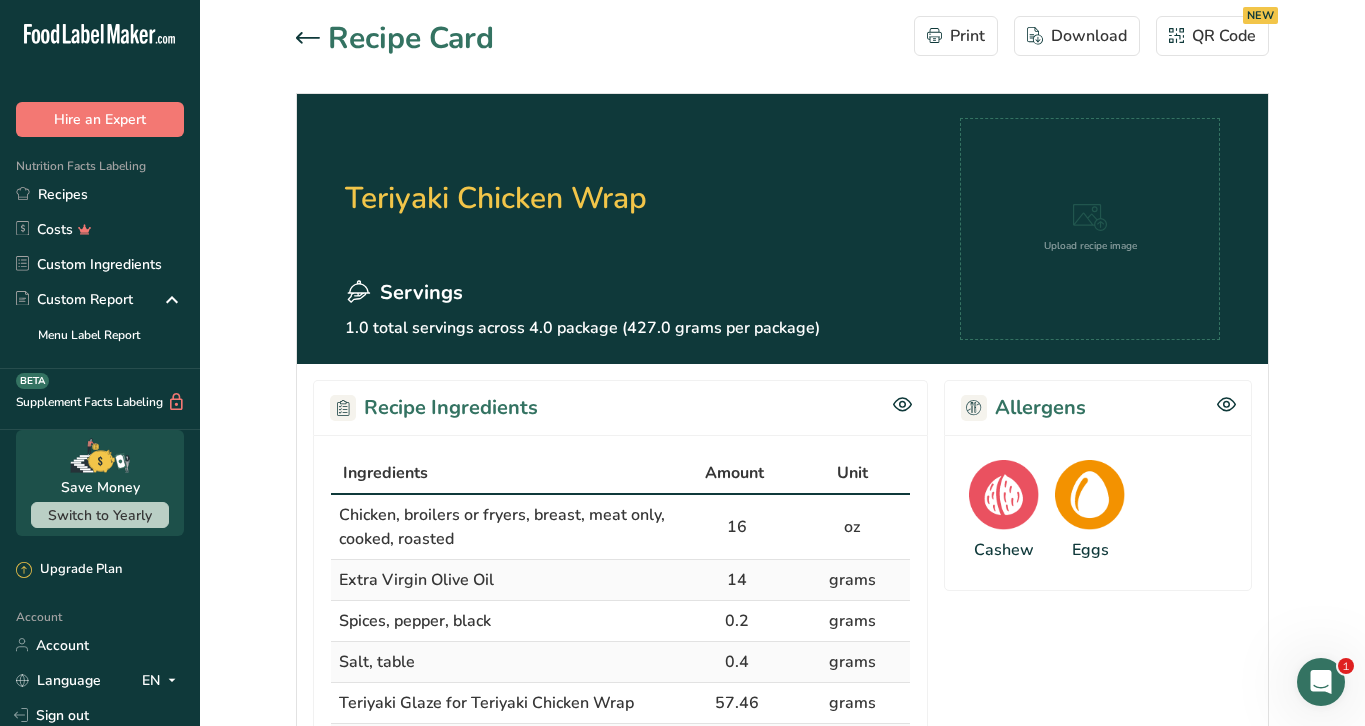 click at bounding box center (312, 39) 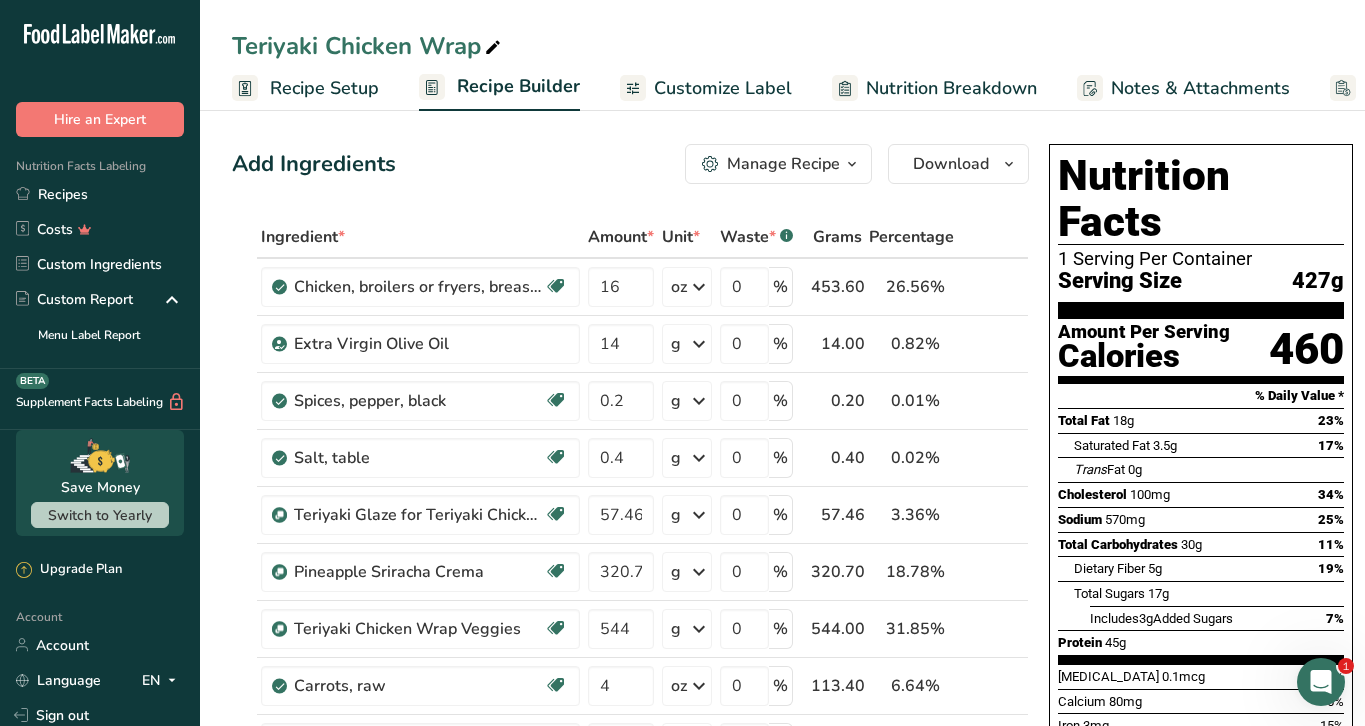click at bounding box center [852, 164] 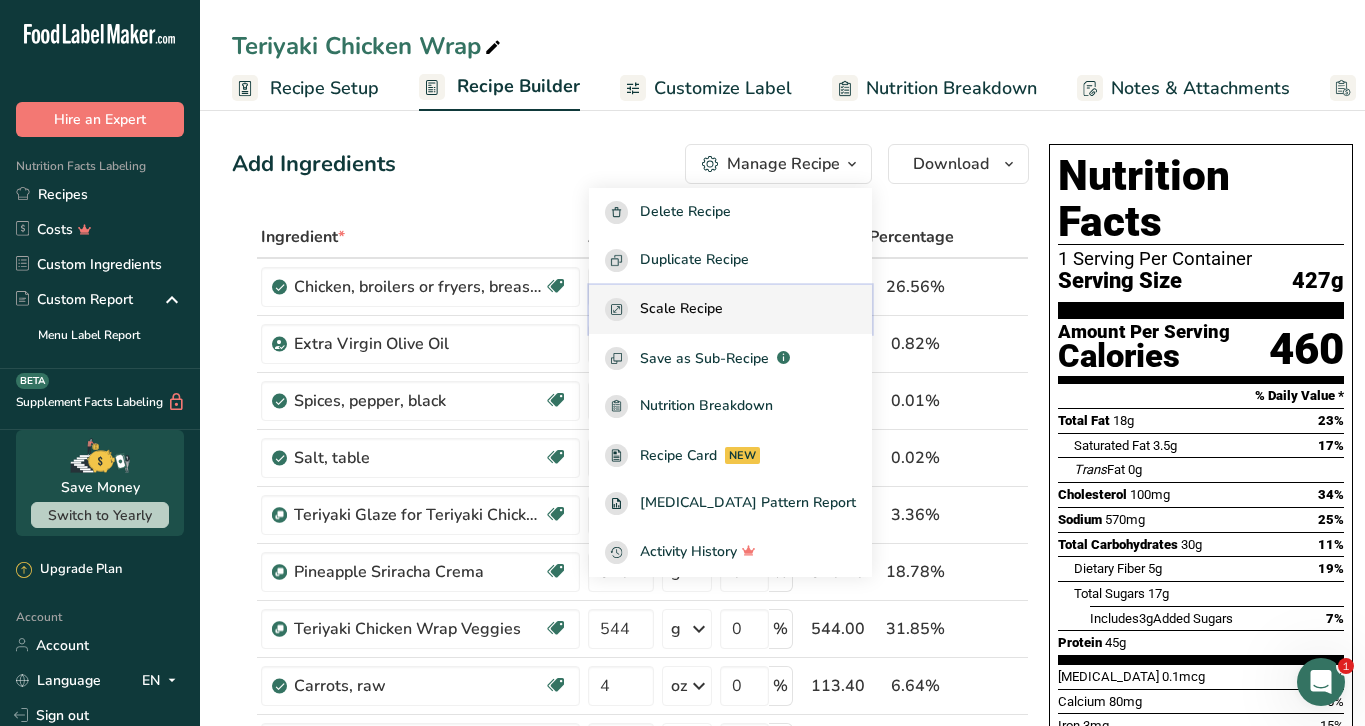click on "Scale Recipe" at bounding box center (681, 309) 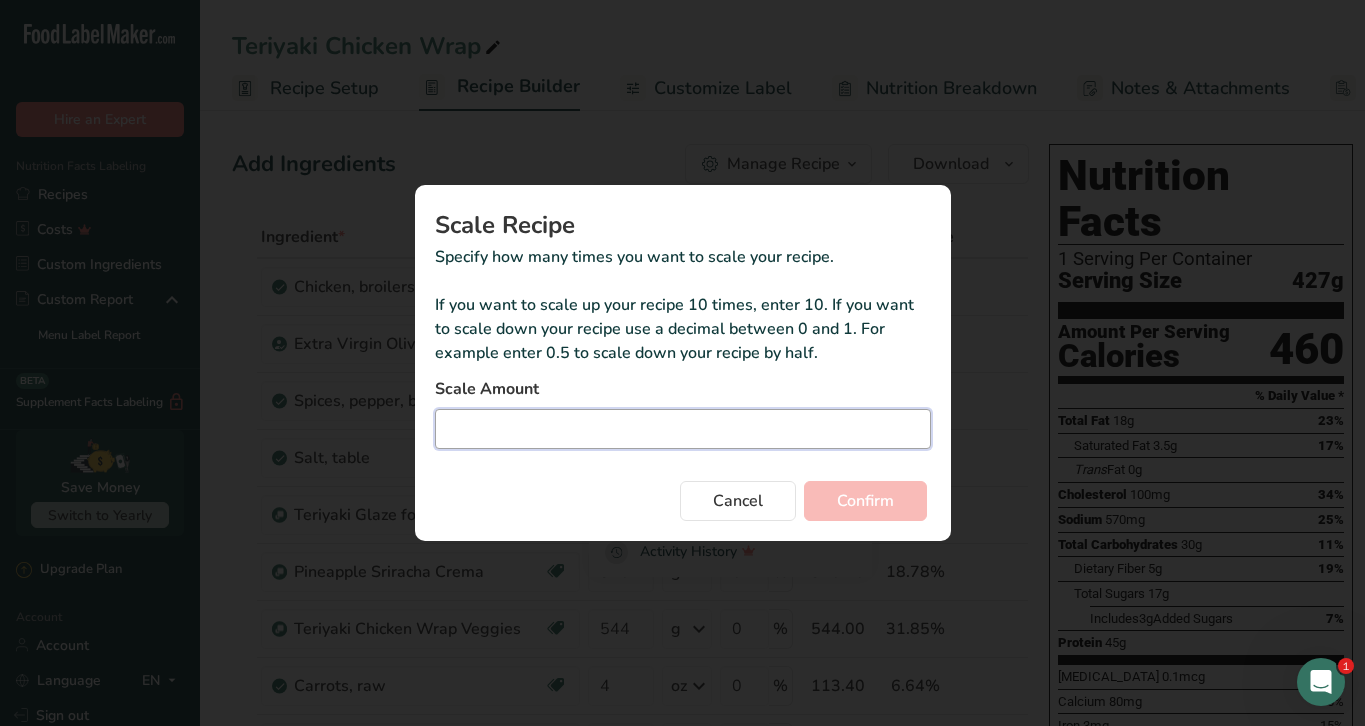 click at bounding box center (683, 429) 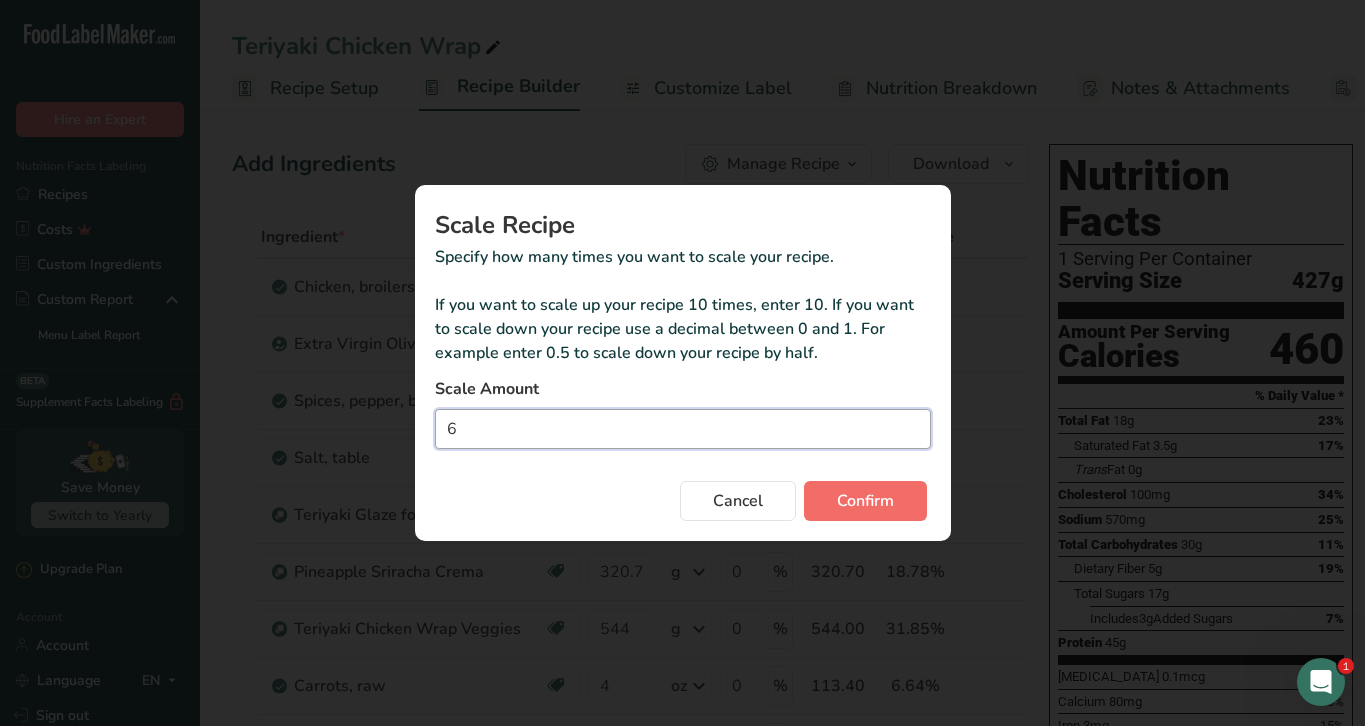 type on "6" 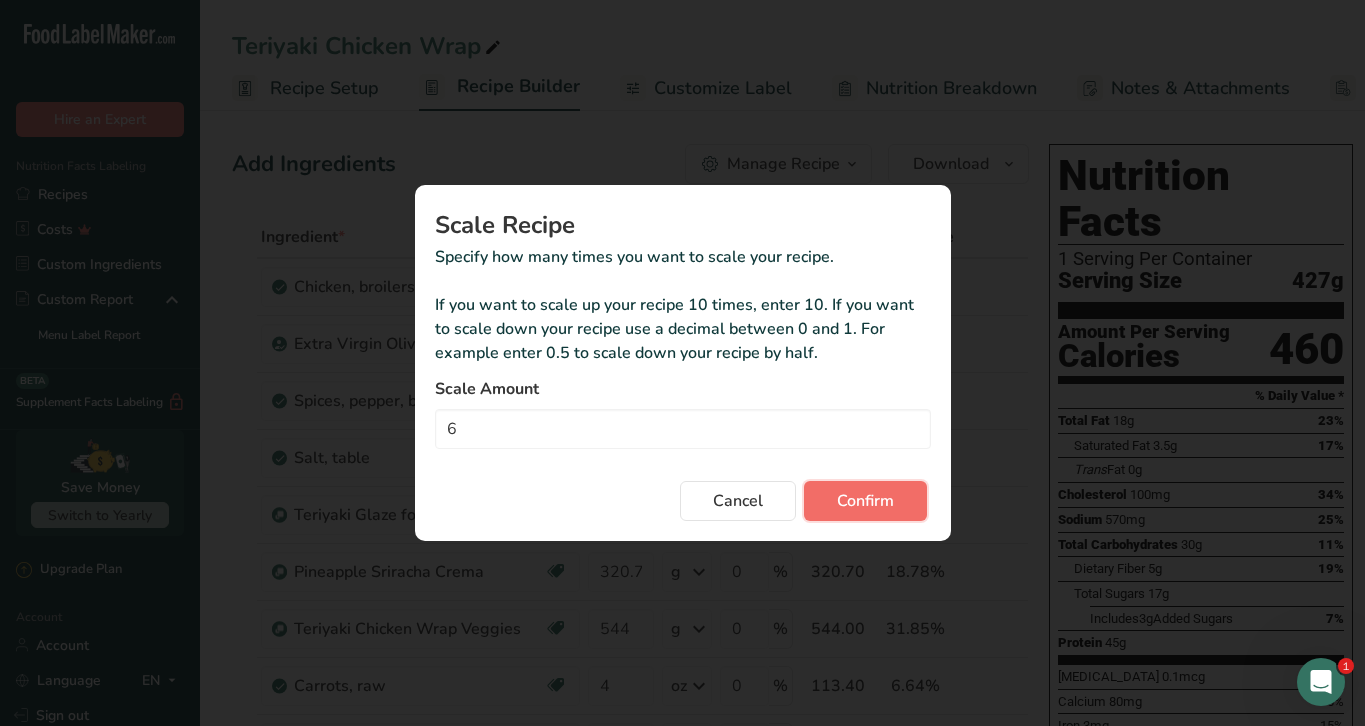click on "Confirm" at bounding box center [865, 501] 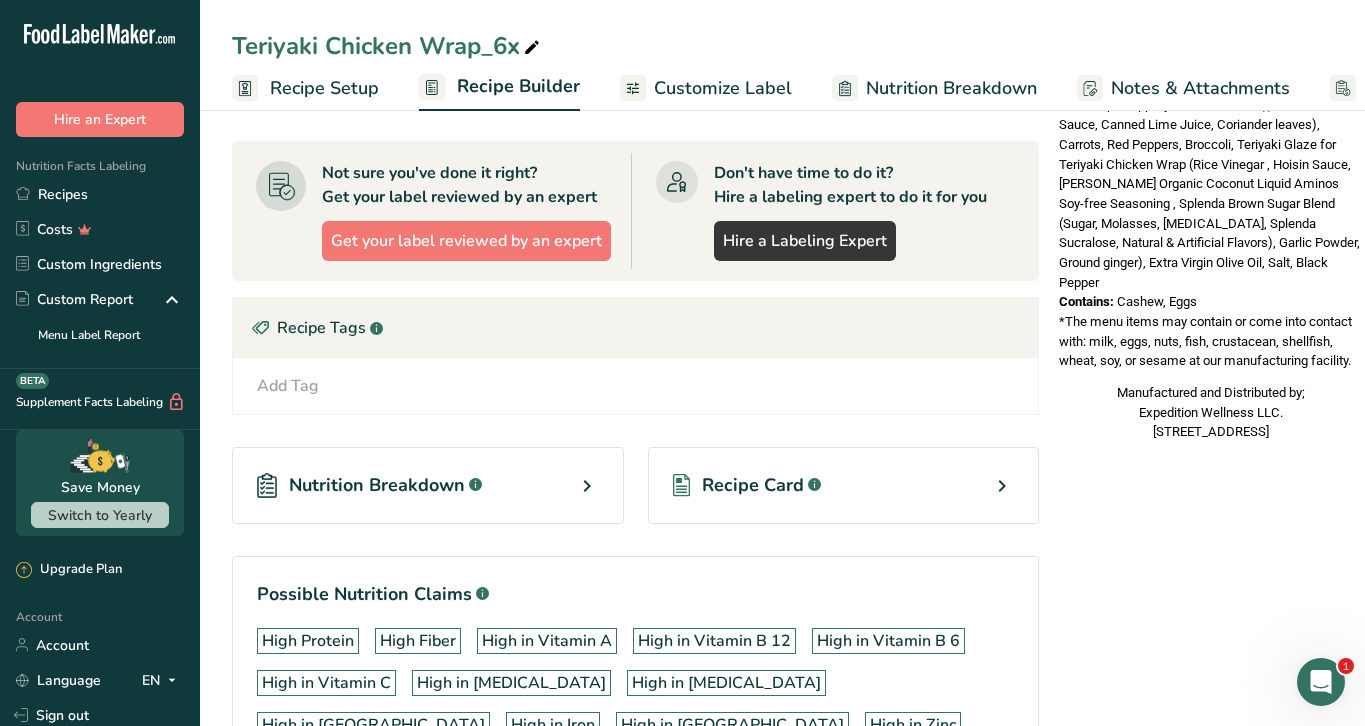 scroll, scrollTop: 994, scrollLeft: 0, axis: vertical 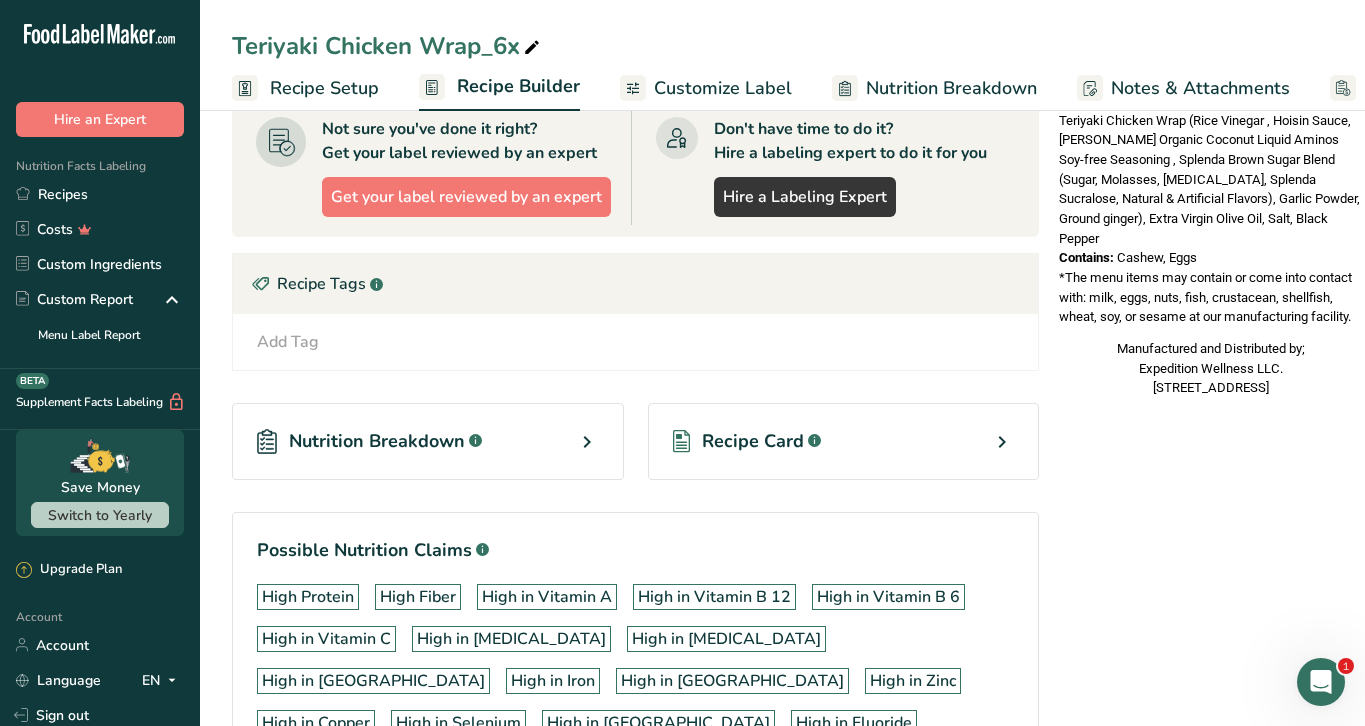 click on "Recipe Card
.a-a{fill:#347362;}.b-a{fill:#fff;}" at bounding box center (844, 441) 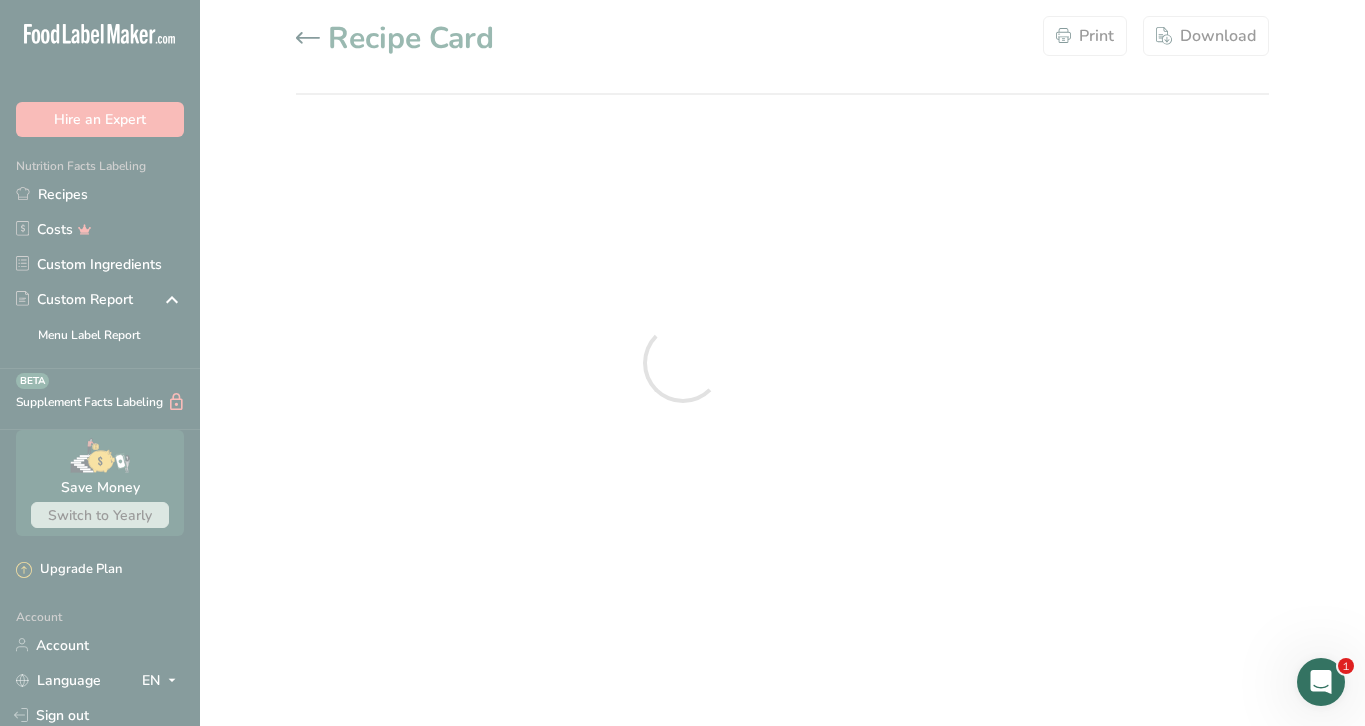 scroll, scrollTop: 0, scrollLeft: 0, axis: both 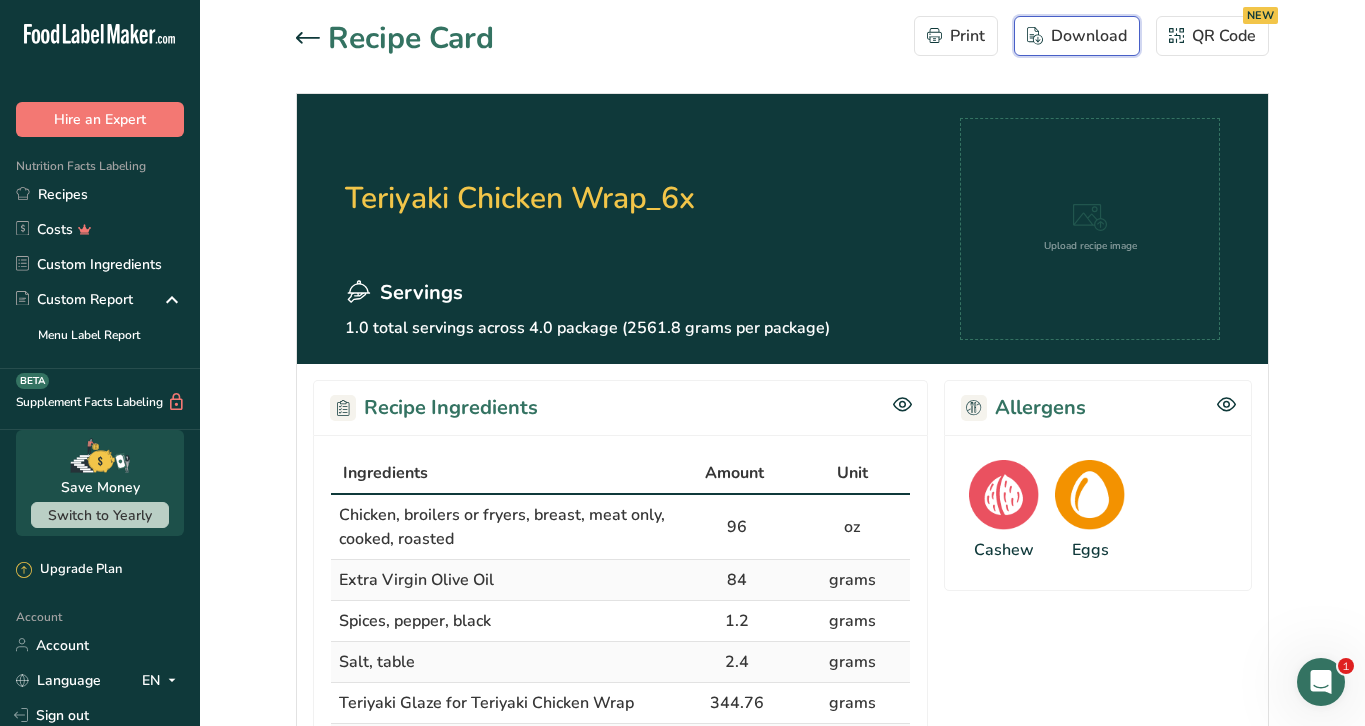 click on "Download" at bounding box center (1077, 36) 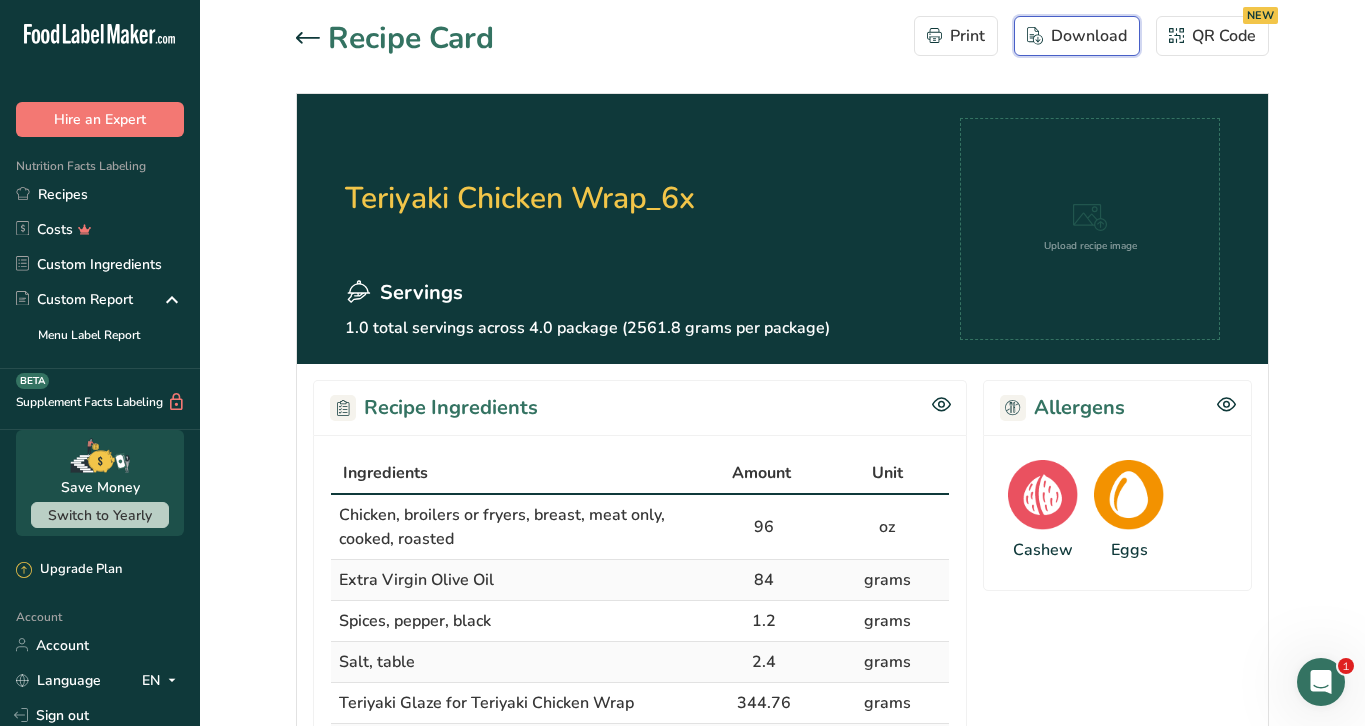 scroll, scrollTop: 0, scrollLeft: 0, axis: both 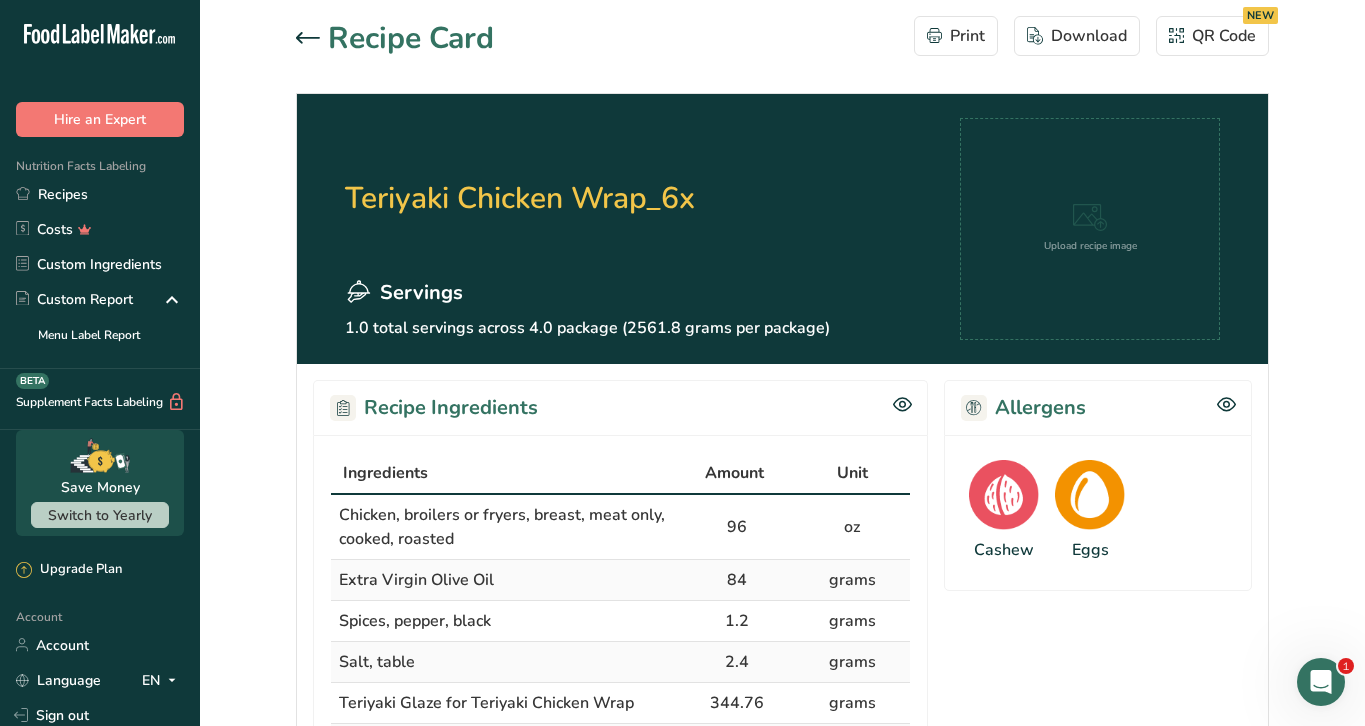 click 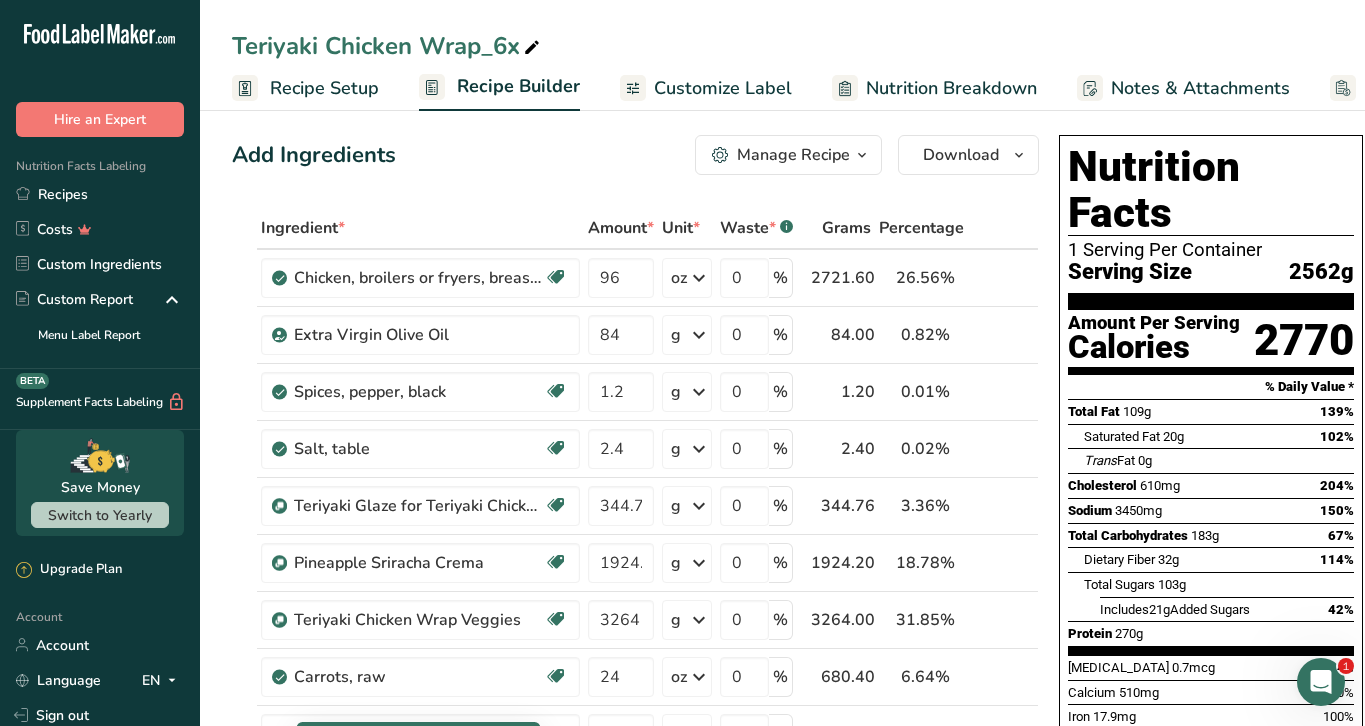 scroll, scrollTop: 0, scrollLeft: 0, axis: both 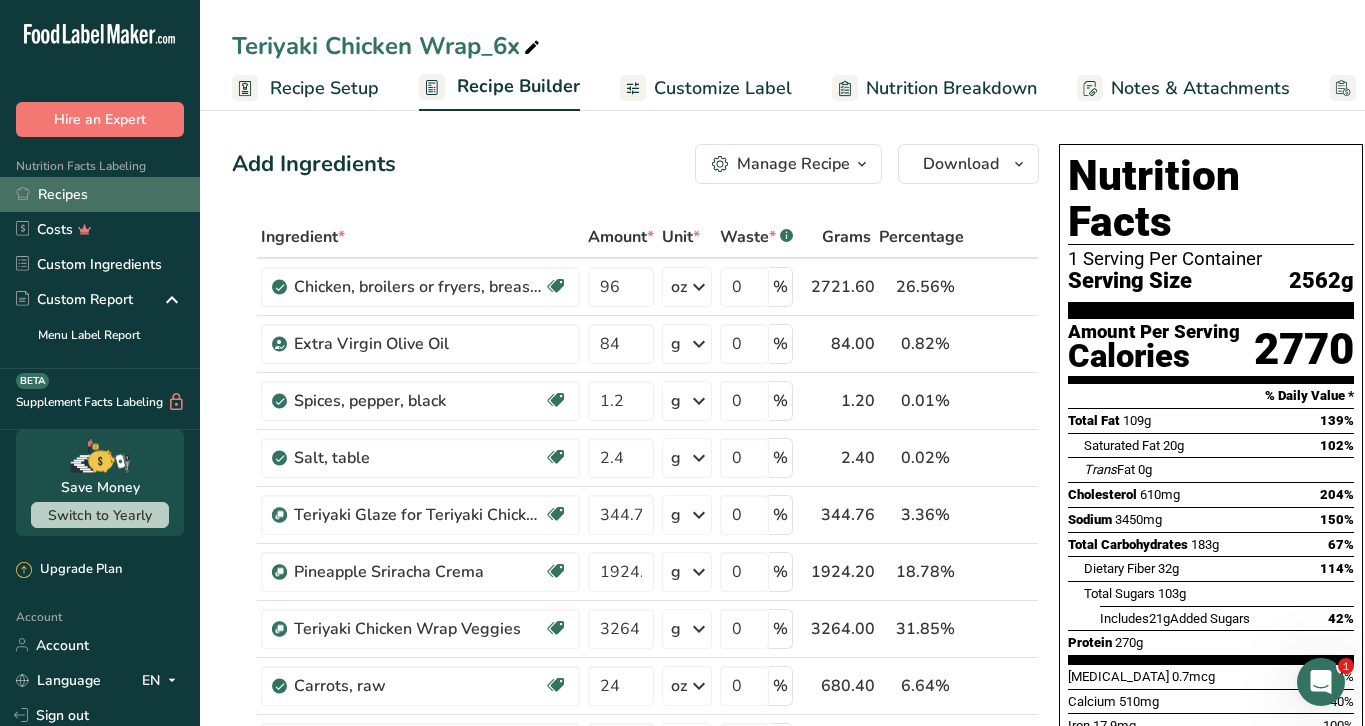 click on "Recipes" at bounding box center (100, 194) 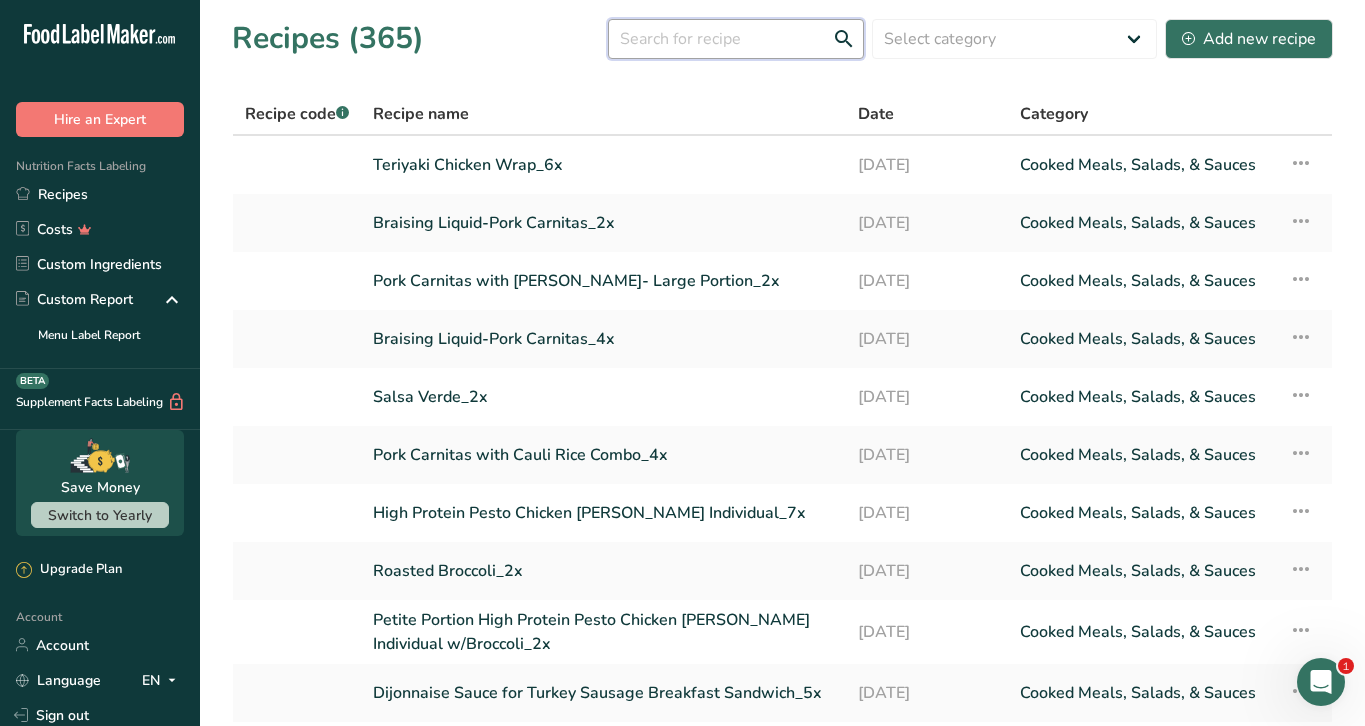 click at bounding box center (736, 39) 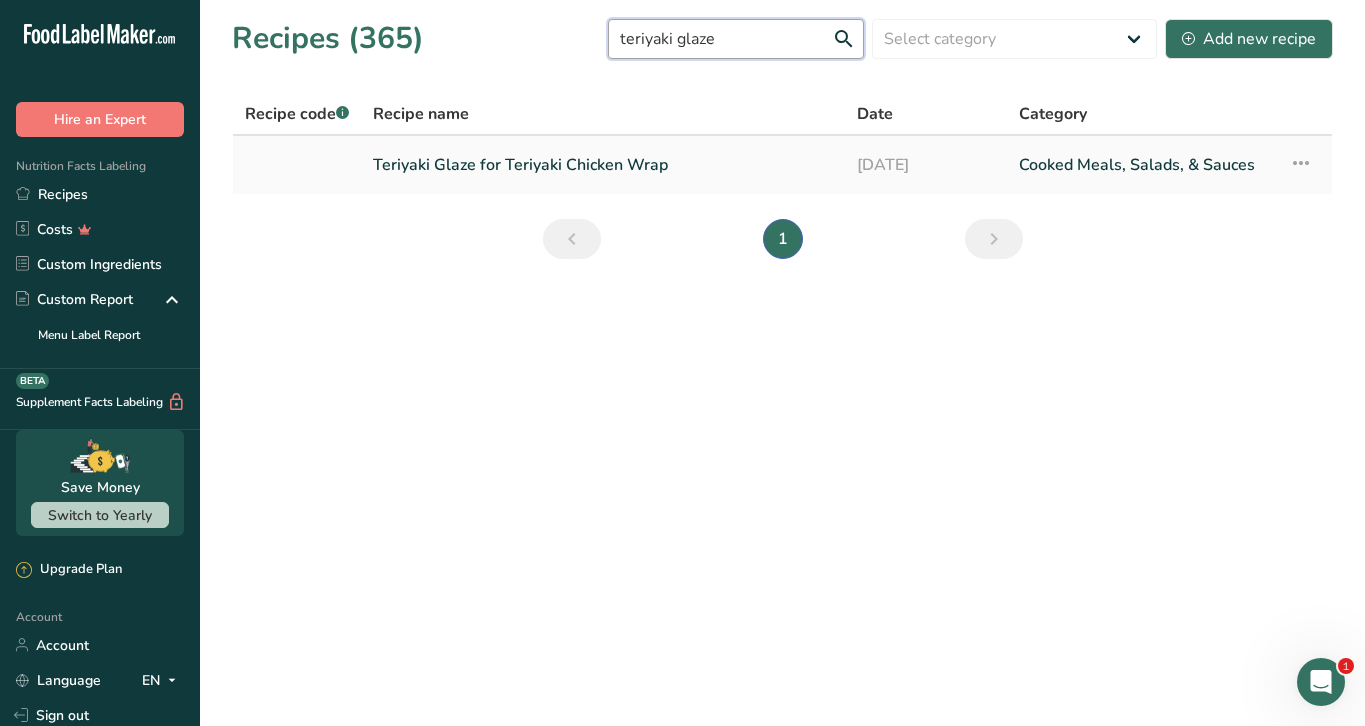 type on "teriyaki glaze" 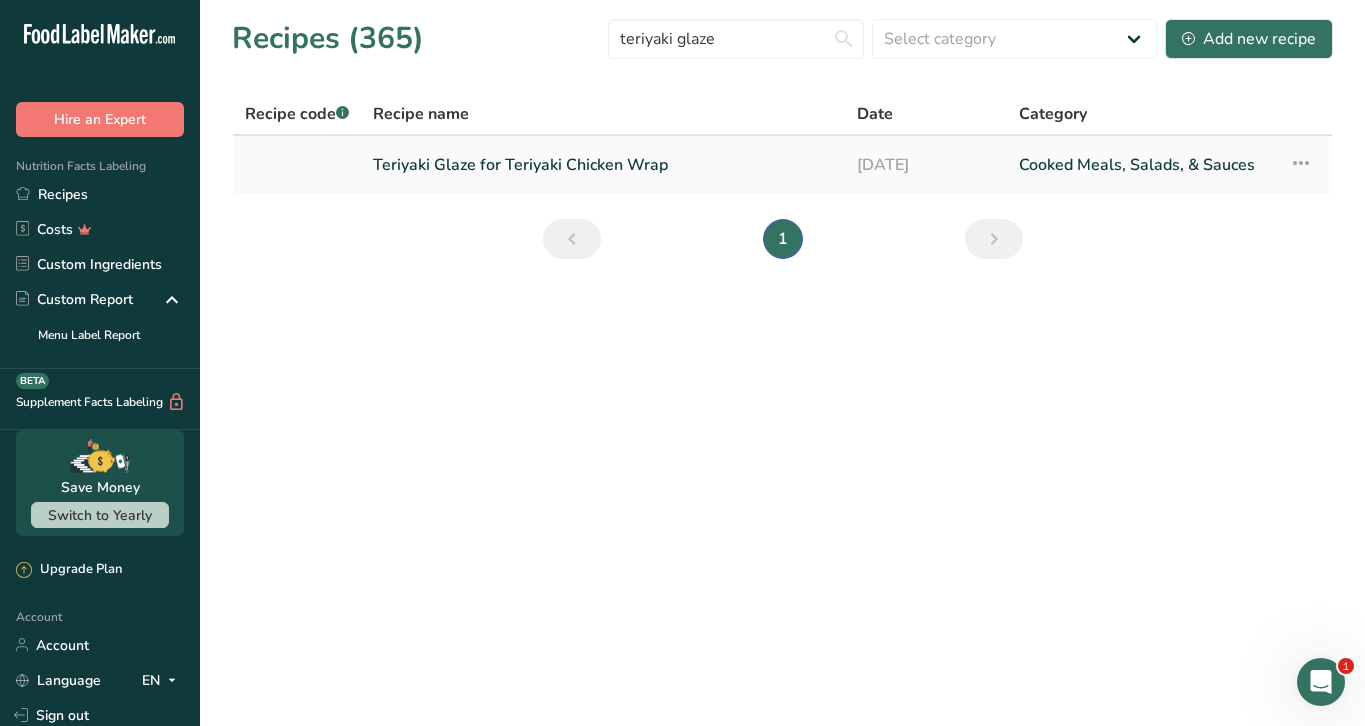 click on "Teriyaki Glaze for Teriyaki Chicken Wrap" at bounding box center [603, 165] 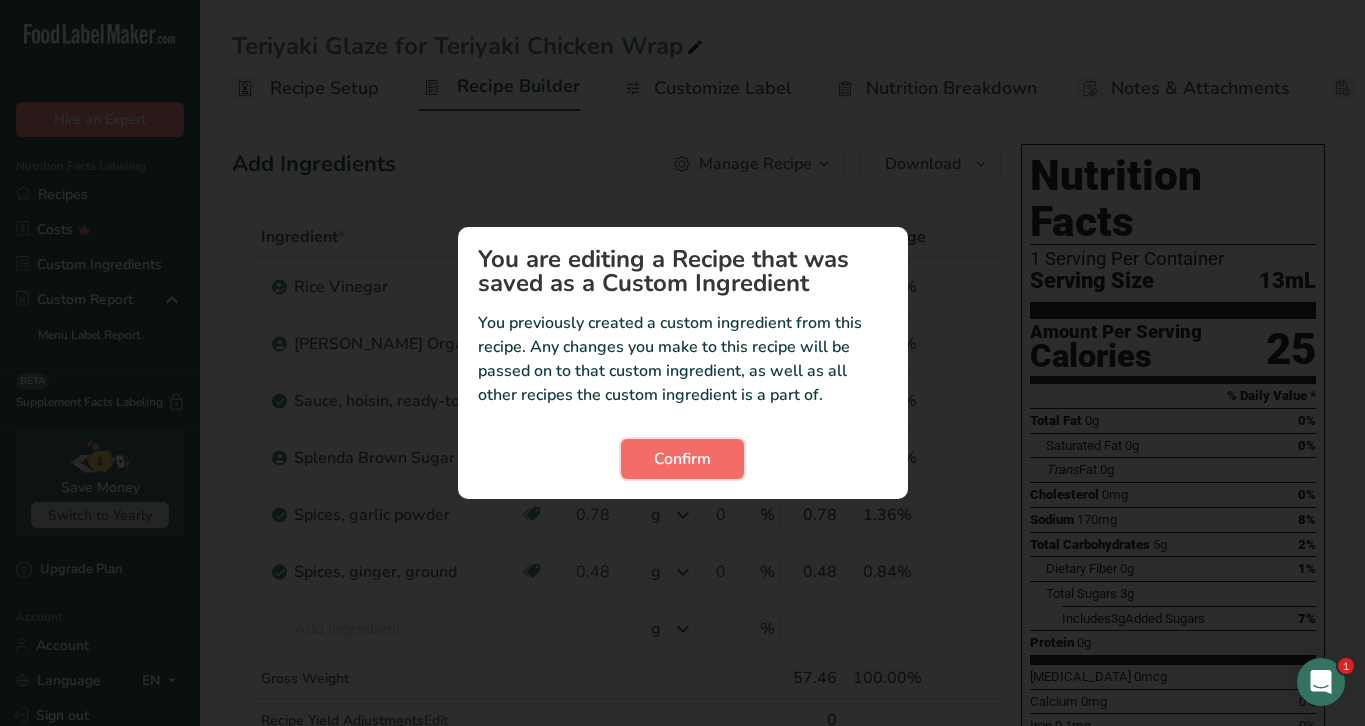 click on "Confirm" at bounding box center (682, 459) 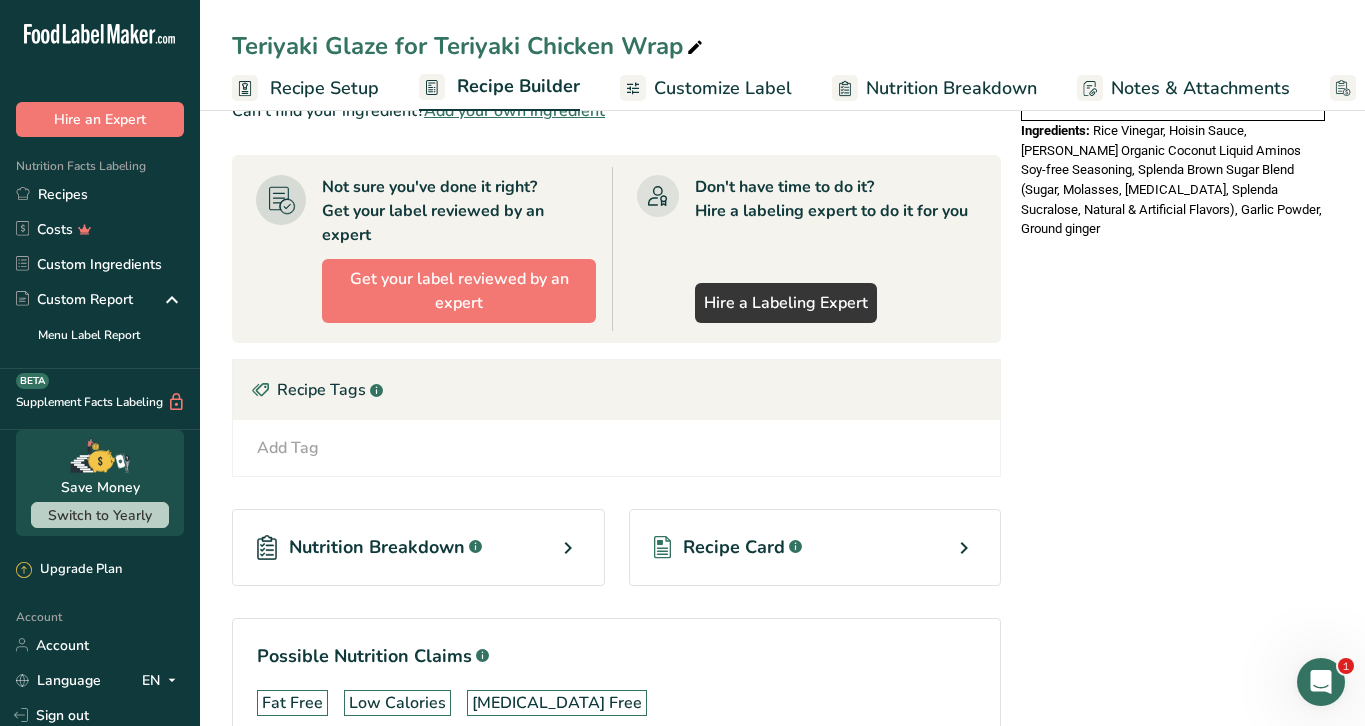 scroll, scrollTop: 718, scrollLeft: 0, axis: vertical 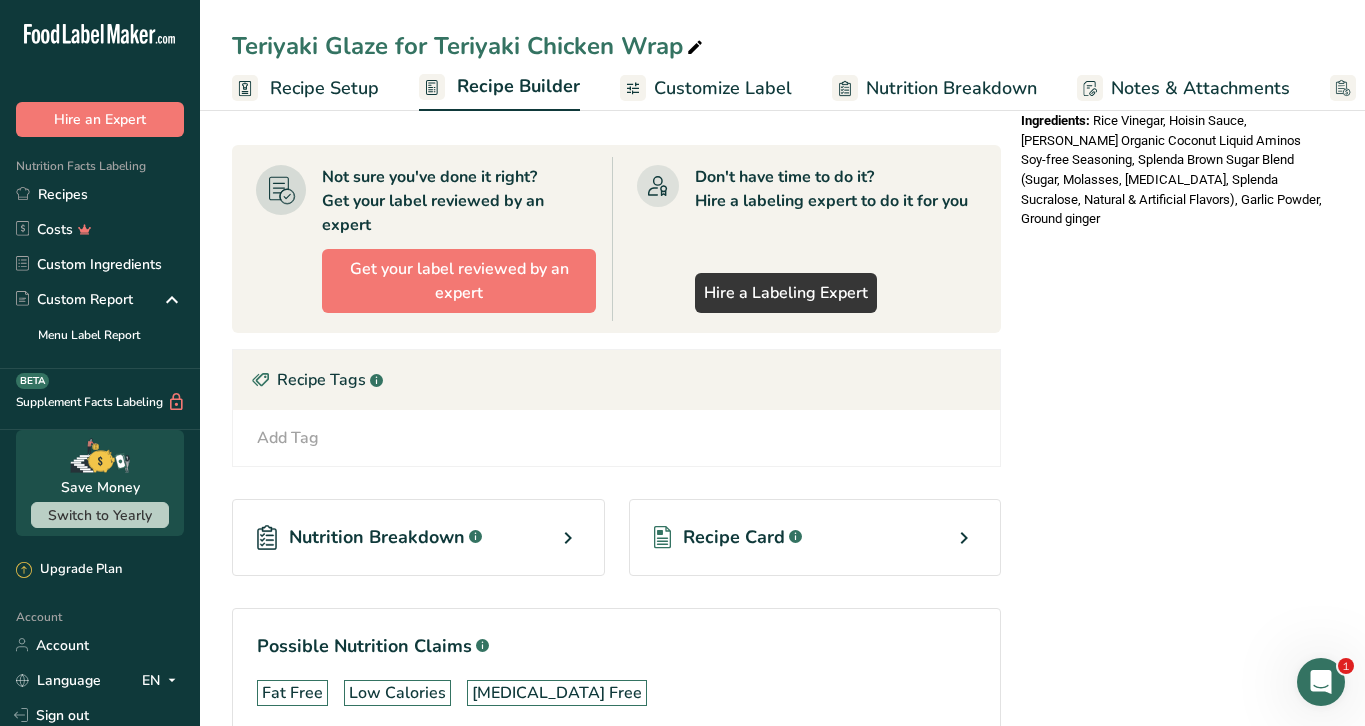 click on "Recipe Card
.a-a{fill:#347362;}.b-a{fill:#fff;}" at bounding box center [815, 537] 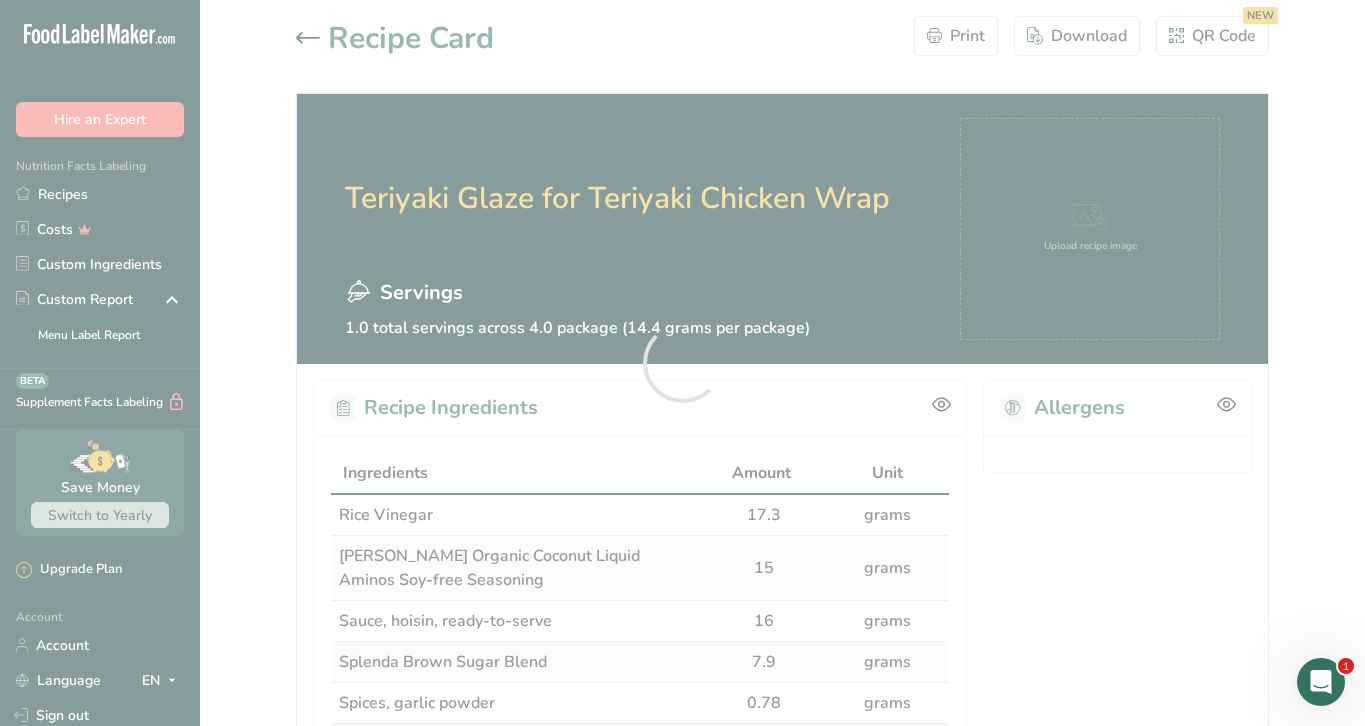 scroll, scrollTop: 0, scrollLeft: 0, axis: both 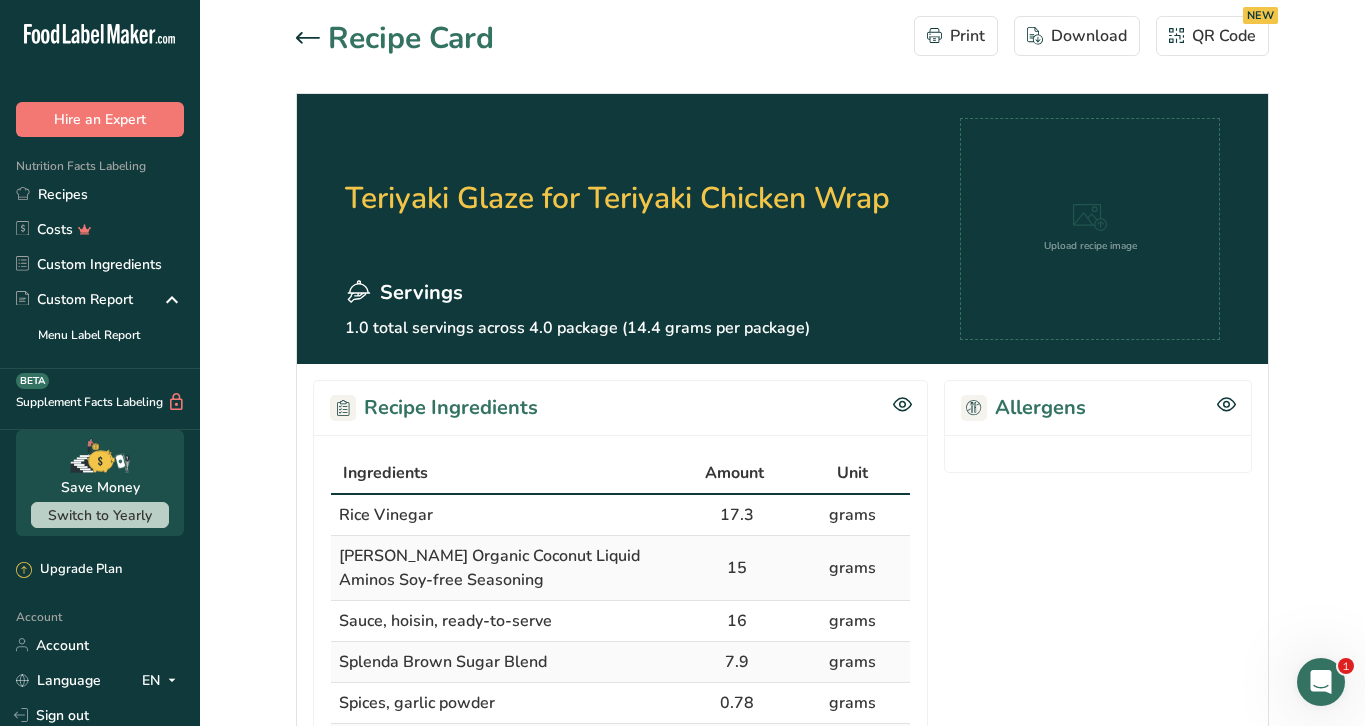 click 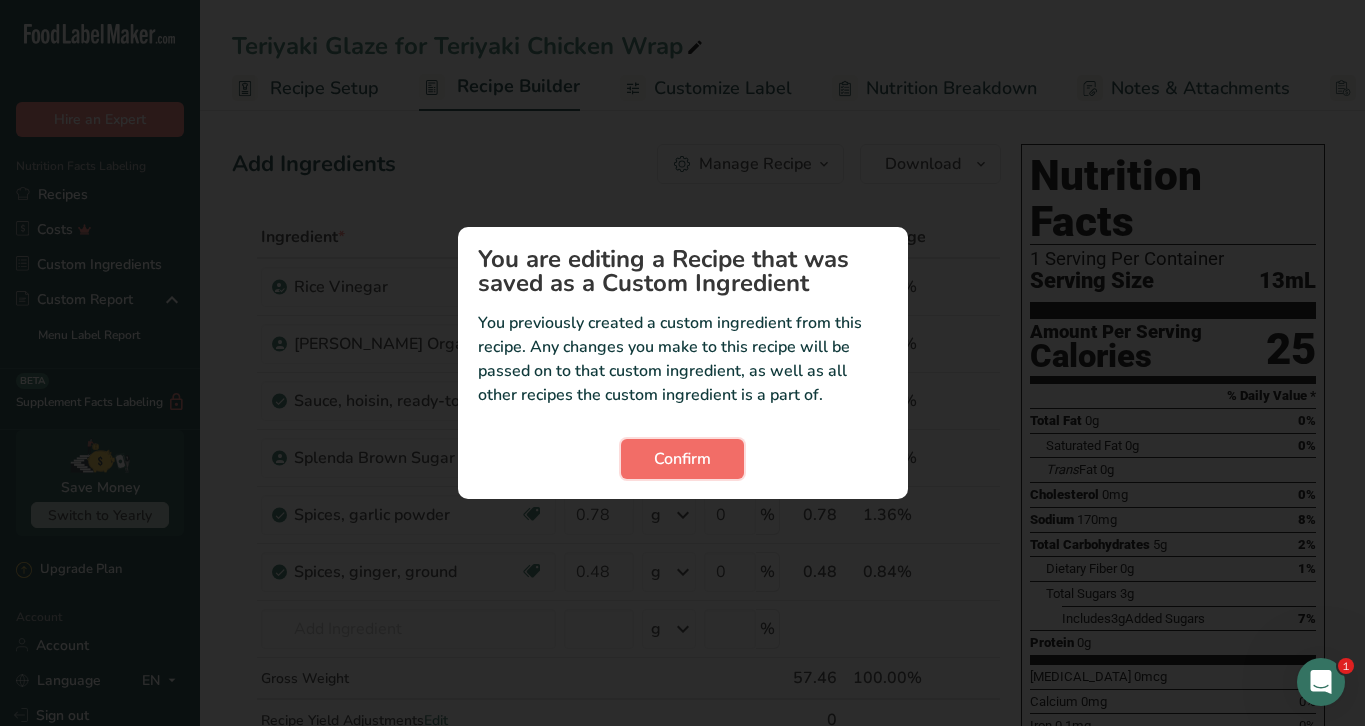 click on "Confirm" at bounding box center [682, 459] 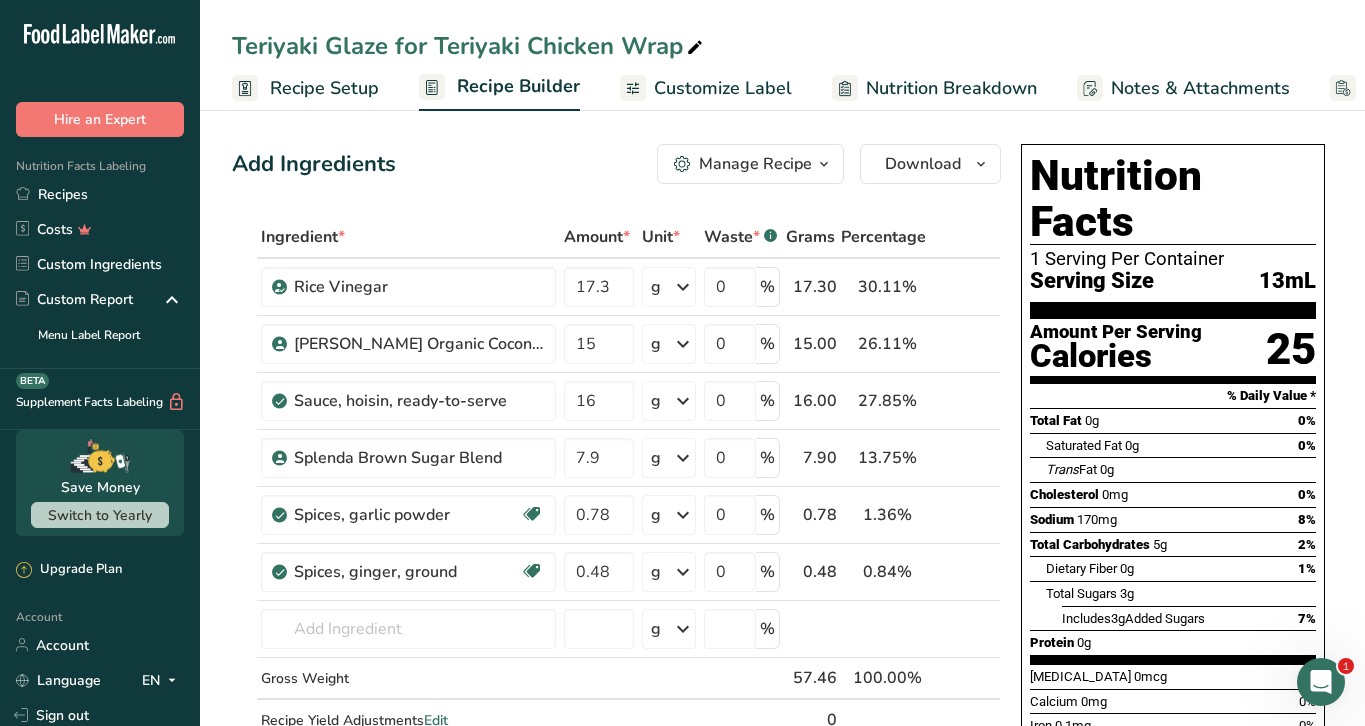 click on "Manage Recipe" at bounding box center (755, 164) 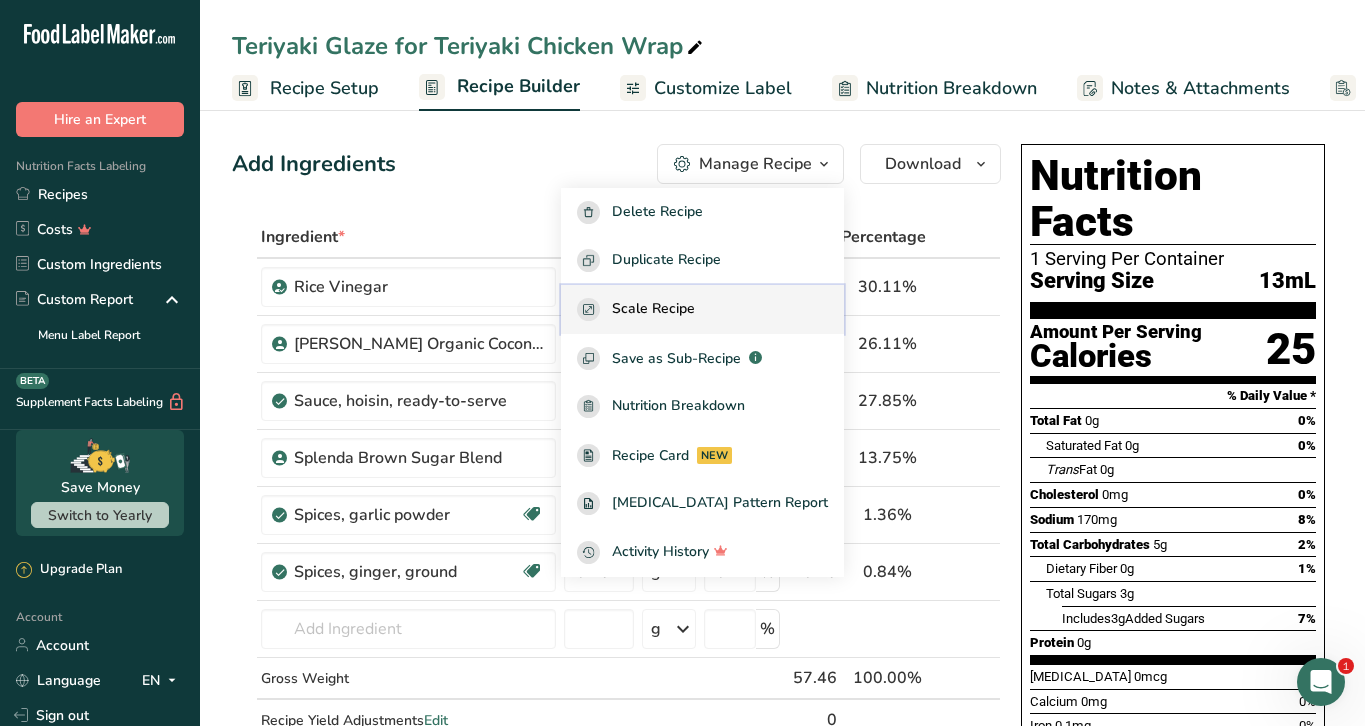 click on "Scale Recipe" at bounding box center (653, 309) 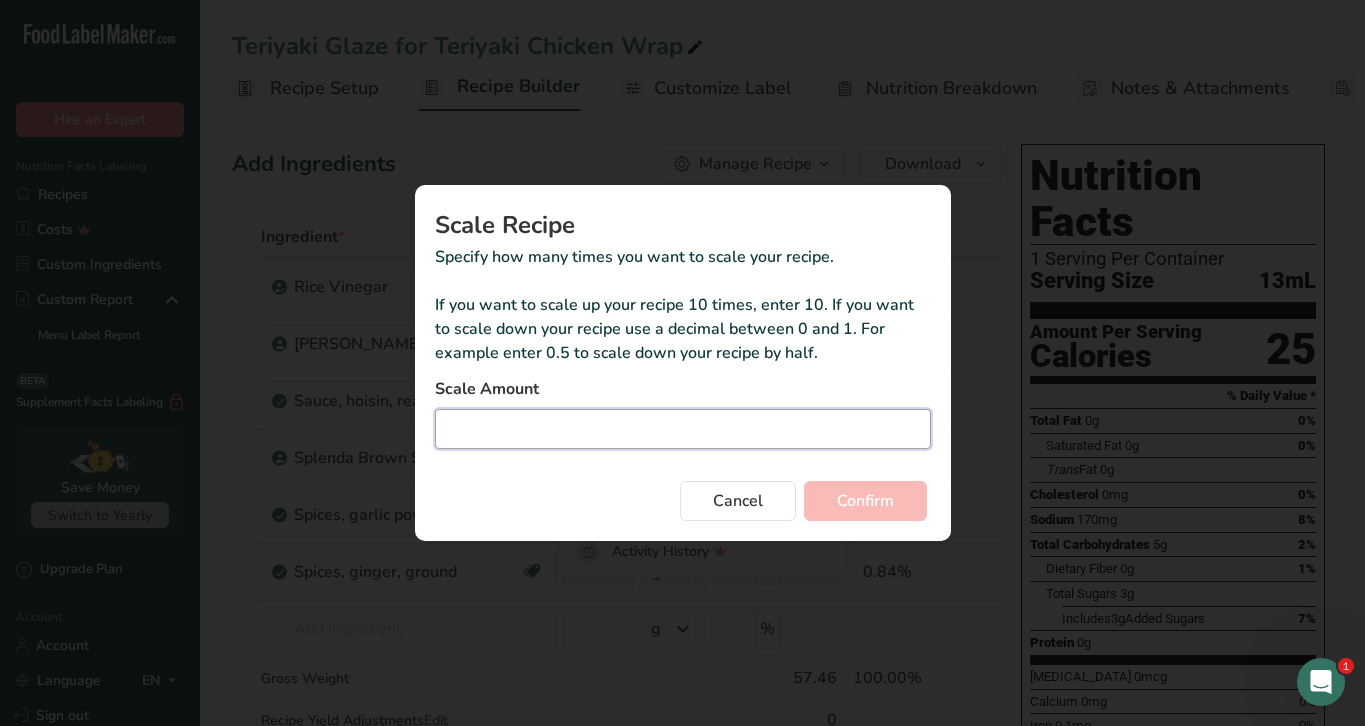 click at bounding box center (683, 429) 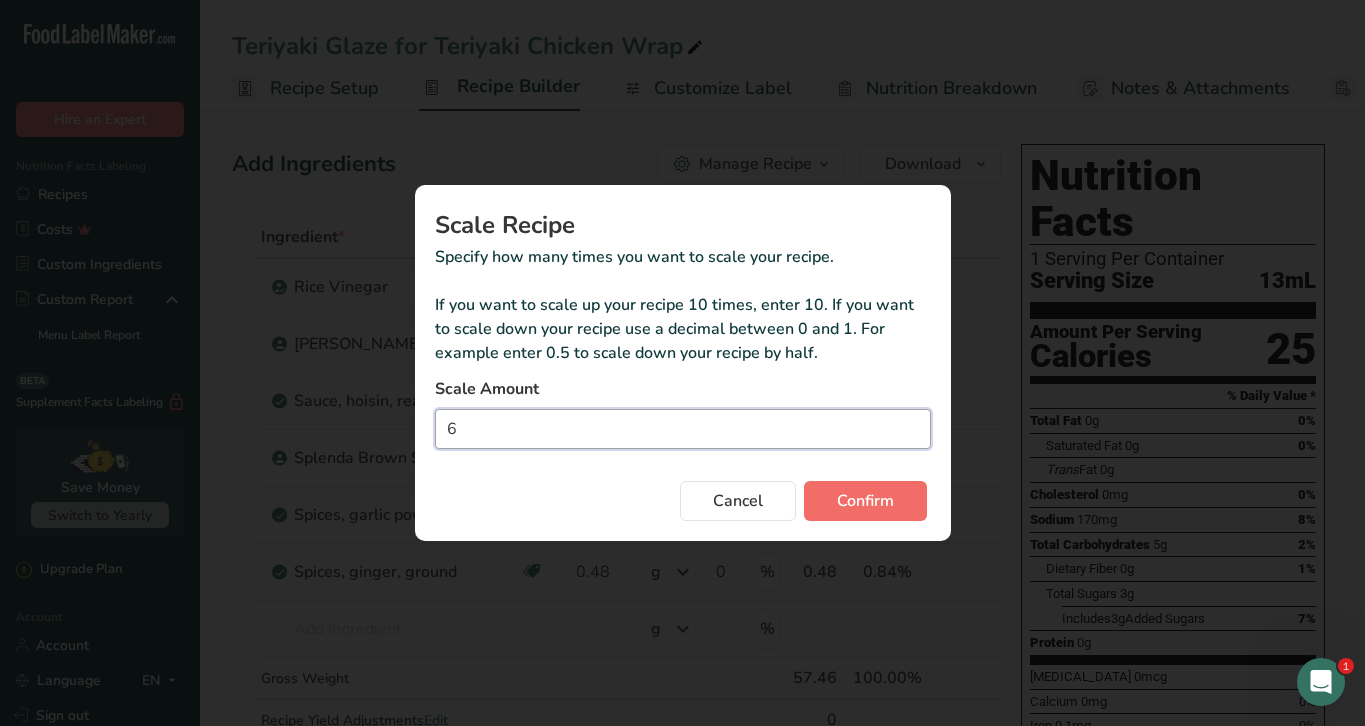 type on "6" 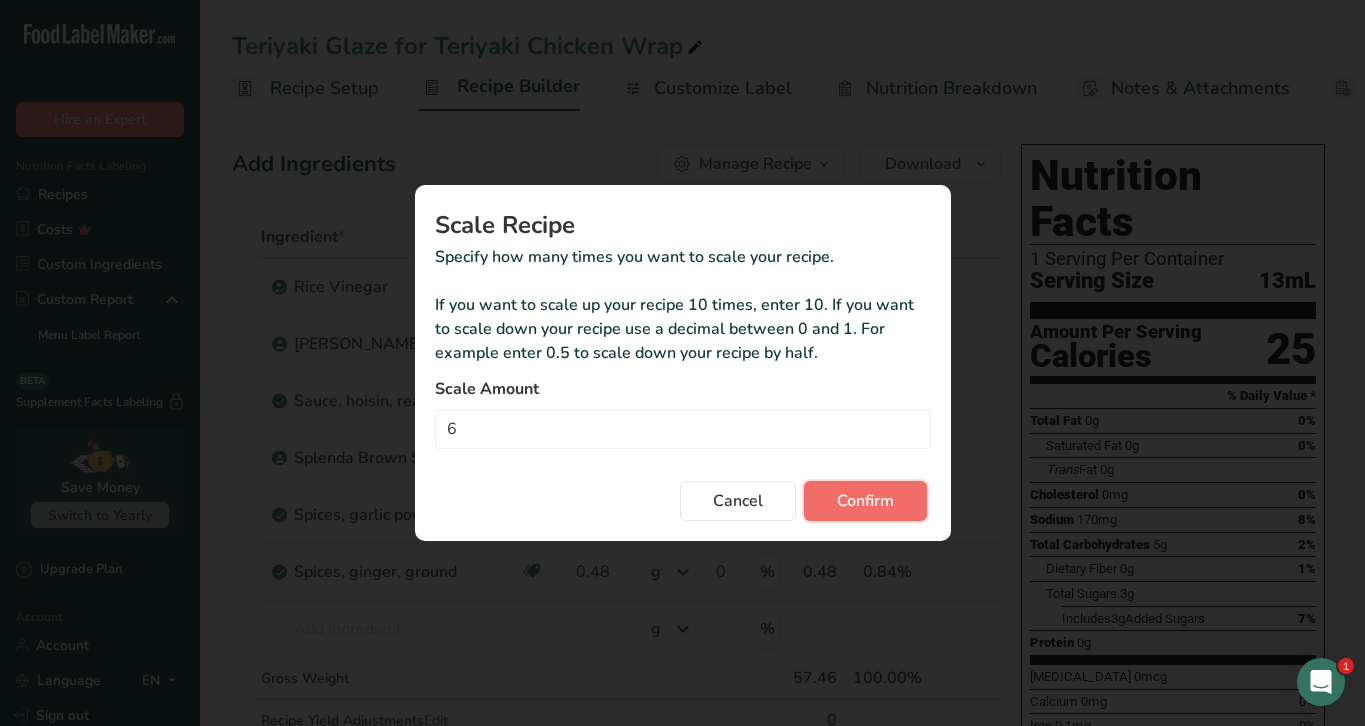 click on "Confirm" at bounding box center (865, 501) 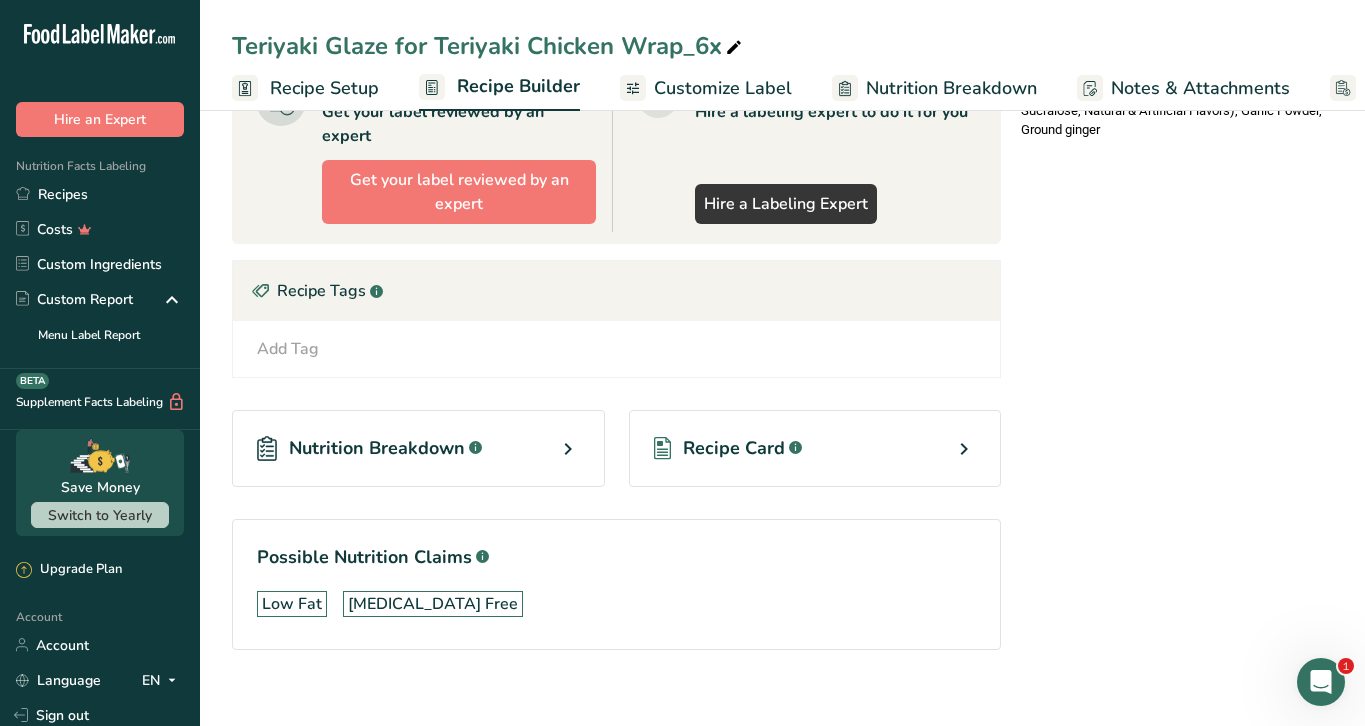 scroll, scrollTop: 827, scrollLeft: 0, axis: vertical 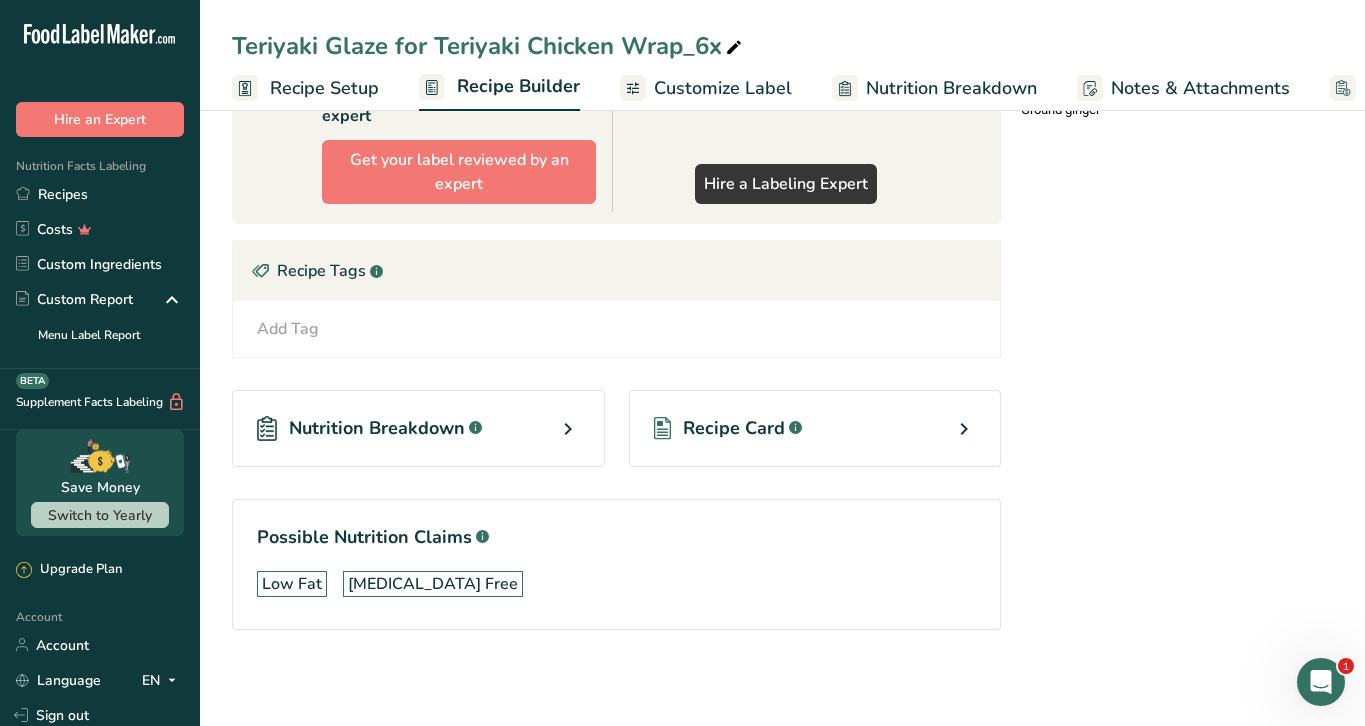 click on "Recipe Card
.a-a{fill:#347362;}.b-a{fill:#fff;}" at bounding box center (815, 428) 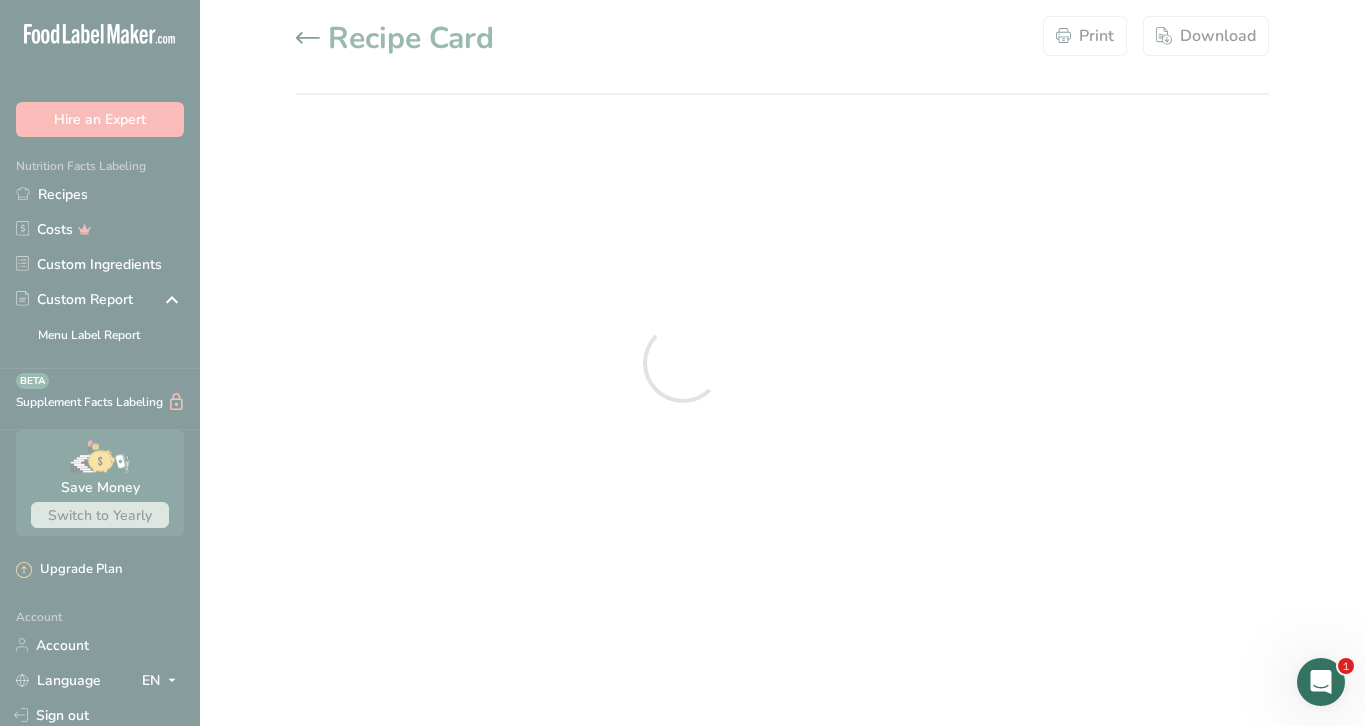 scroll, scrollTop: 0, scrollLeft: 0, axis: both 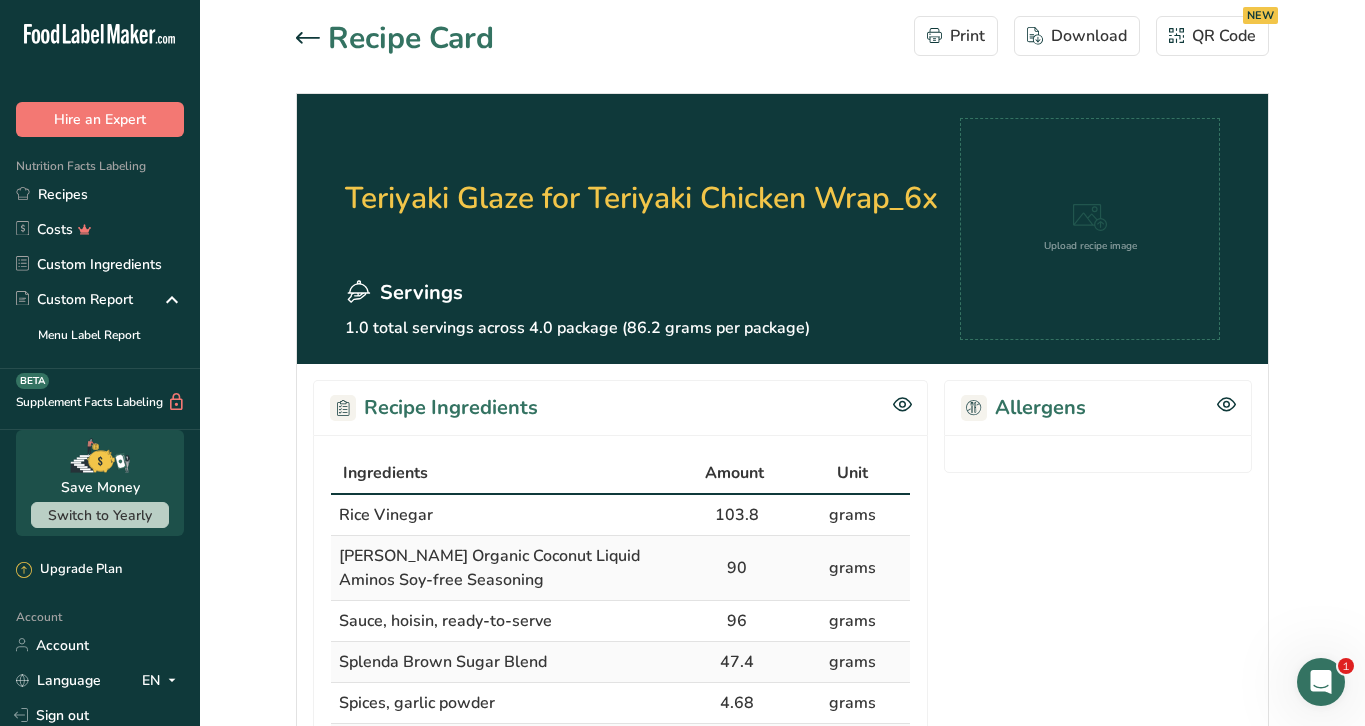 click on "Recipes" at bounding box center [100, 194] 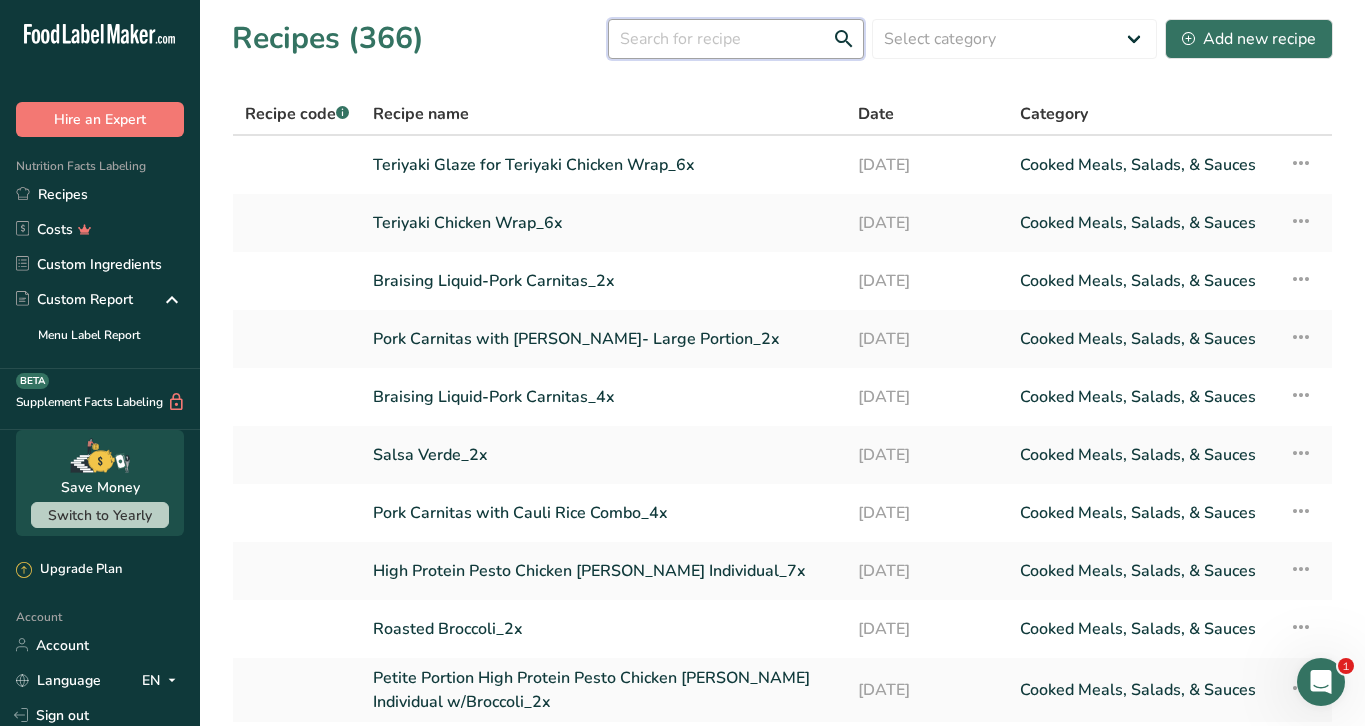 click at bounding box center [736, 39] 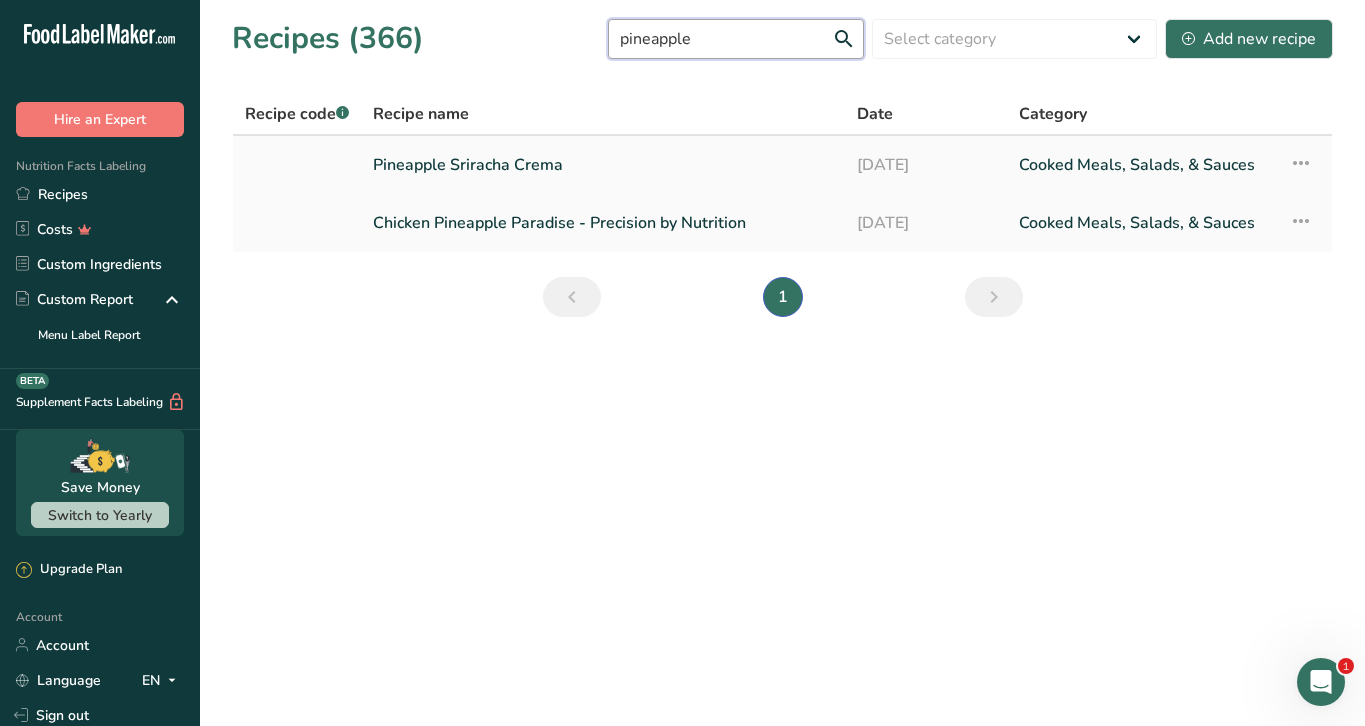 type on "pineapple" 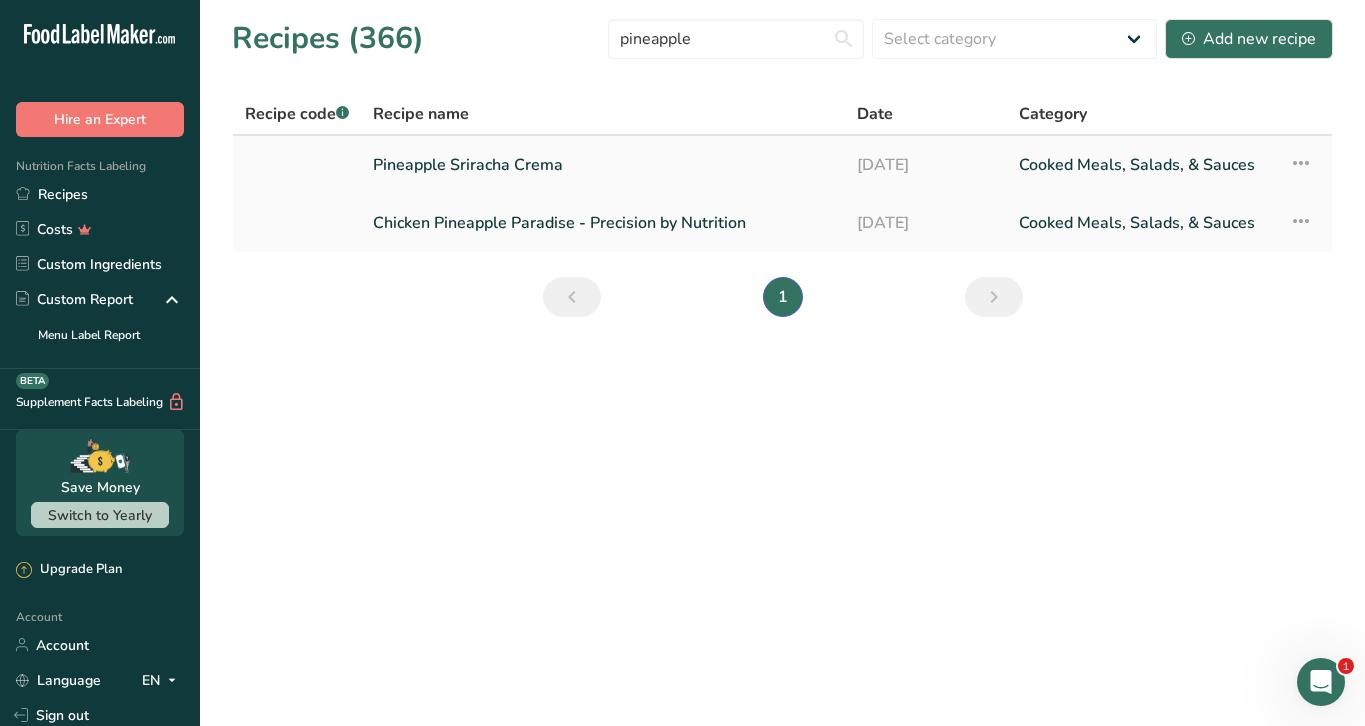 click on "Pineapple Sriracha Crema" at bounding box center [603, 165] 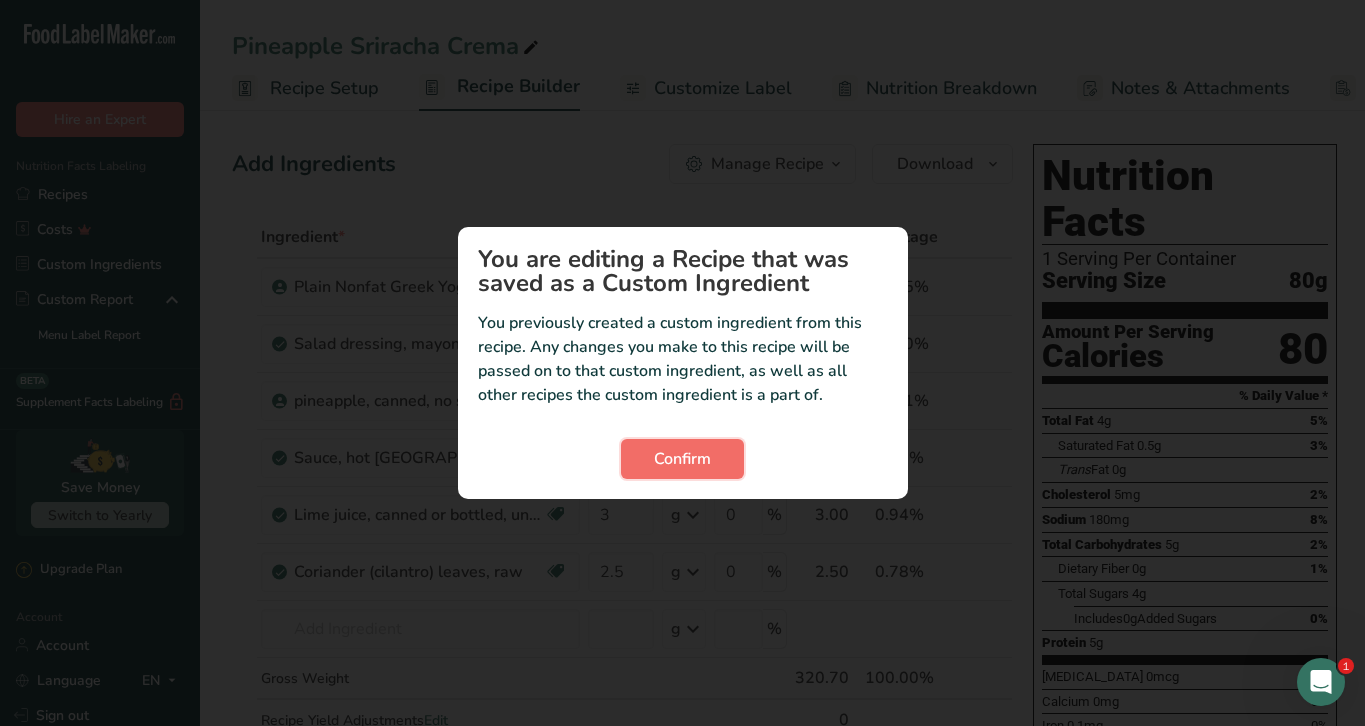 click on "Confirm" at bounding box center [682, 459] 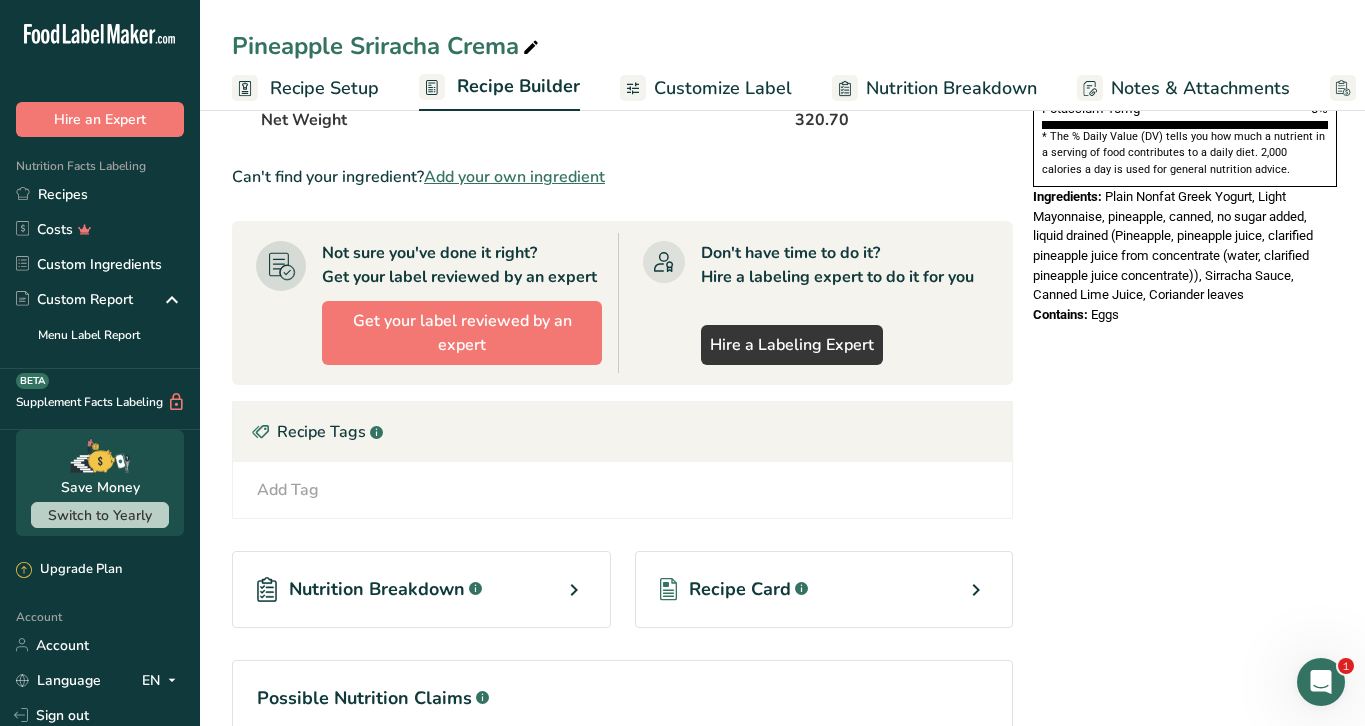 scroll, scrollTop: 668, scrollLeft: 0, axis: vertical 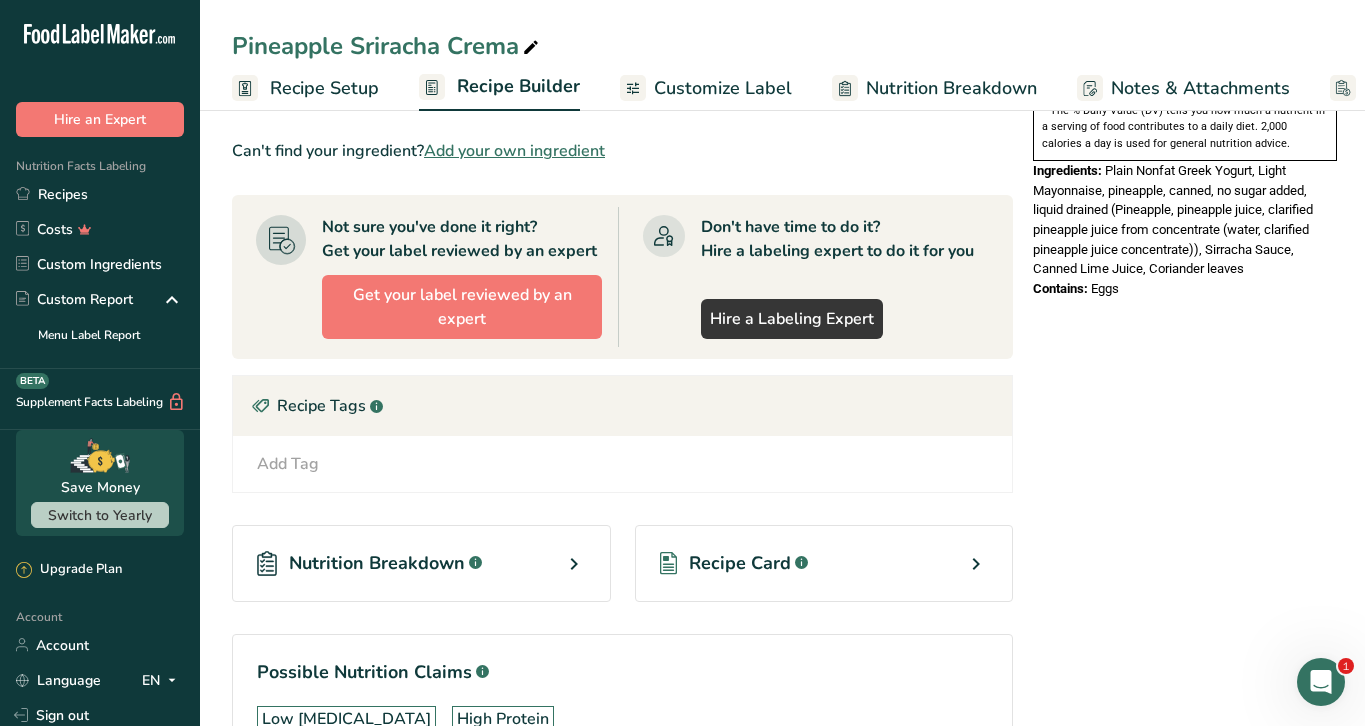 click on "Recipe Card
.a-a{fill:#347362;}.b-a{fill:#fff;}" at bounding box center (824, 563) 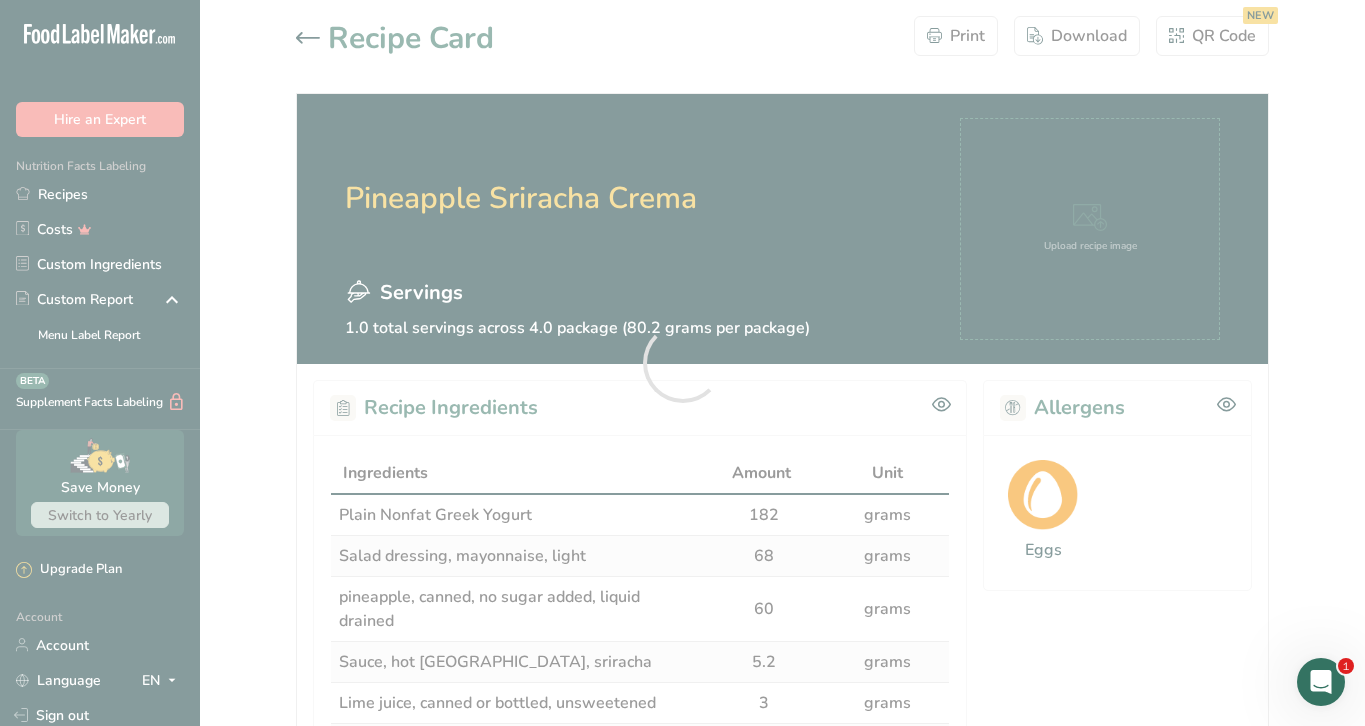 scroll, scrollTop: 0, scrollLeft: 0, axis: both 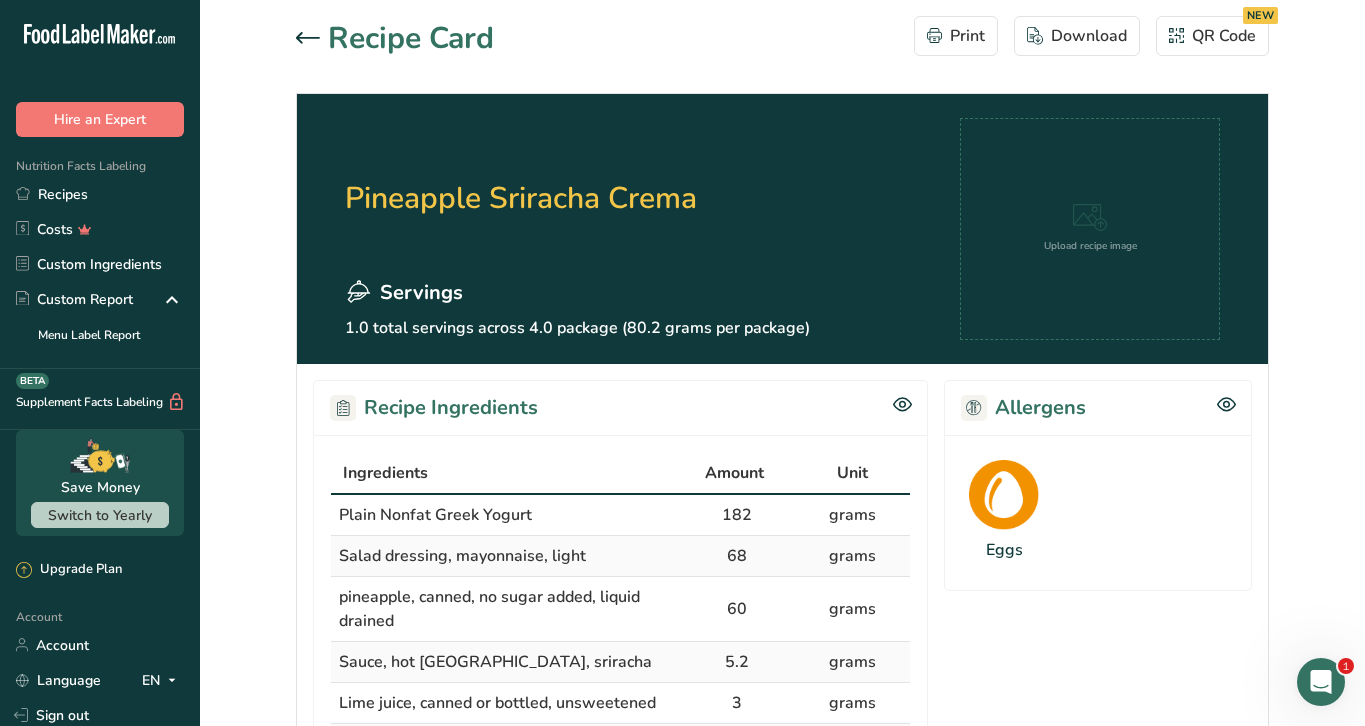 click 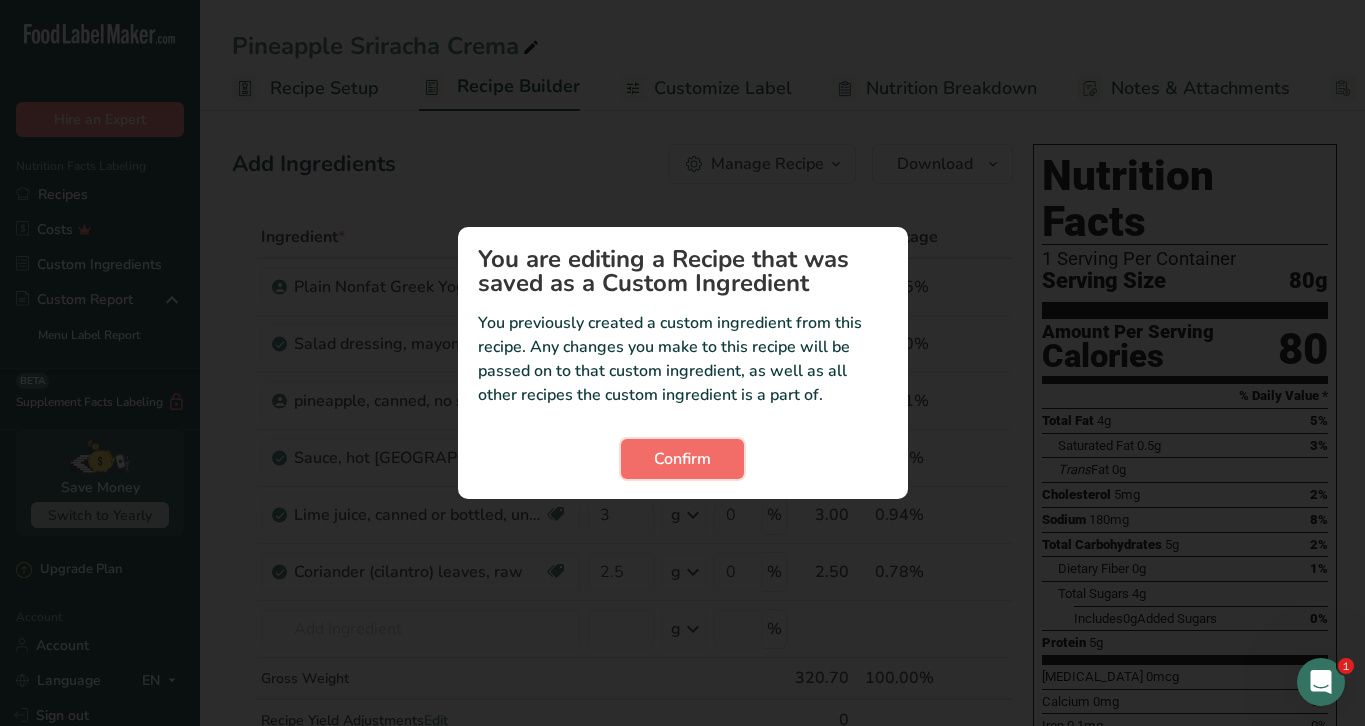 click on "Confirm" at bounding box center [682, 459] 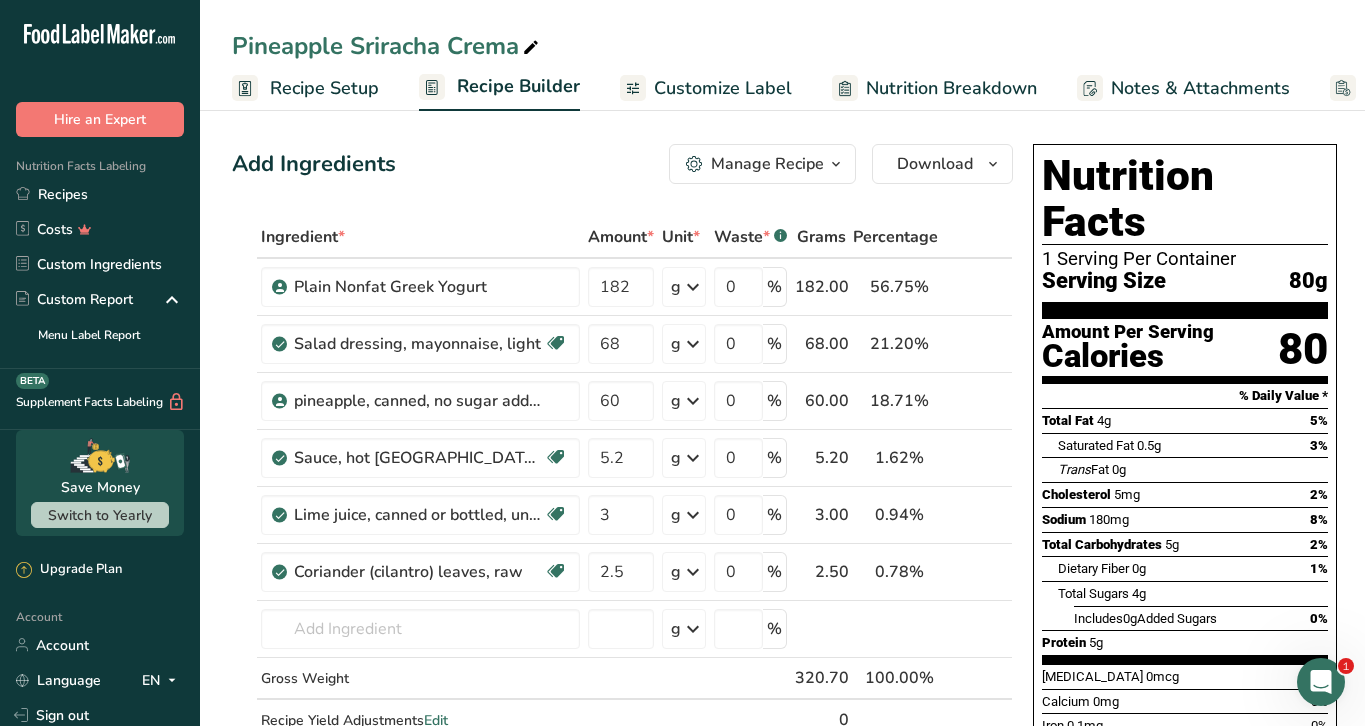 click on "Manage Recipe" at bounding box center (767, 164) 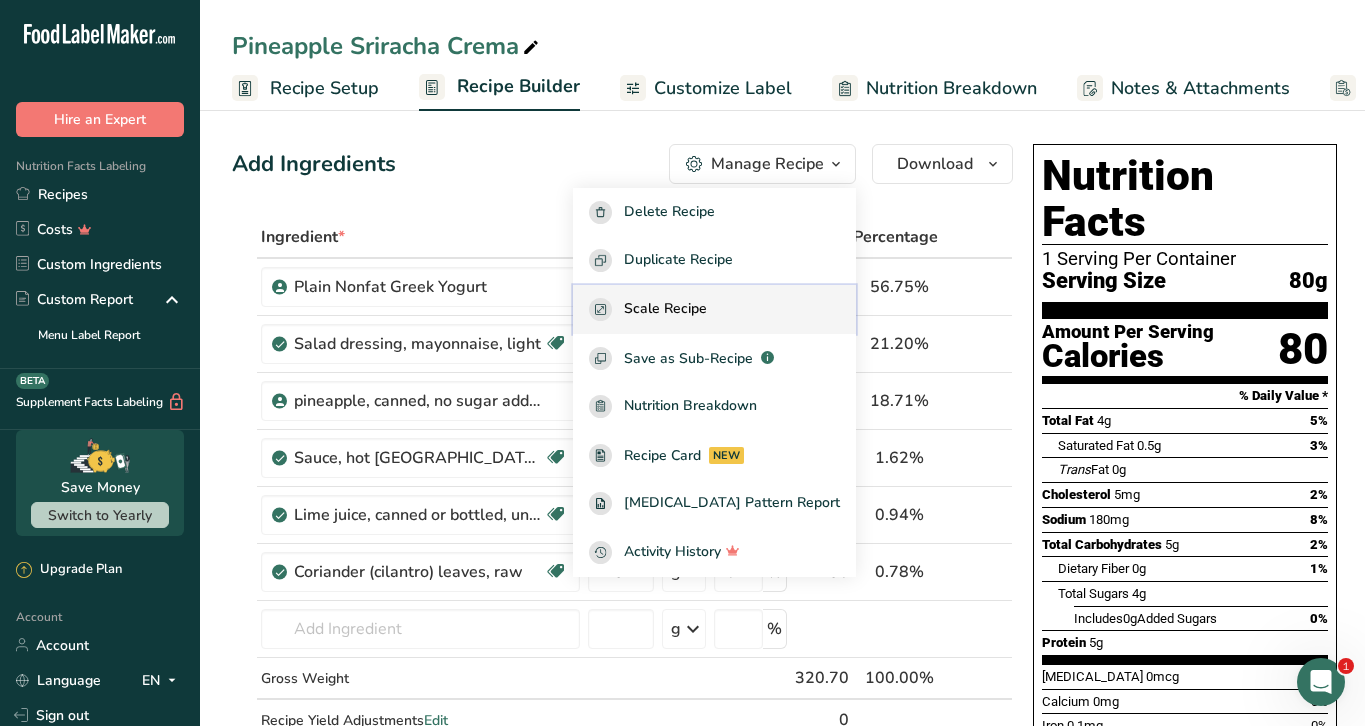 click on "Scale Recipe" at bounding box center (665, 309) 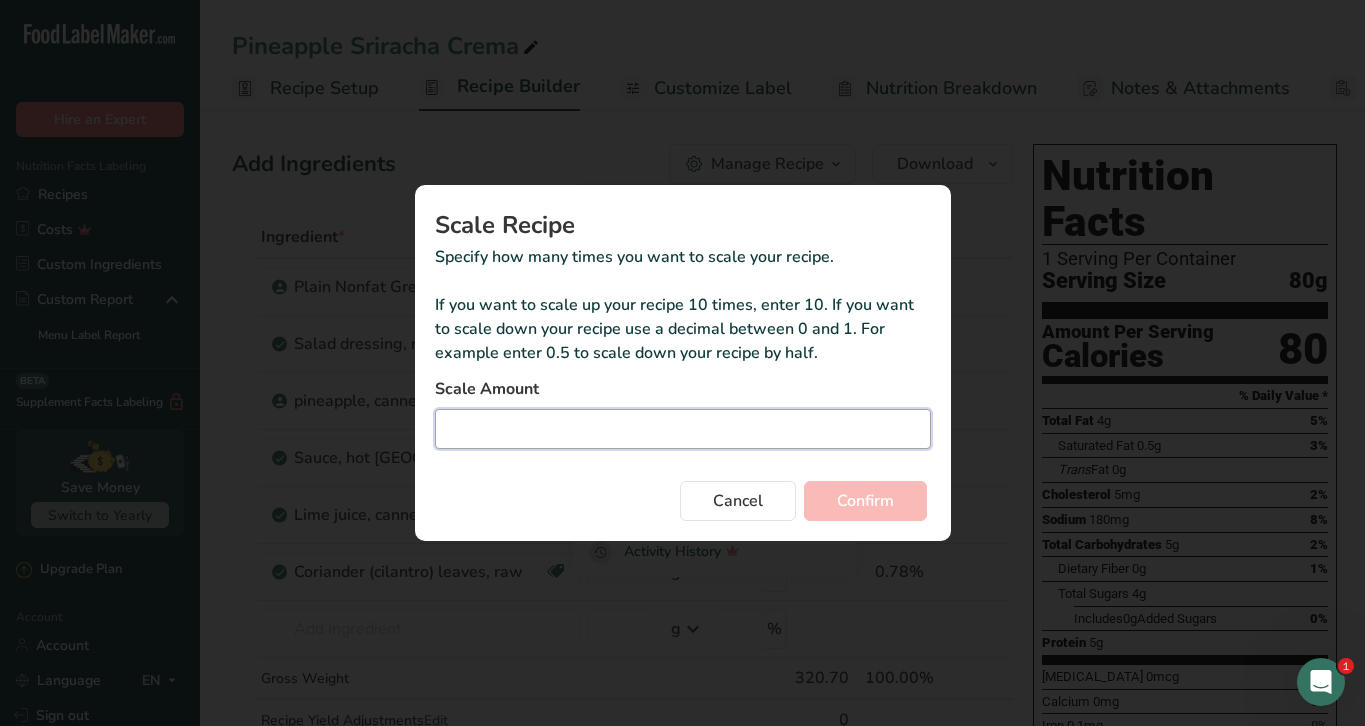 click at bounding box center (683, 429) 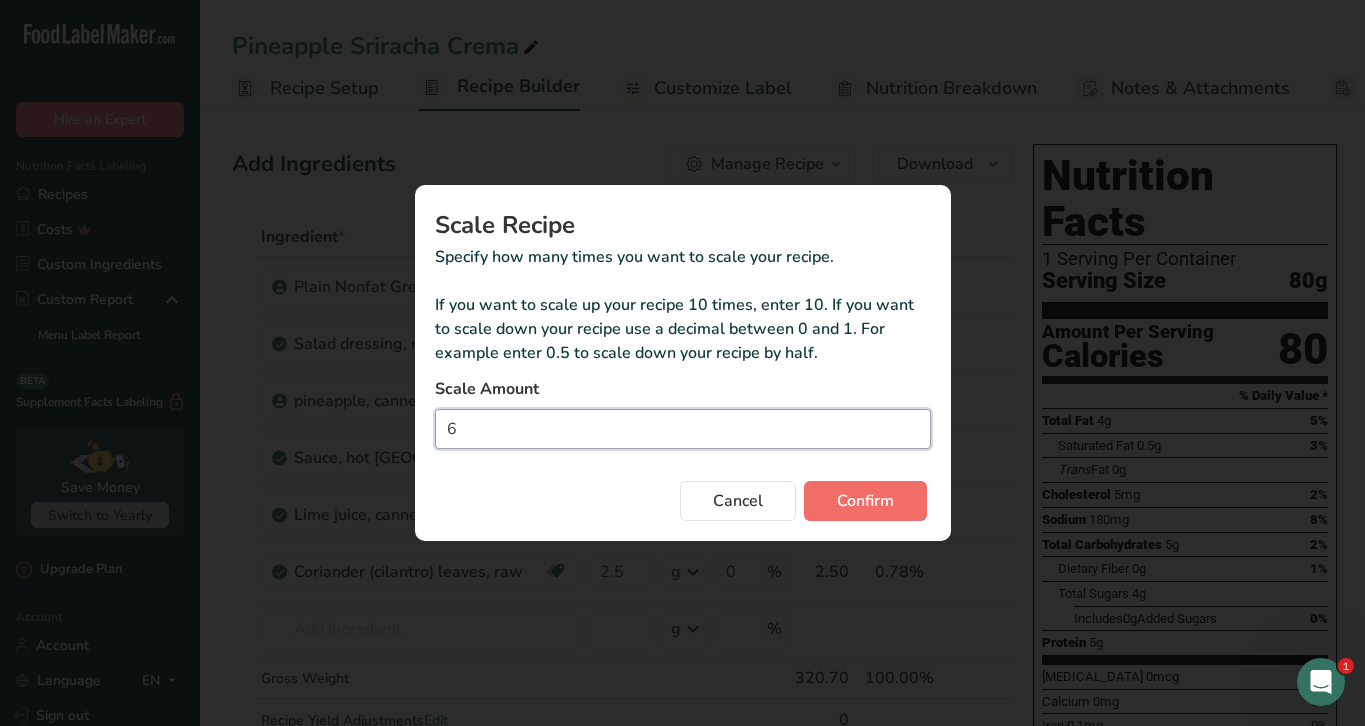 type on "6" 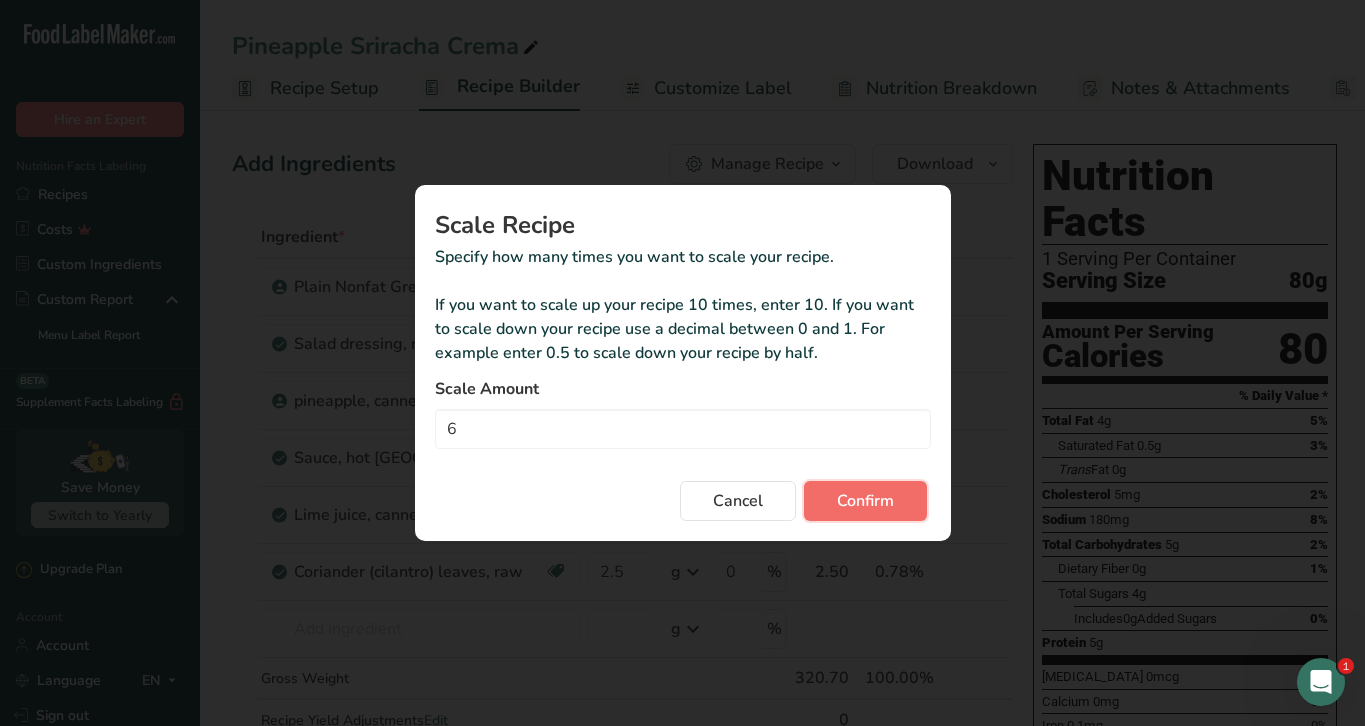 click on "Confirm" at bounding box center [865, 501] 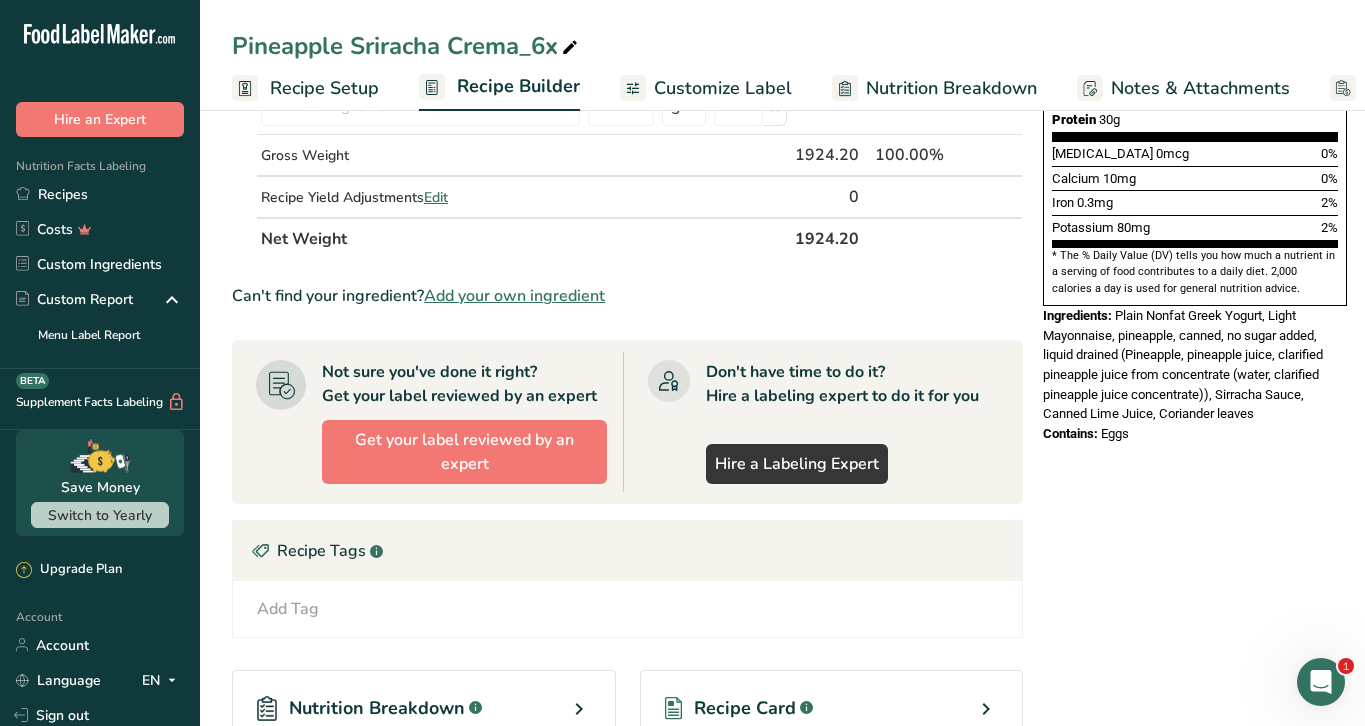 scroll, scrollTop: 622, scrollLeft: 0, axis: vertical 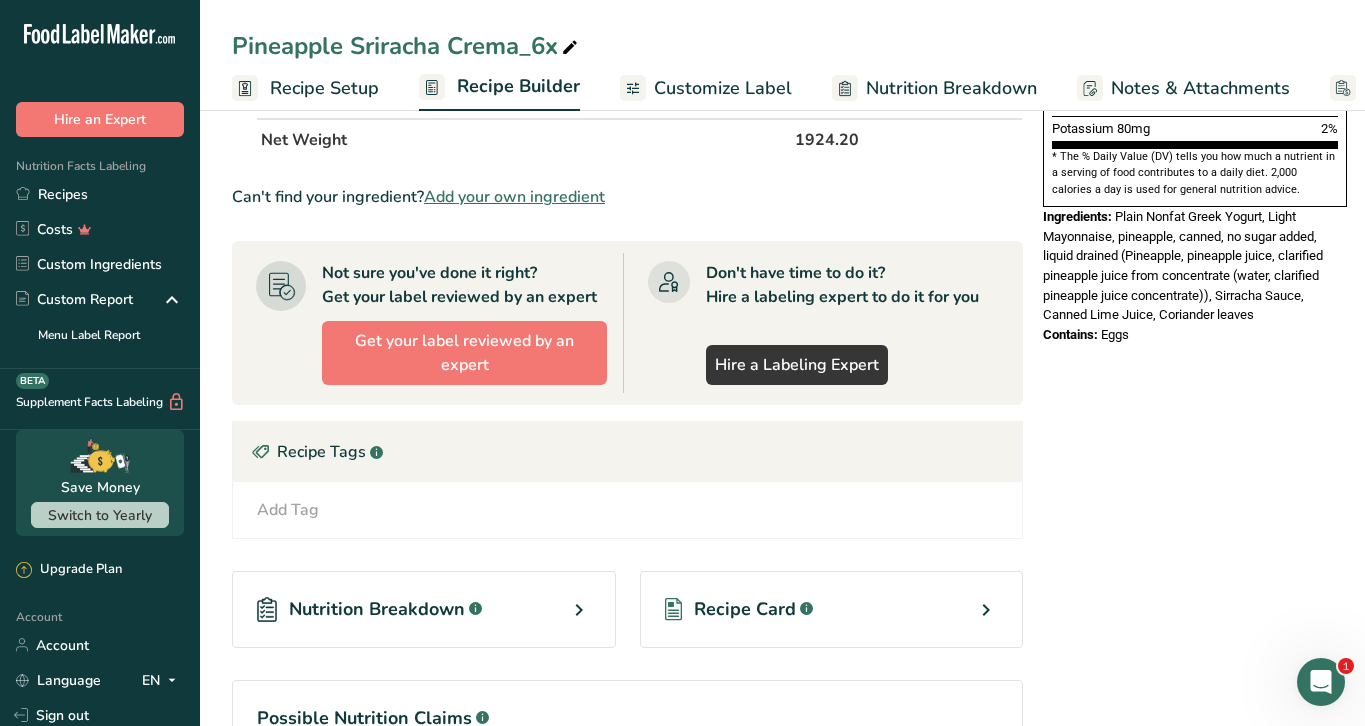 click on "Recipe Card
.a-a{fill:#347362;}.b-a{fill:#fff;}" at bounding box center (832, 609) 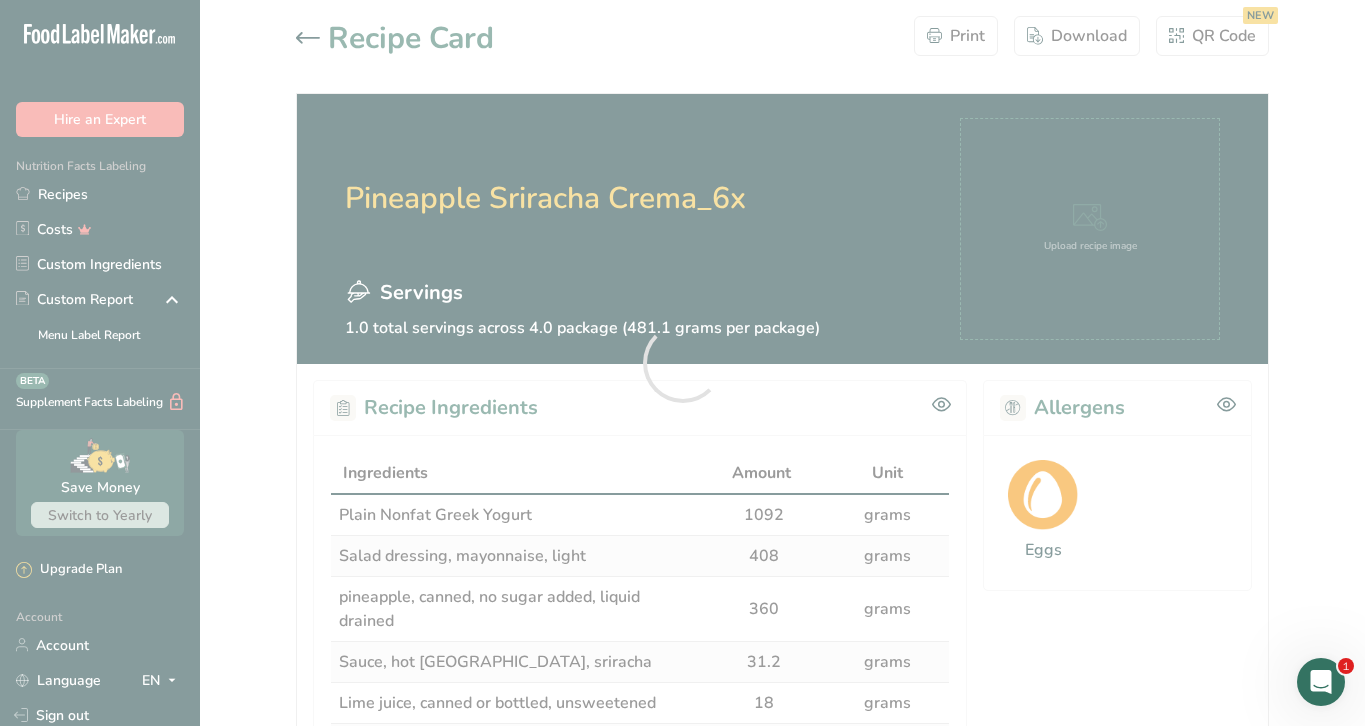 scroll, scrollTop: 0, scrollLeft: 0, axis: both 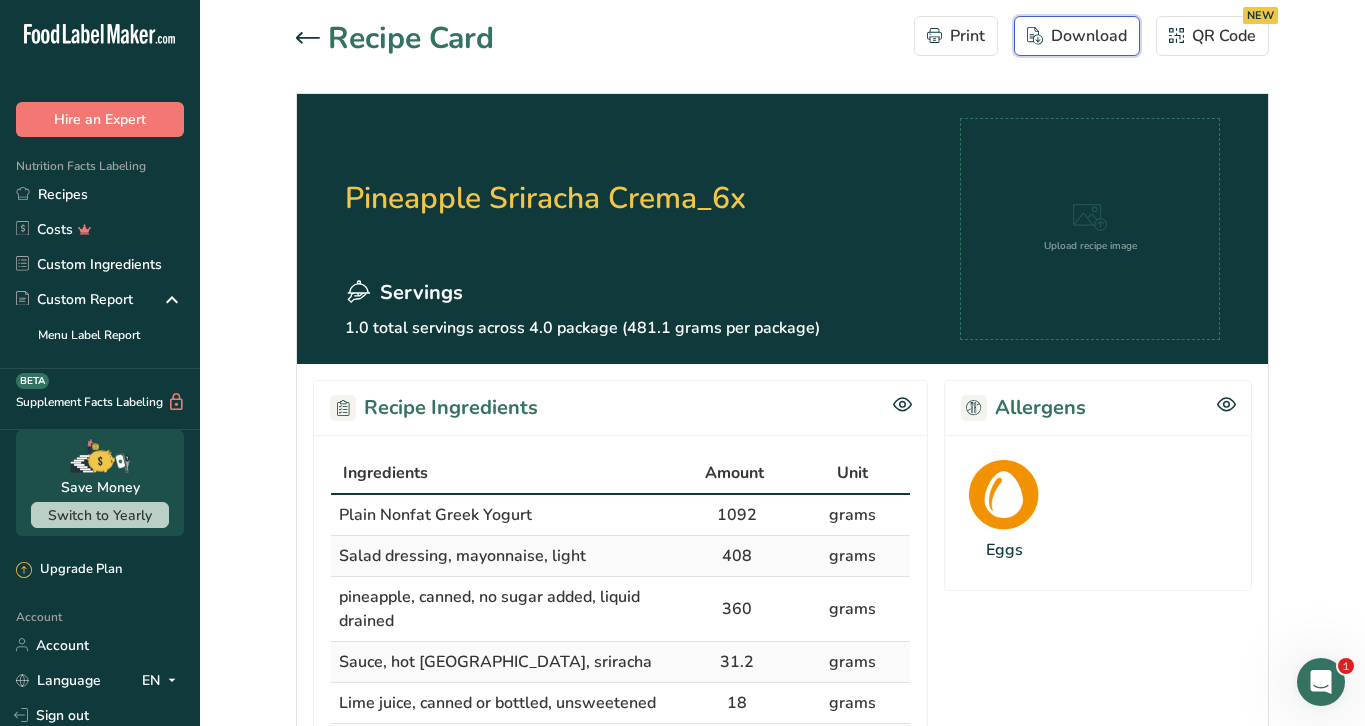 click on "Download" at bounding box center (1077, 36) 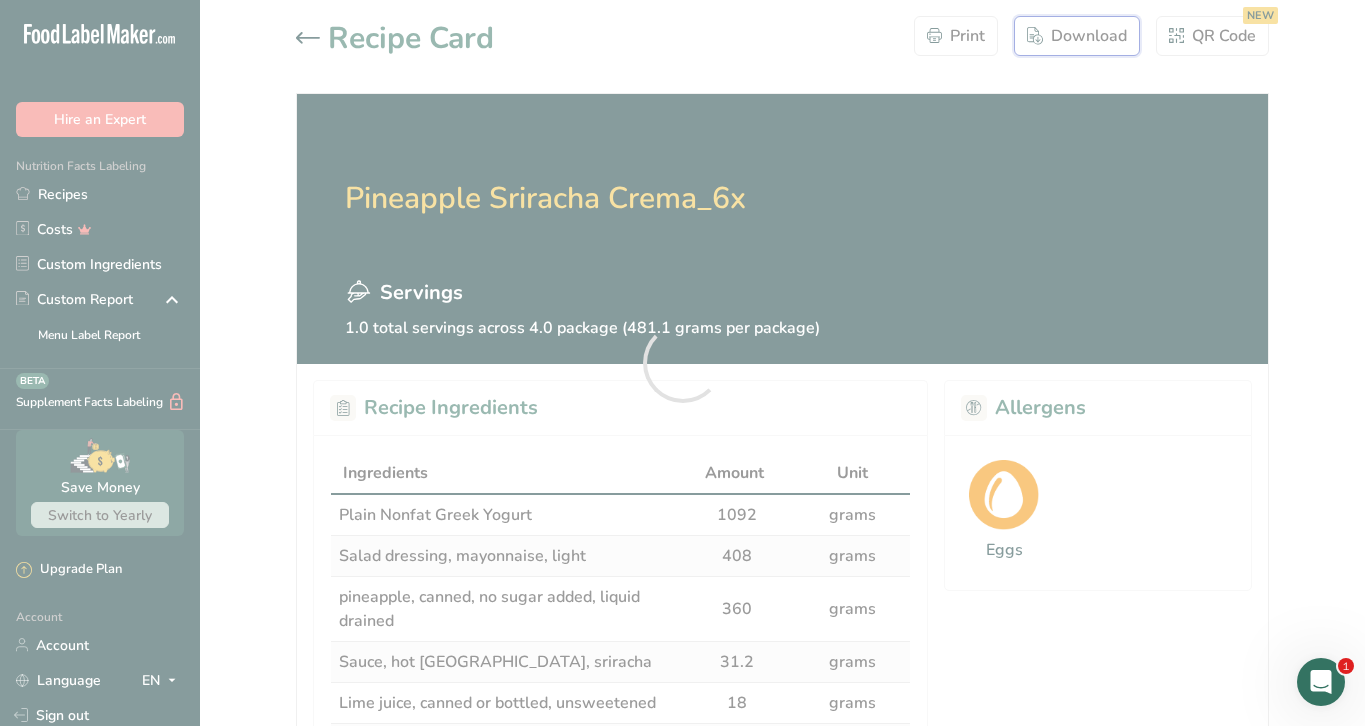 scroll, scrollTop: 0, scrollLeft: 0, axis: both 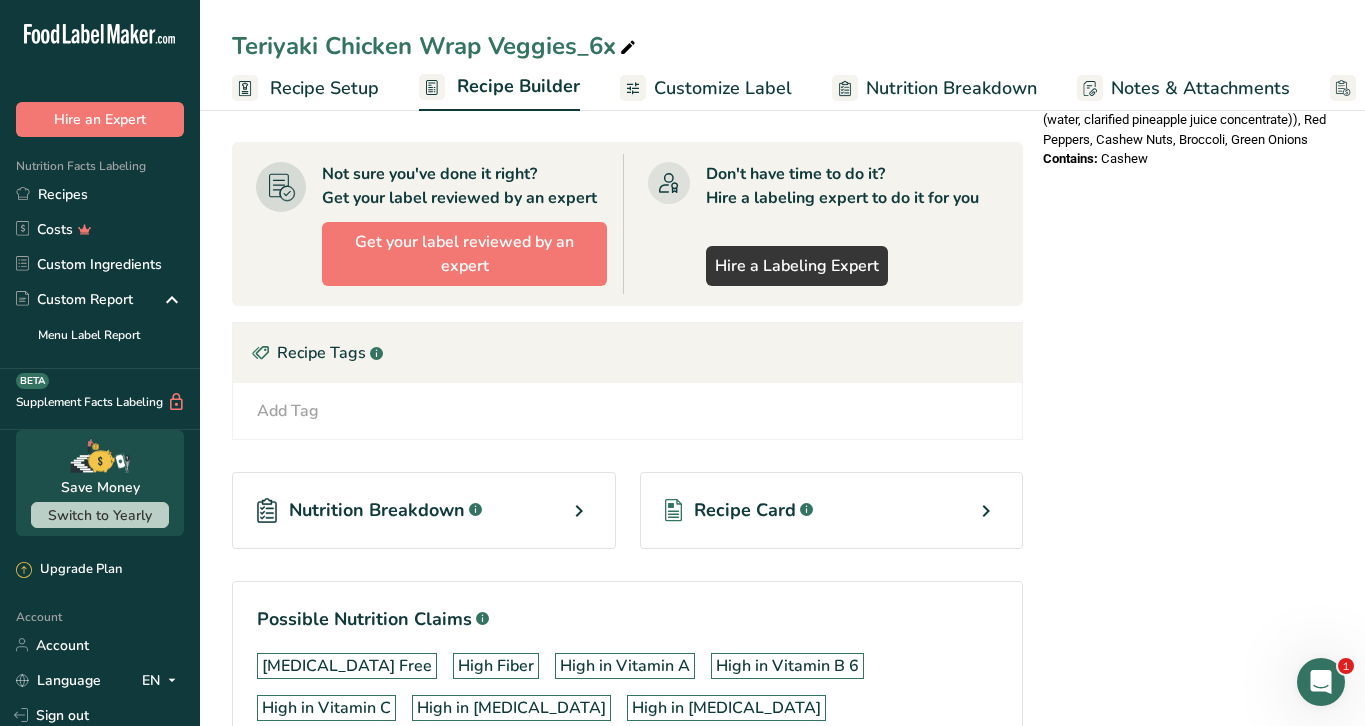 click on "Recipe Card
.a-a{fill:#347362;}.b-a{fill:#fff;}" at bounding box center (832, 510) 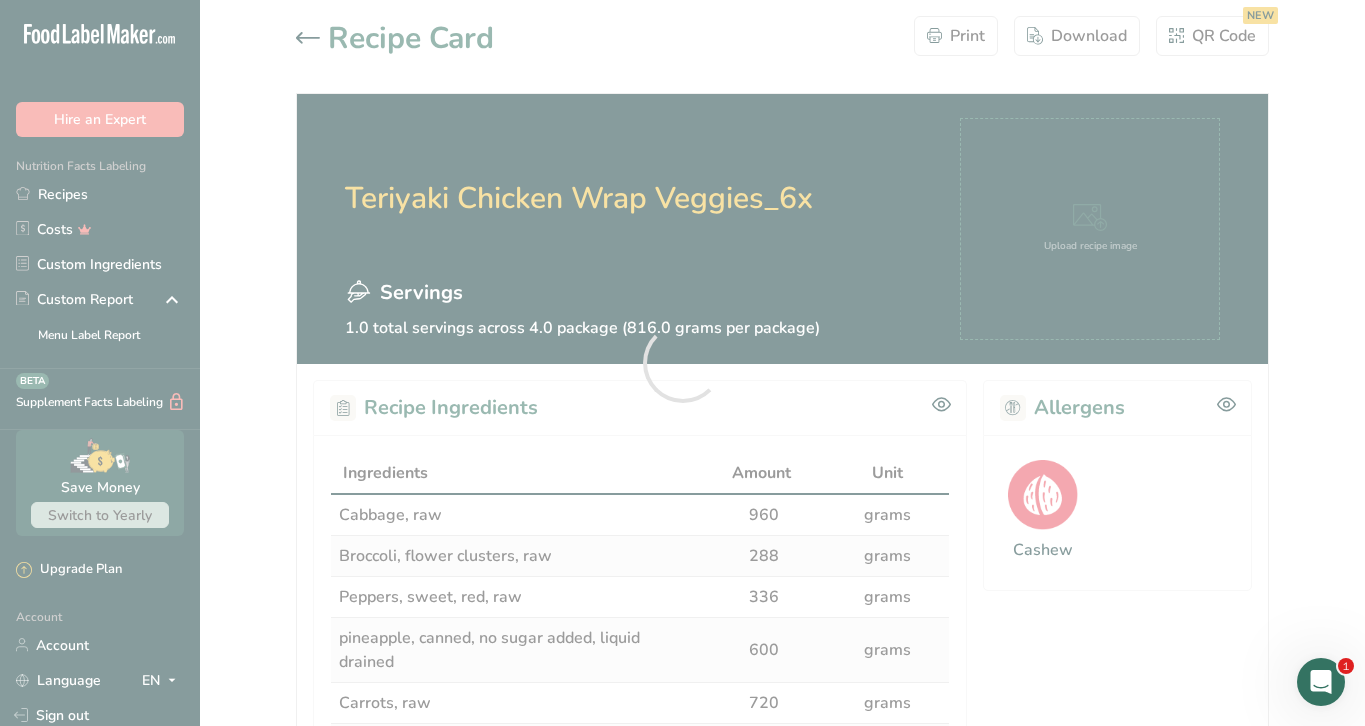 scroll, scrollTop: 0, scrollLeft: 0, axis: both 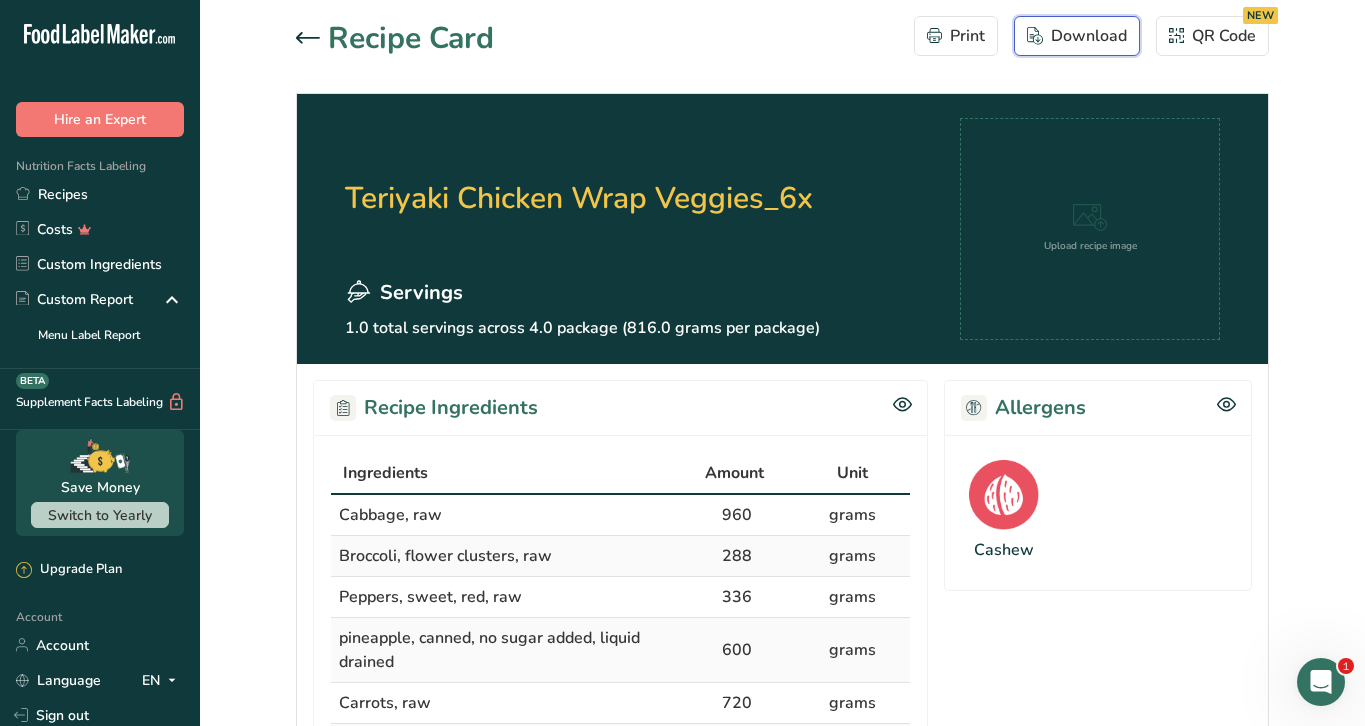 click on "Download" at bounding box center (1077, 36) 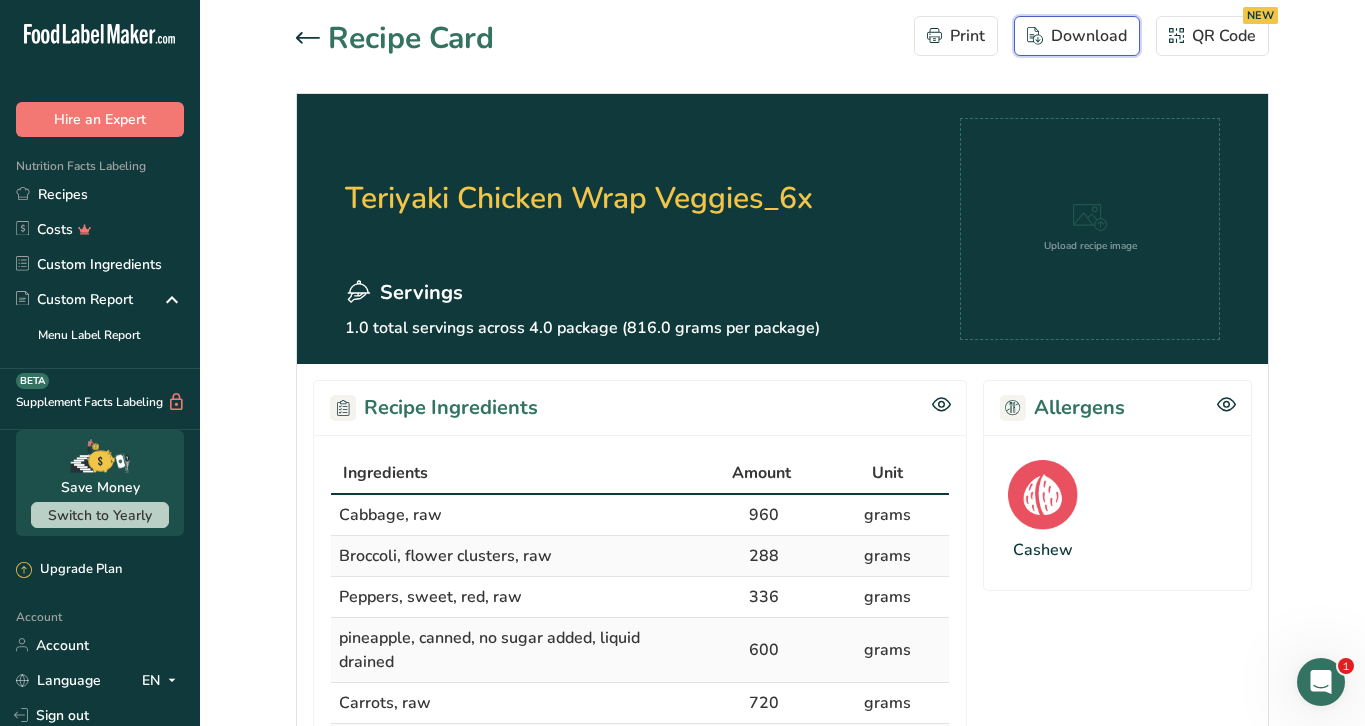 scroll, scrollTop: 0, scrollLeft: 0, axis: both 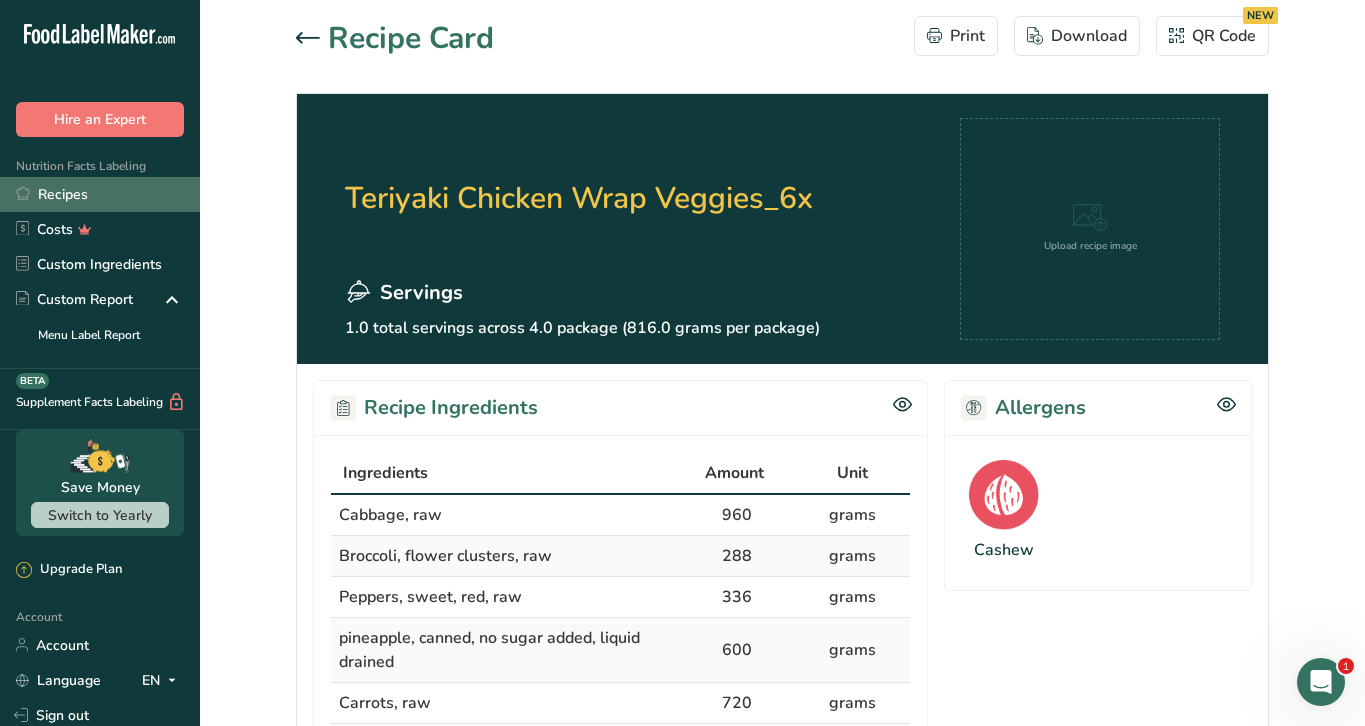 click on "Recipes" at bounding box center [100, 194] 